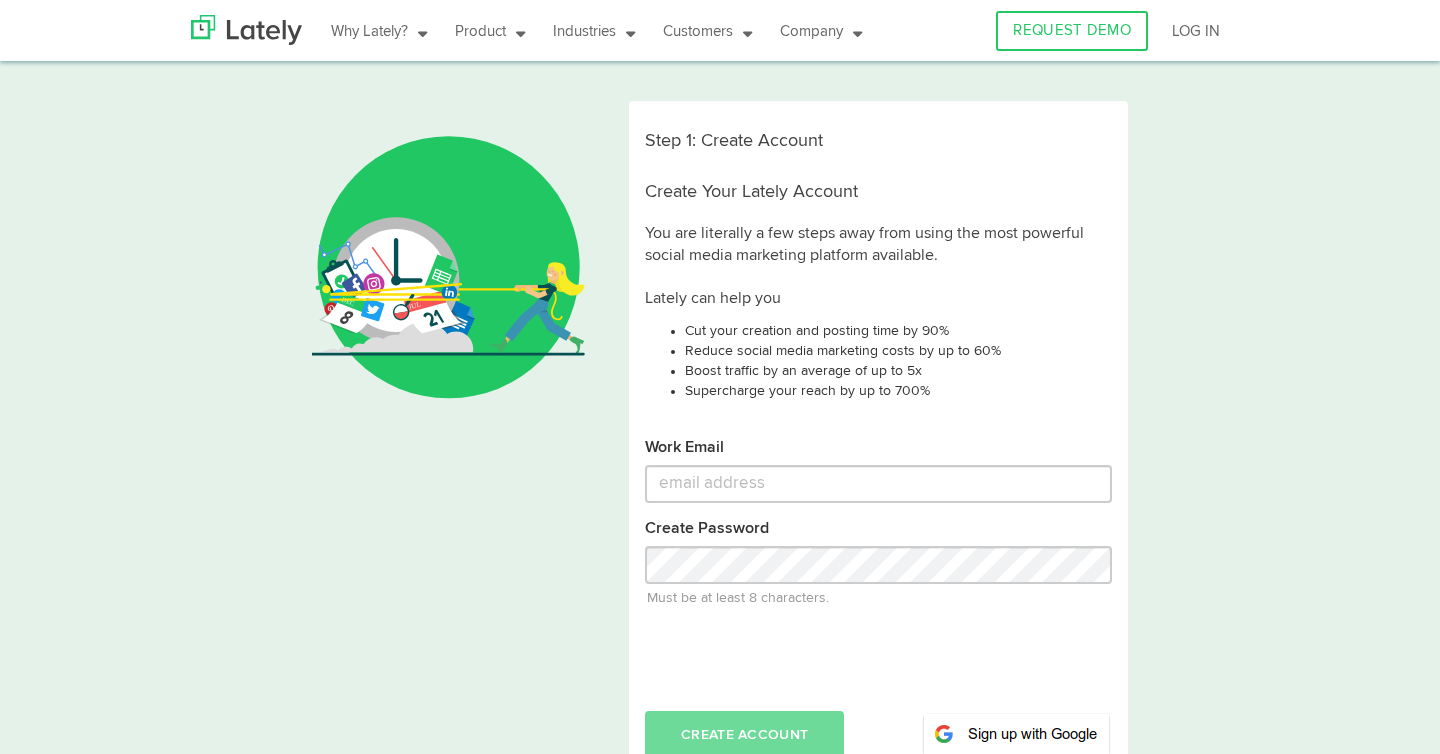 scroll, scrollTop: 0, scrollLeft: 0, axis: both 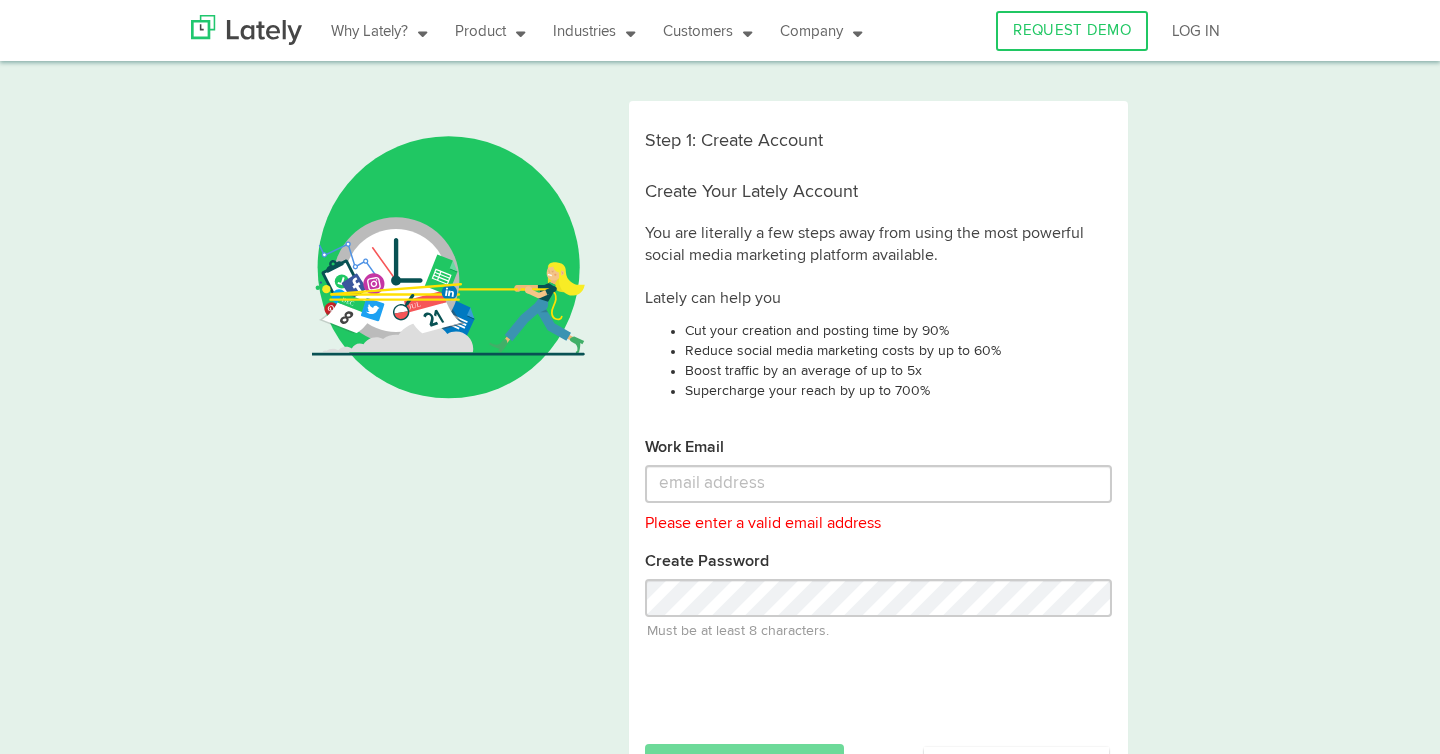 click on "Step 1: Create Account Create Your Lately Account You are literally a few steps away from using the most powerful social media marketing platform available. Lately can help you Cut your creation and posting time by 90% Reduce social media marketing costs by up to 60% Boost traffic by an average of up to 5x Supercharge your reach by up to 700% Work Email Please enter a valid email address                              Create Password Must be at least 8 characters.                 CREATE ACCOUNT Already have a Lately account?   Log in here." at bounding box center [720, 492] 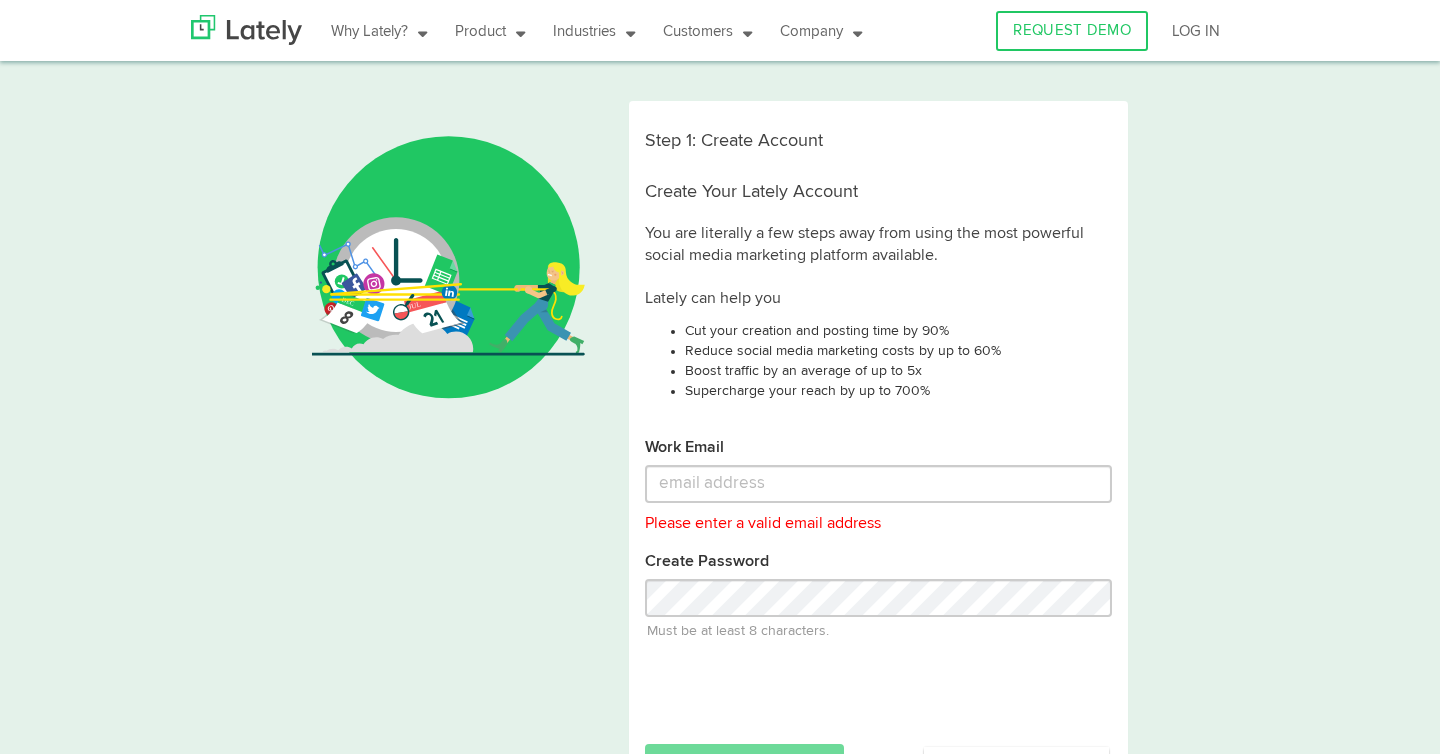 click on "Step 1: Create Account Create Your Lately Account You are literally a few steps away from using the most powerful social media marketing platform available. Lately can help you Cut your creation and posting time by 90% Reduce social media marketing costs by up to 60% Boost traffic by an average of up to 5x Supercharge your reach by up to 700% Work Email Please enter a valid email address                              Create Password Must be at least 8 characters.                 CREATE ACCOUNT Already have a Lately account?   Log in here." at bounding box center (720, 492) 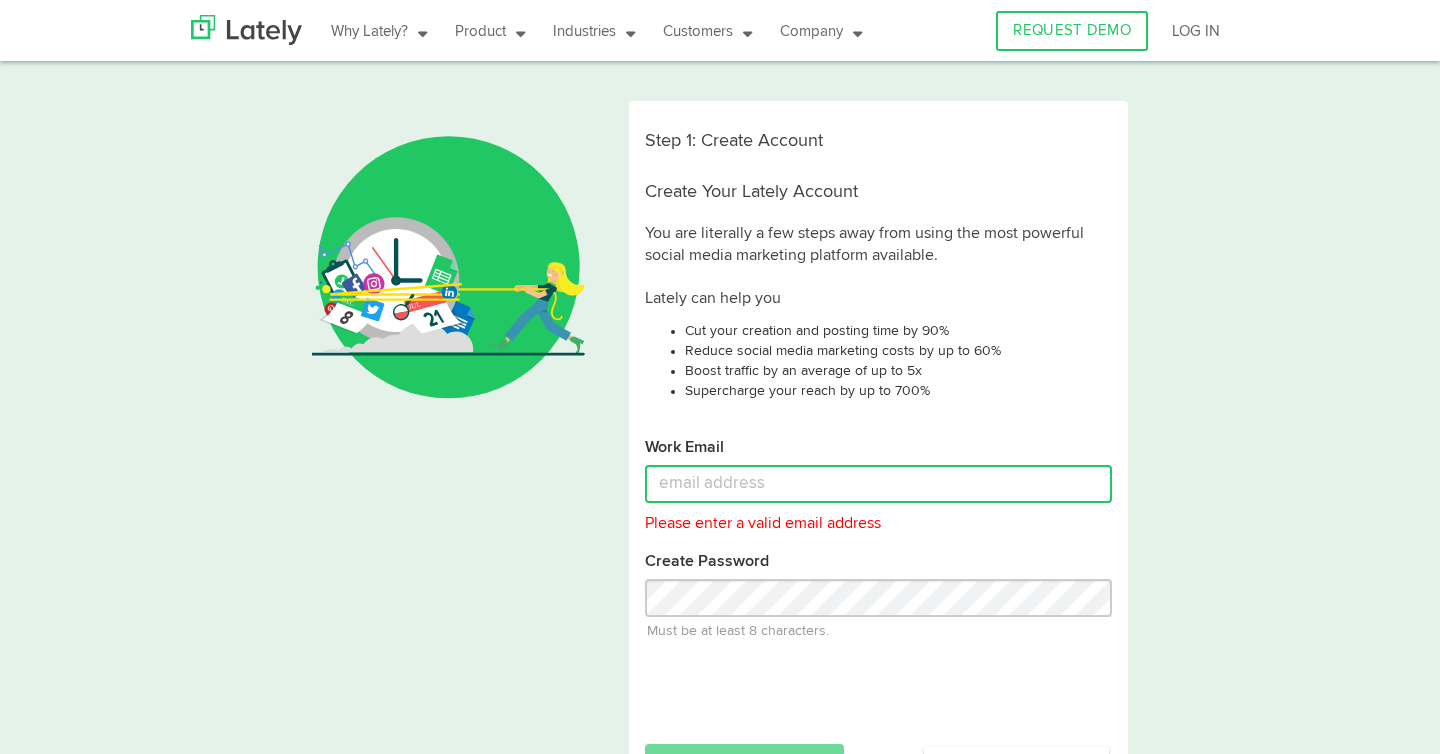click on "Work Email" at bounding box center [878, 484] 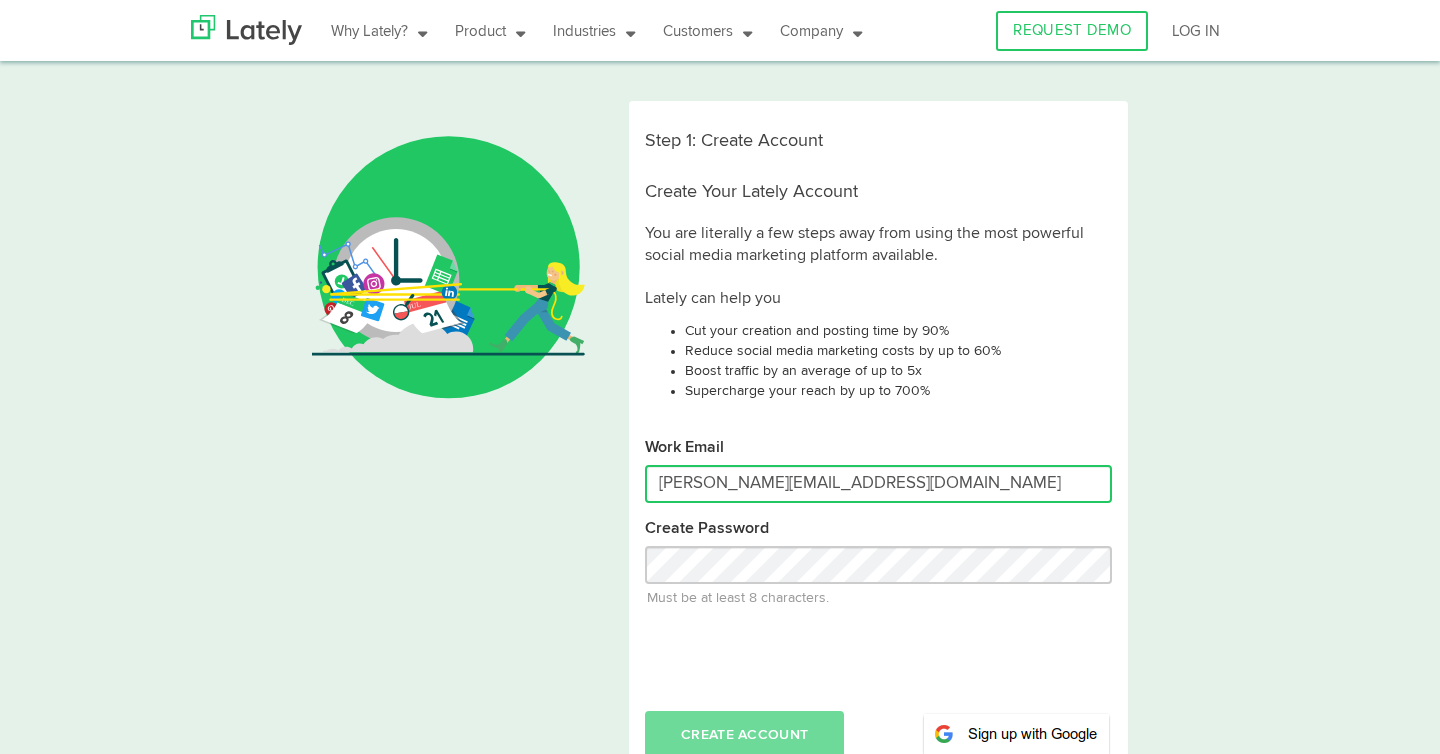 click on "beverly.lwenya@thinaer.io" at bounding box center [878, 484] 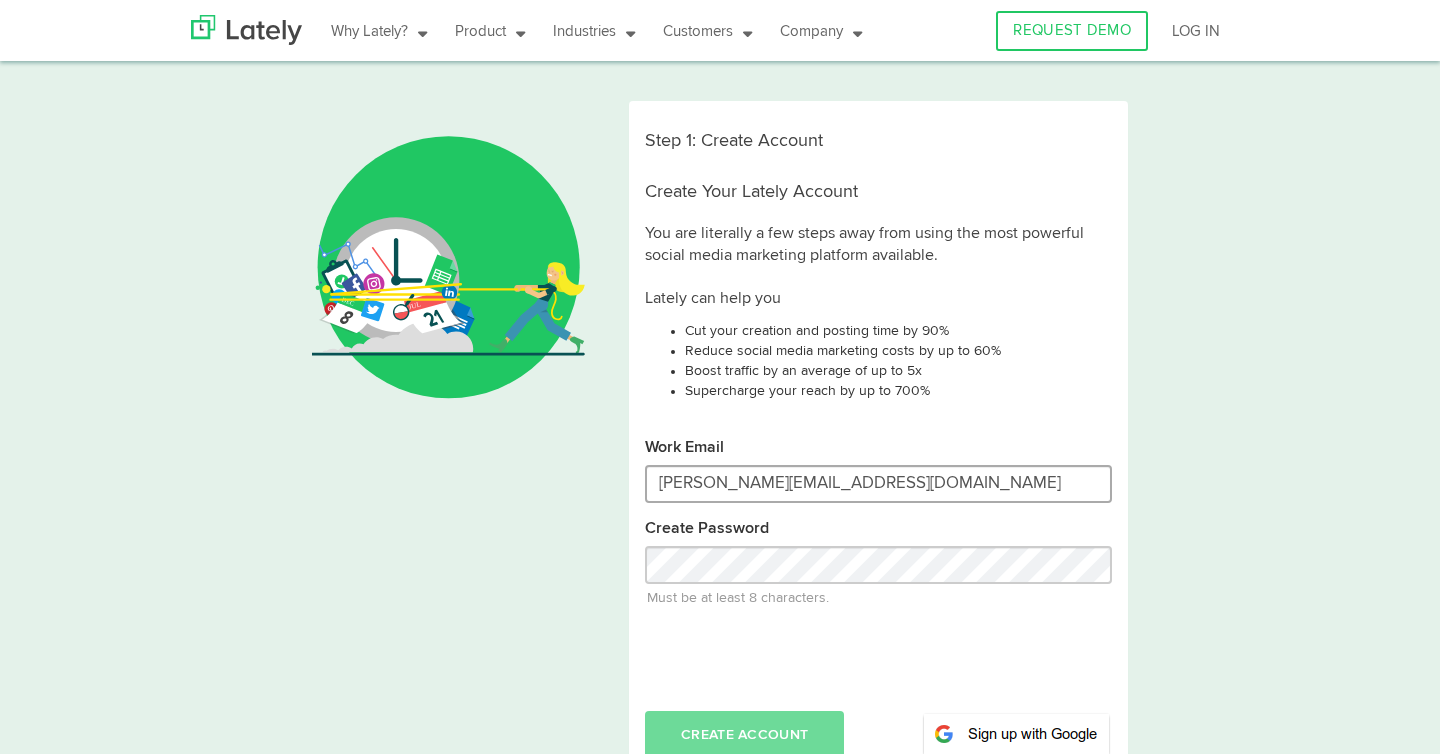 click on "beverly.lwenya@thinaer.io" at bounding box center [878, 484] 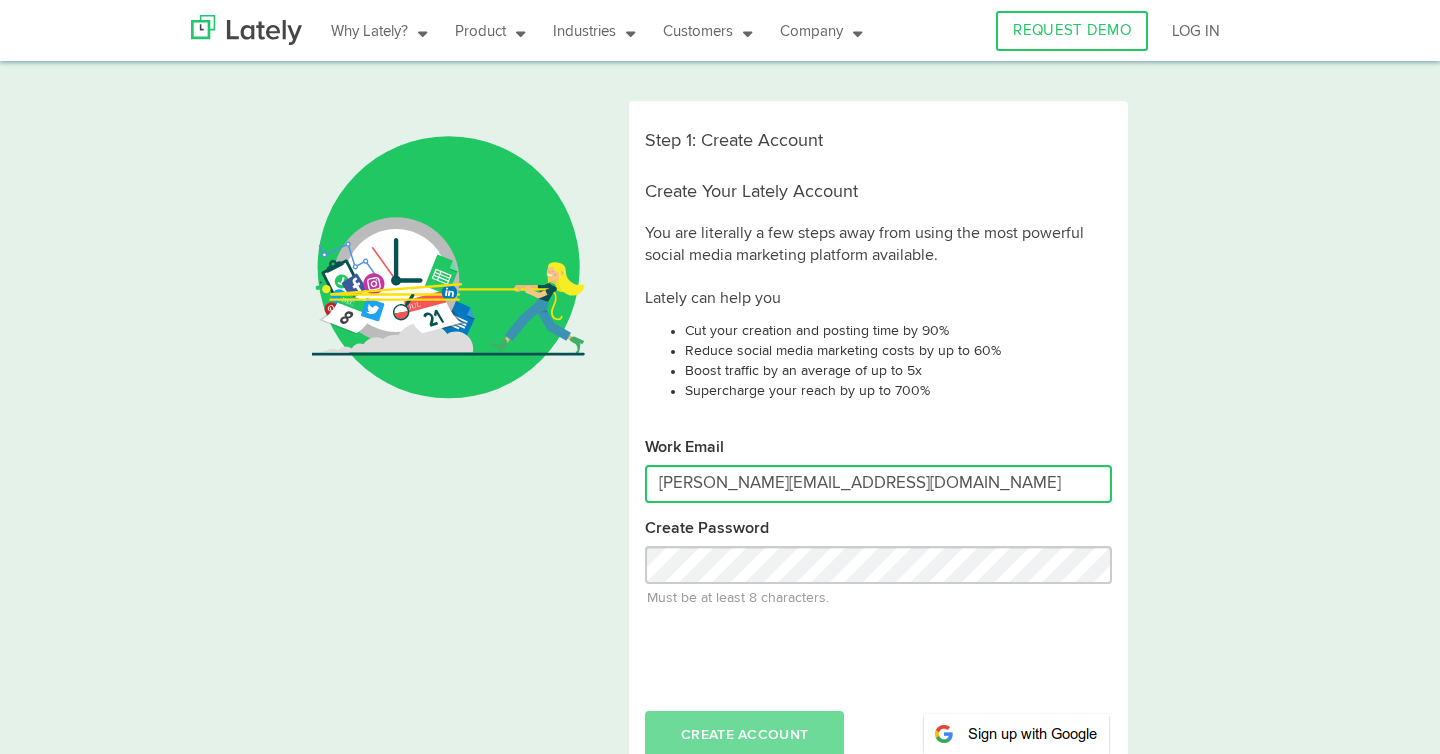 click on "beverly.lwenya@thinaer.io" at bounding box center (878, 484) 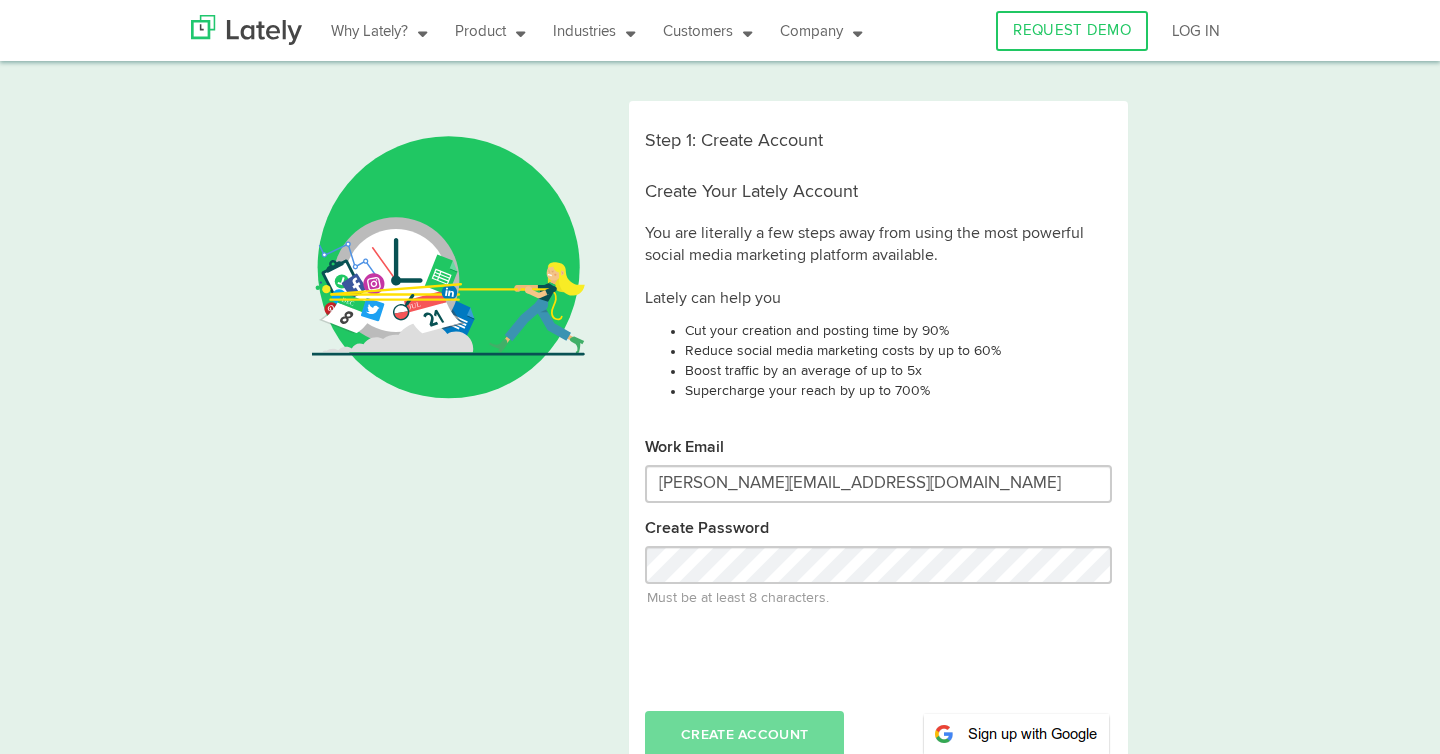 click on "Step 1: Create Account Create Your Lately Account You are literally a few steps away from using the most powerful social media marketing platform available. Lately can help you Cut your creation and posting time by 90% Reduce social media marketing costs by up to 60% Boost traffic by an average of up to 5x Supercharge your reach by up to 700% Work Email beverly.lwenya@thinaer.io Create Password Must be at least 8 characters.                 CREATE ACCOUNT Already have a Lately account?   Log in here." at bounding box center (720, 475) 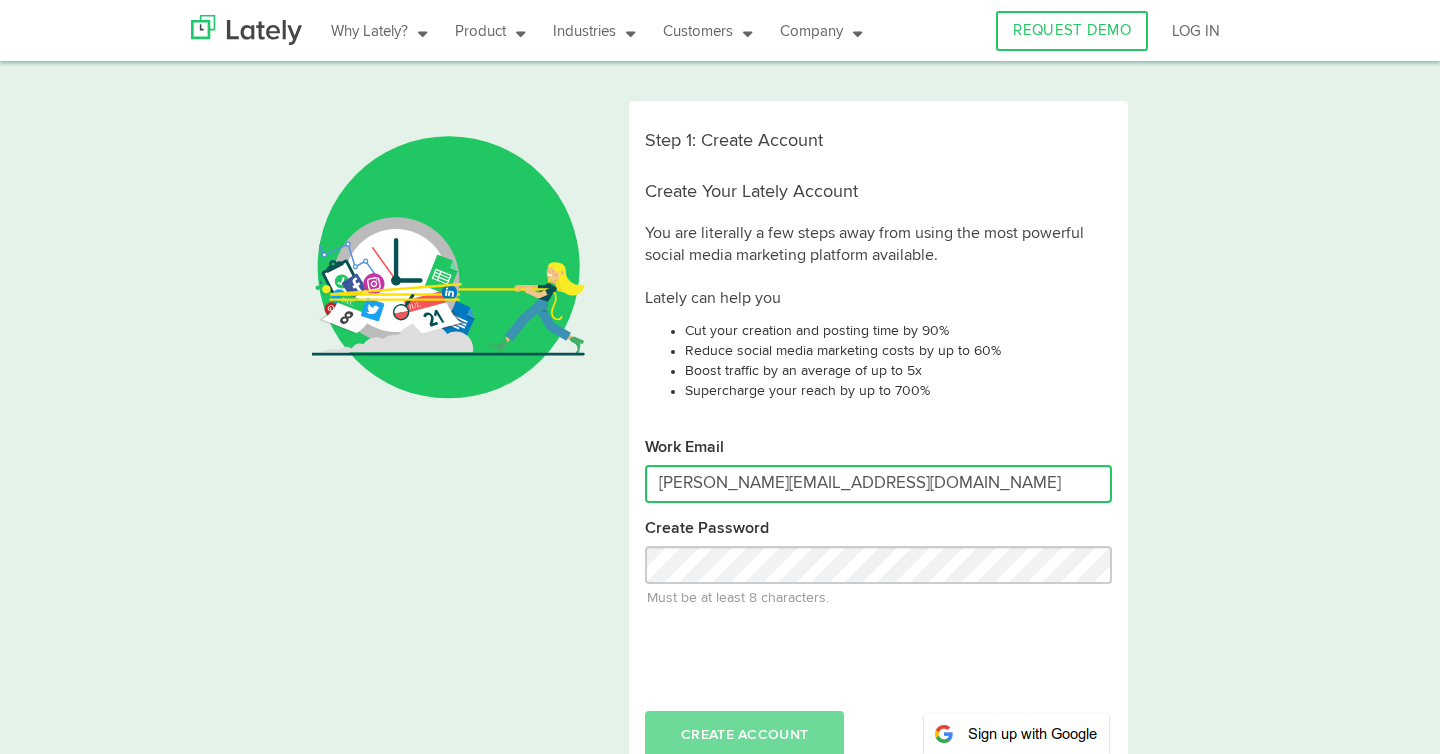 click on "beverly.lwenya@thinaer.io" at bounding box center [878, 484] 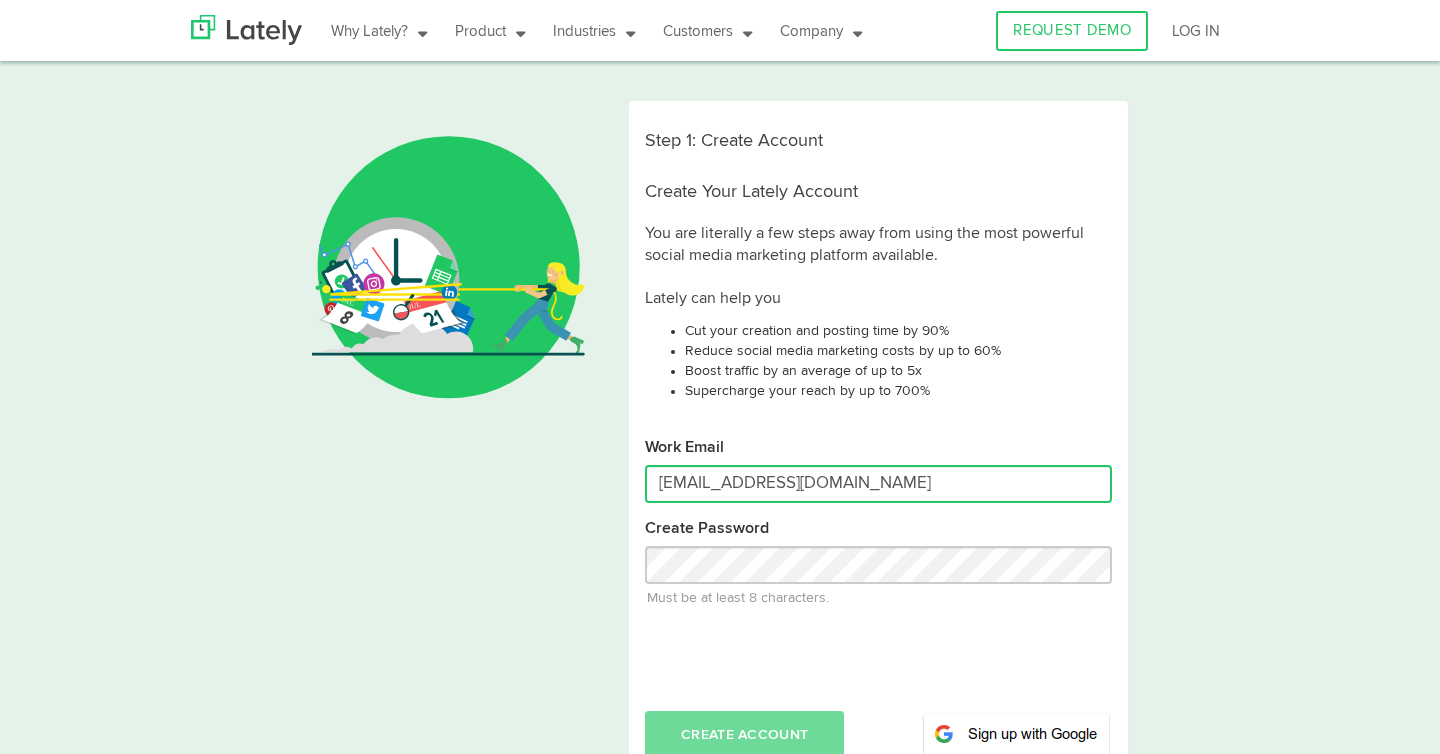 type on "[EMAIL_ADDRESS][DOMAIN_NAME]" 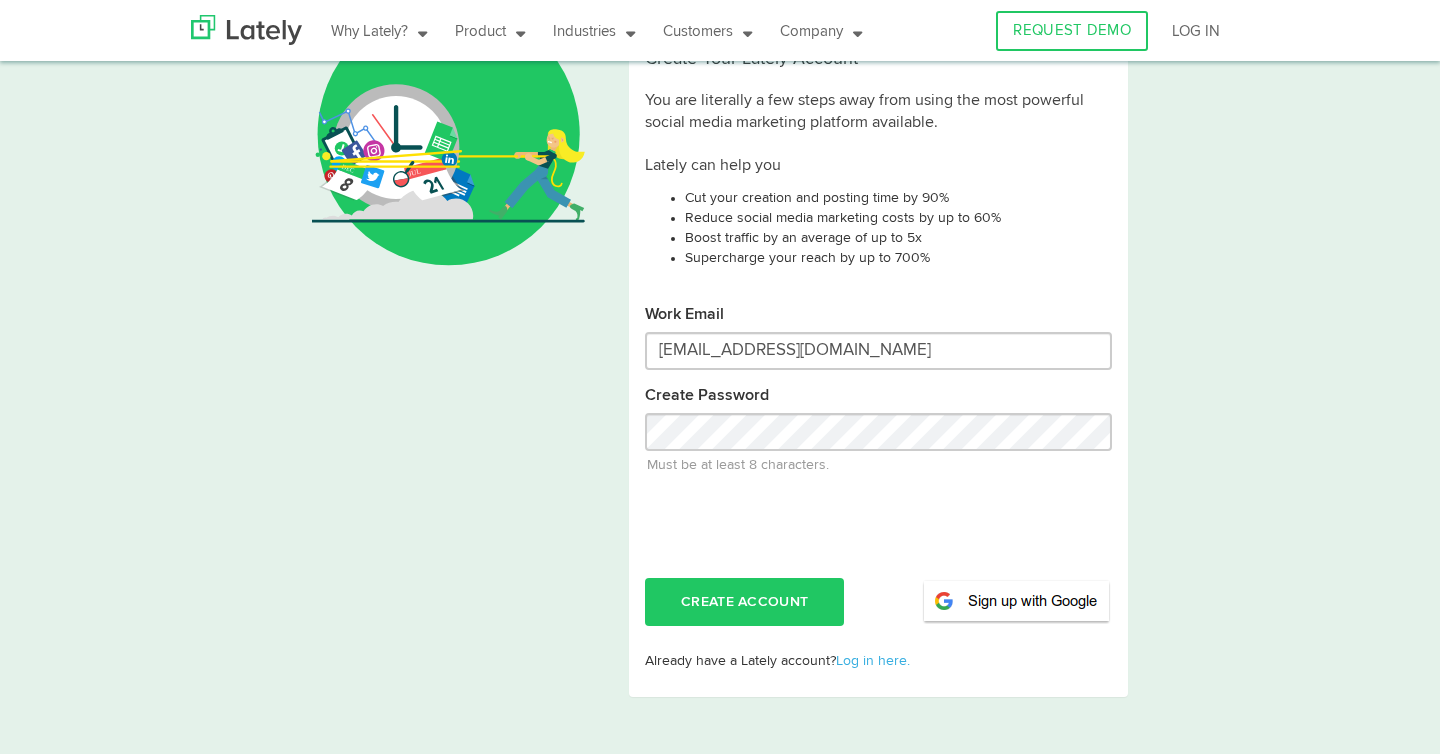 scroll, scrollTop: 136, scrollLeft: 0, axis: vertical 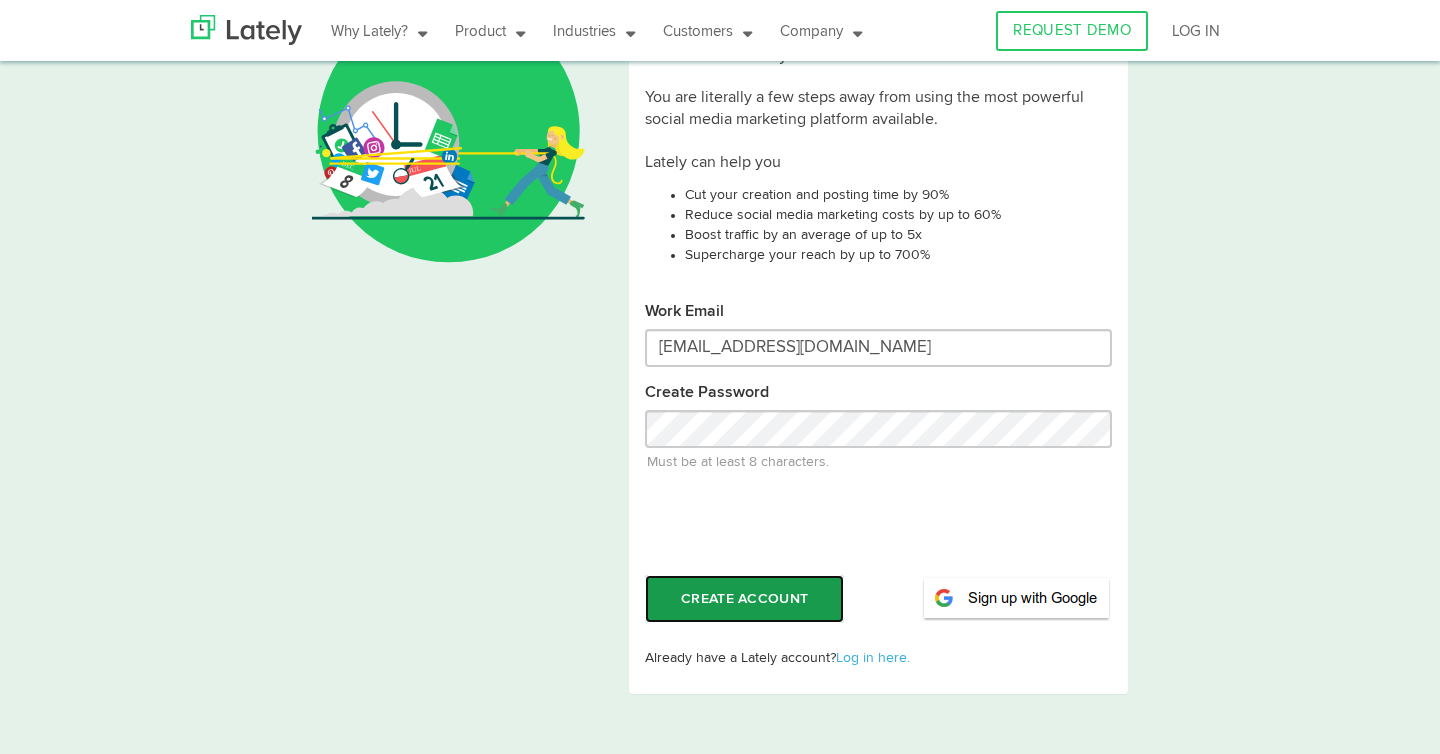 click on "CREATE ACCOUNT" at bounding box center [744, 599] 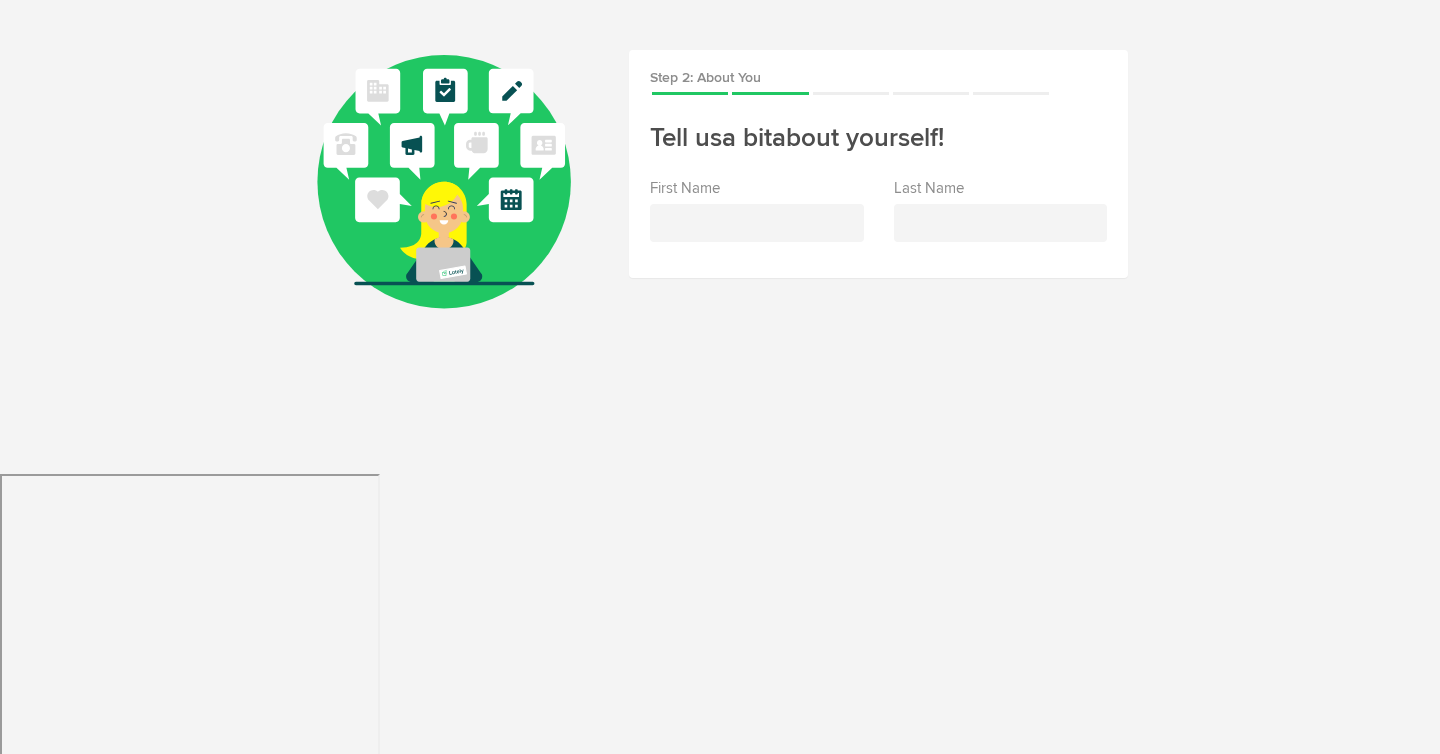 scroll, scrollTop: 0, scrollLeft: 0, axis: both 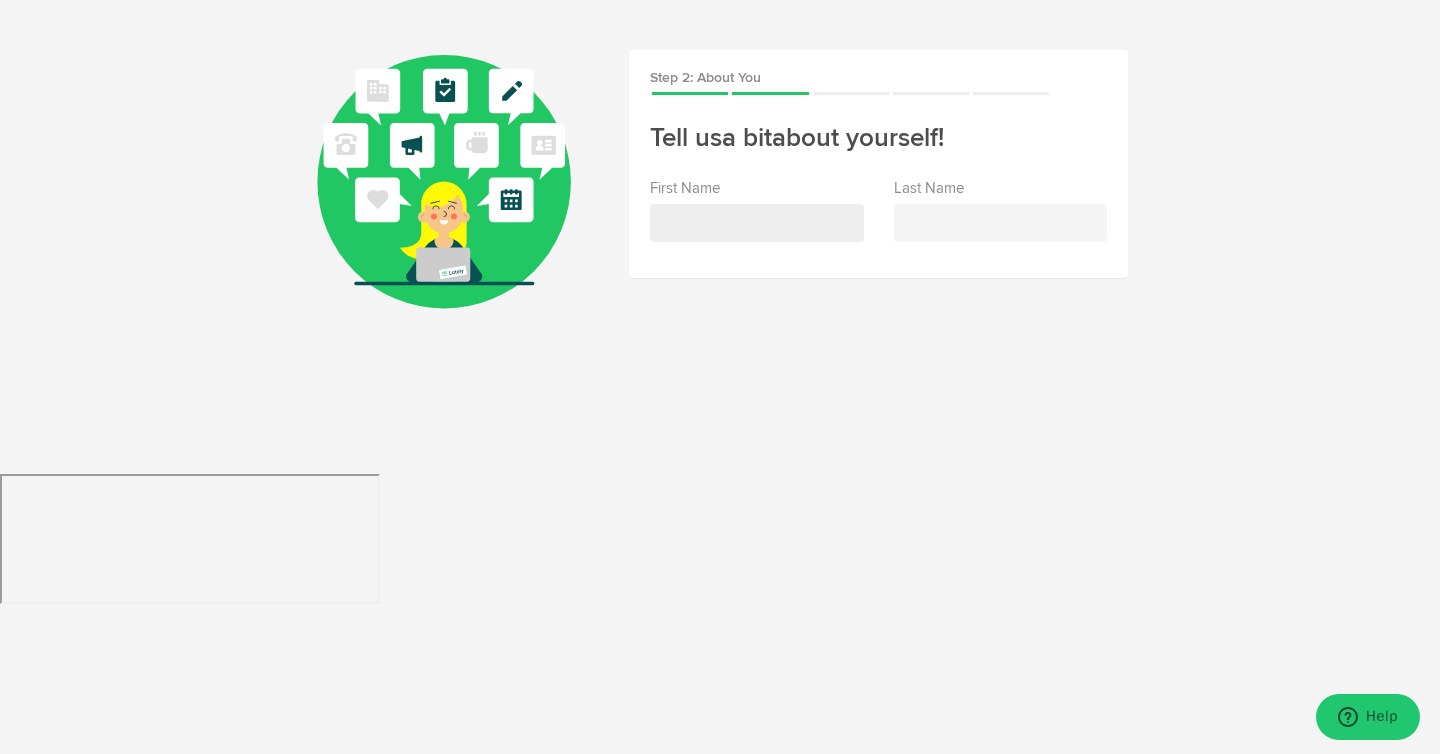 click at bounding box center (757, 223) 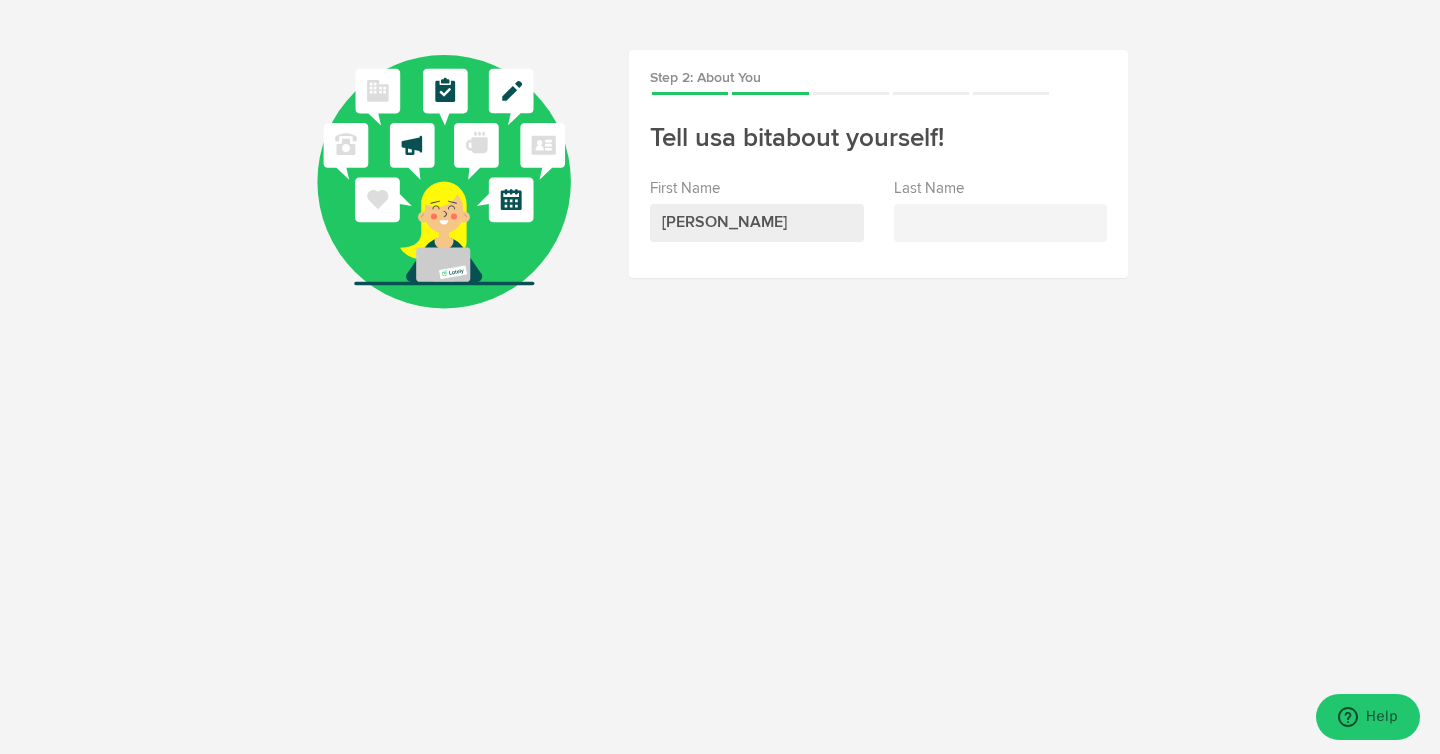 type on "[PERSON_NAME]" 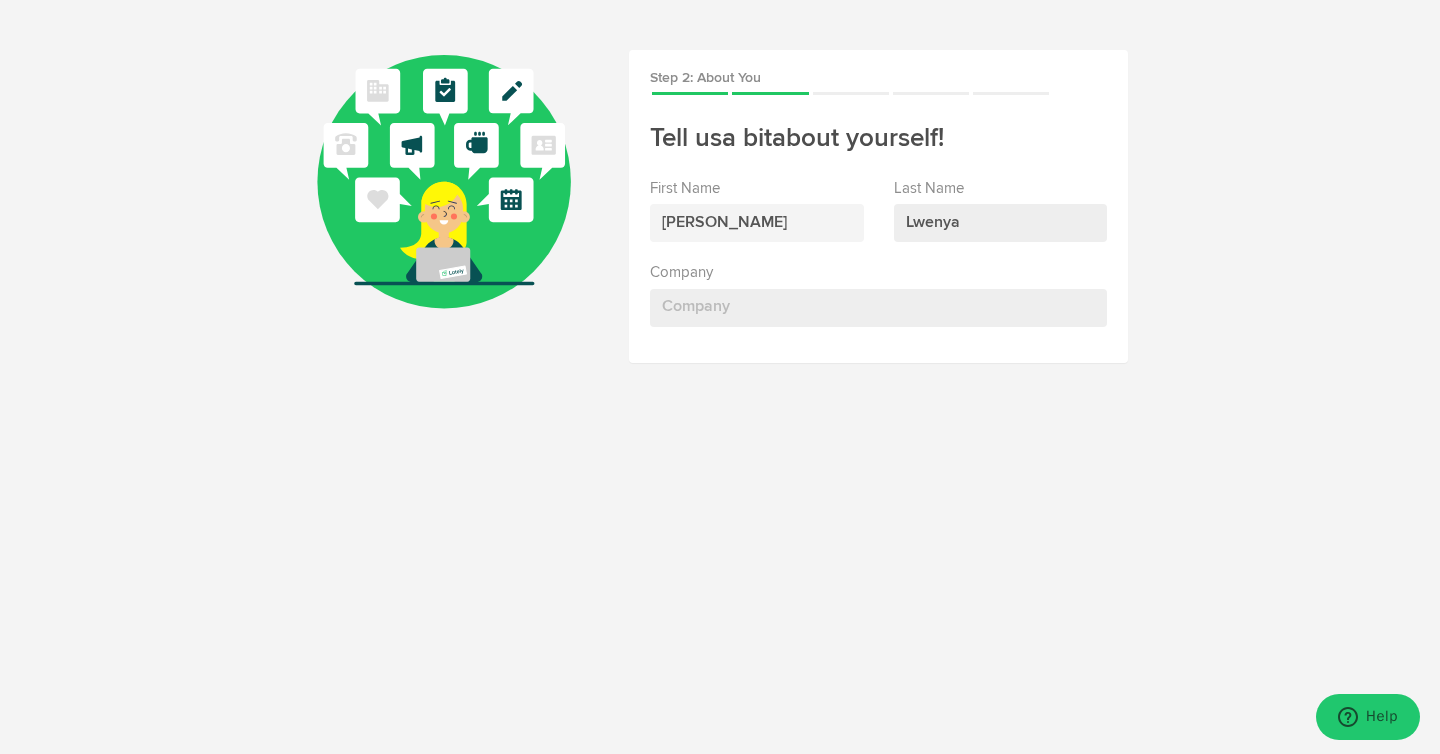 type on "Lwenya" 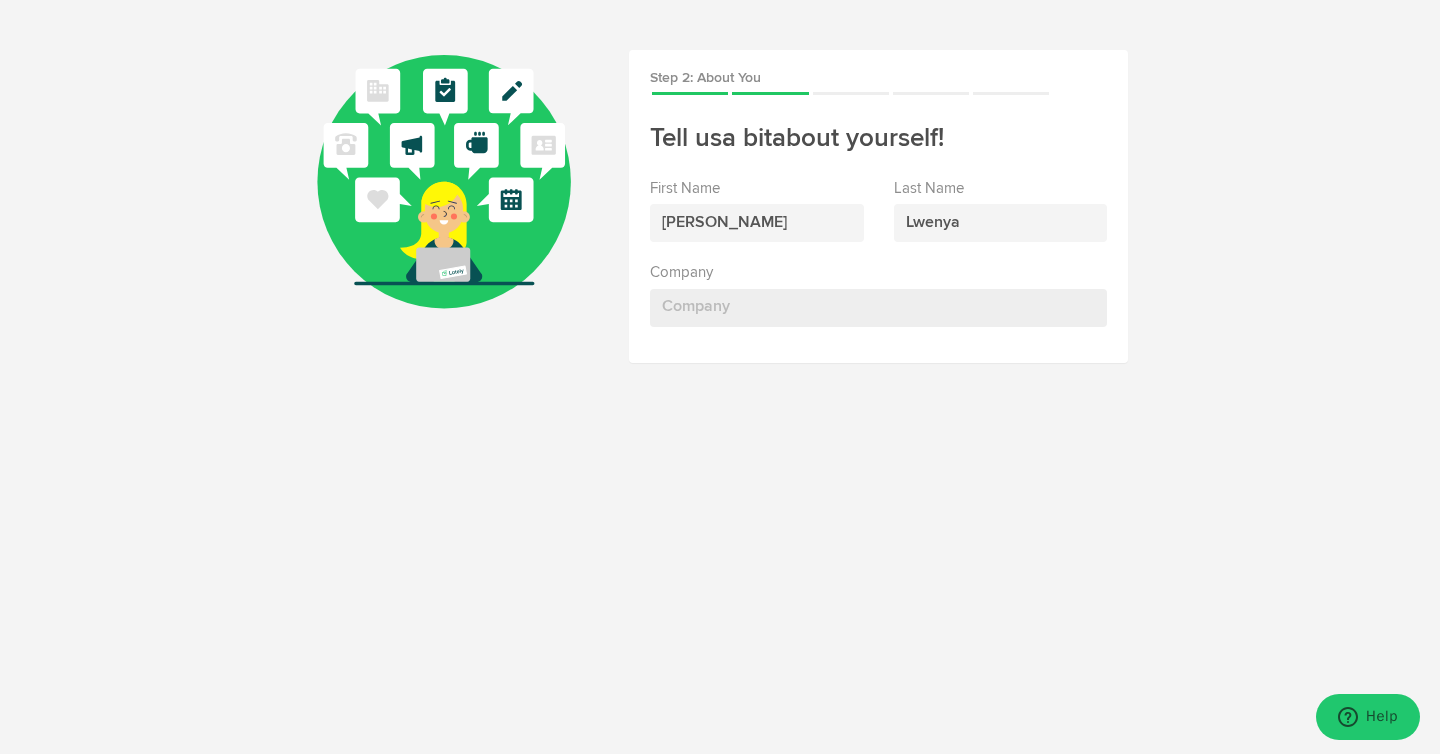 click on "Company" at bounding box center (878, 308) 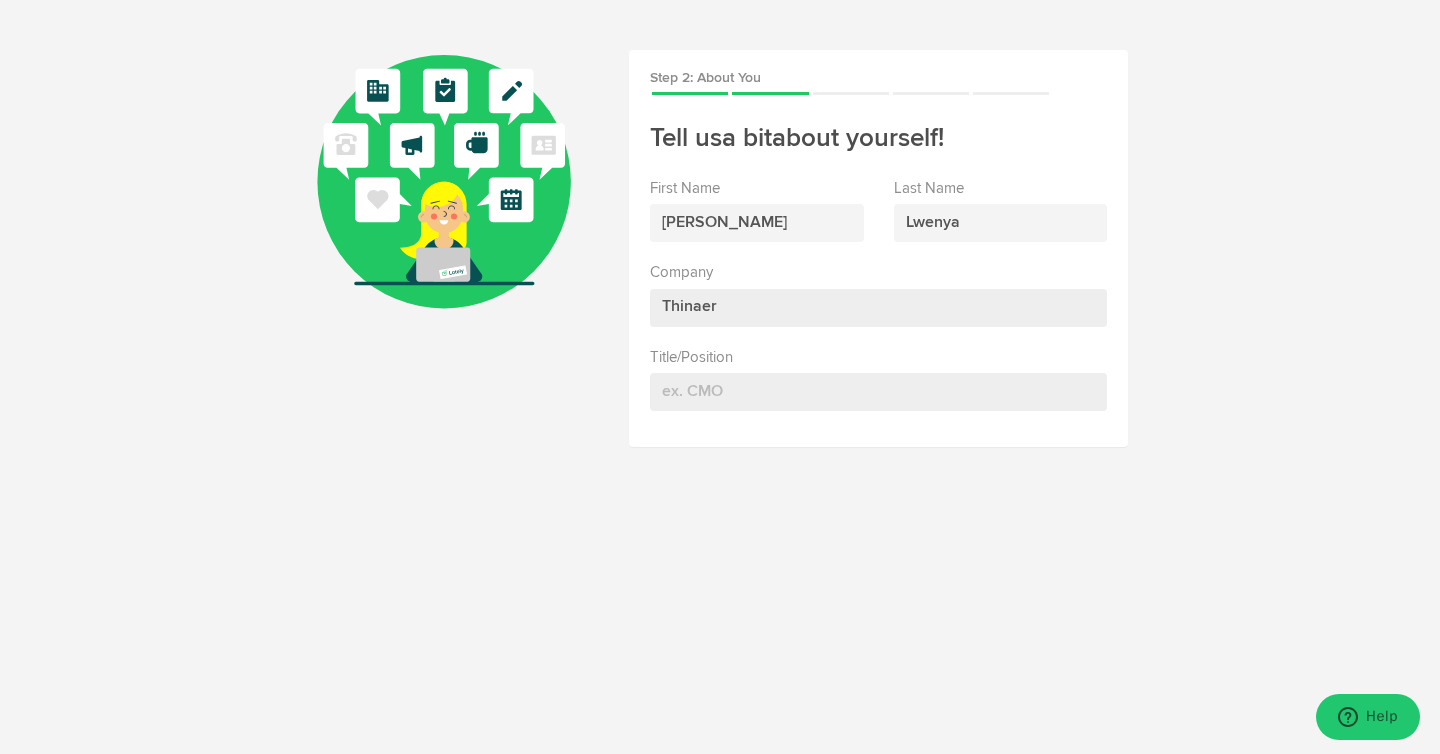 type on "Thinaer" 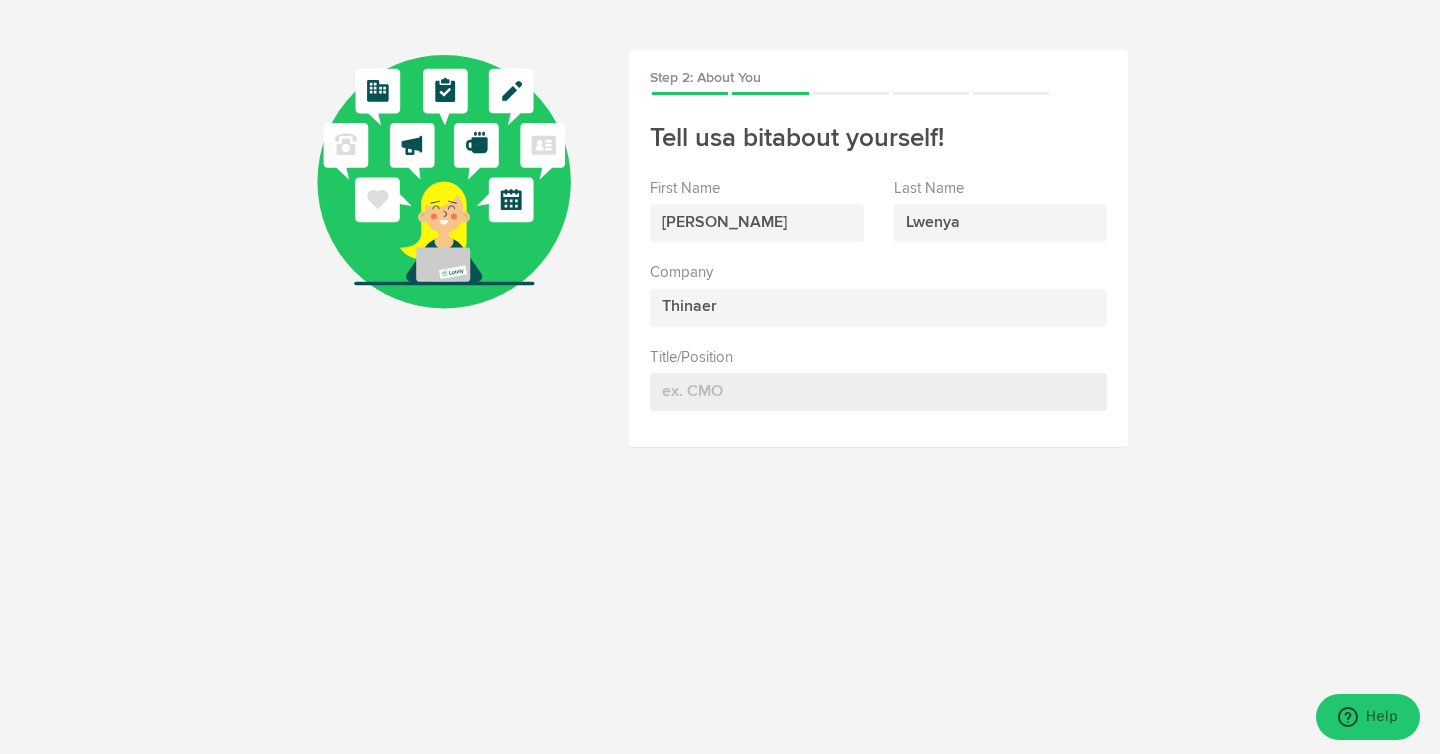 click on "Title/Position" at bounding box center (878, 392) 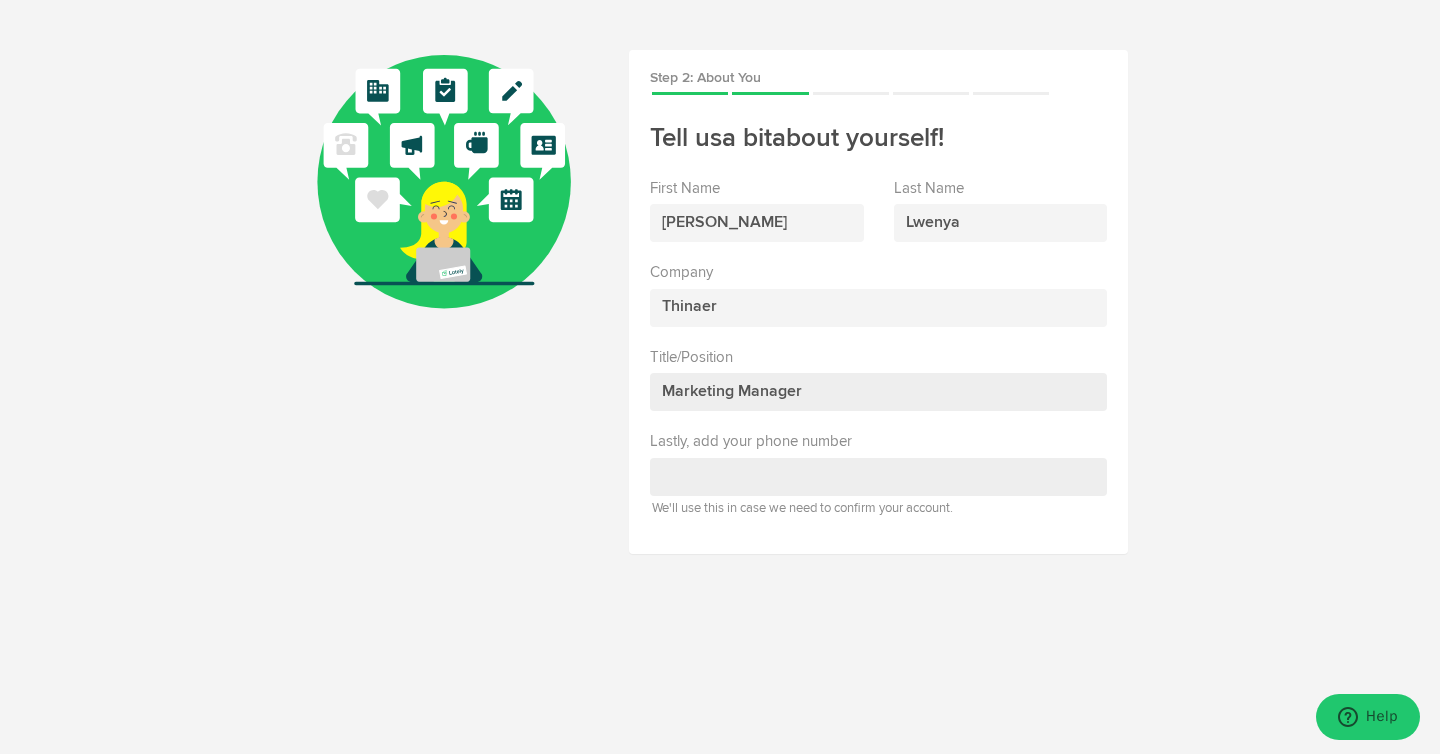 type on "Marketing Manager" 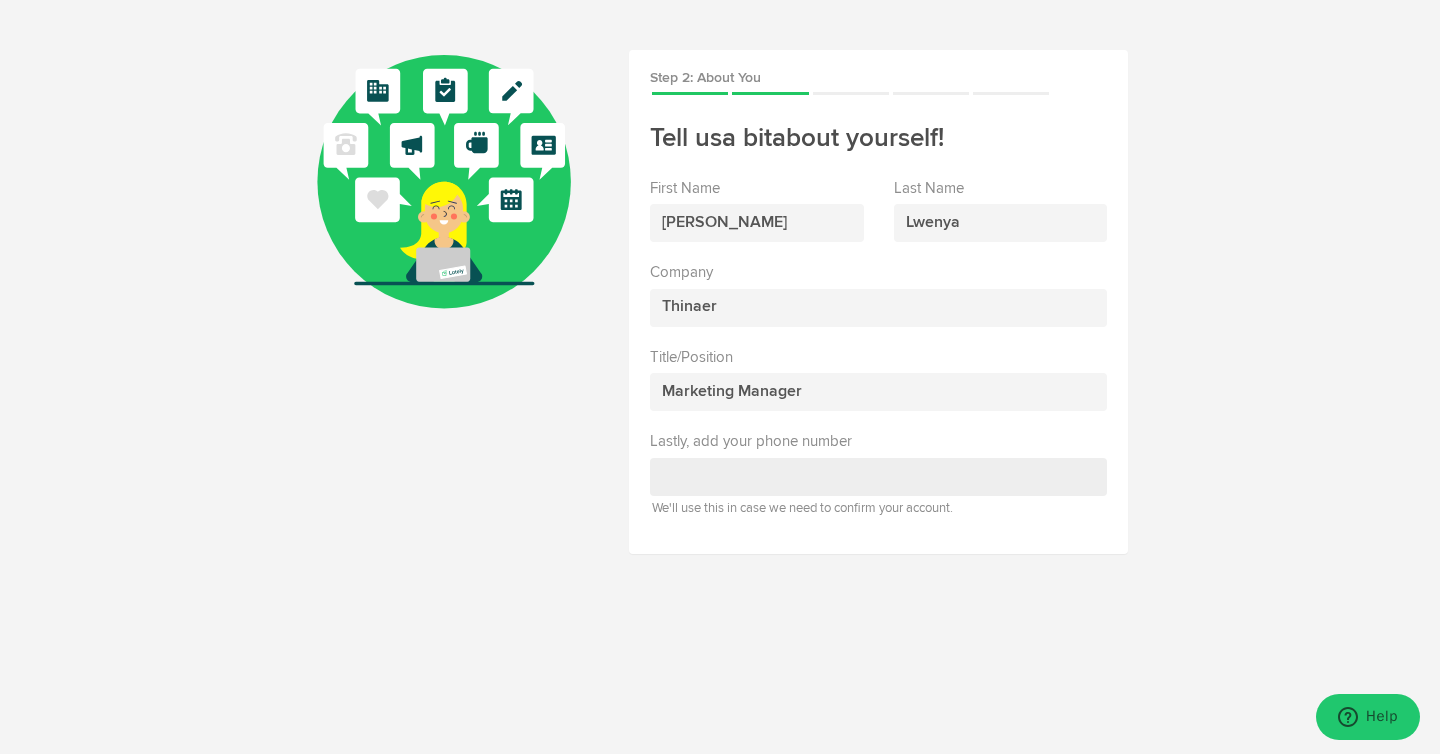 click at bounding box center [878, 477] 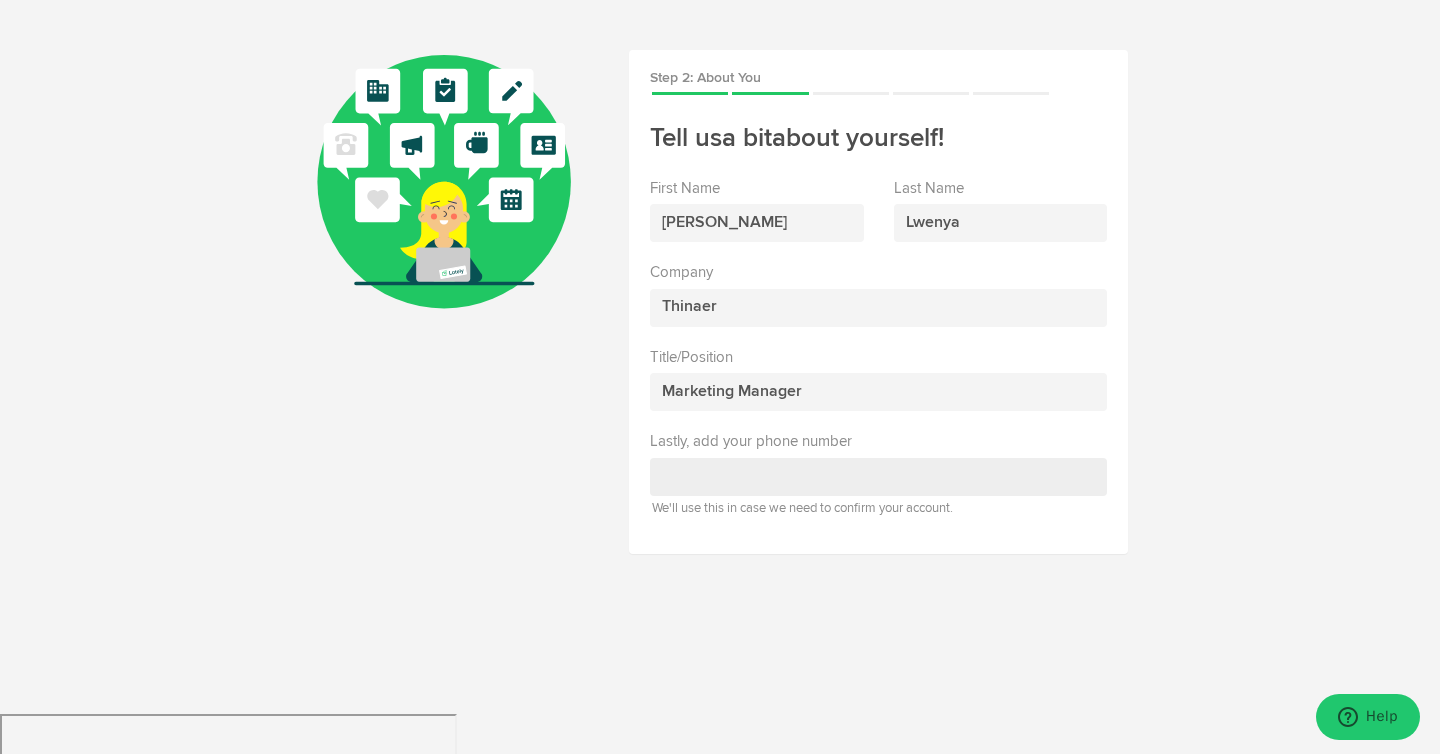 type on "9497351412" 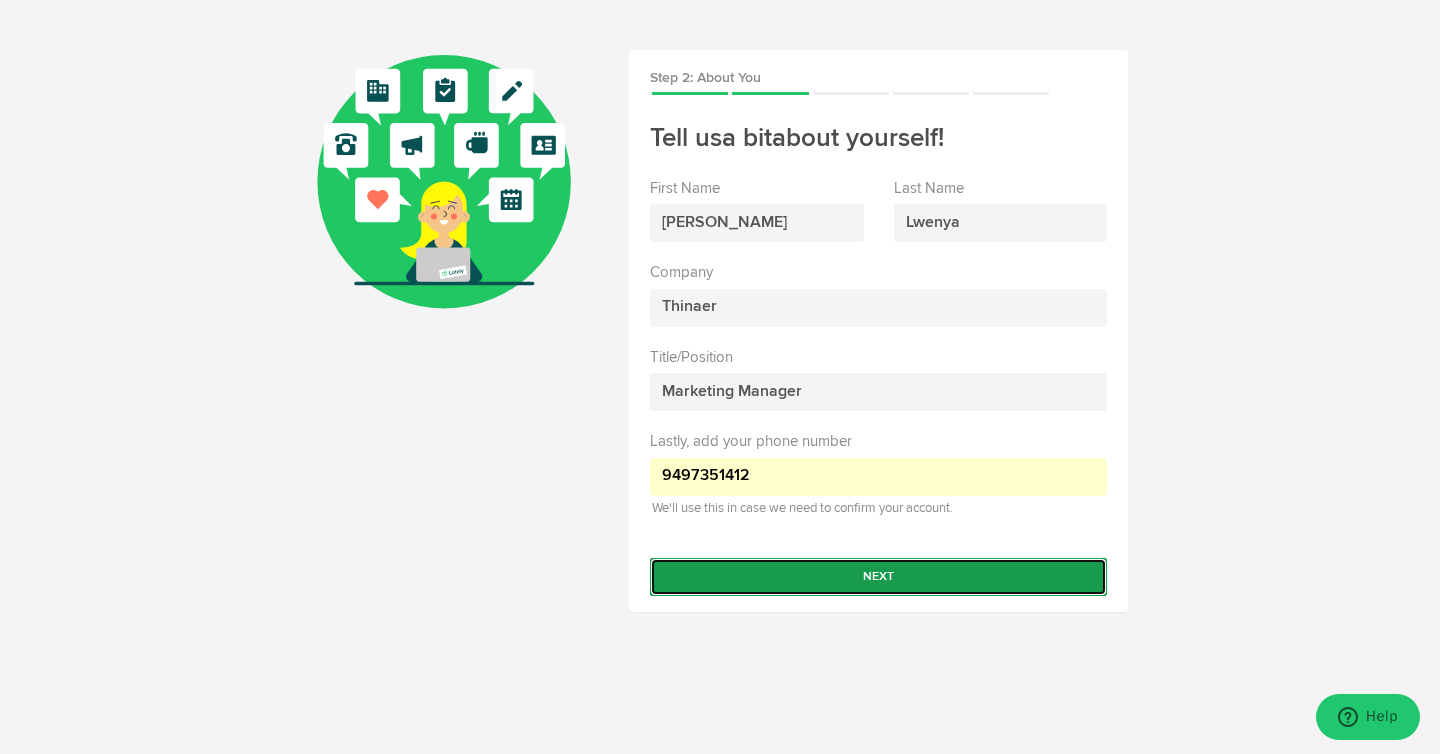 click on "Next" at bounding box center [878, 577] 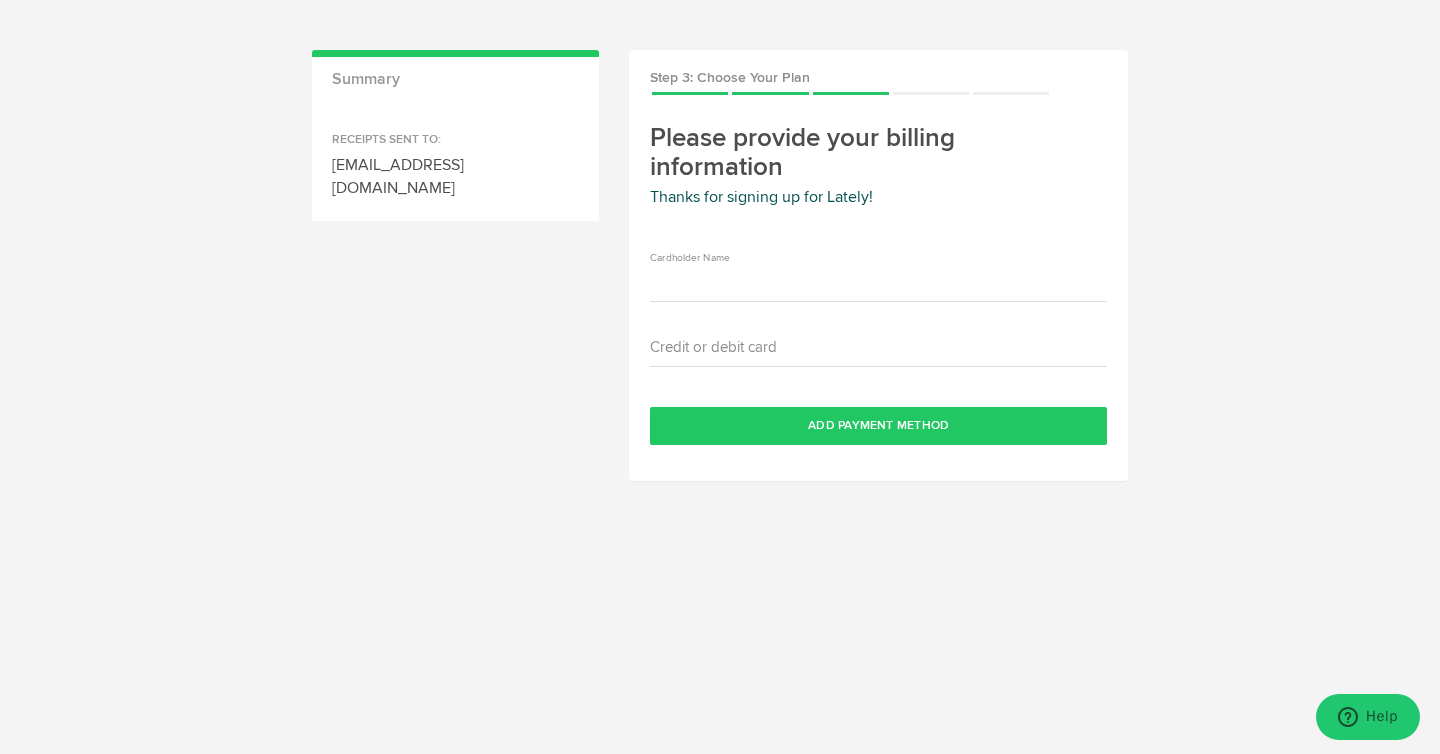click on "Step 3: Choose Your Plan
Please provide your  billing information
Thanks for signing up for Lately!
Cardholder Name
Credit or debit card
Add Payment Method
Summary
Lately: Vip
RECEIPTS SENT TO:
marketing@thinaer.io
Your Dashboards
You currently own 1 dashboard s  and the prices above are per dashboard per month:" at bounding box center [720, 330] 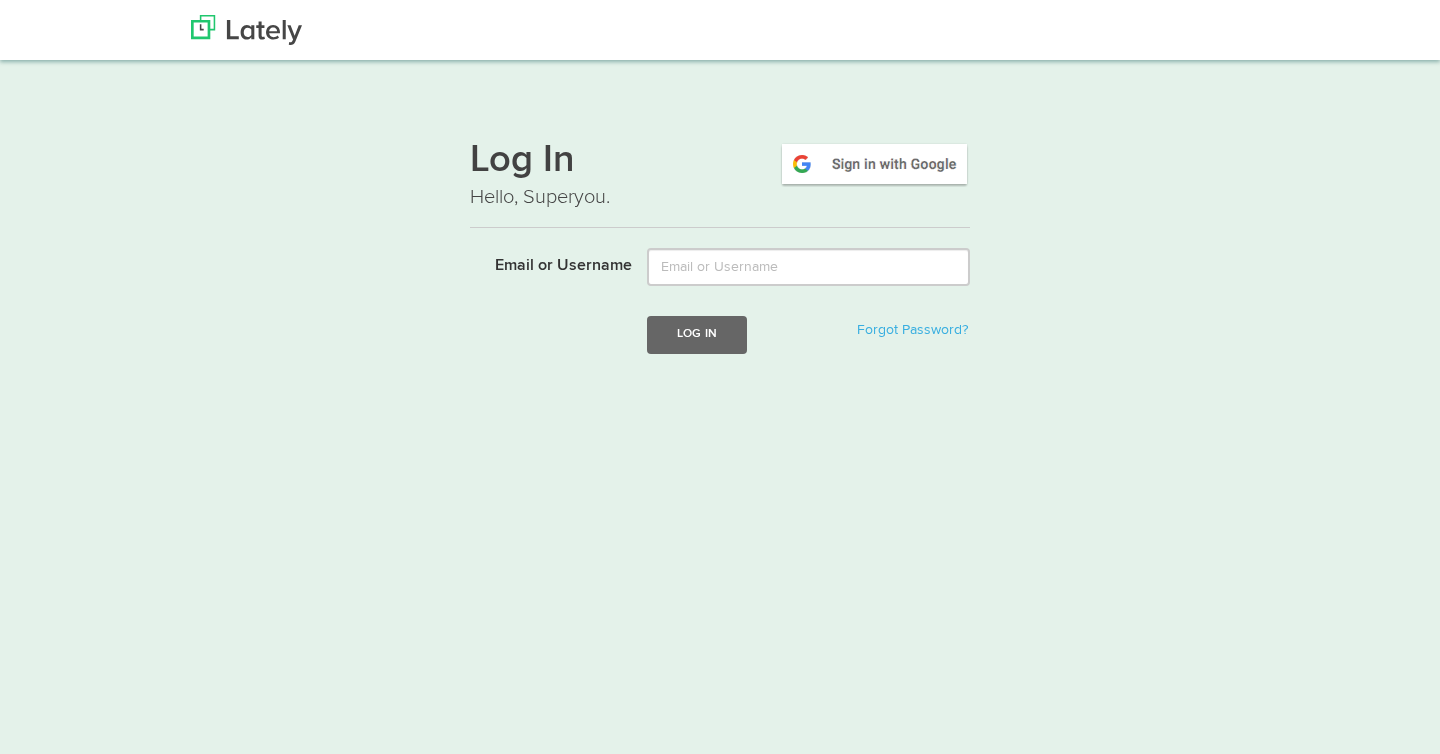 scroll, scrollTop: 0, scrollLeft: 0, axis: both 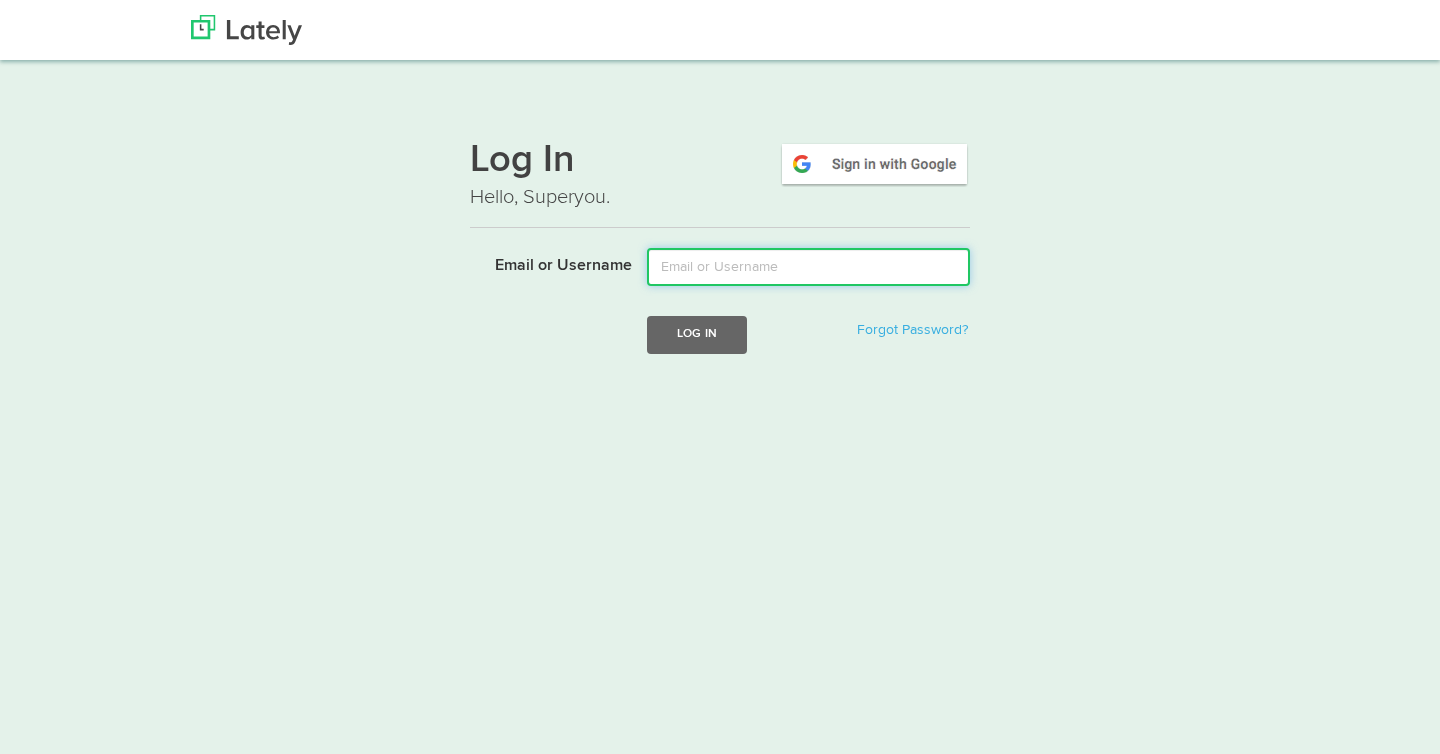type on "[EMAIL_ADDRESS][DOMAIN_NAME]" 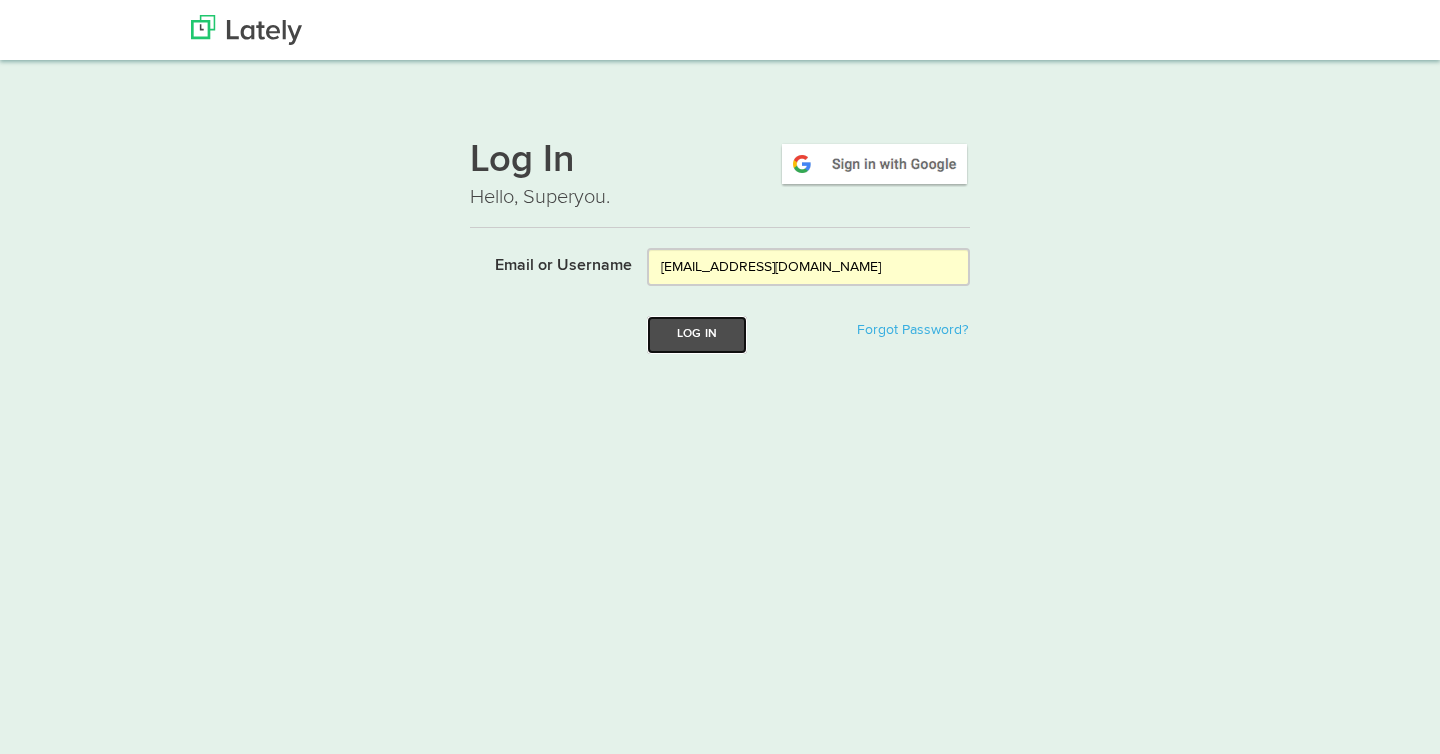 click on "Log In" at bounding box center (697, 334) 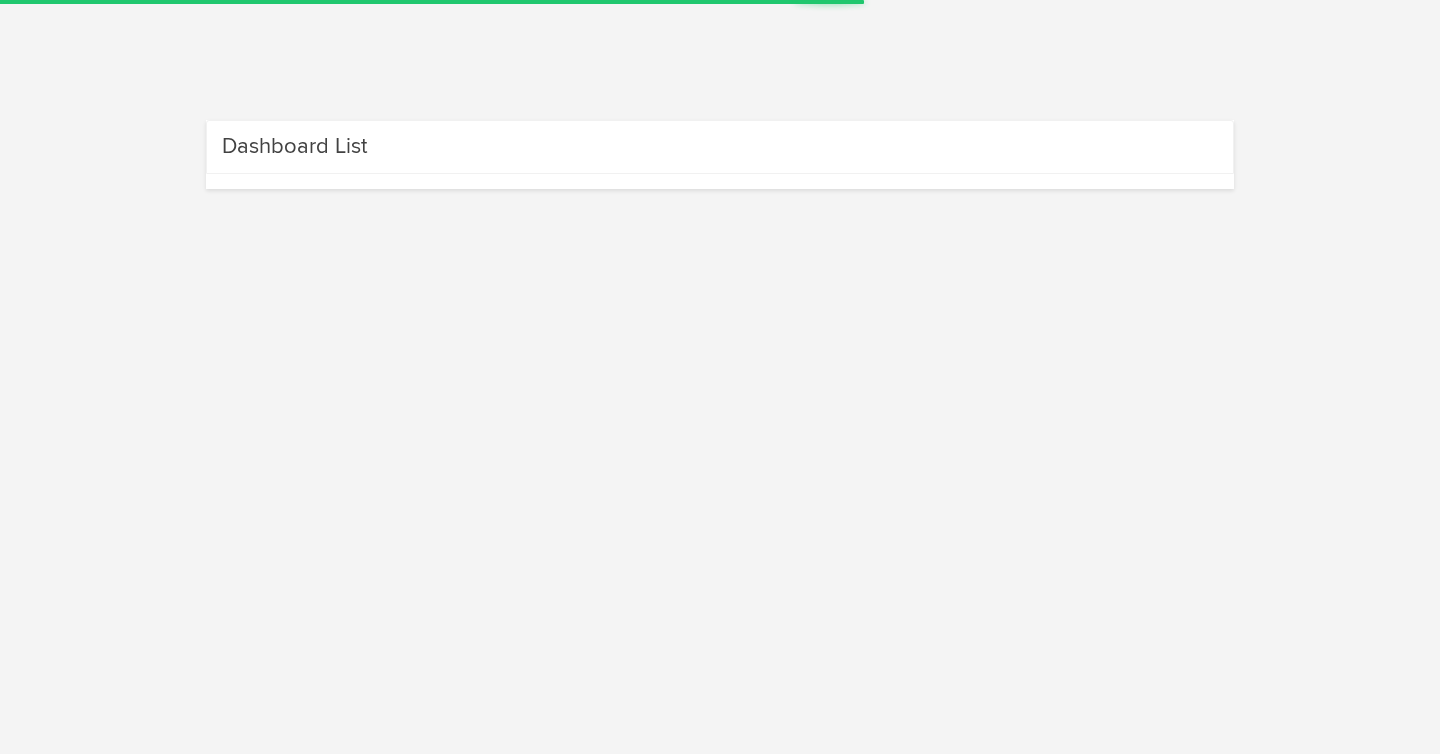 scroll, scrollTop: 0, scrollLeft: 0, axis: both 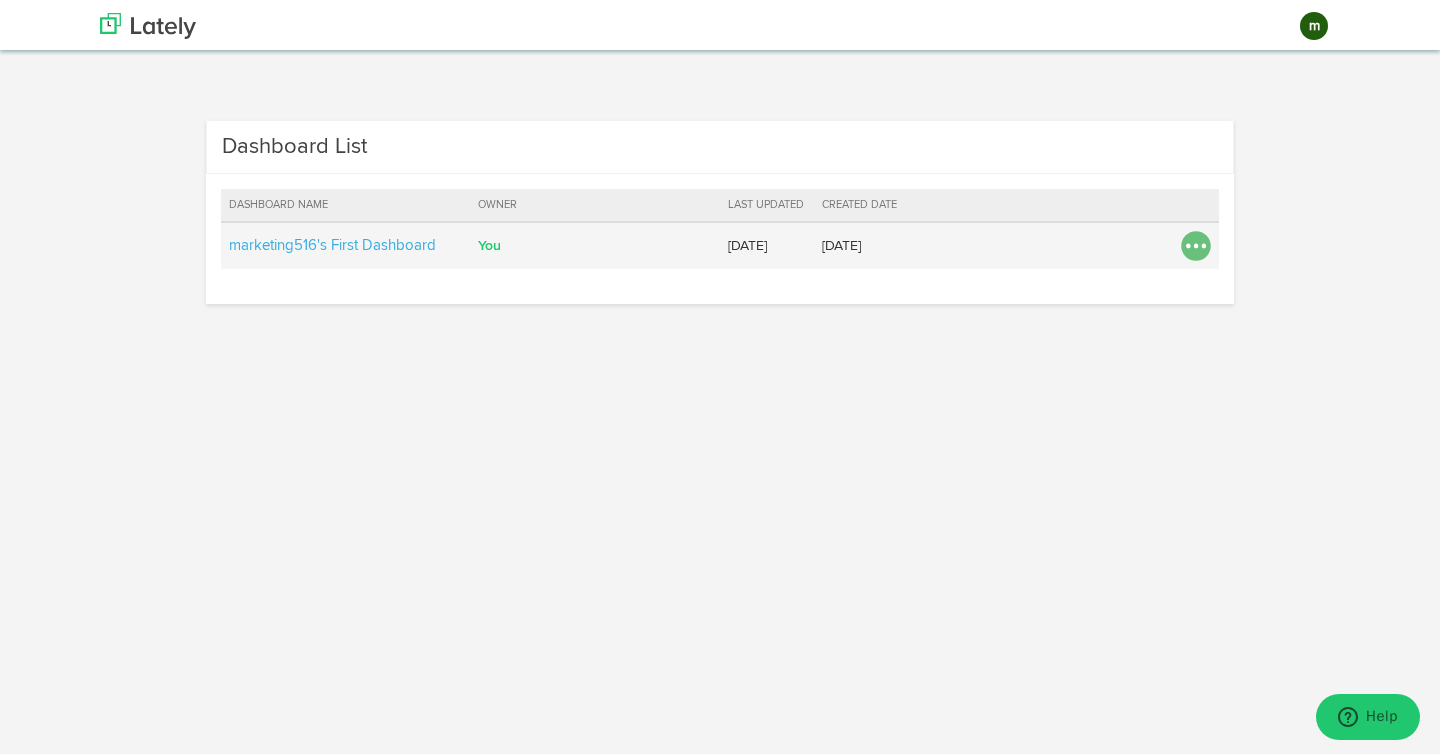 click at bounding box center (1196, 246) 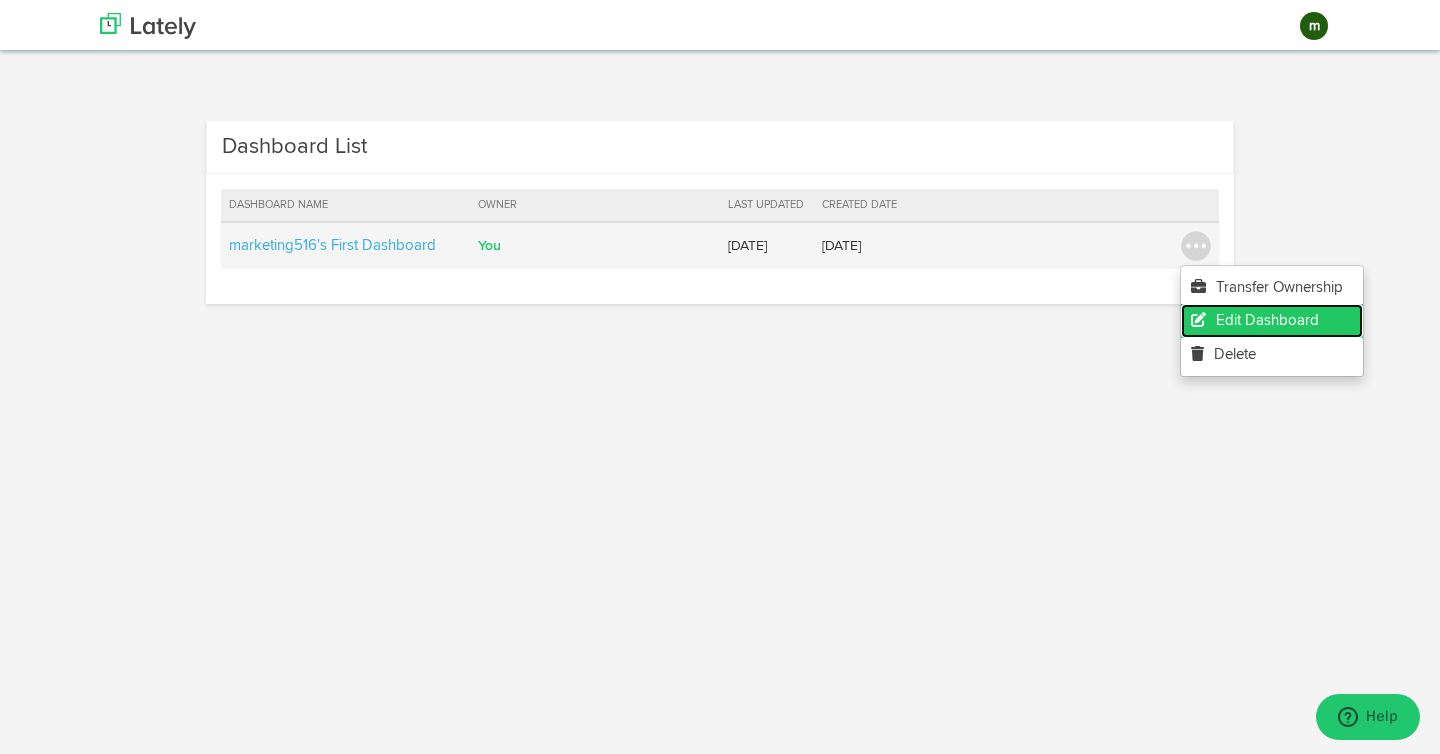 click on "Edit Dashboard" at bounding box center (1272, 320) 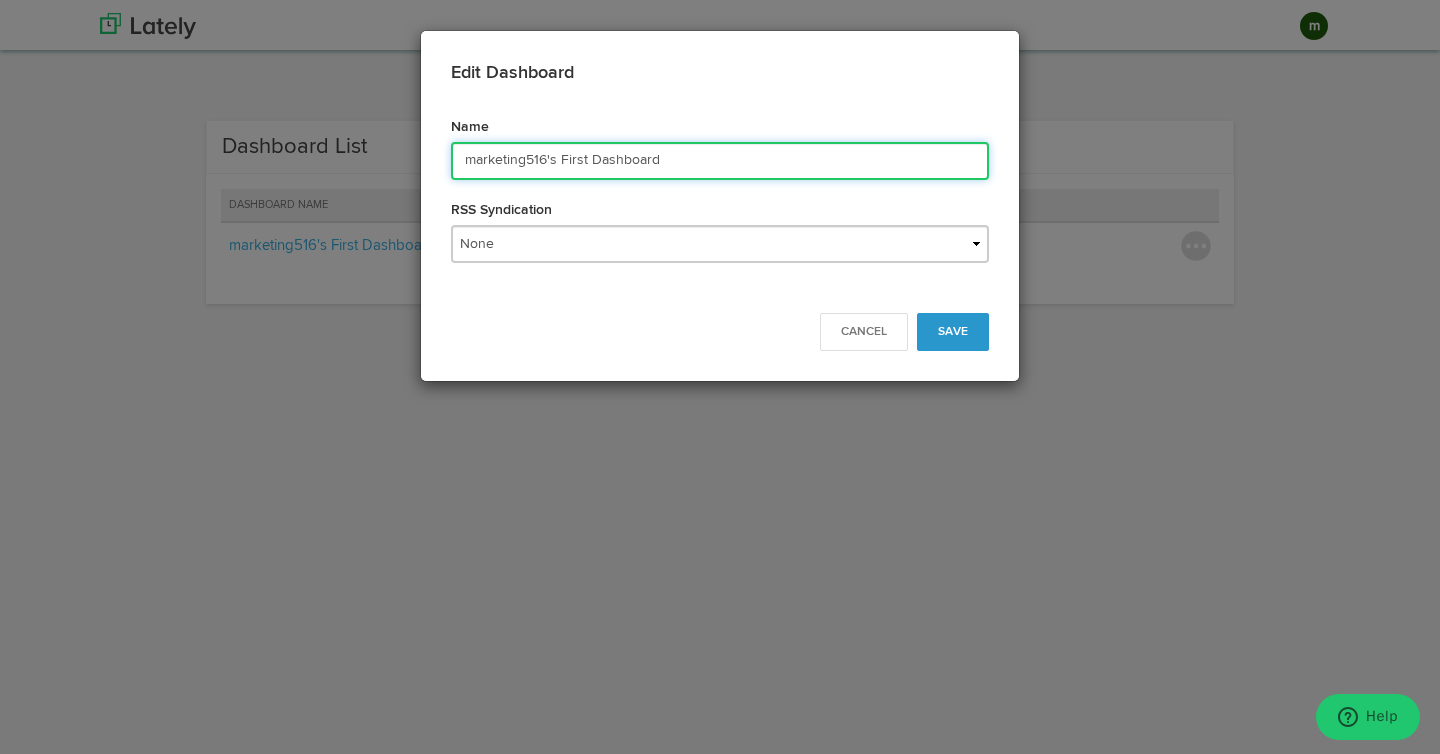 click on "marketing516's First Dashboard" at bounding box center (720, 161) 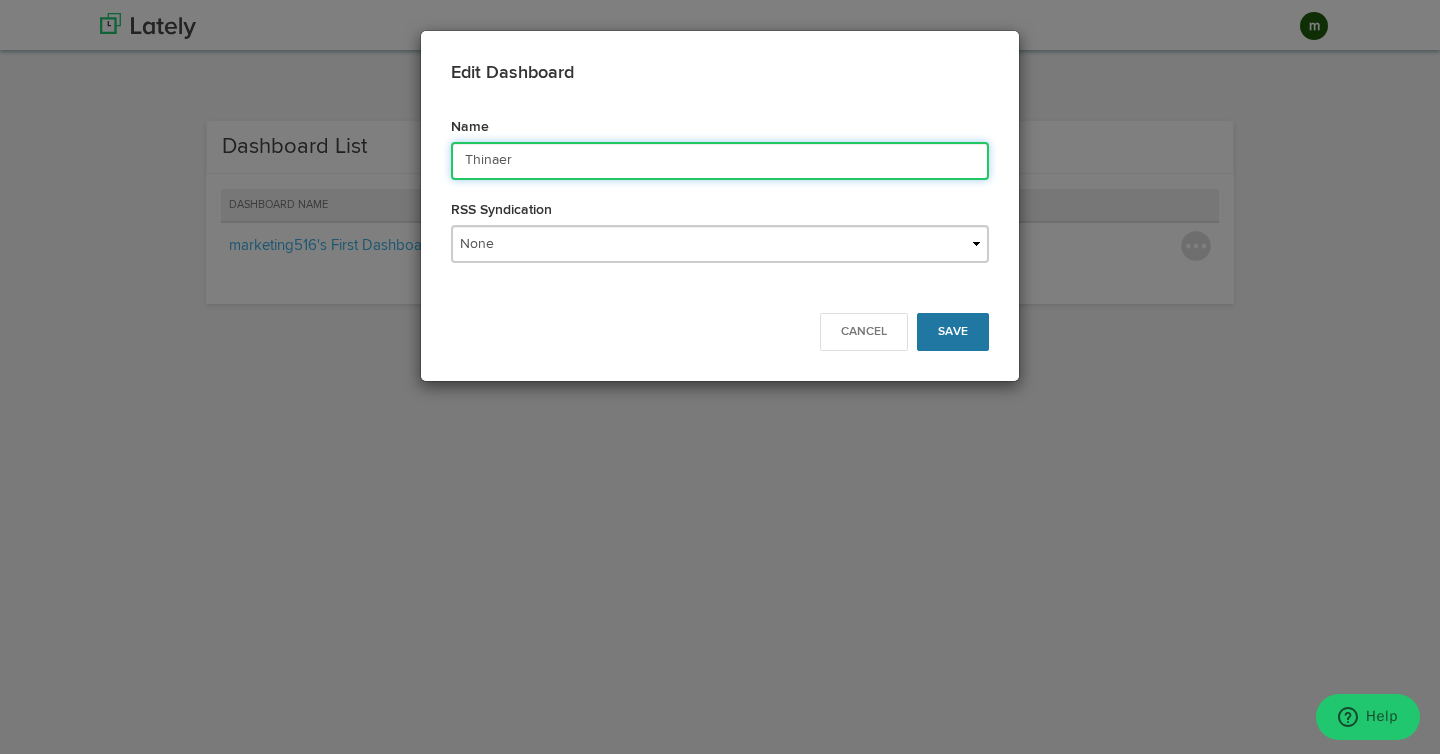type on "Thinaer" 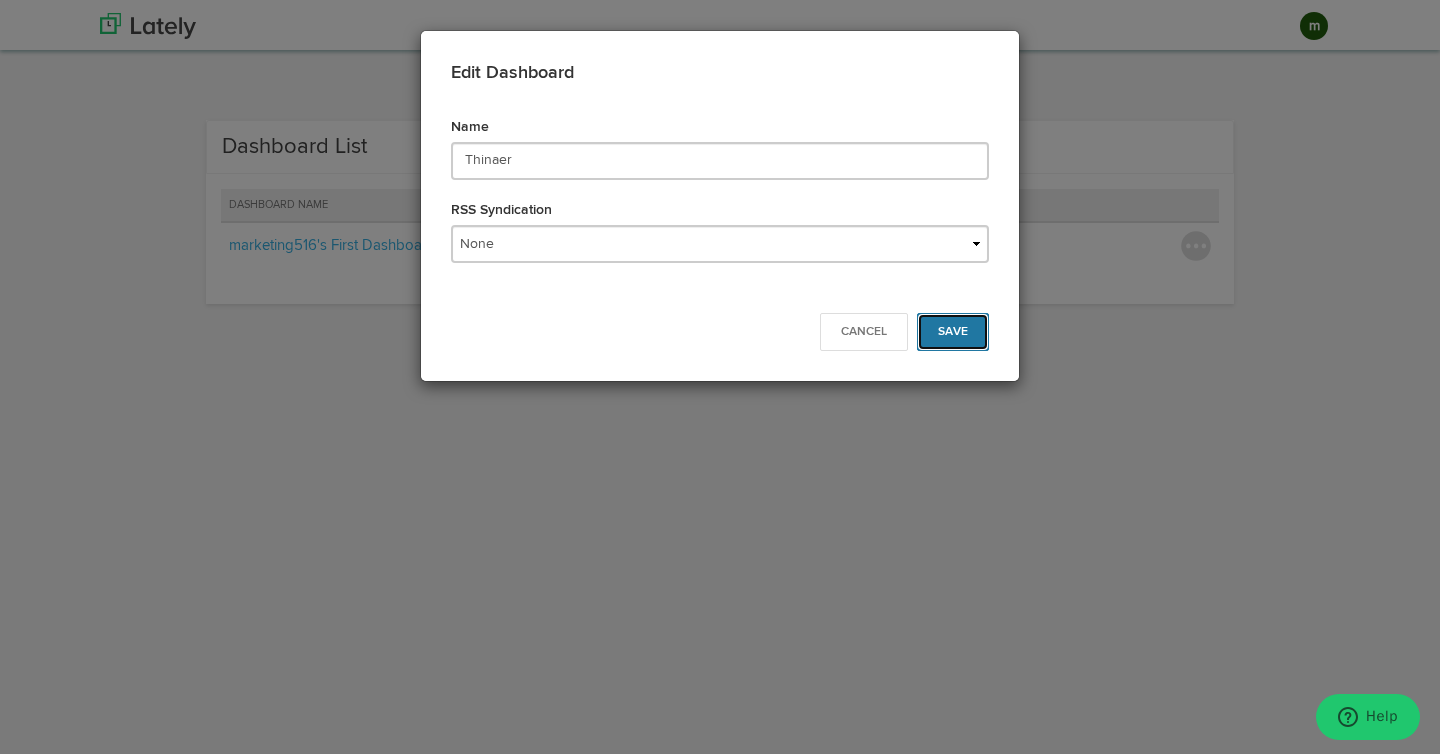 click on "Save" at bounding box center (953, 332) 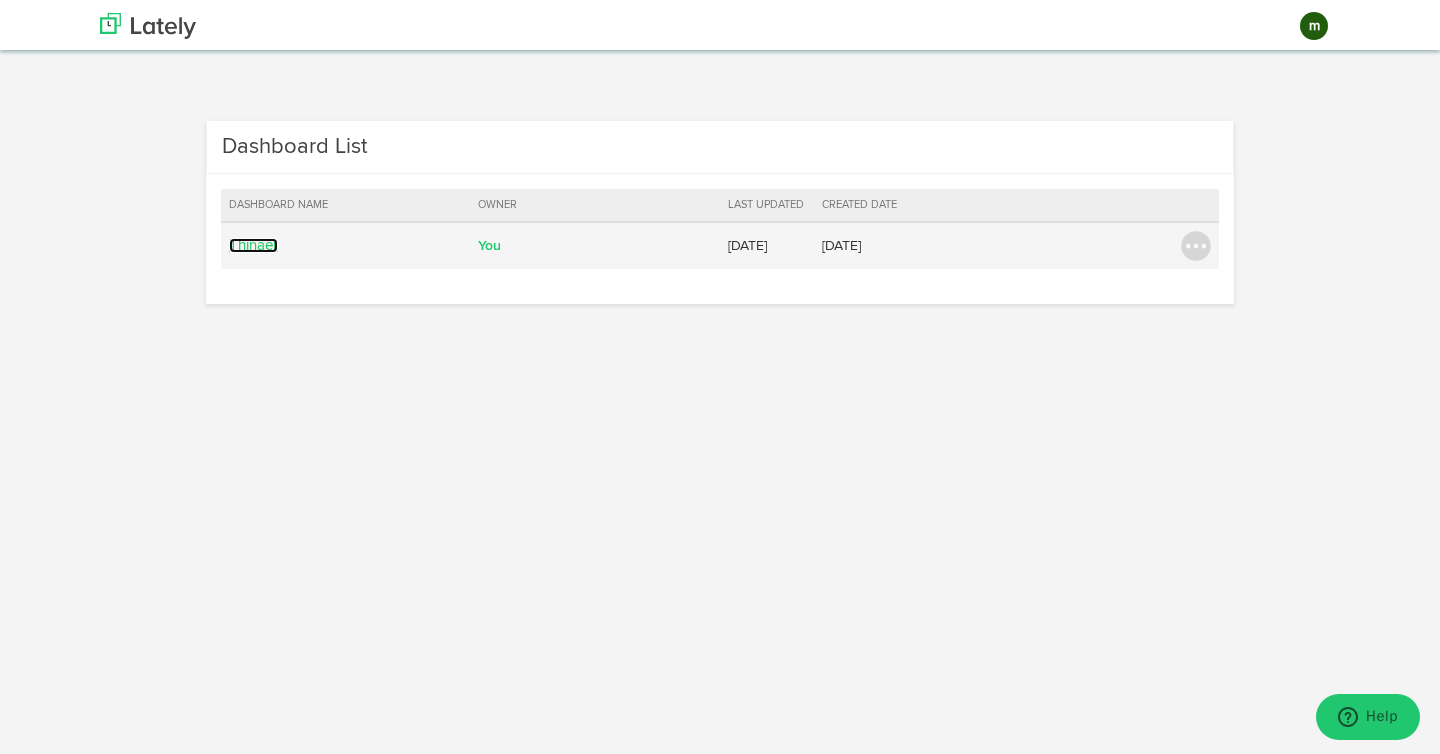 click on "Thinaer" at bounding box center [253, 245] 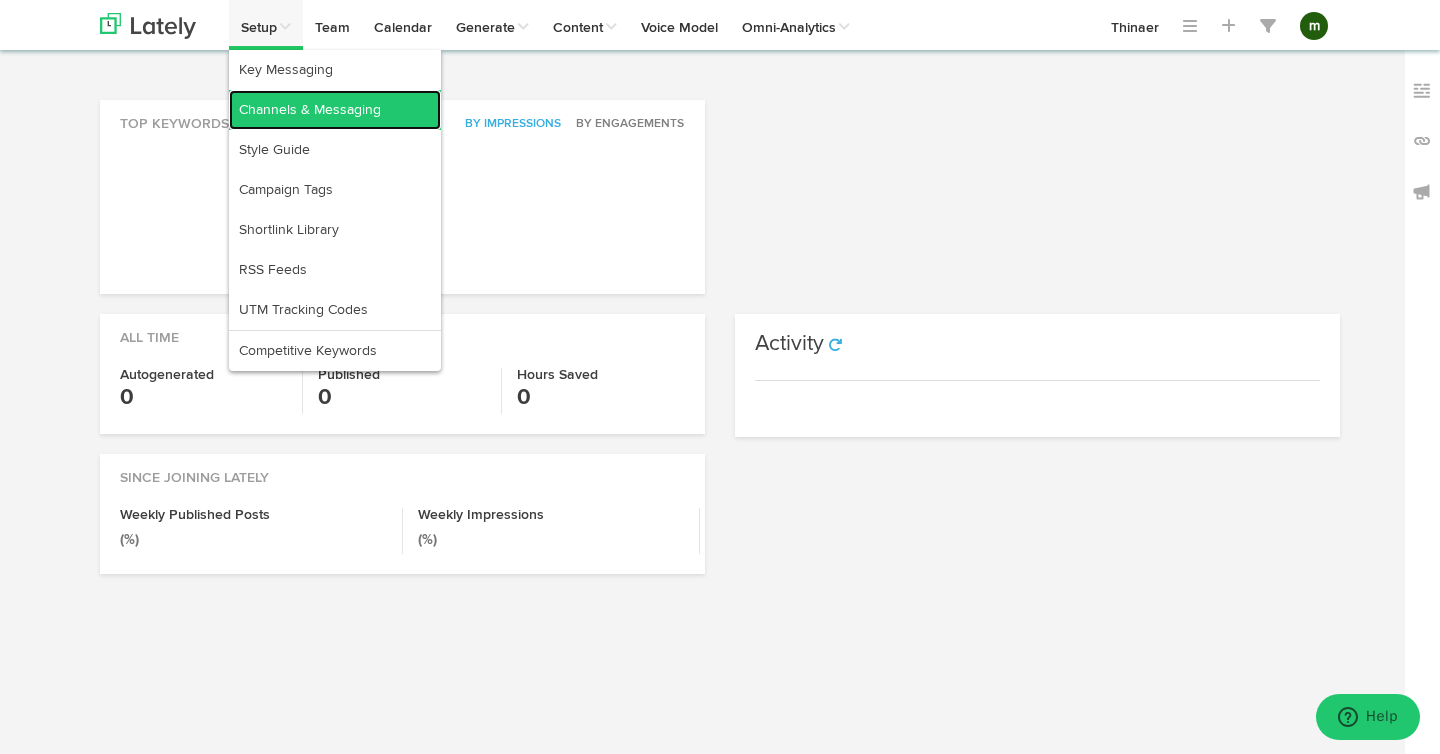 click on "Channels & Messaging" at bounding box center (335, 110) 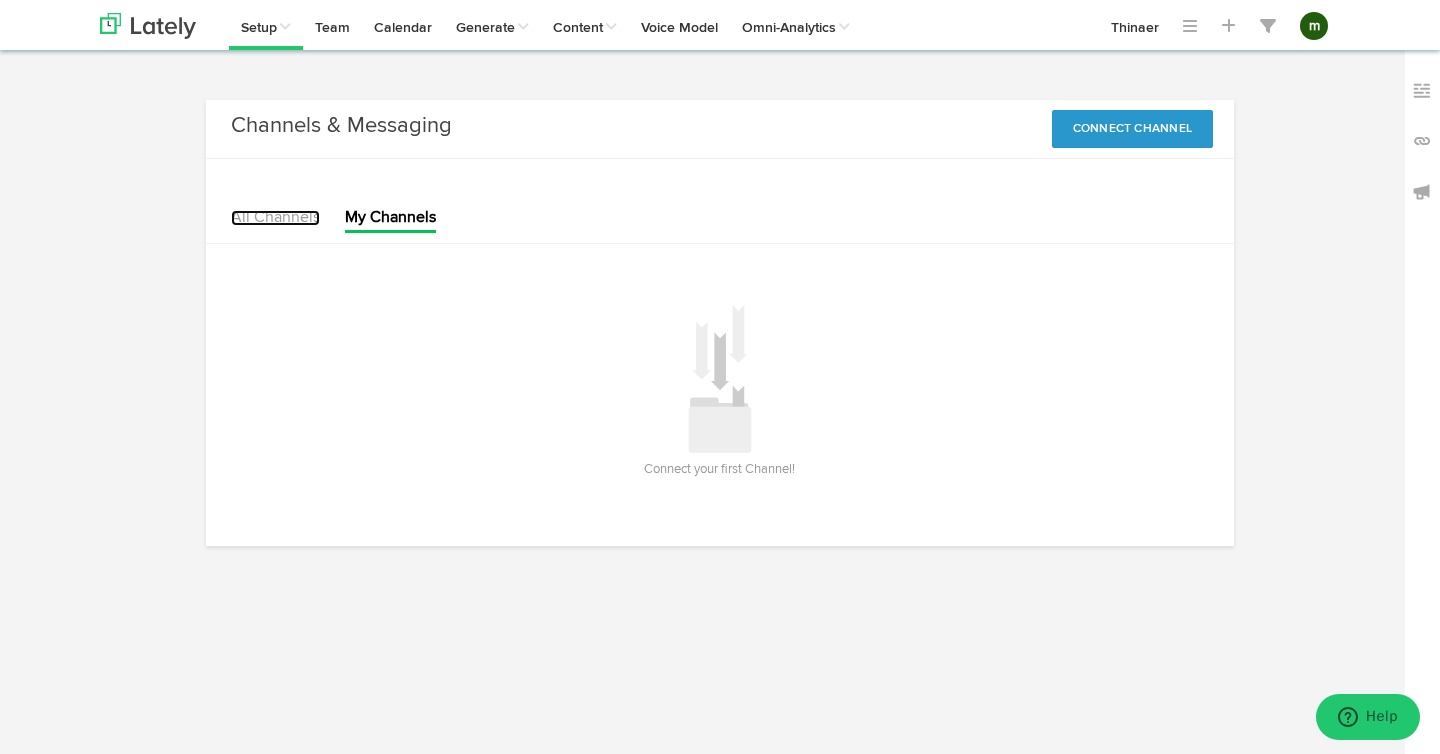 click on "All Channels" at bounding box center (275, 218) 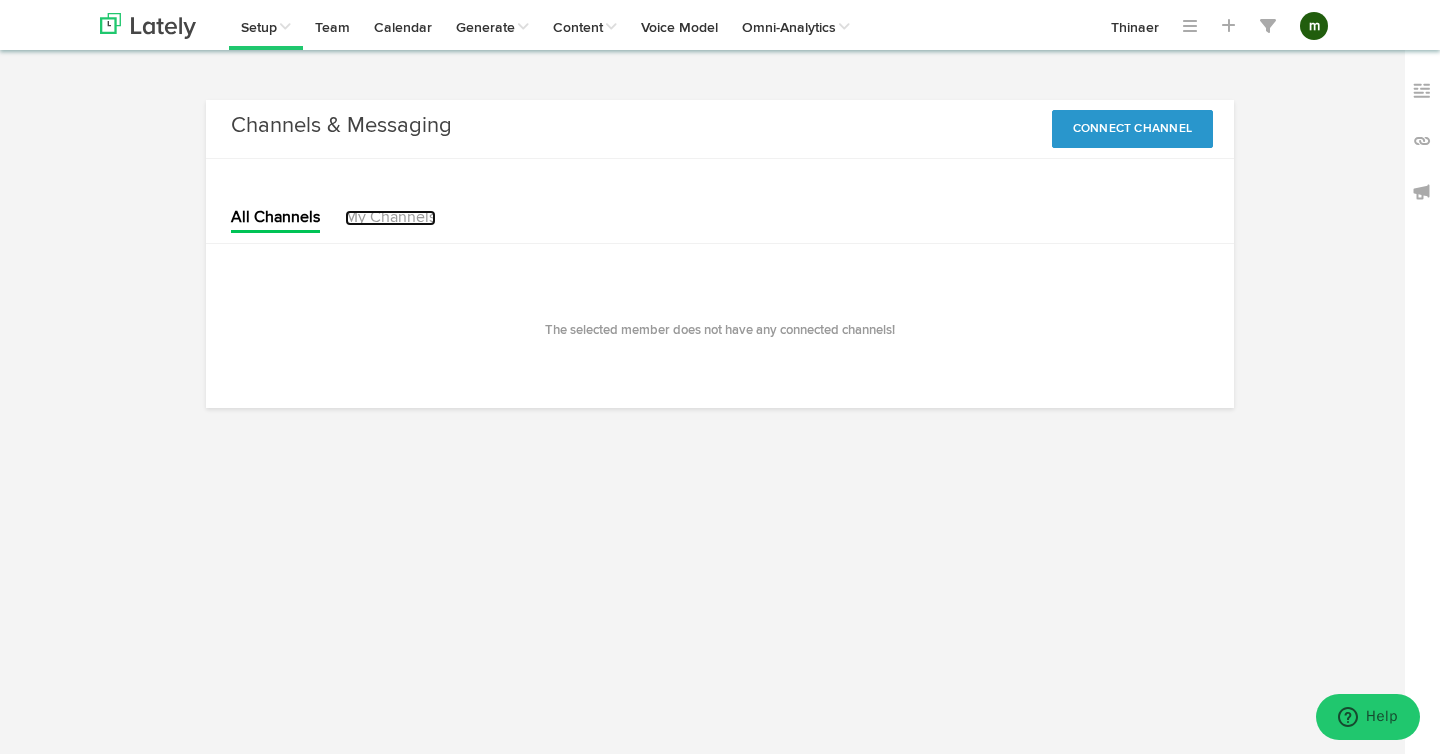 click on "My Channels" at bounding box center (390, 218) 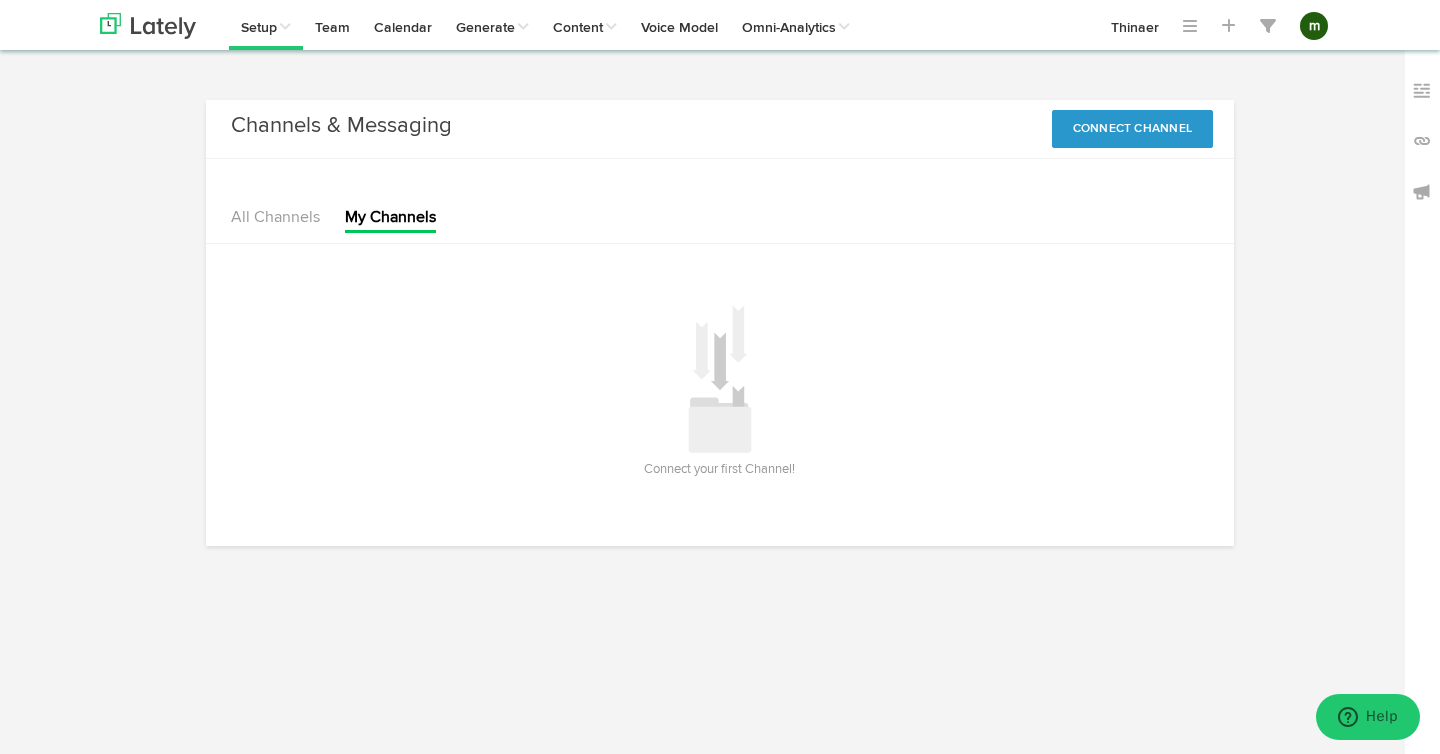click on "All Channels" at bounding box center (275, 220) 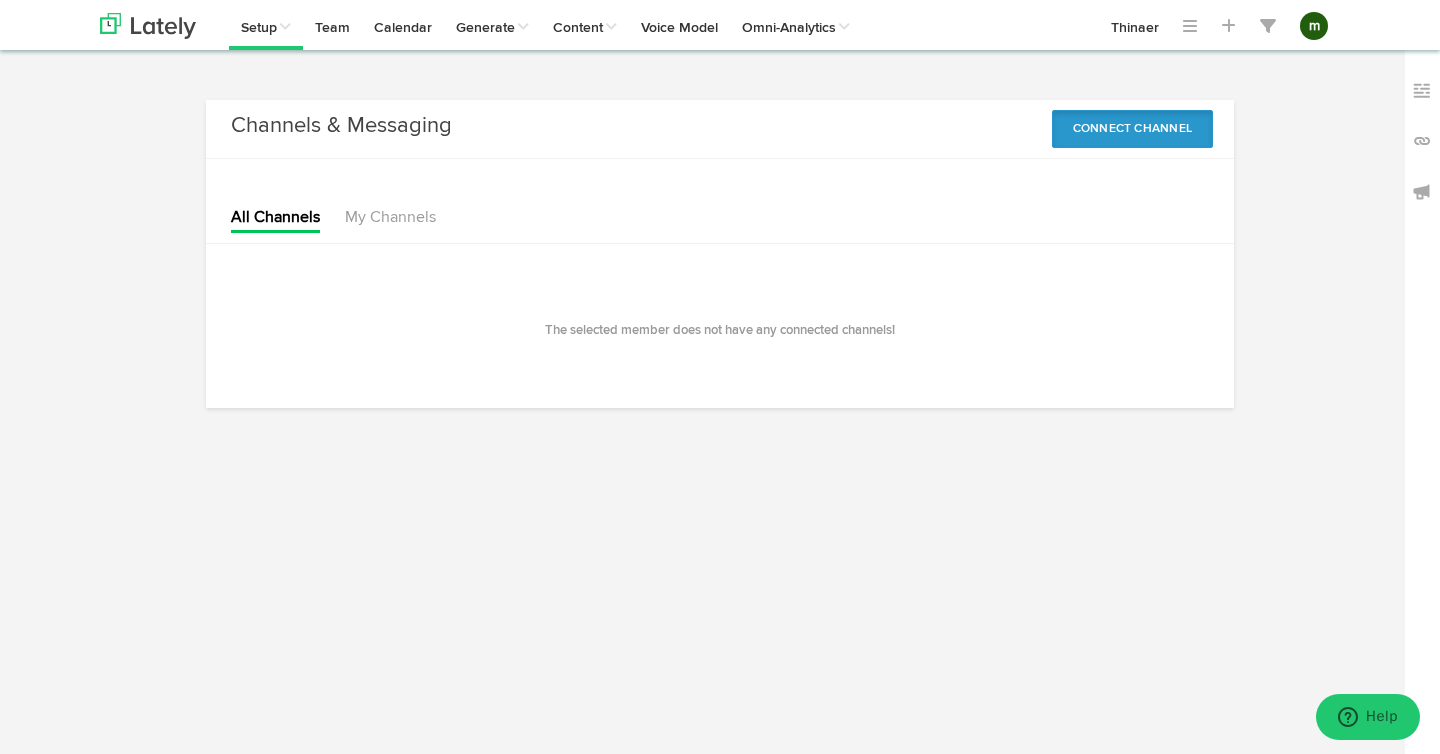 click on "Connect Channel" at bounding box center (1133, 129) 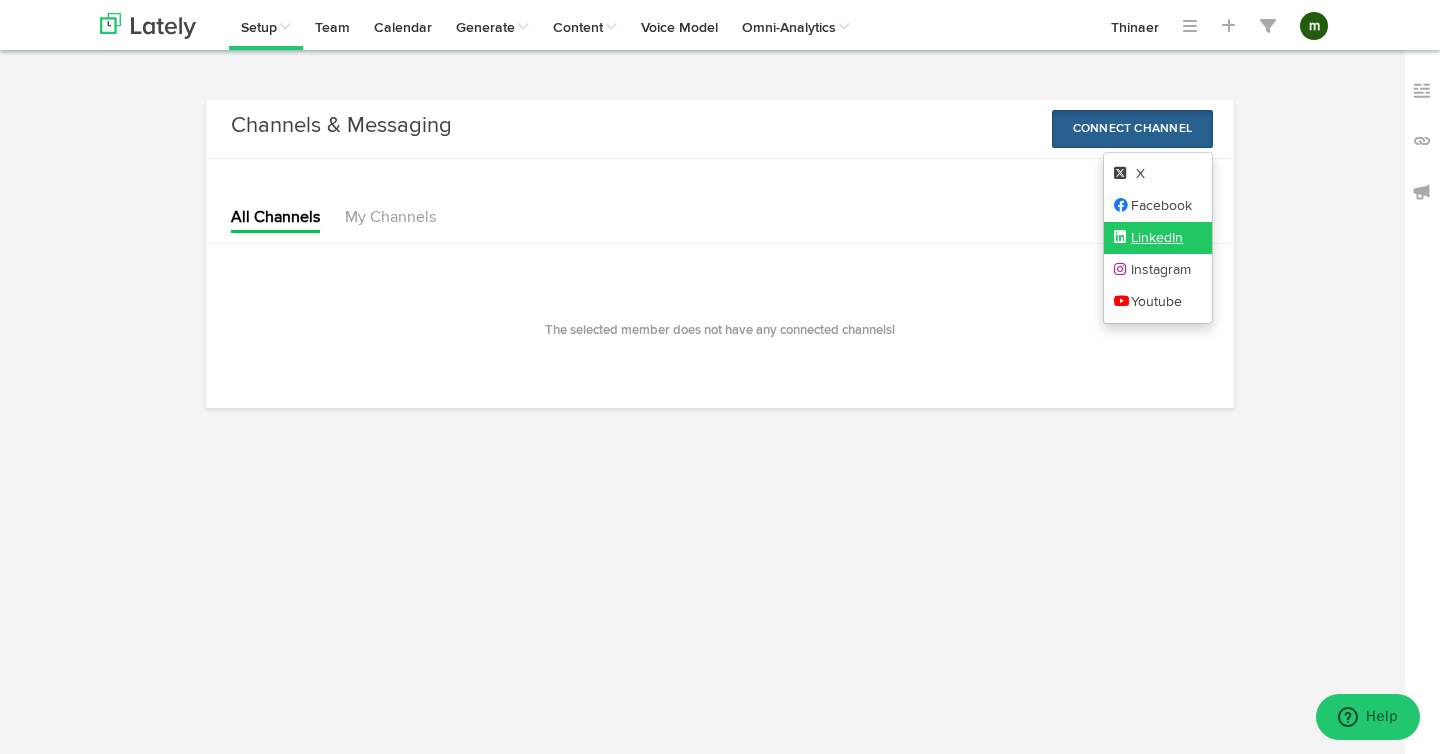 click on "LinkedIn" at bounding box center [1158, 238] 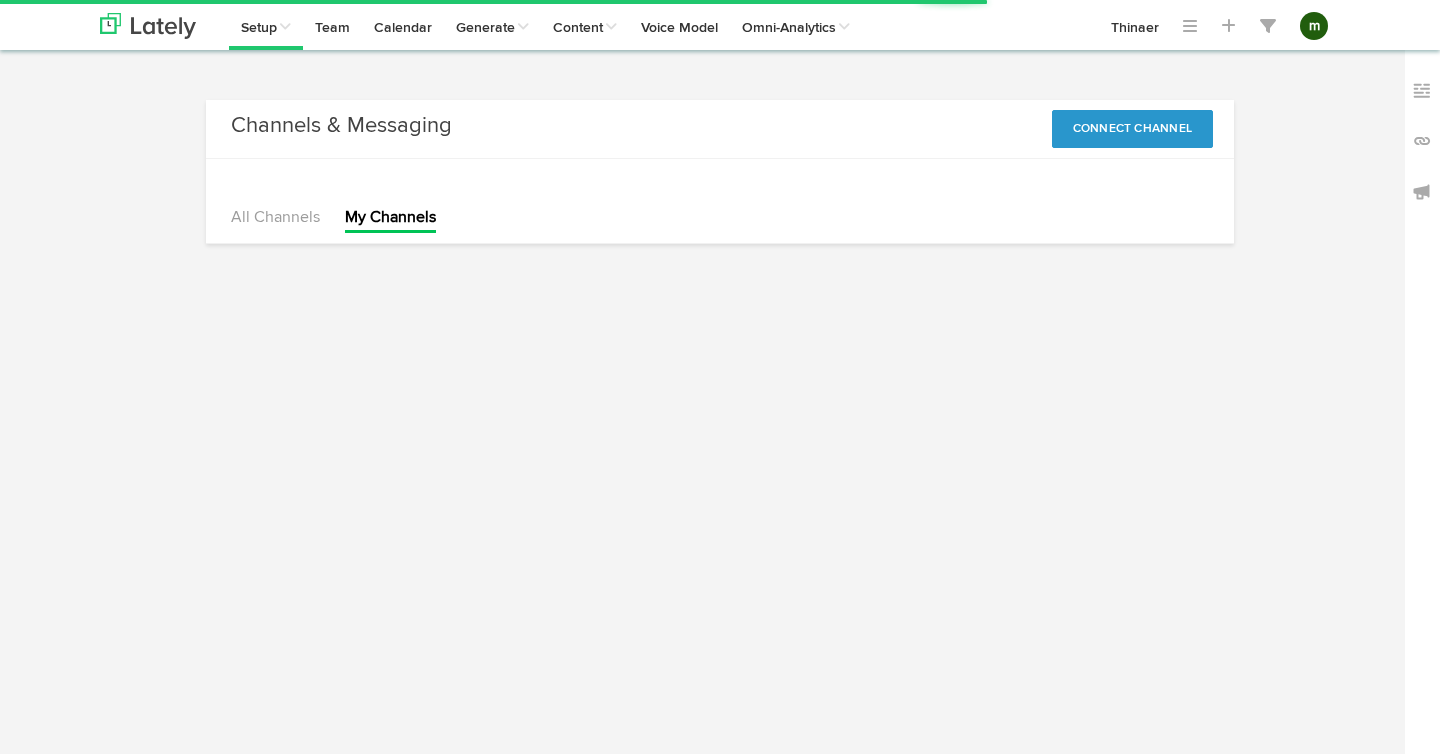 scroll, scrollTop: 0, scrollLeft: 0, axis: both 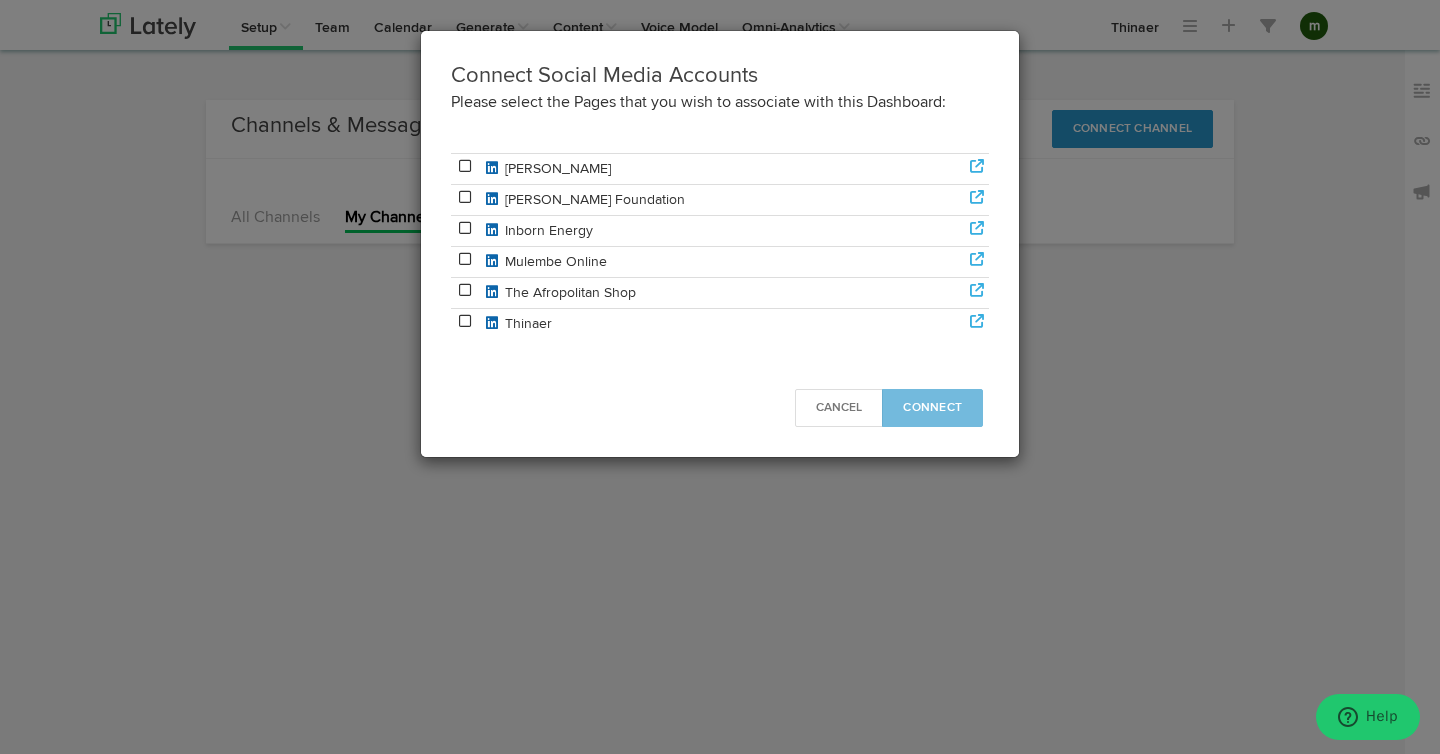 click at bounding box center [465, 321] 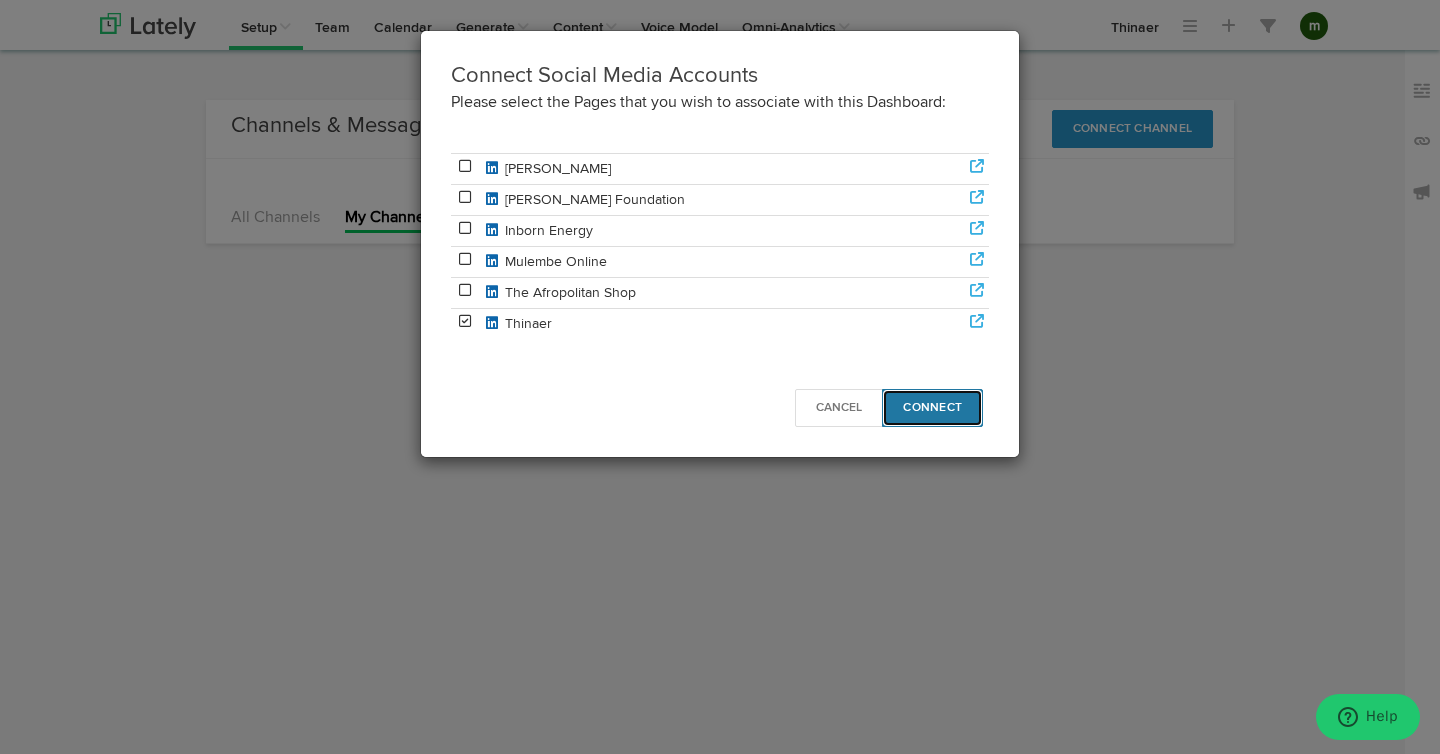 click on "Connect" at bounding box center (932, 408) 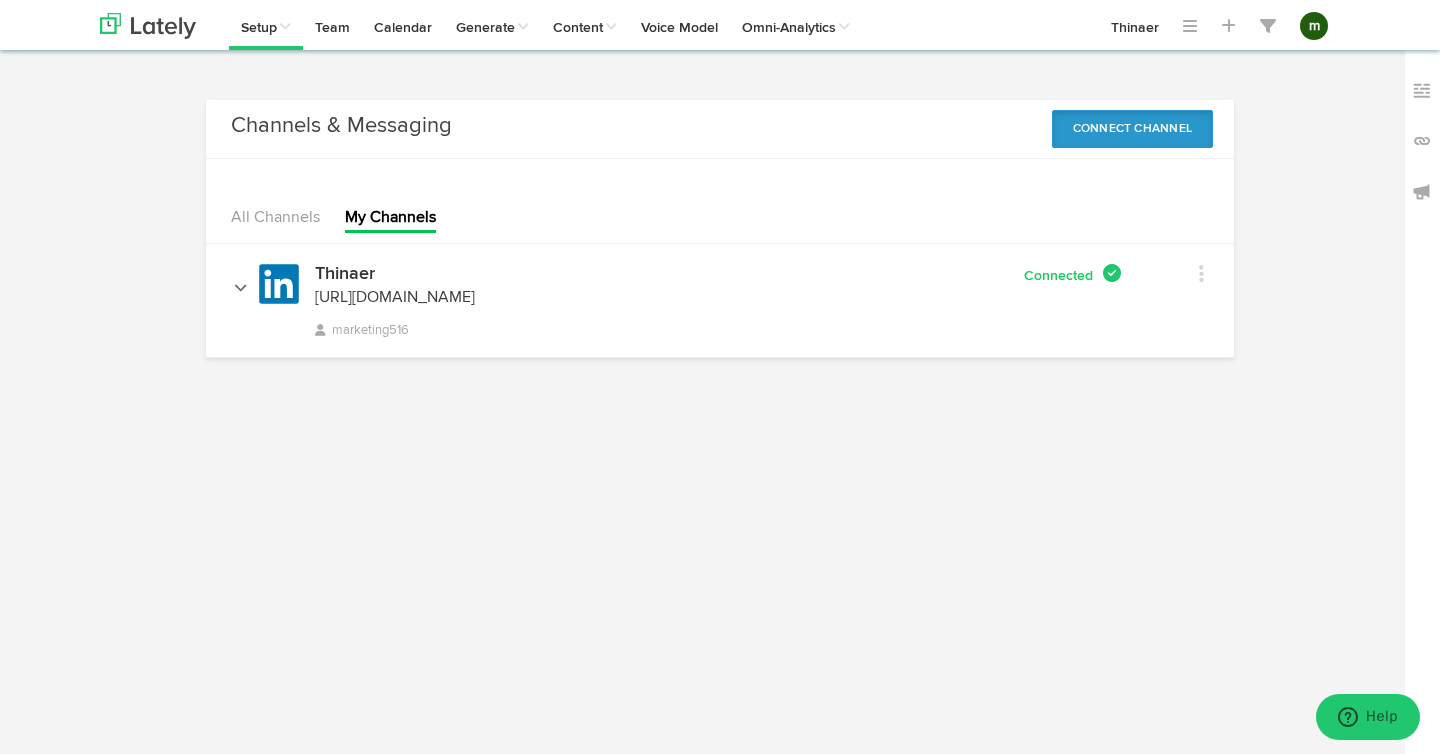 click on "Connect Channel" at bounding box center (1133, 129) 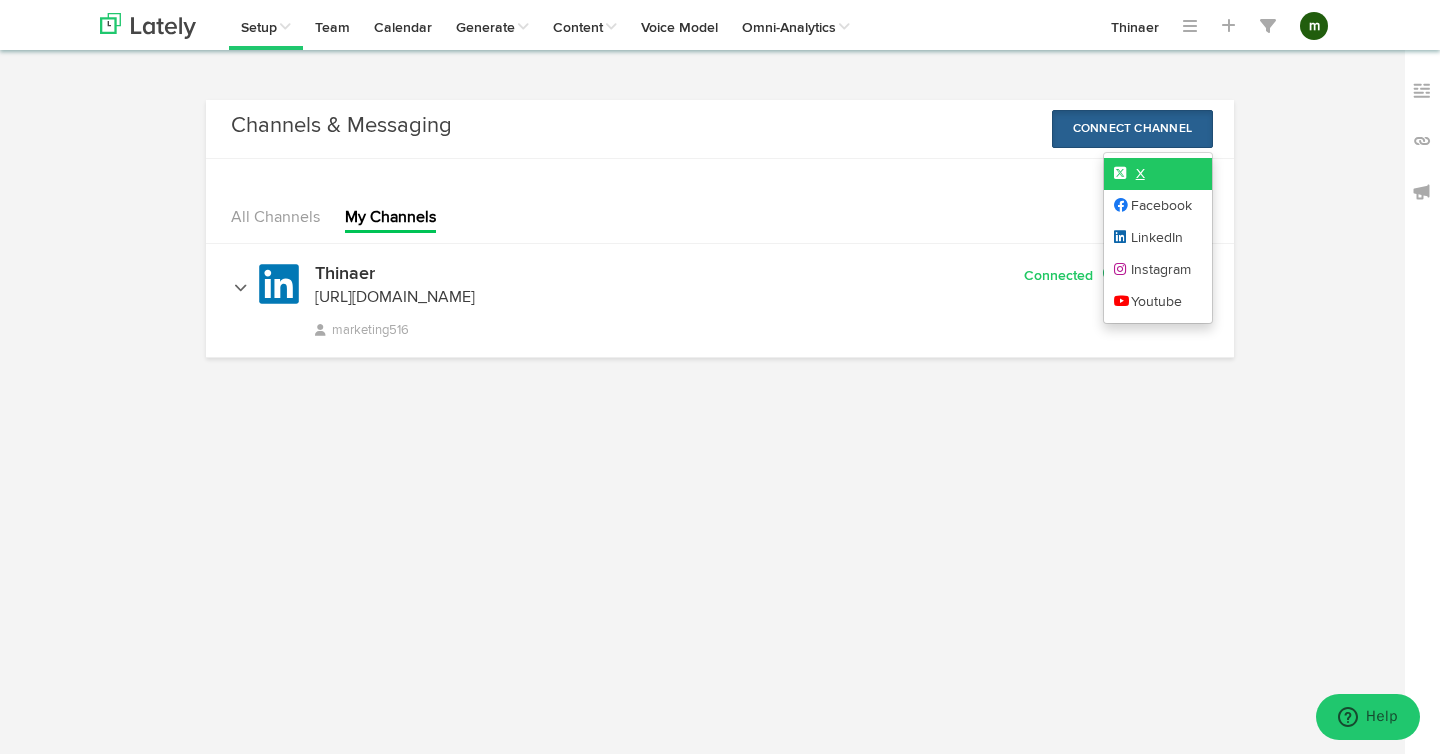 click on "X" at bounding box center (1158, 174) 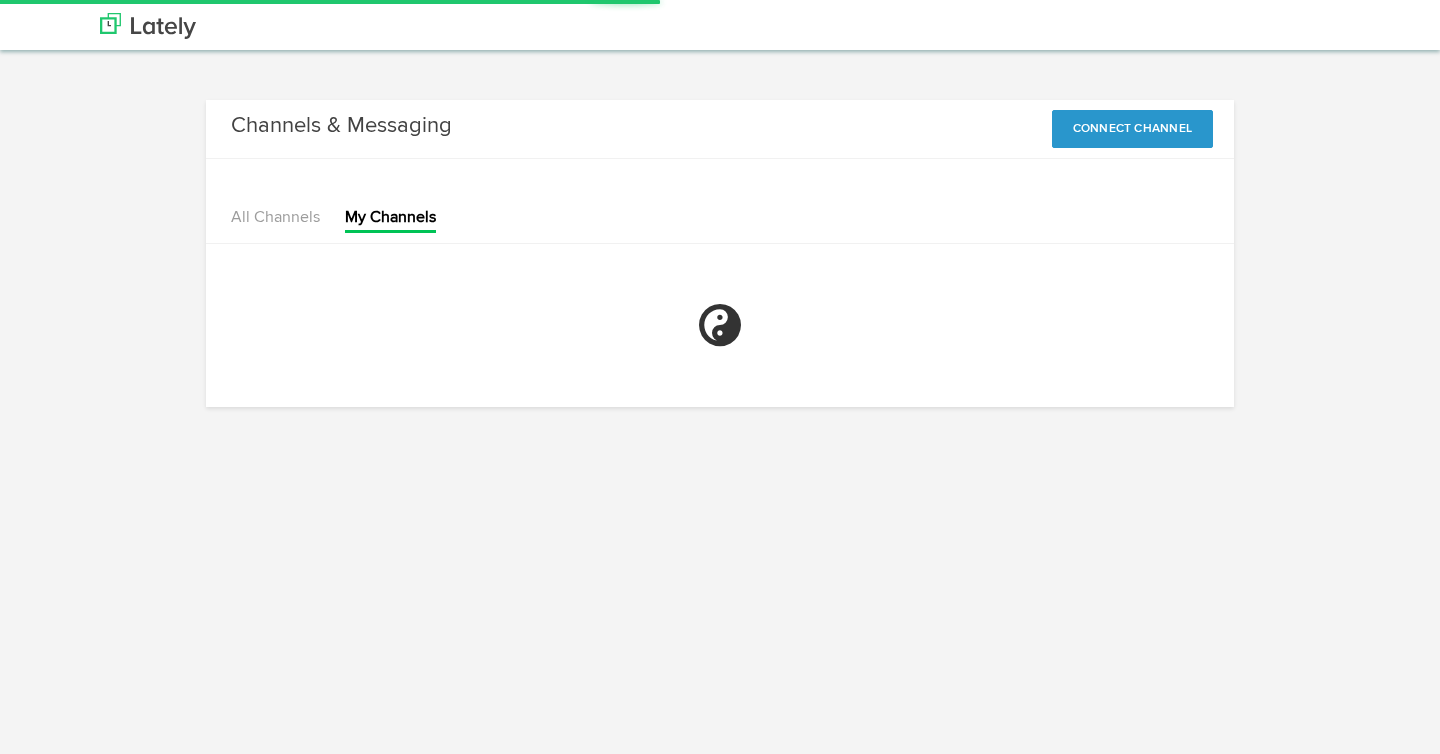 scroll, scrollTop: 0, scrollLeft: 0, axis: both 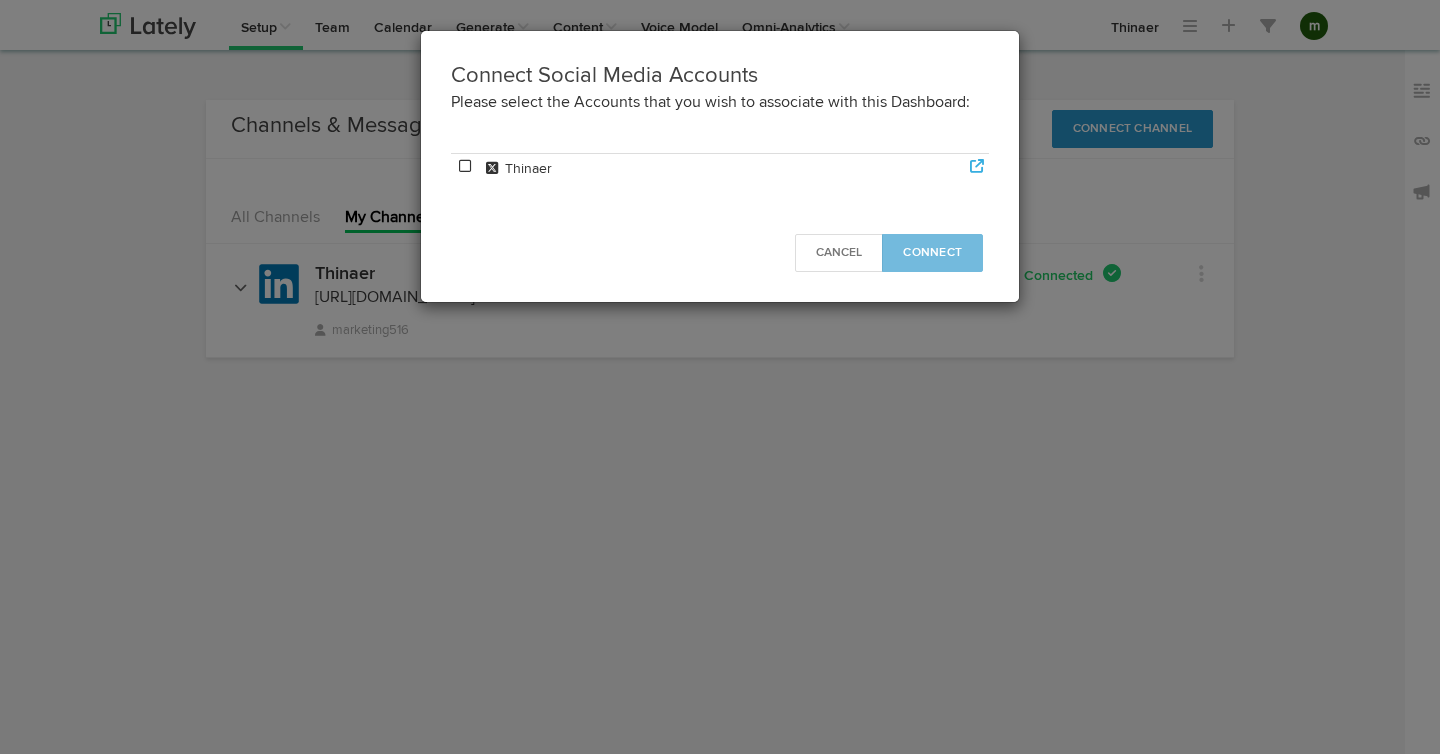 click at bounding box center (465, 166) 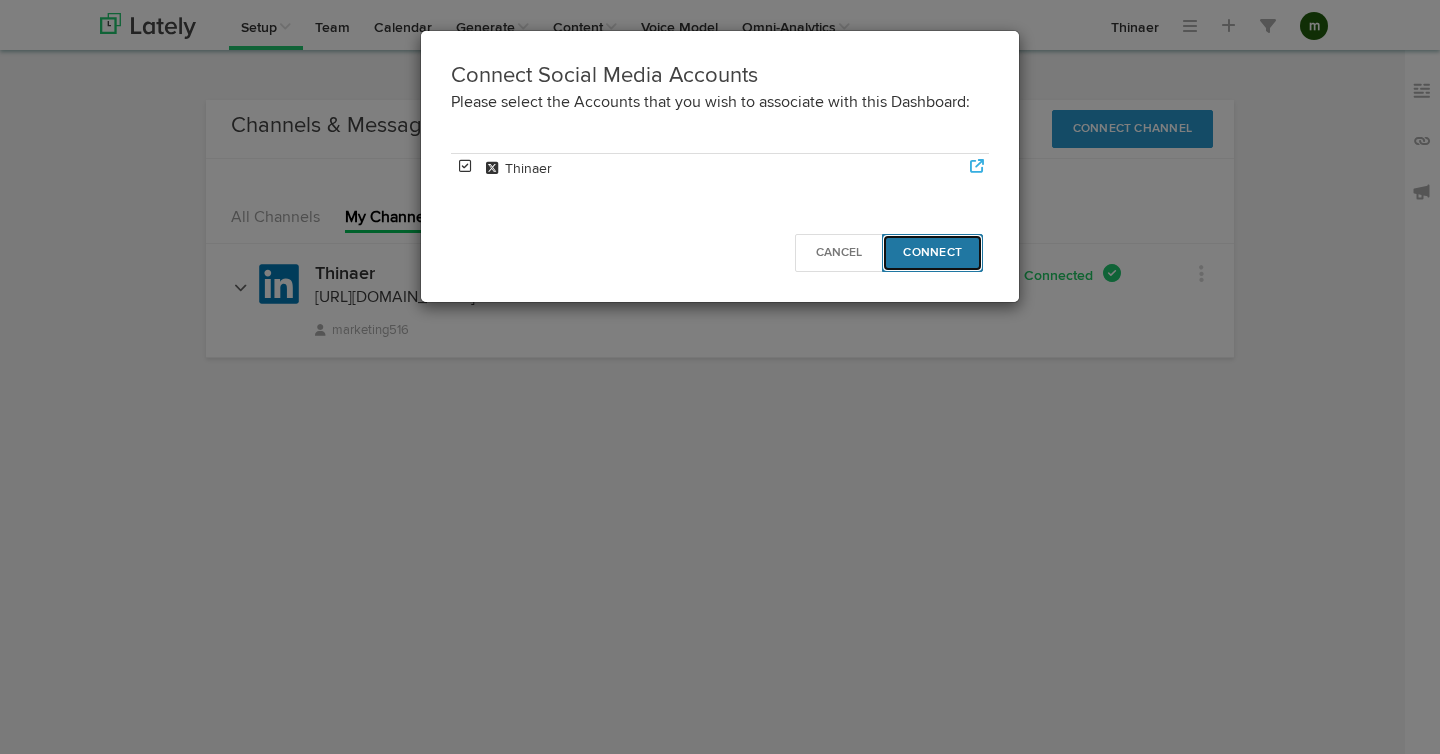 click on "Connect" at bounding box center [932, 253] 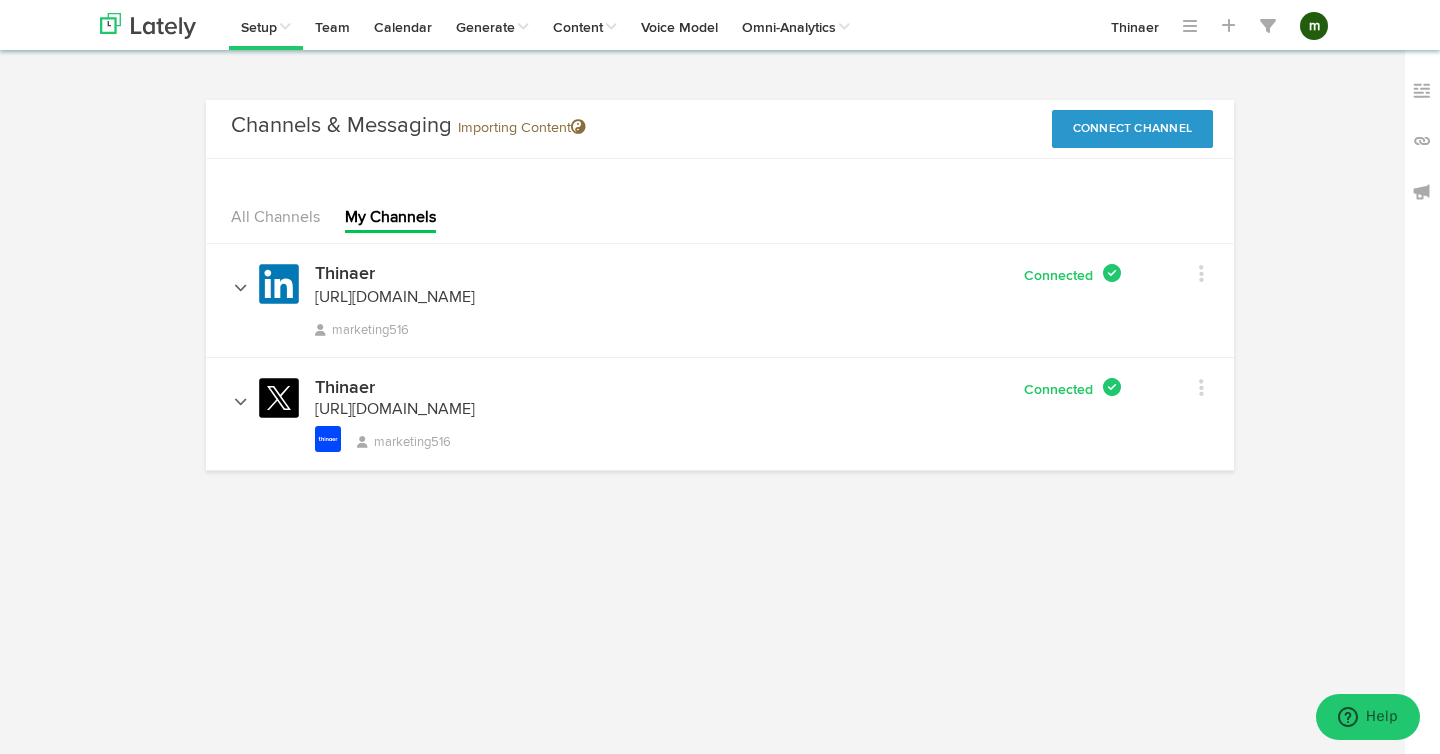 scroll, scrollTop: 0, scrollLeft: 0, axis: both 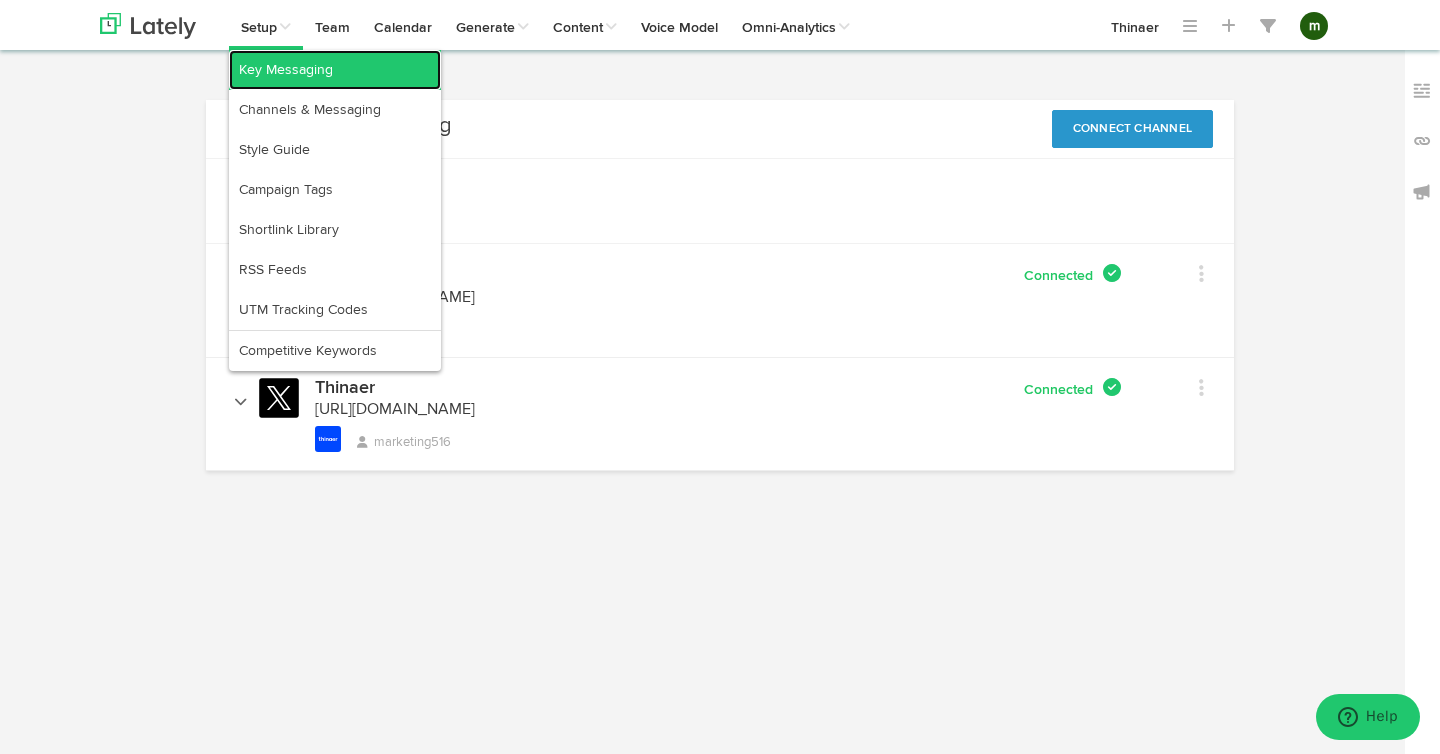 click on "Key Messaging" at bounding box center (335, 70) 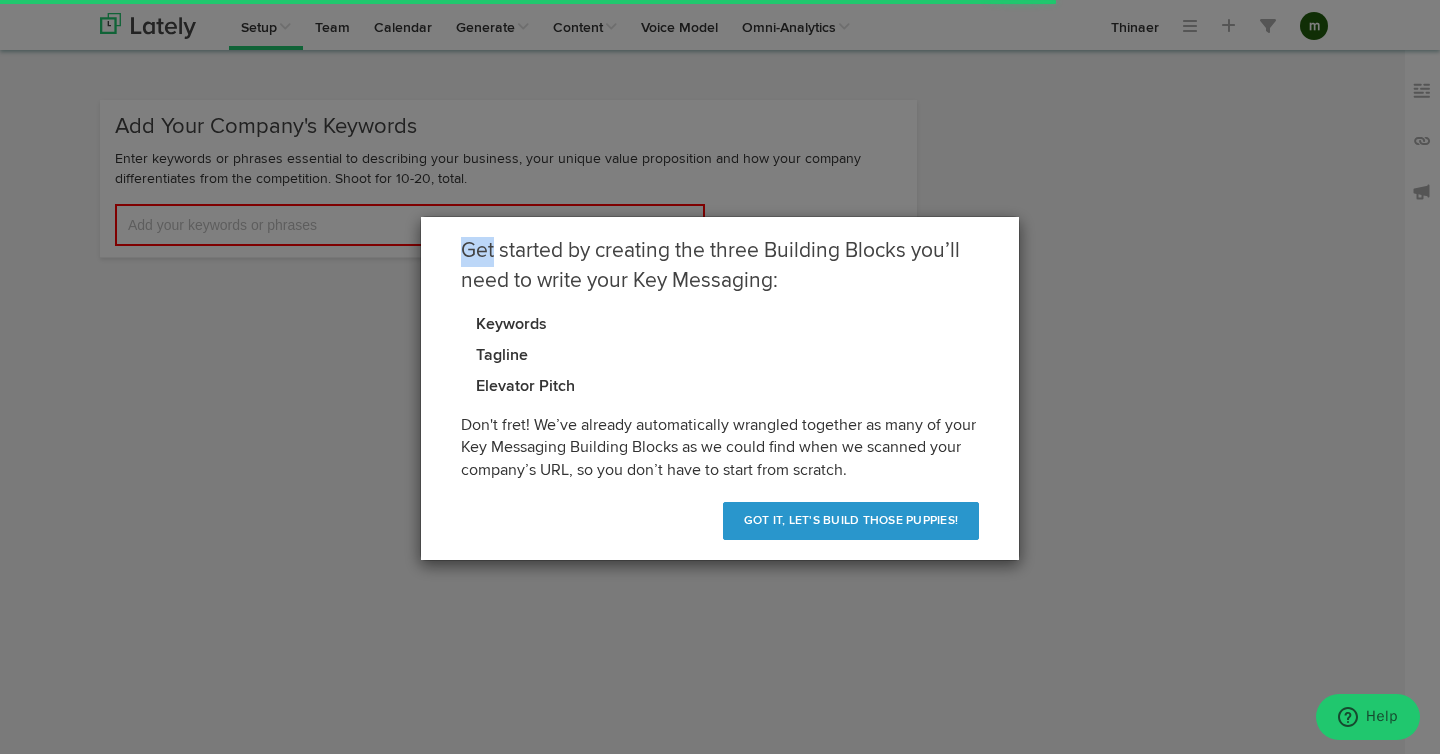 click on "Get started by creating the three Building Blocks you’ll need to write your Key Messaging:
Keywords
Tagline
Elevator Pitch
Don't fret! We’ve already automatically wrangled together as many of your Key Messaging Building Blocks as we could find when we scanned your company’s URL, so you don’t have to start from scratch.
Got it, Let's Build Those Puppies!" at bounding box center [720, 377] 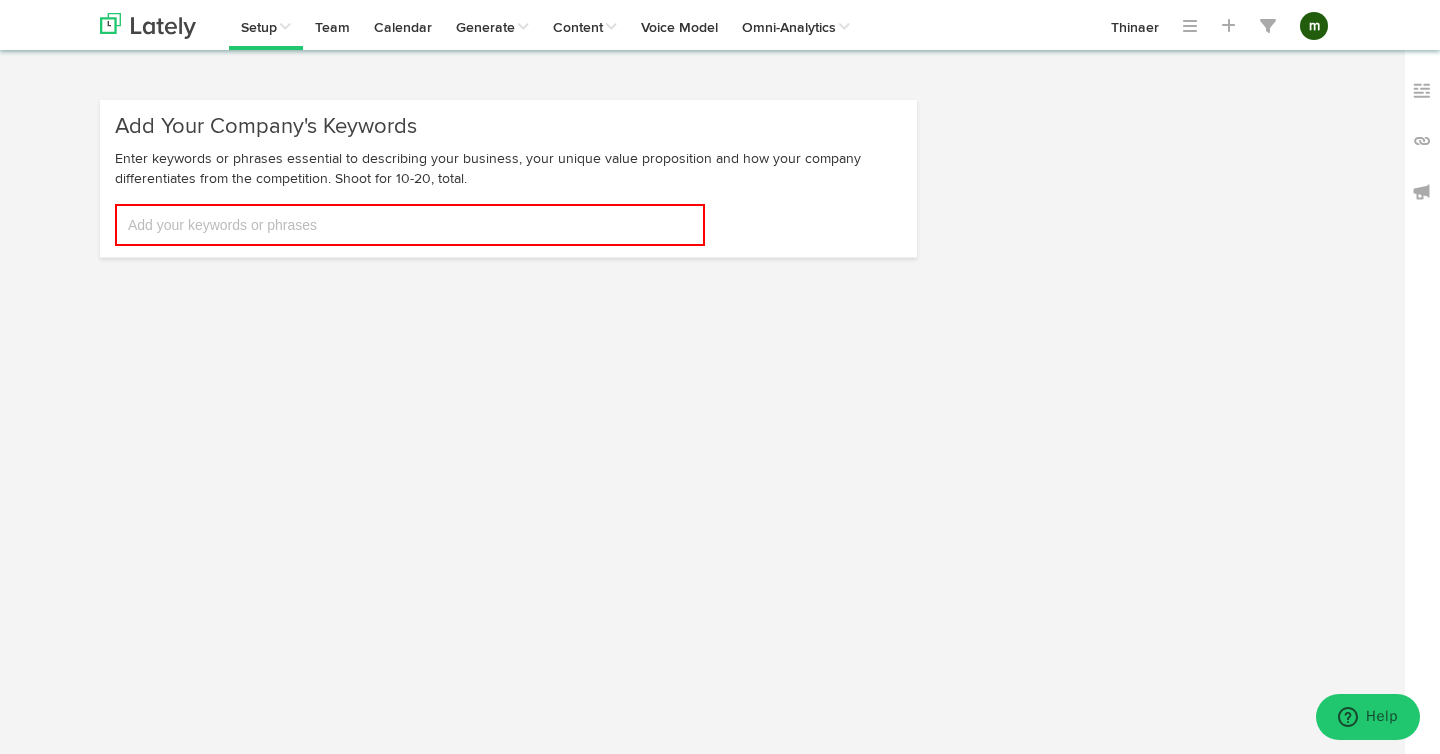 click on "Add your keywords or phrases" at bounding box center (410, 225) 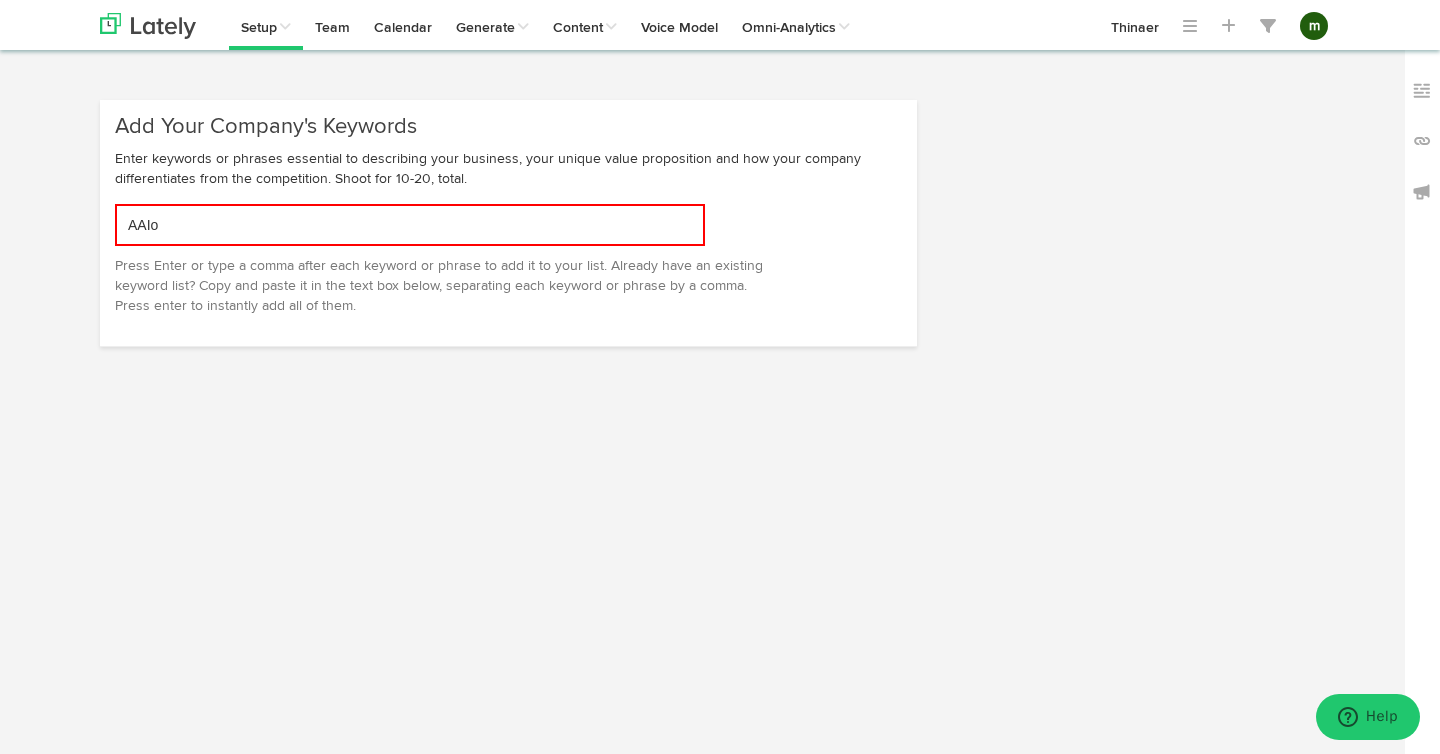 type on "AAIoT" 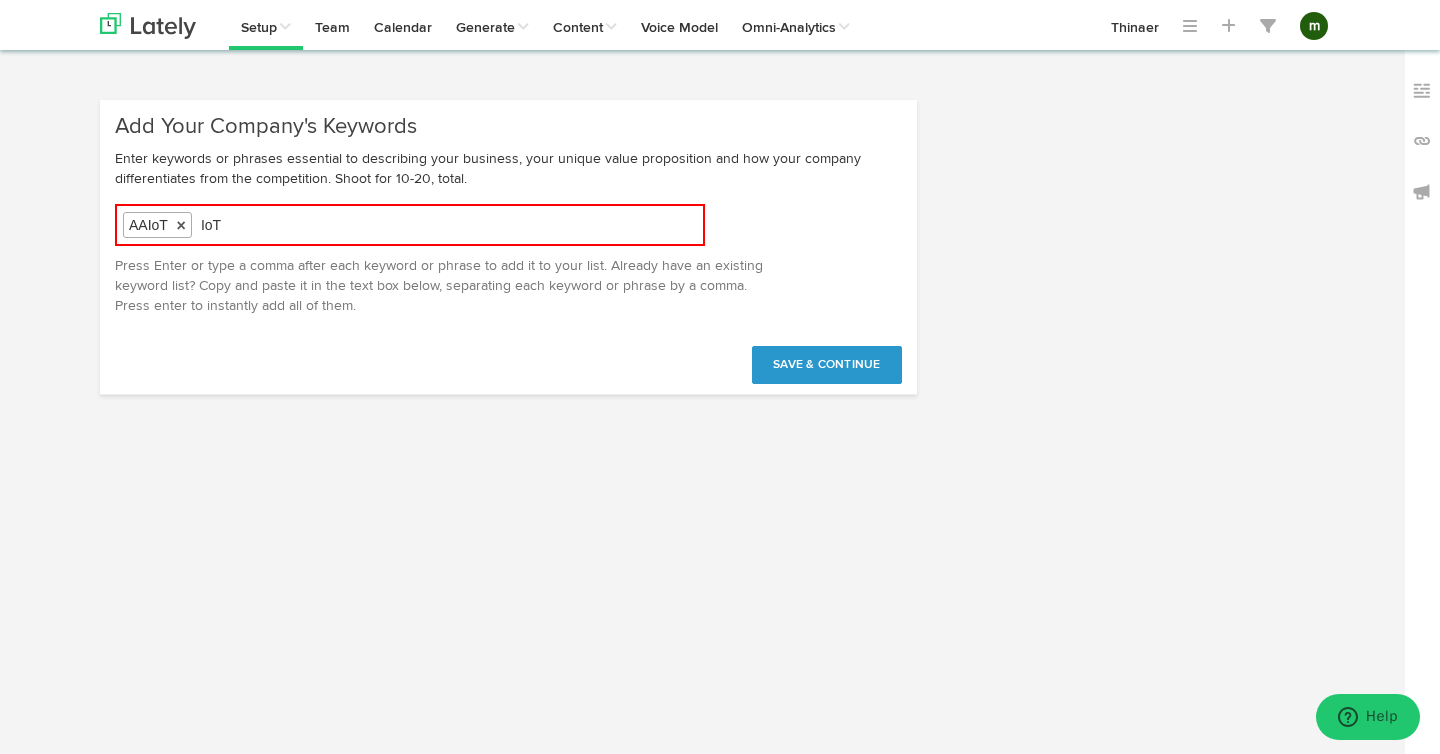 type on "IoT" 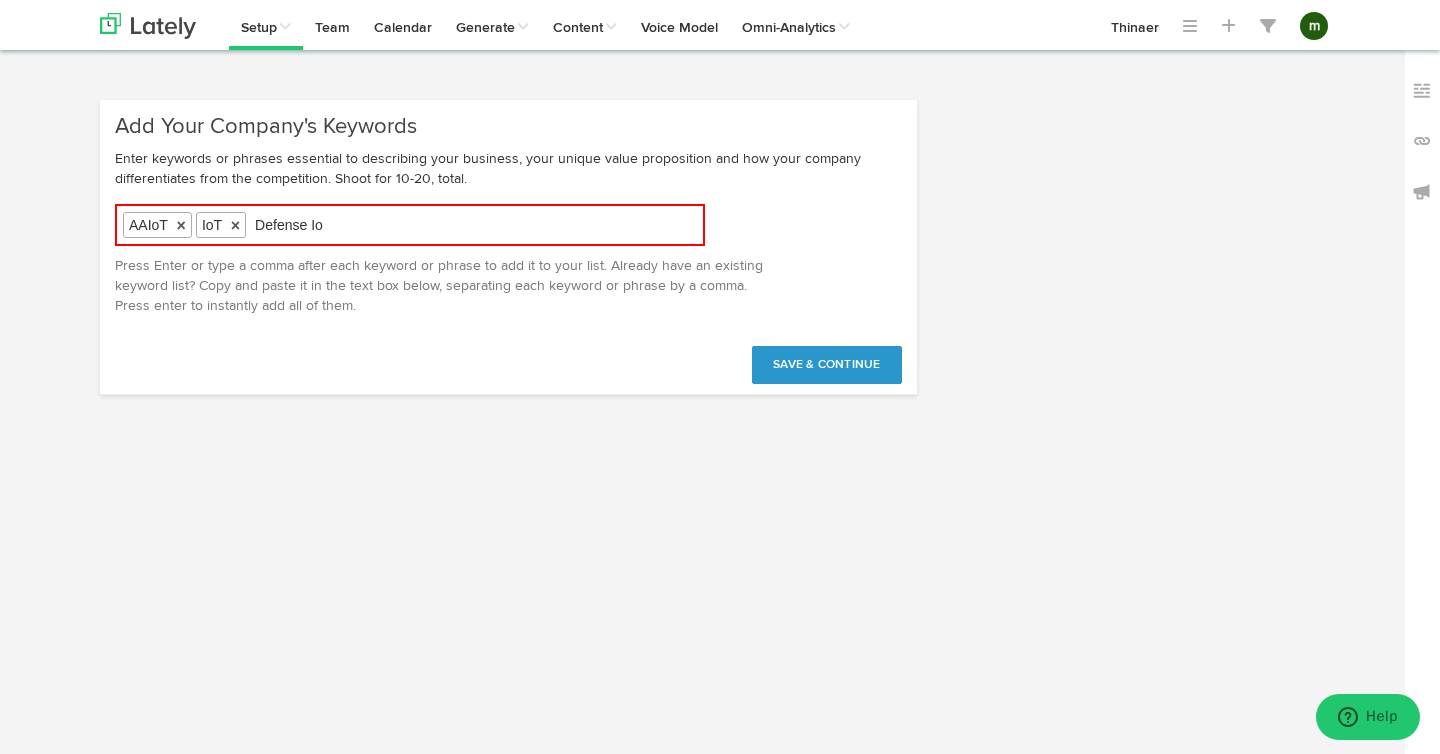 type on "Defense IoT" 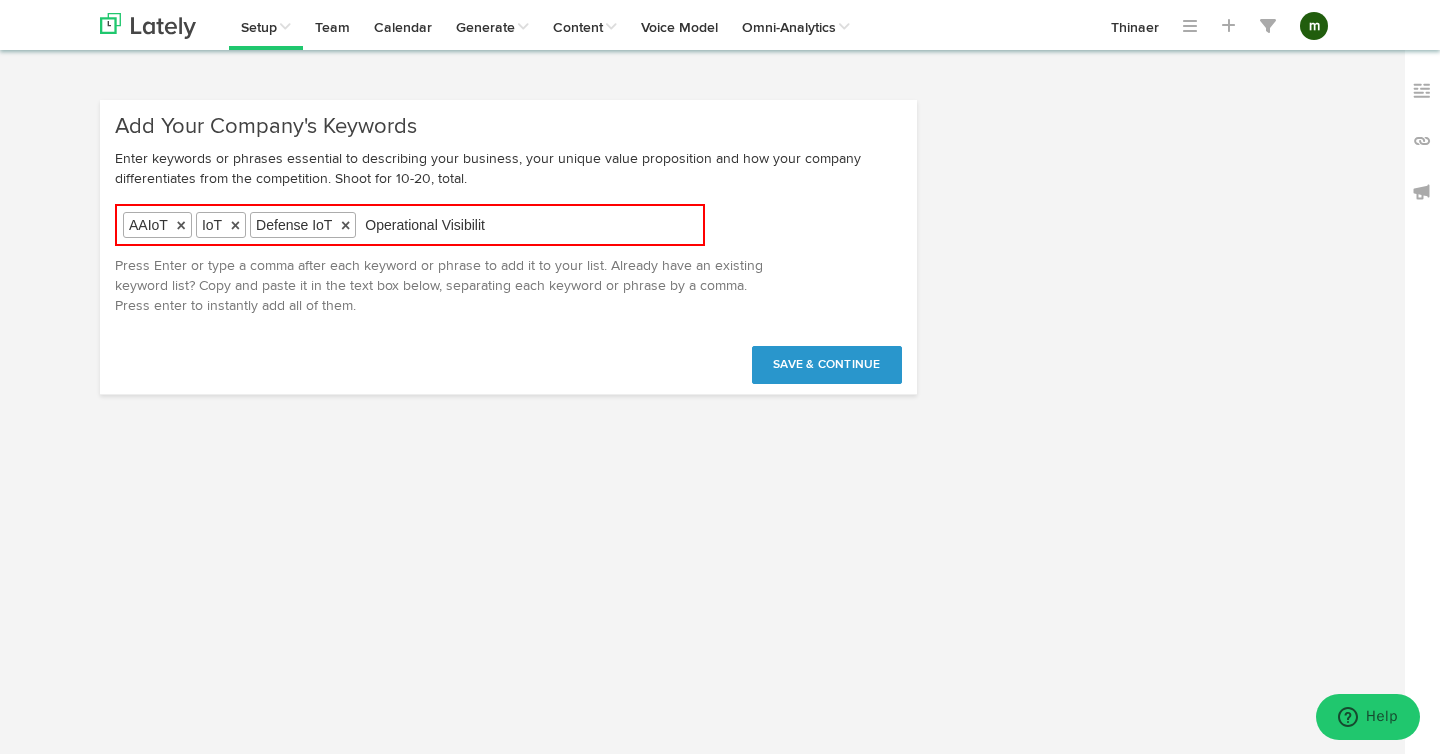 type on "Operational Visibility" 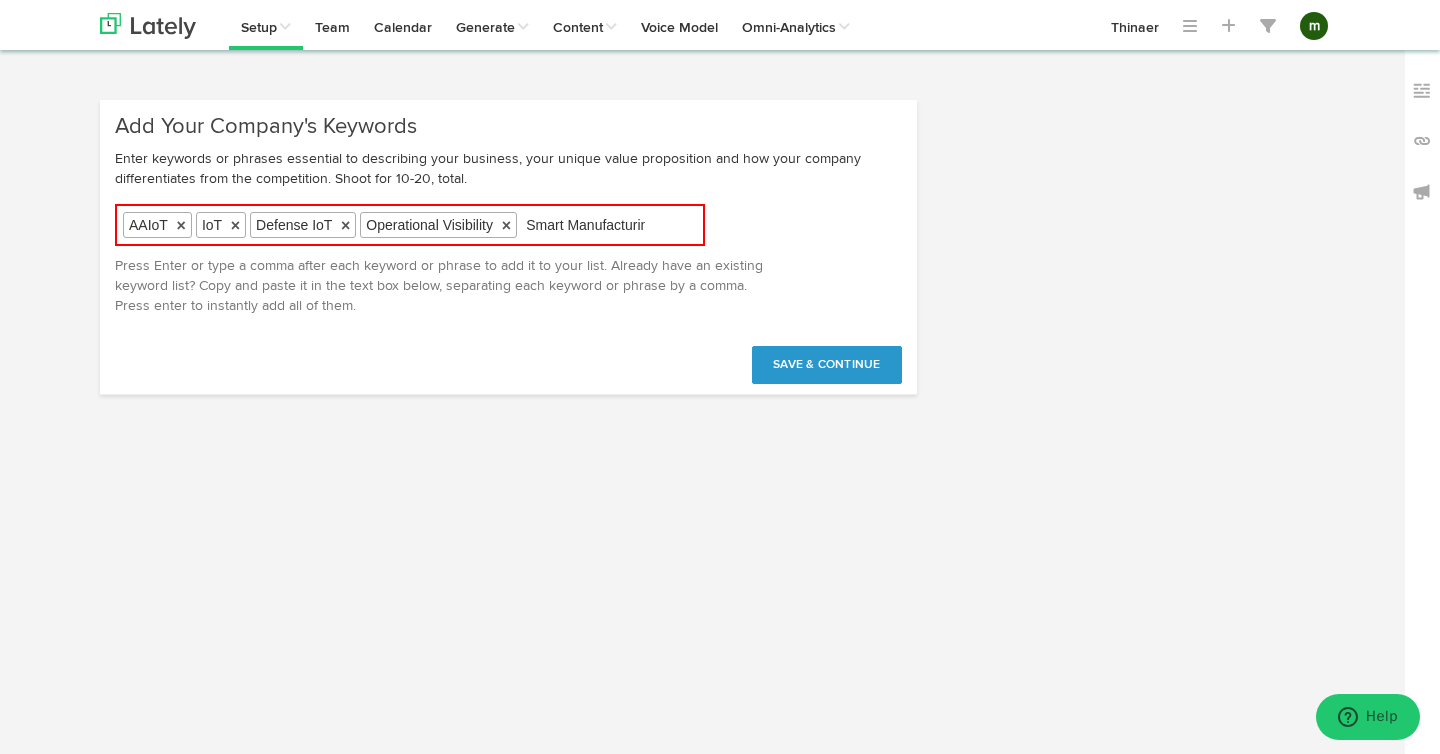 type on "Smart Manufacturing" 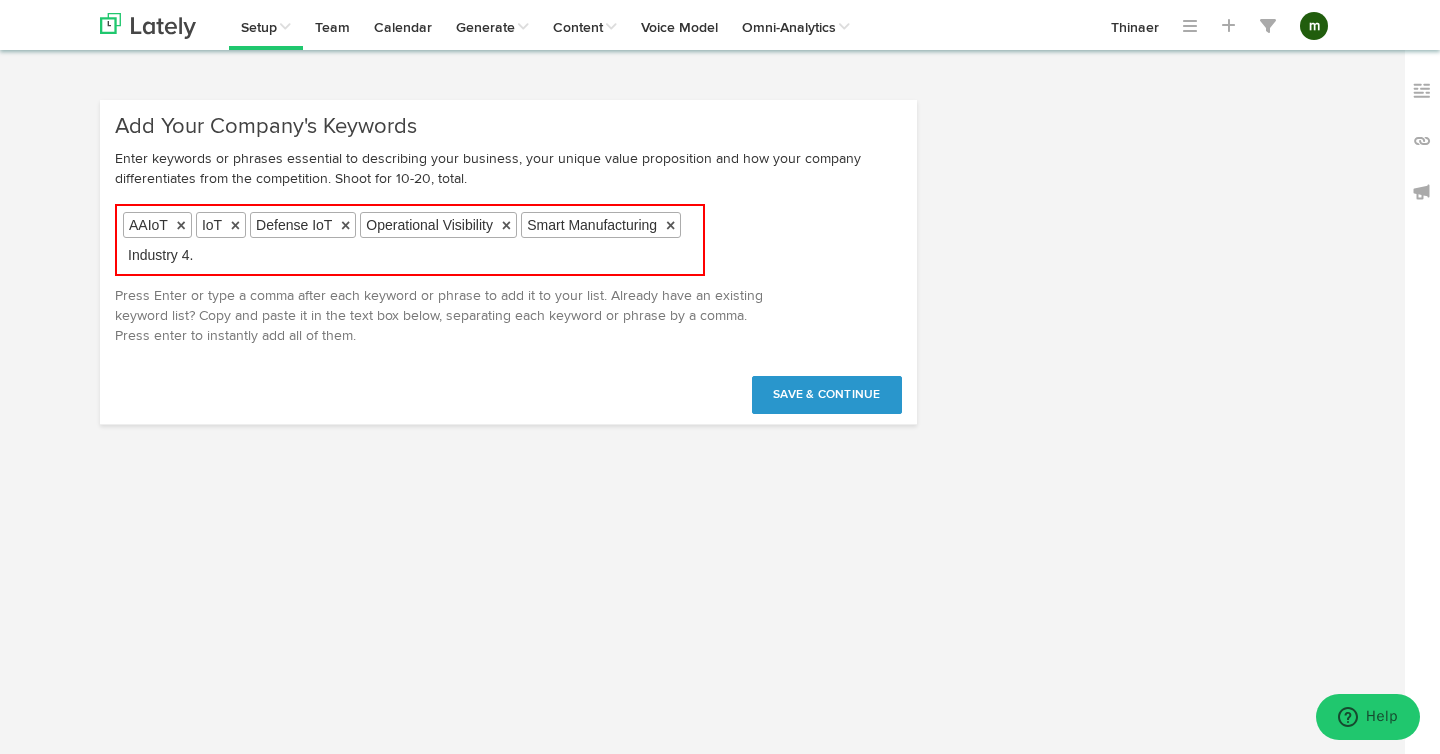 type on "Industry 4.0" 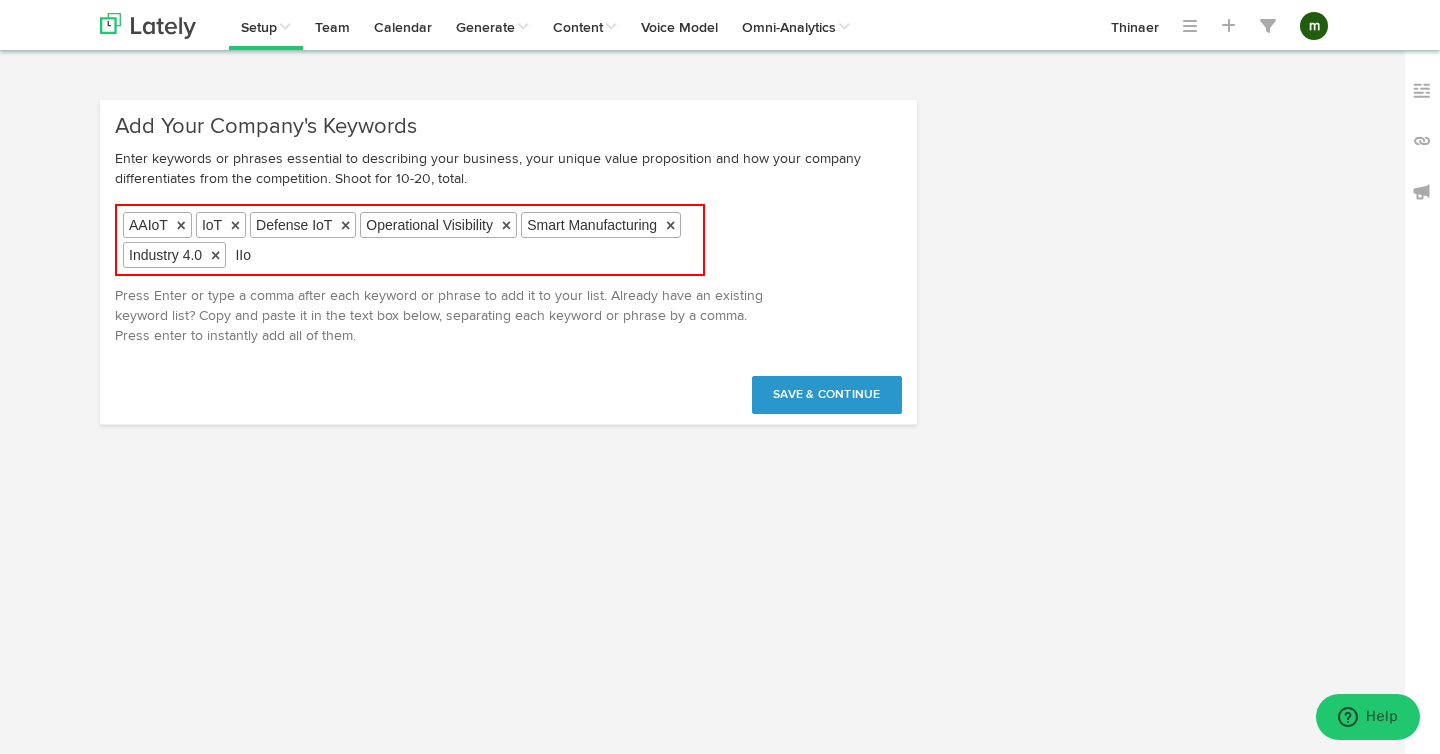 type on "IIoT" 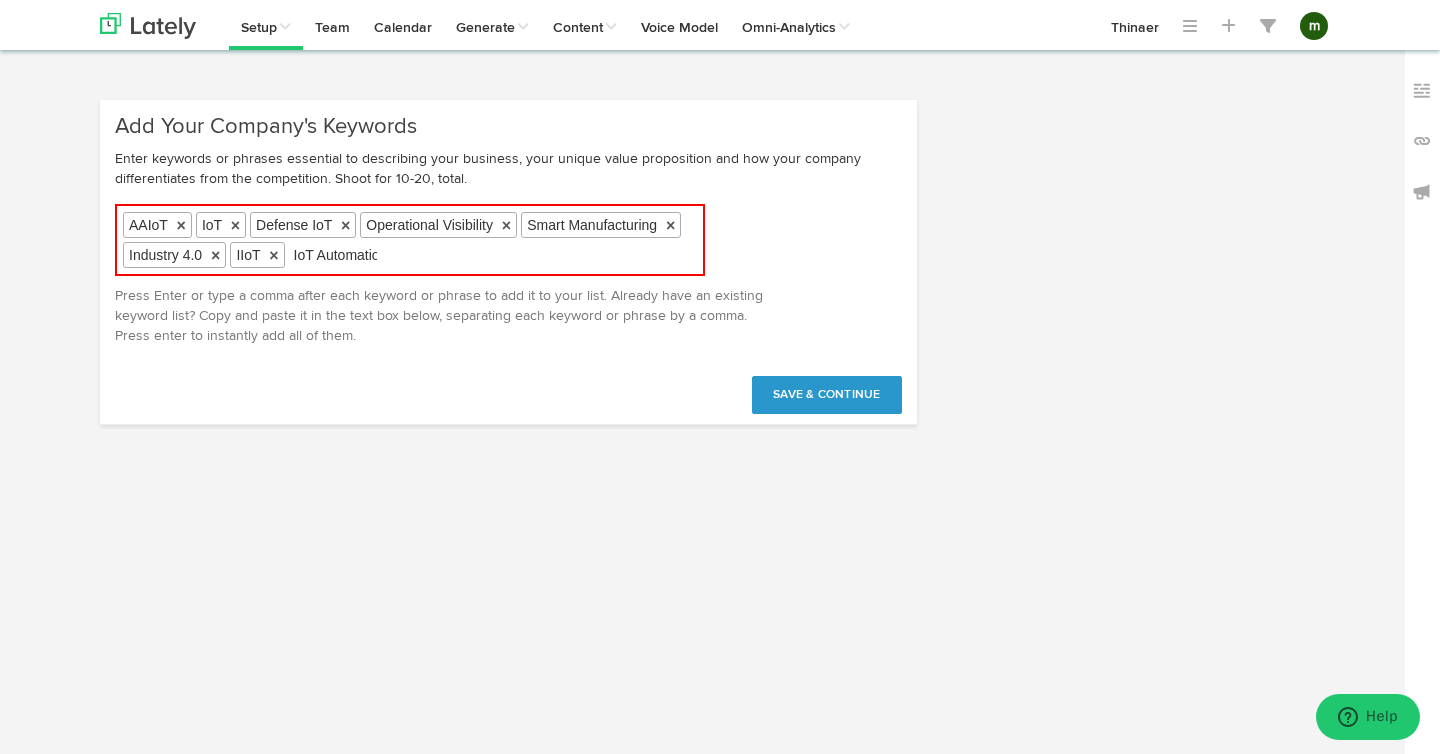 type on "IoT Automation" 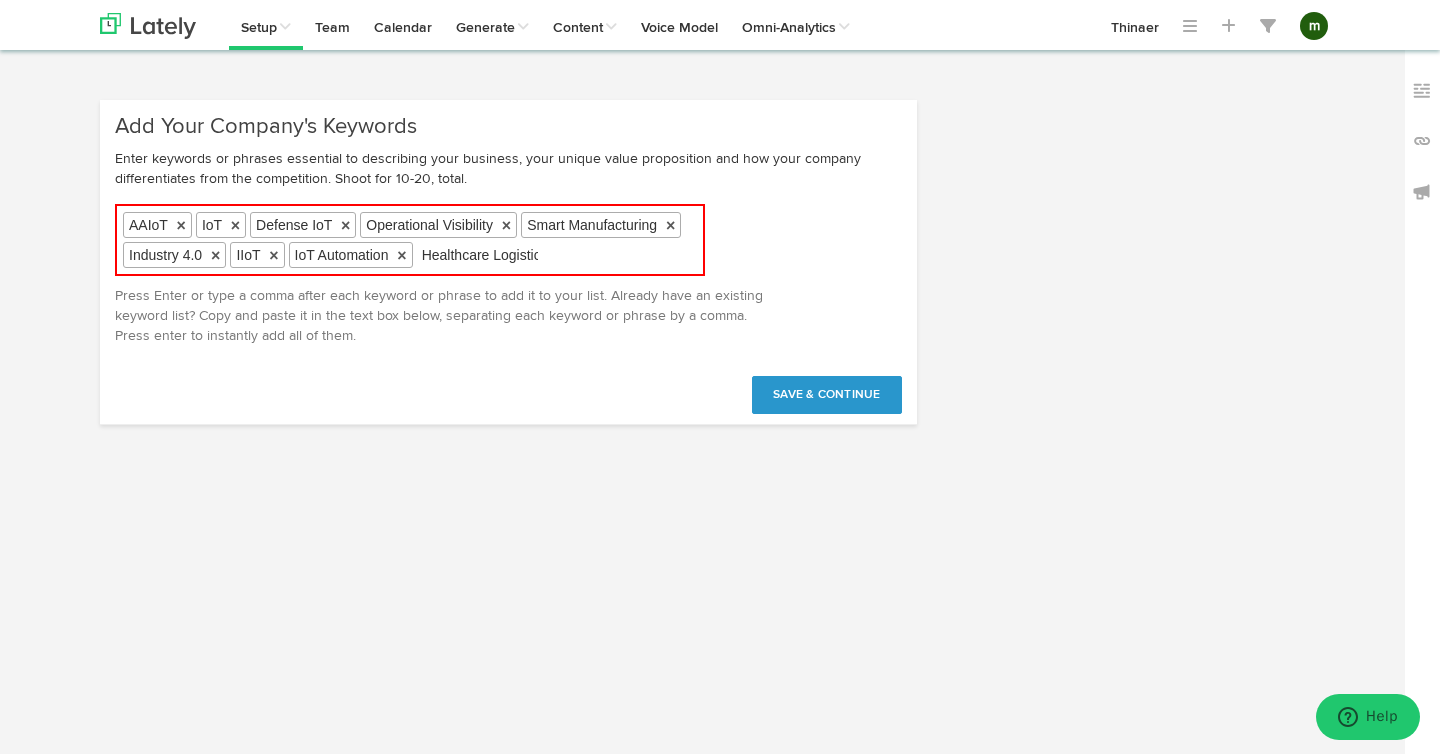 type on "Healthcare Logistics" 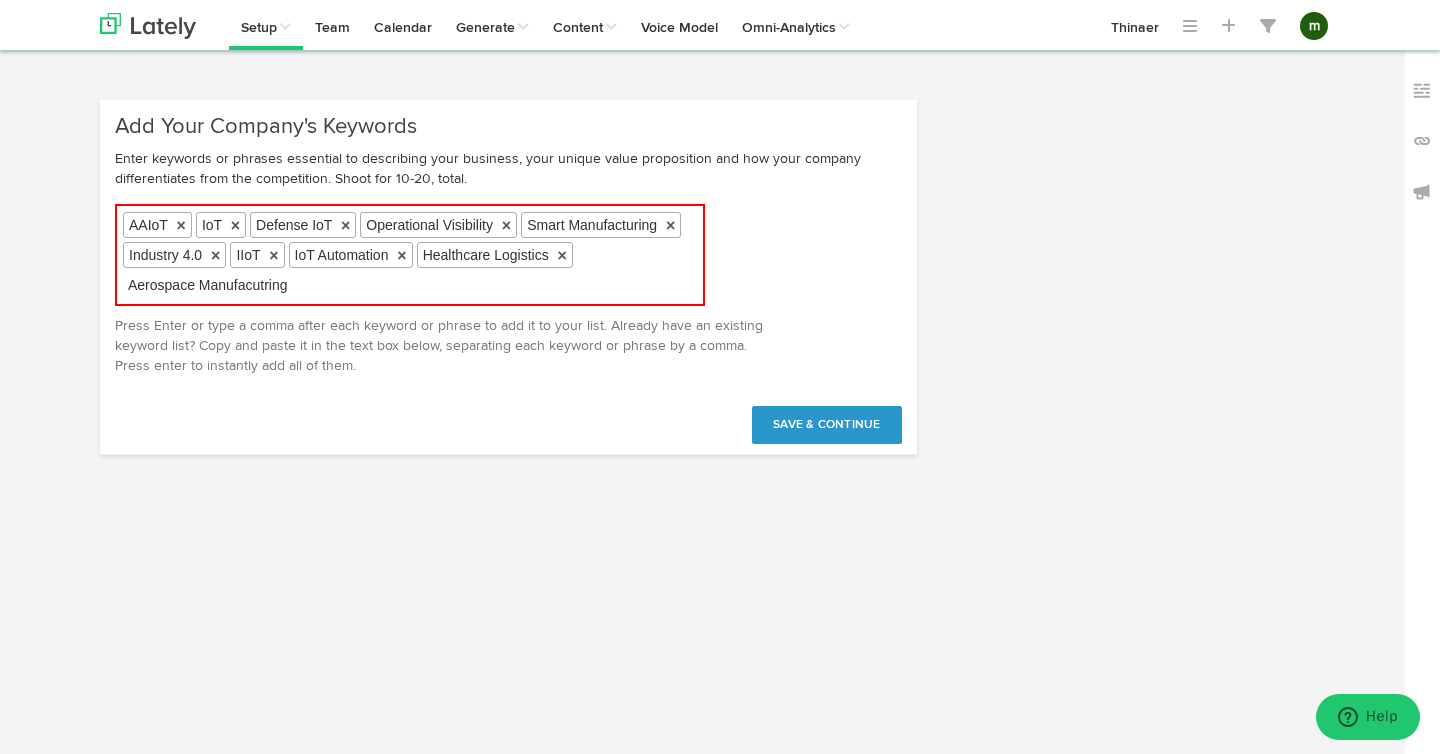 type on "Aerospace Manufacutring" 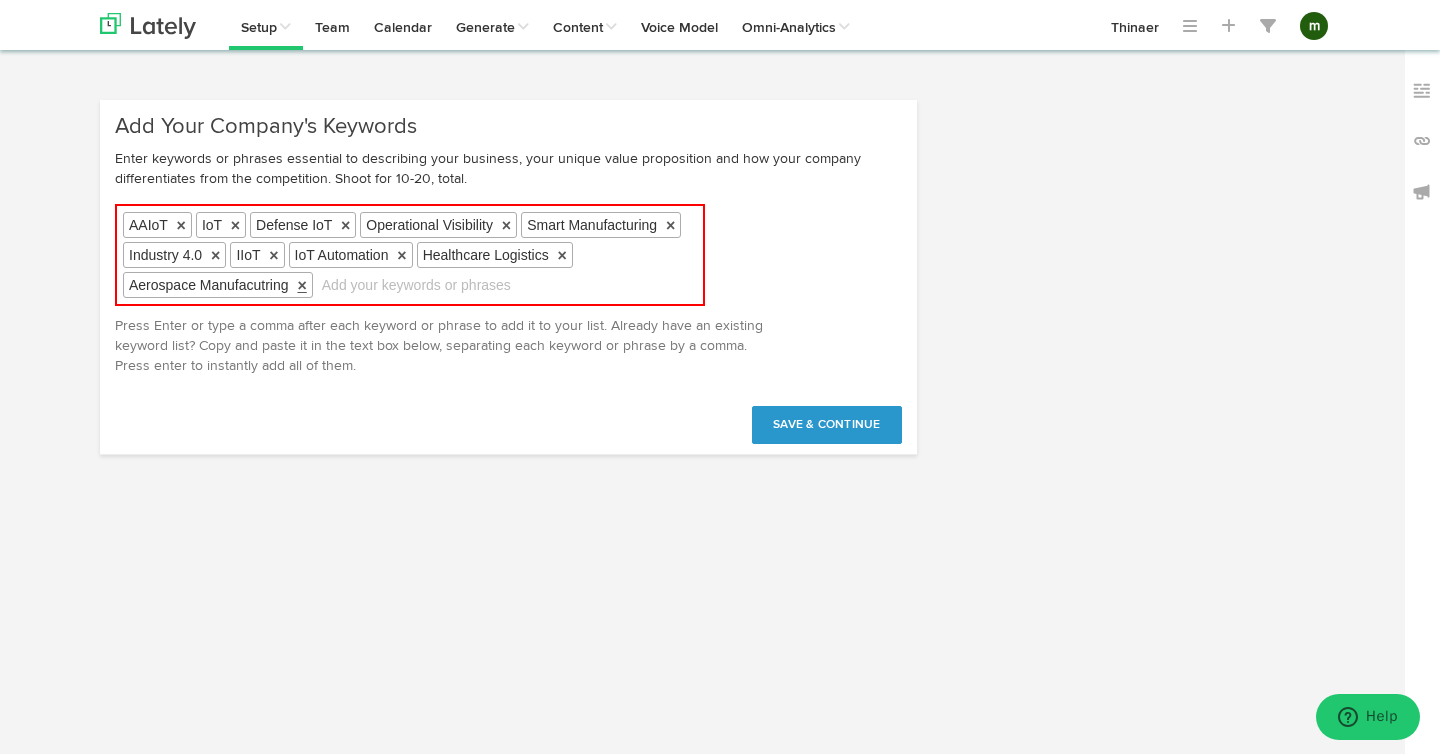 click on "×" at bounding box center (301, 285) 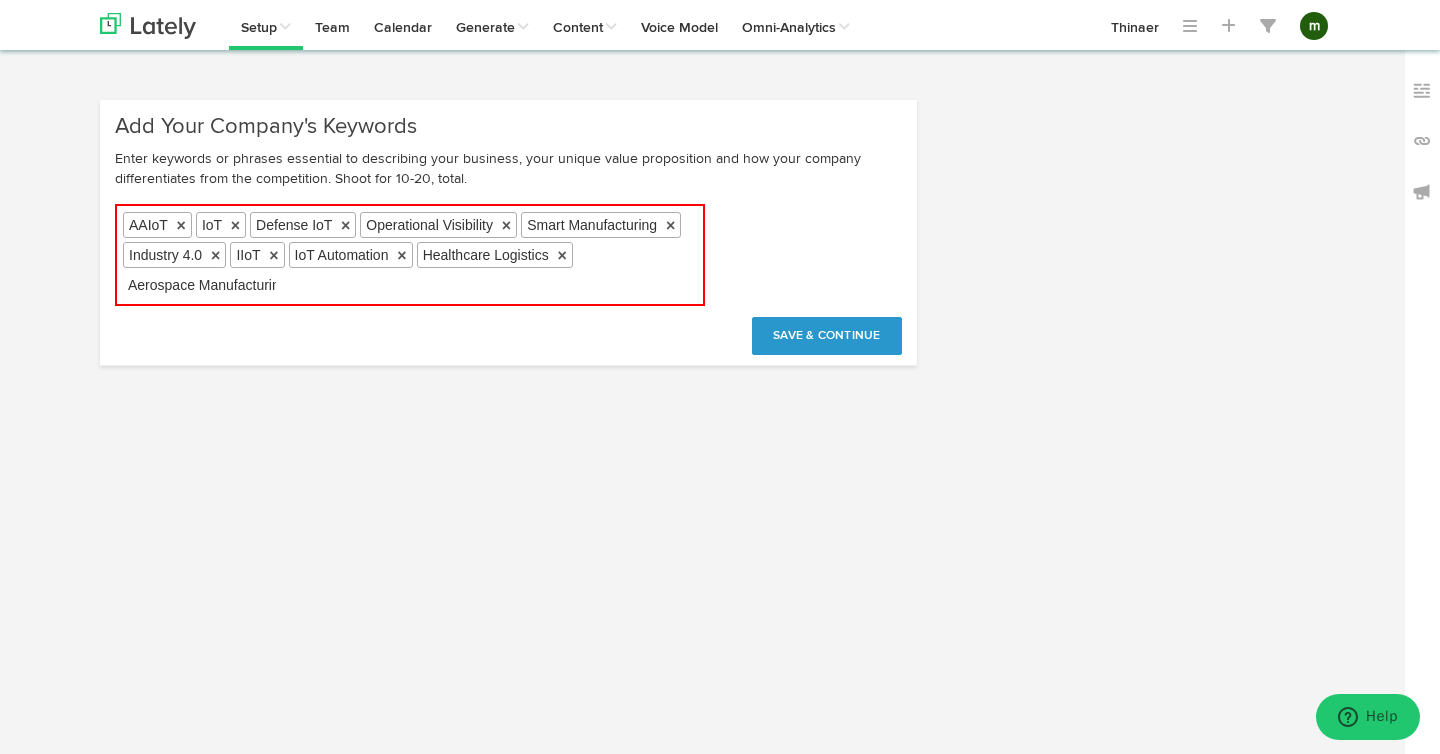 type on "Aerospace Manufacturing" 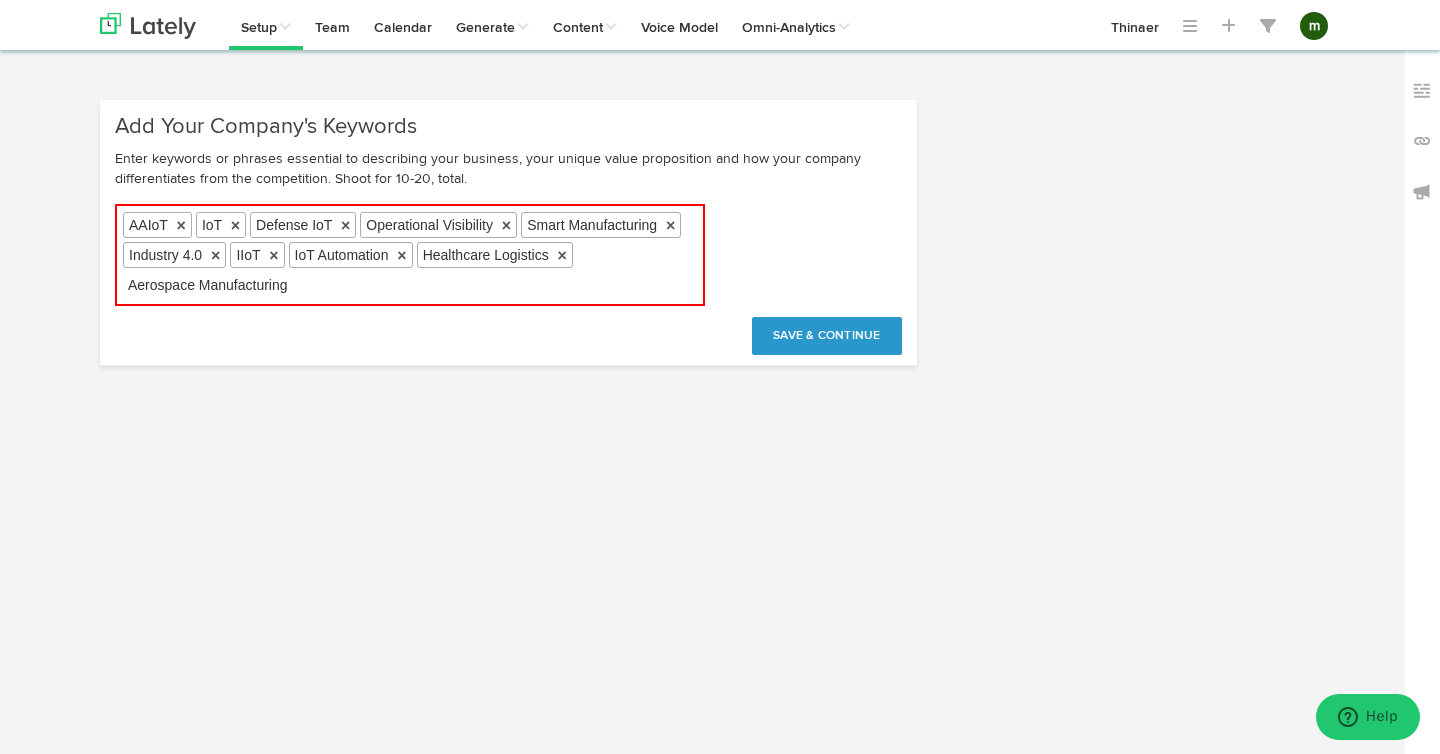 type 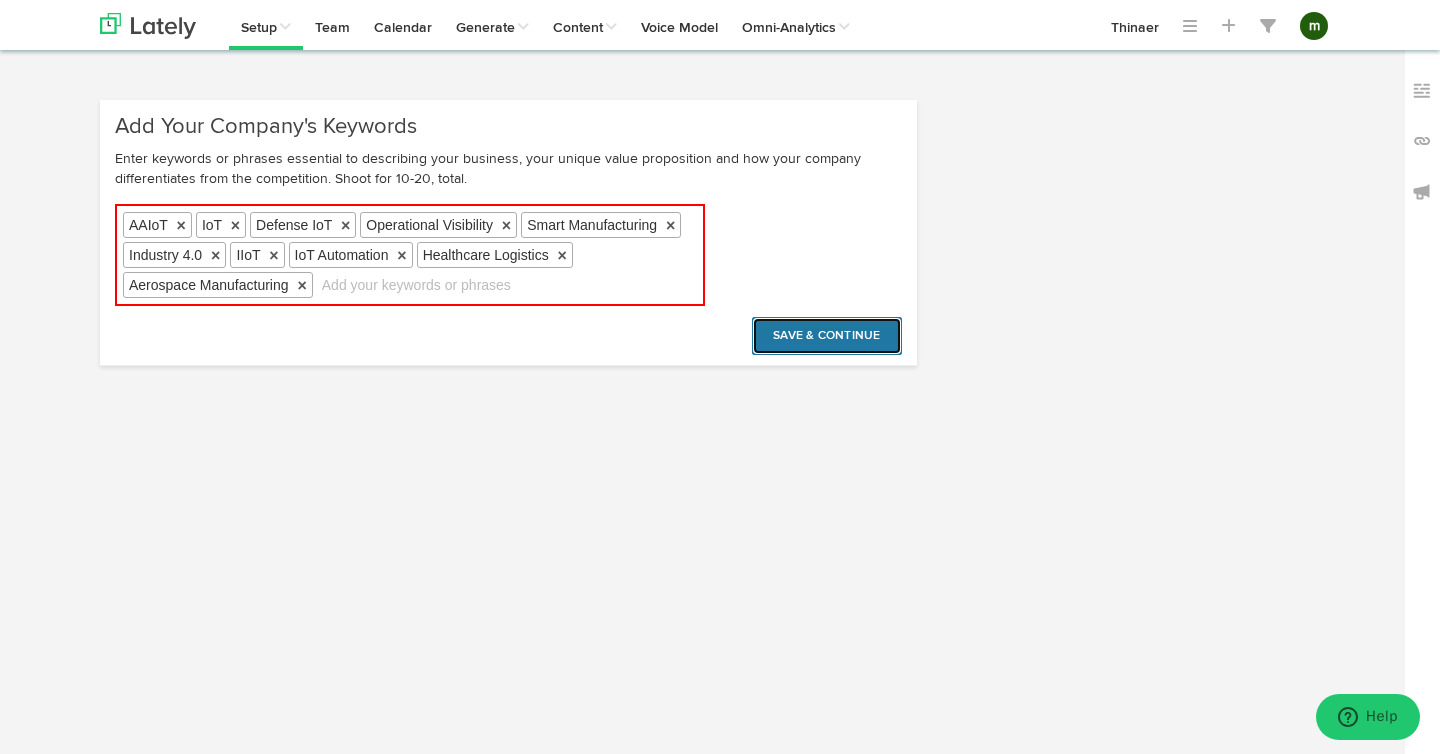 click on "Save & Continue" at bounding box center [827, 336] 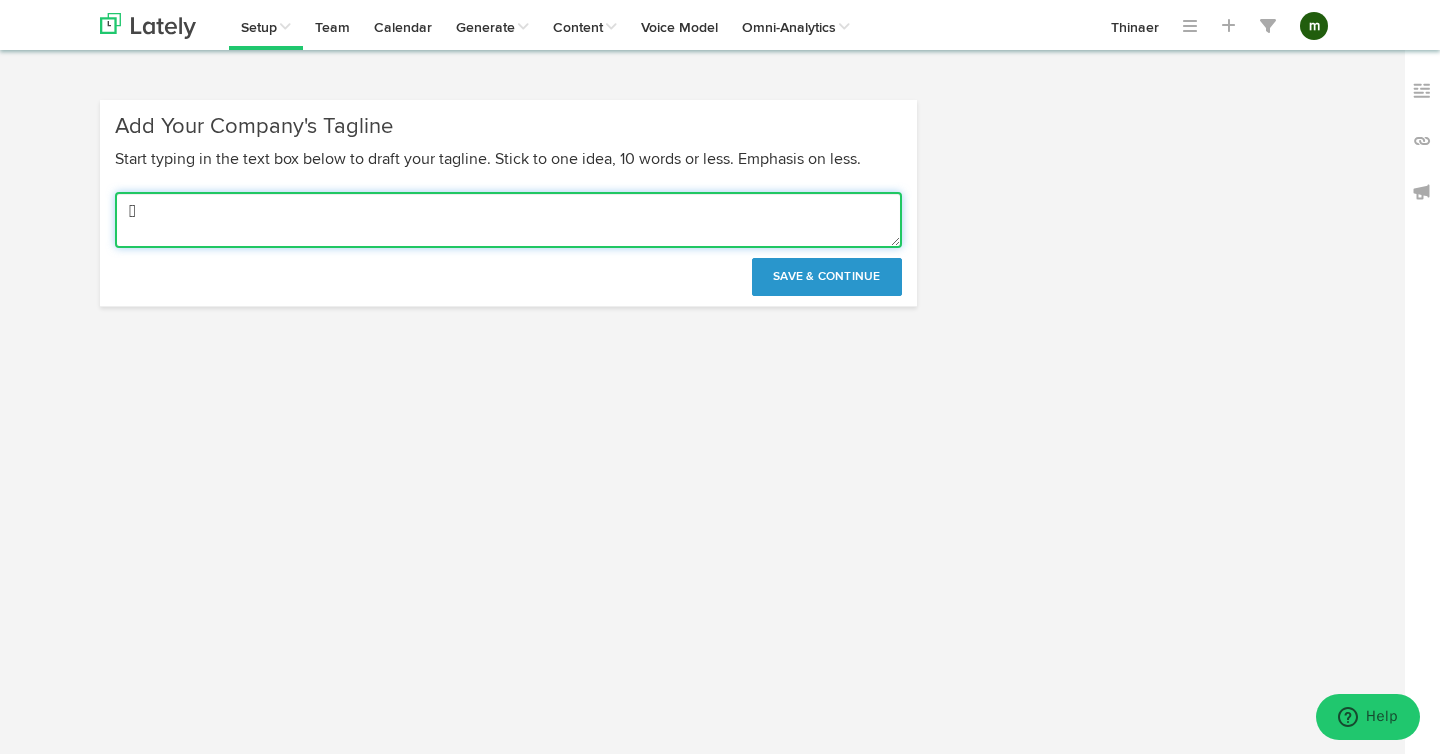 click on "[]" at bounding box center [508, 220] 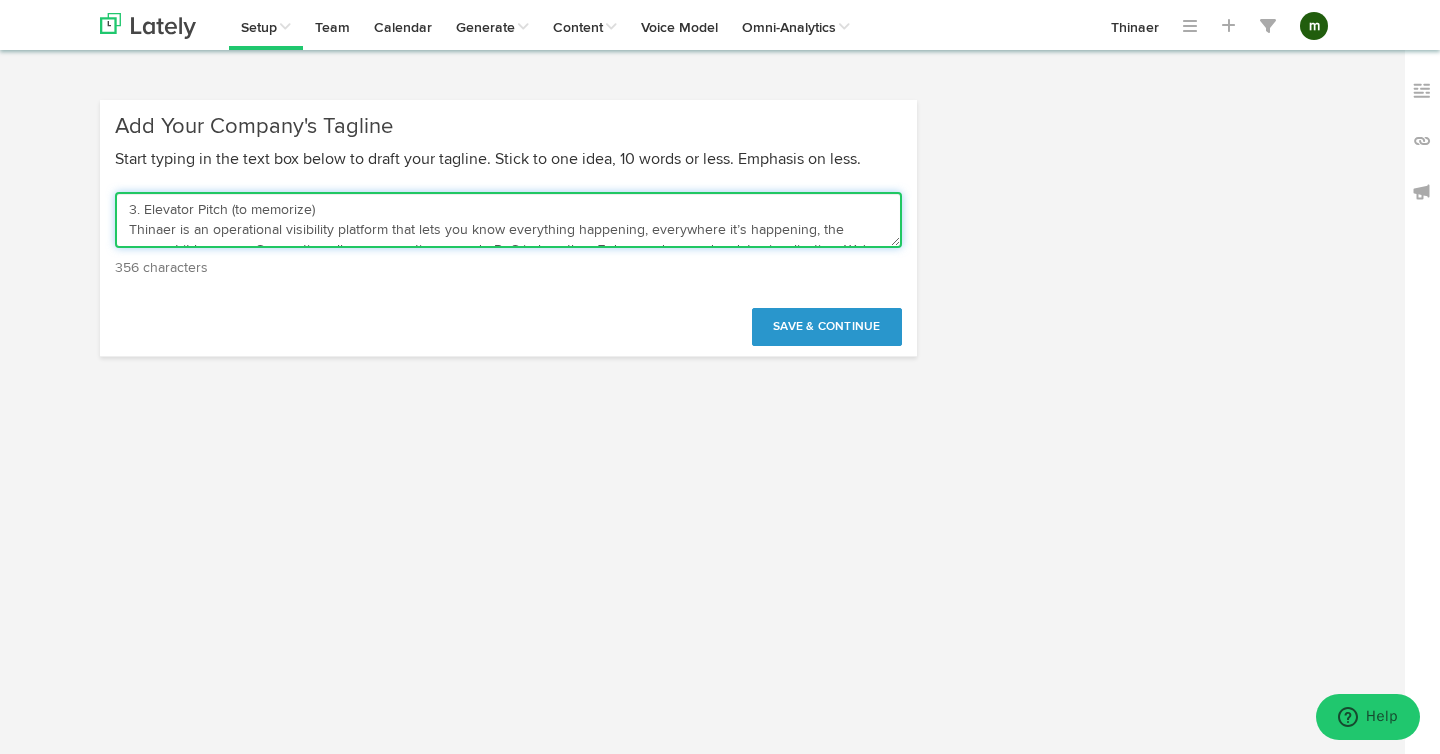 scroll, scrollTop: 51, scrollLeft: 0, axis: vertical 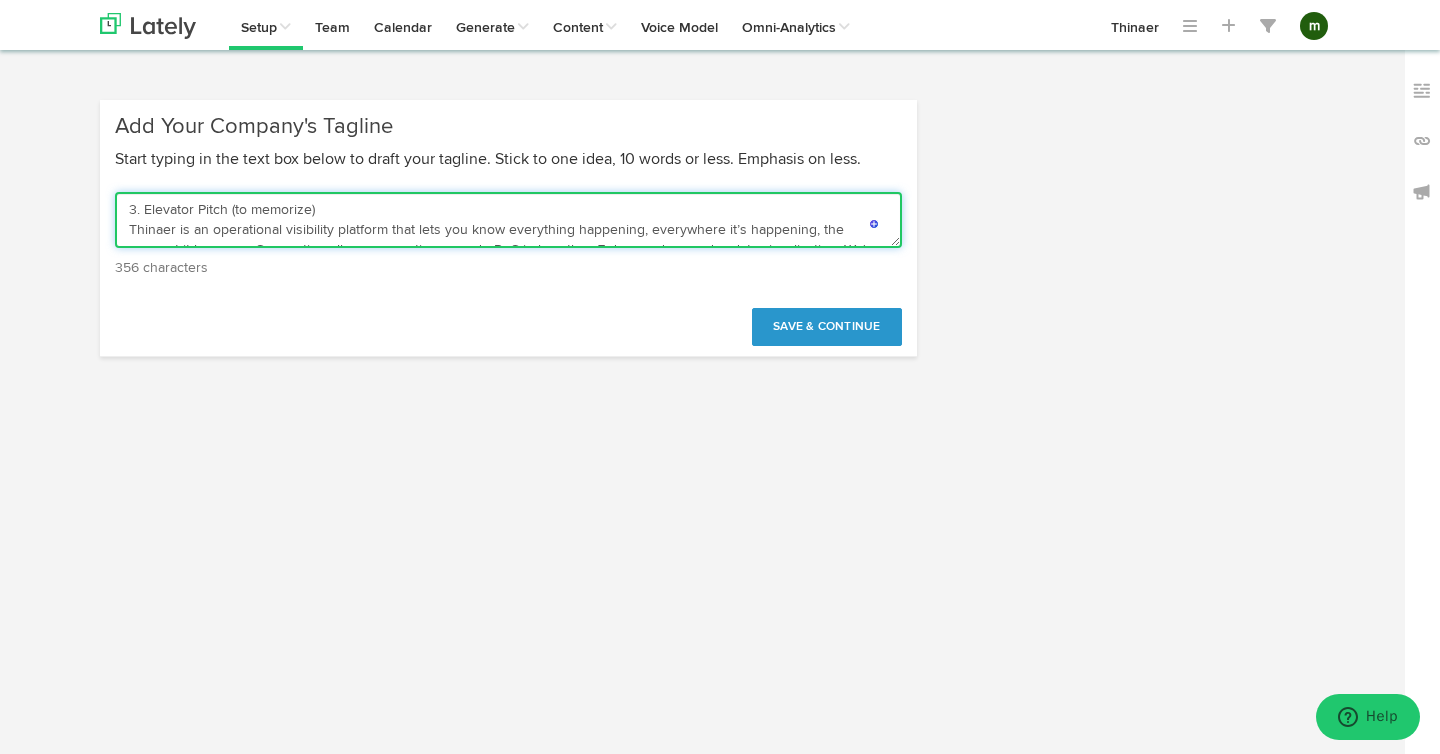 click on "3. Elevator Pitch (to memorize)
Thinaer is an operational visibility platform that lets you know everything happening, everywhere it’s happening, the moment it happens. Connecting all your operations, we do PoC in less than 7 days and same-day data visualization. We're the missing link to faster, more successful modernization programs and AI initiatives." at bounding box center (508, 220) 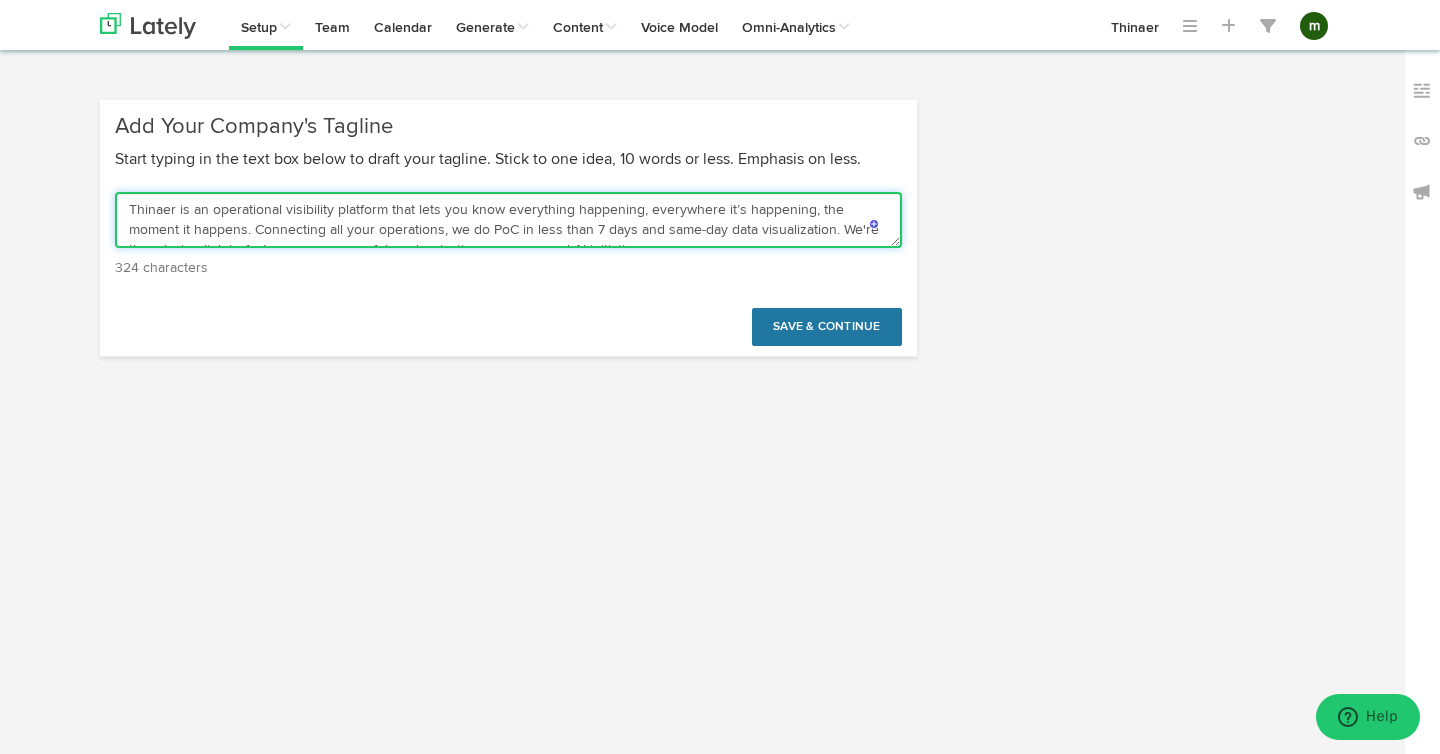 type on "Thinaer is an operational visibility platform that lets you know everything happening, everywhere it’s happening, the moment it happens. Connecting all your operations, we do PoC in less than 7 days and same-day data visualization. We're the missing link to faster, more successful modernization programs and AI initiatives." 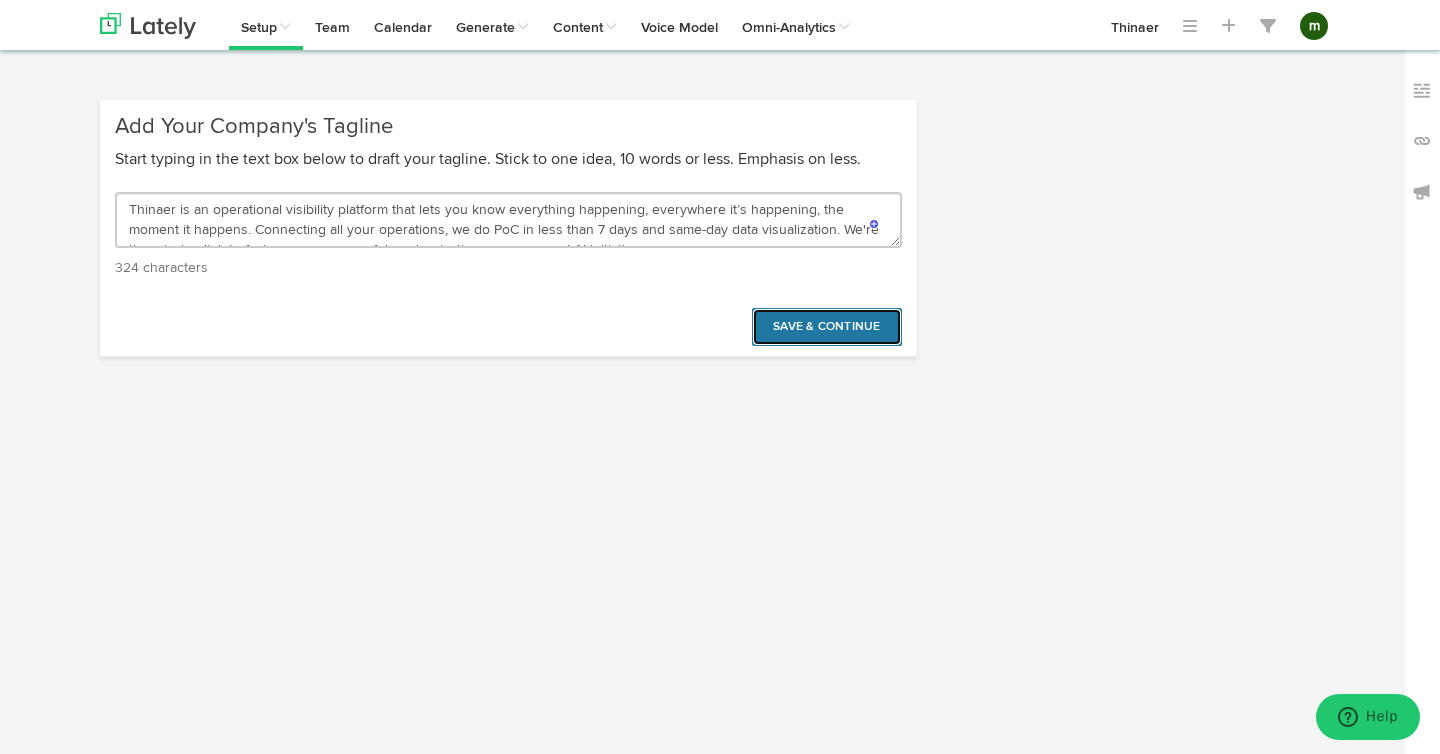 click on "Save & Continue" at bounding box center [827, 327] 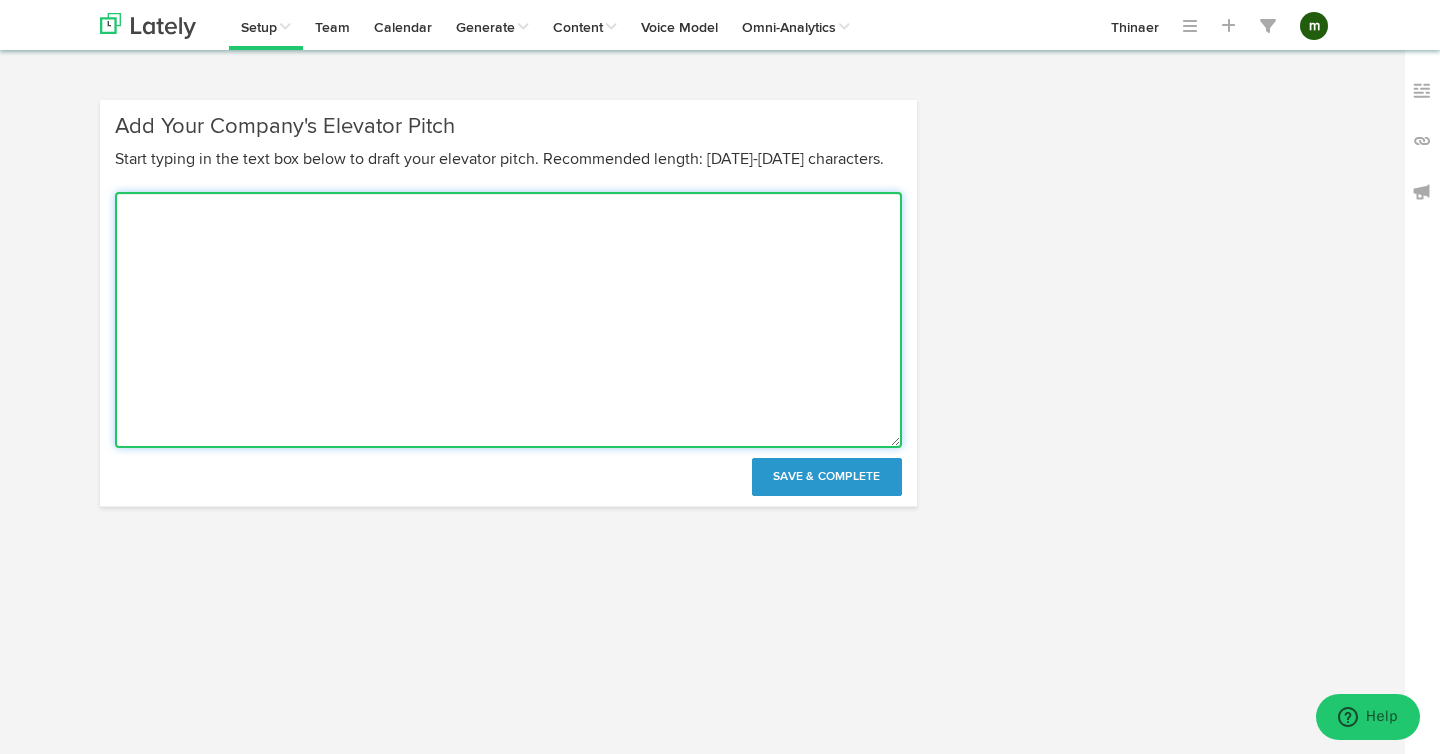 click at bounding box center (508, 320) 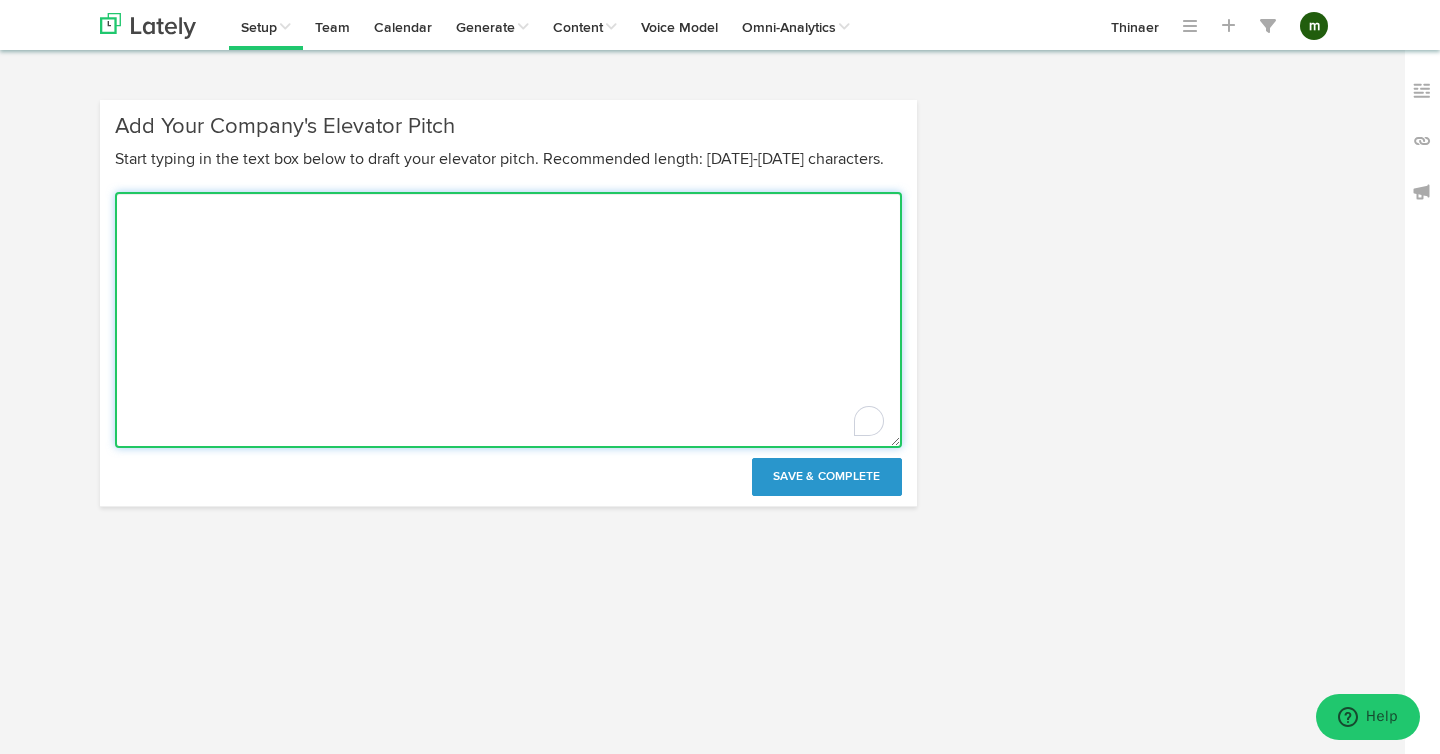 paste on "1. Brand Overview
Thinaer is a leading operational visibility platform that empowers businesses in aerospace, defense, and manufacturing with real-time insights. By seamlessly connecting systems and assets to the cloud, Thinaer drives faster, data-driven decision-making and accelerates digital transformation and AI initiatives. With PoC deployment in under 7 days and same-day data visualization, we provide actionable insights that enhance efficiency and ensure organizations stay ahead in a competitive landscape." 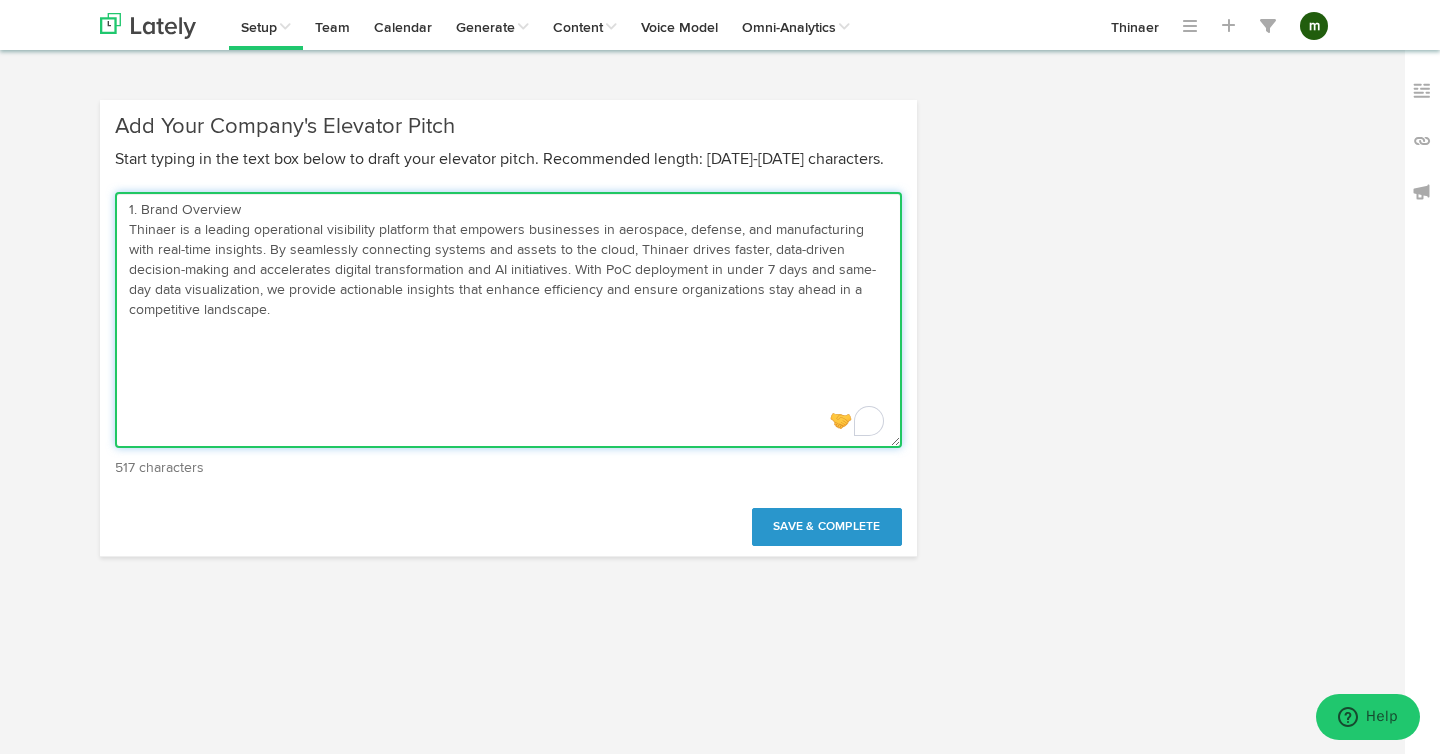 click on "1. Brand Overview
Thinaer is a leading operational visibility platform that empowers businesses in aerospace, defense, and manufacturing with real-time insights. By seamlessly connecting systems and assets to the cloud, Thinaer drives faster, data-driven decision-making and accelerates digital transformation and AI initiatives. With PoC deployment in under 7 days and same-day data visualization, we provide actionable insights that enhance efficiency and ensure organizations stay ahead in a competitive landscape." at bounding box center [508, 320] 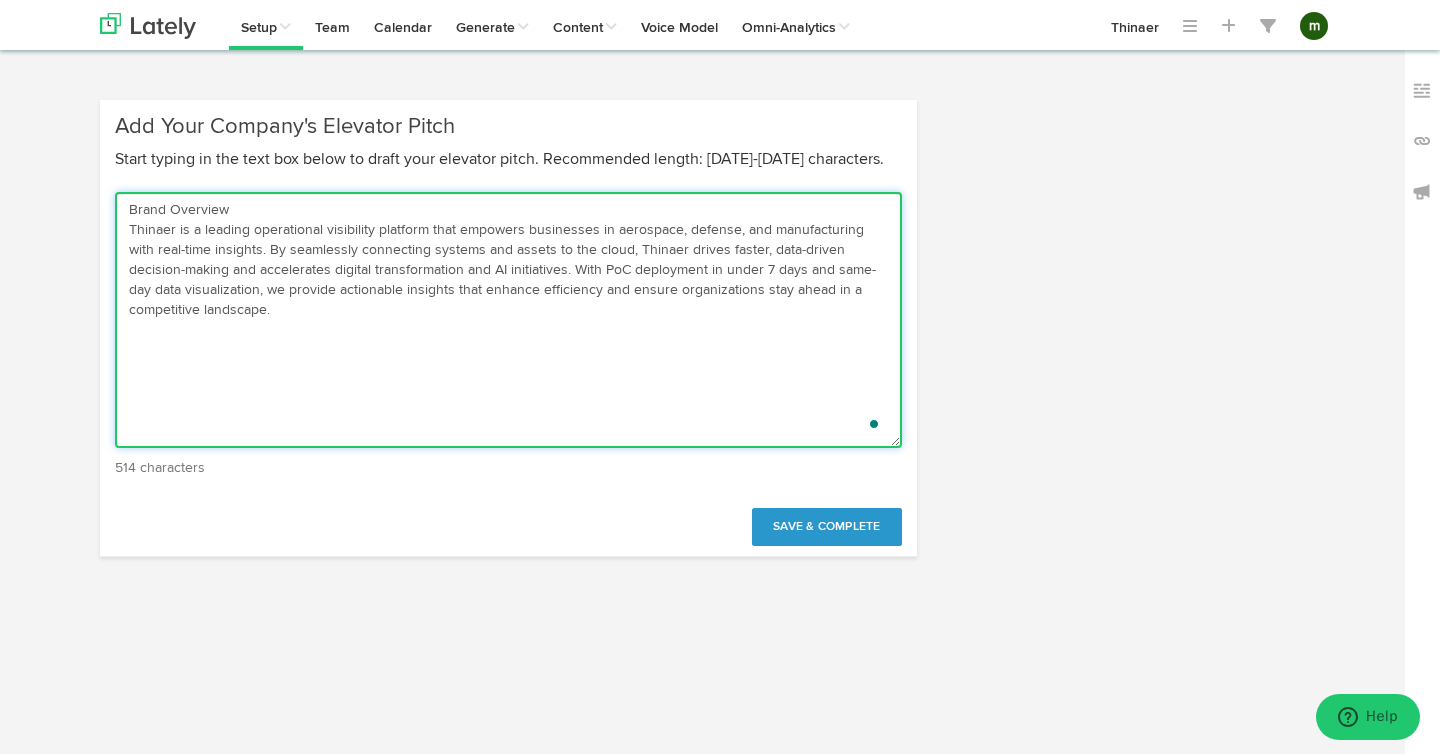 click on "Brand Overview
Thinaer is a leading operational visibility platform that empowers businesses in aerospace, defense, and manufacturing with real-time insights. By seamlessly connecting systems and assets to the cloud, Thinaer drives faster, data-driven decision-making and accelerates digital transformation and AI initiatives. With PoC deployment in under 7 days and same-day data visualization, we provide actionable insights that enhance efficiency and ensure organizations stay ahead in a competitive landscape." at bounding box center [508, 320] 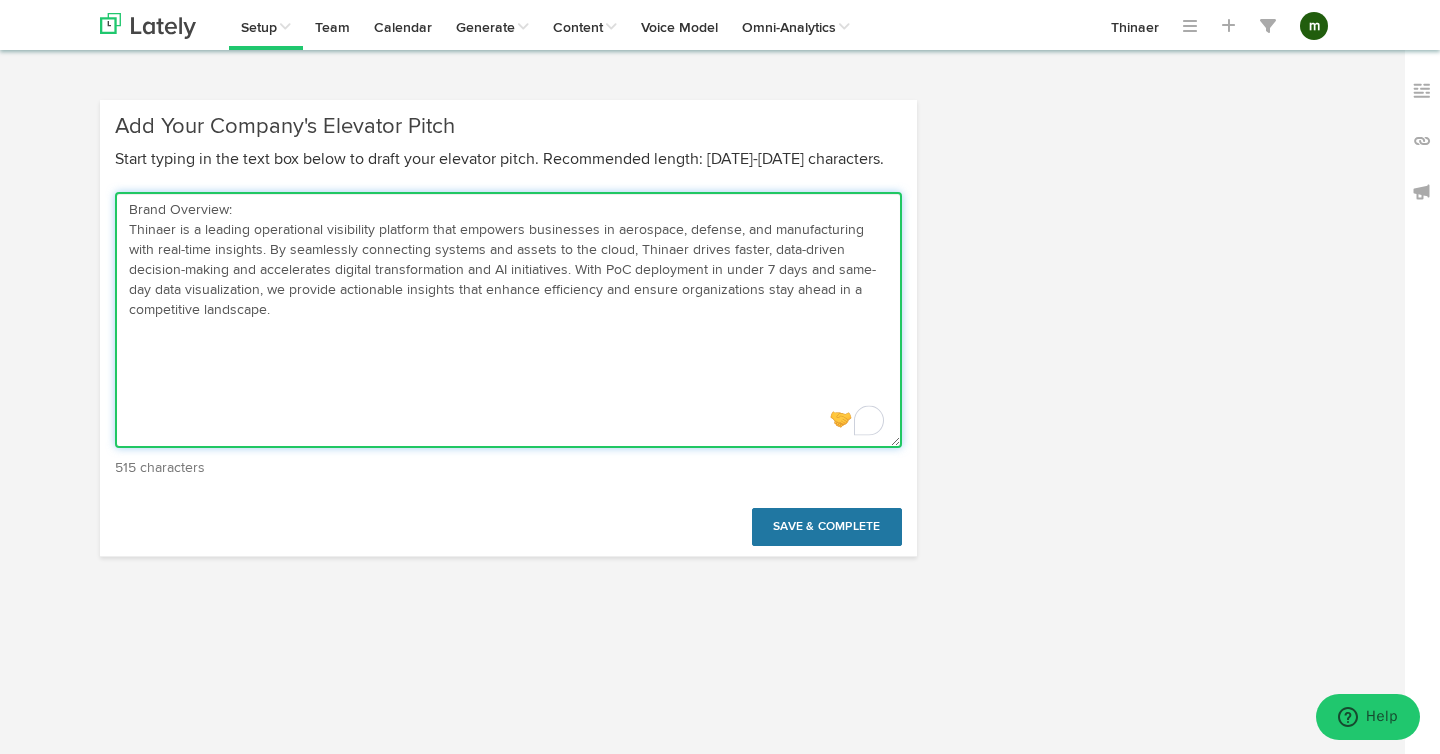 type on "Brand Overview:
Thinaer is a leading operational visibility platform that empowers businesses in aerospace, defense, and manufacturing with real-time insights. By seamlessly connecting systems and assets to the cloud, Thinaer drives faster, data-driven decision-making and accelerates digital transformation and AI initiatives. With PoC deployment in under 7 days and same-day data visualization, we provide actionable insights that enhance efficiency and ensure organizations stay ahead in a competitive landscape." 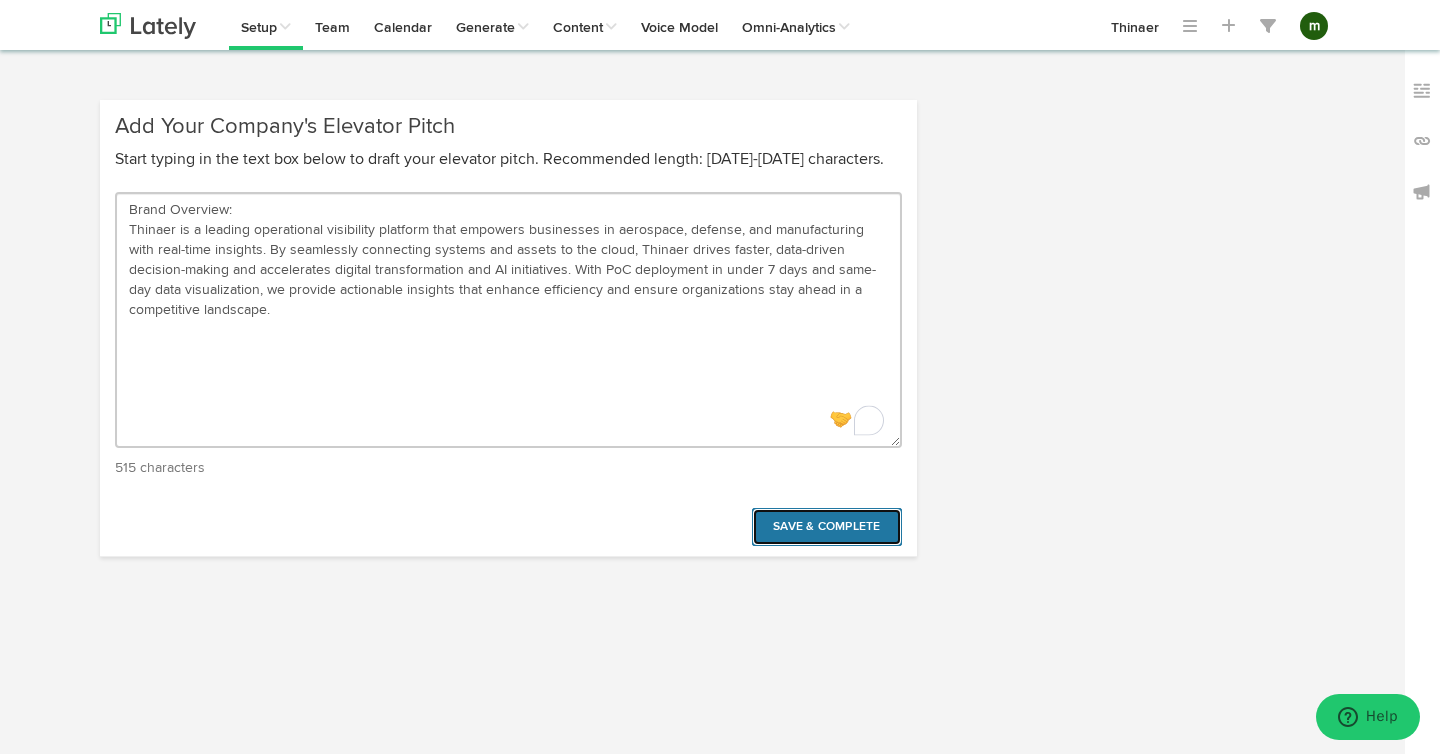 click on "Save & Complete" at bounding box center [827, 527] 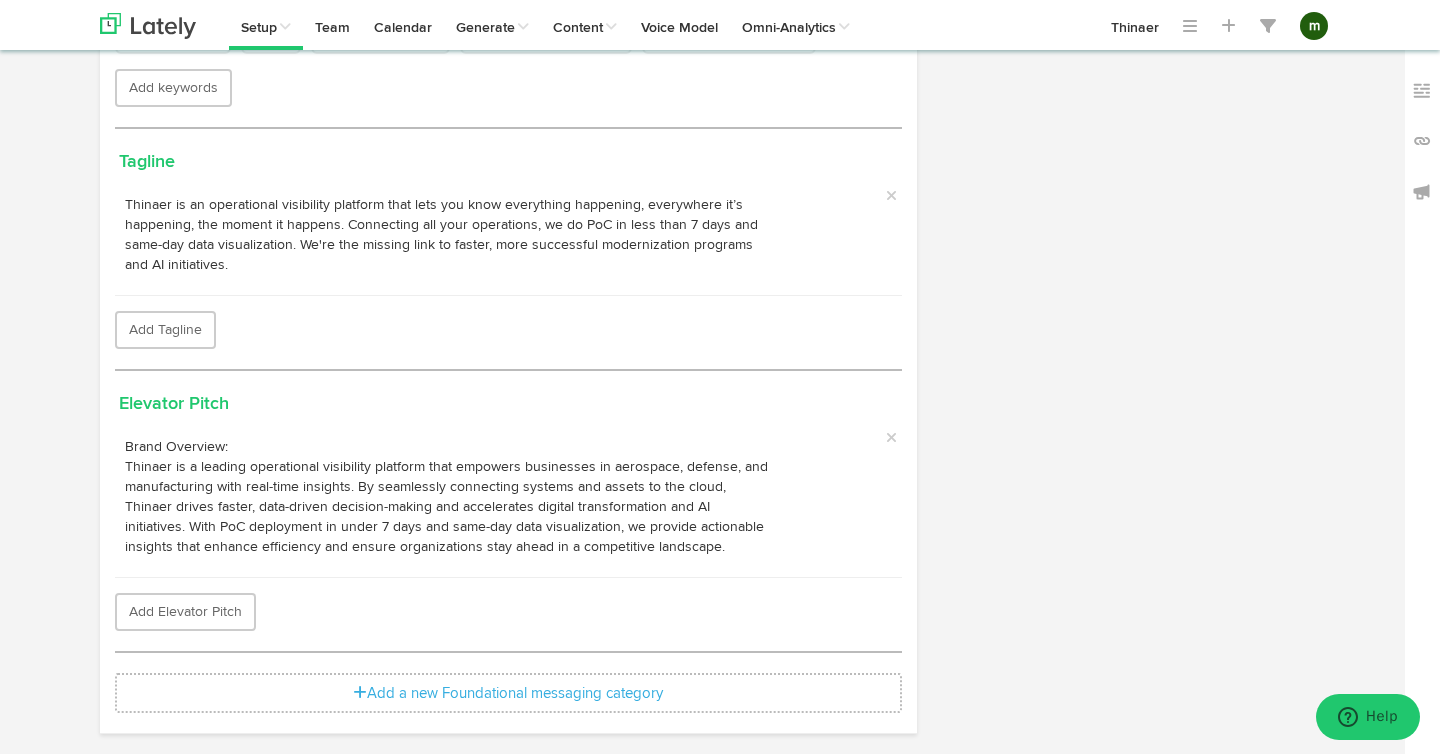 scroll, scrollTop: 335, scrollLeft: 0, axis: vertical 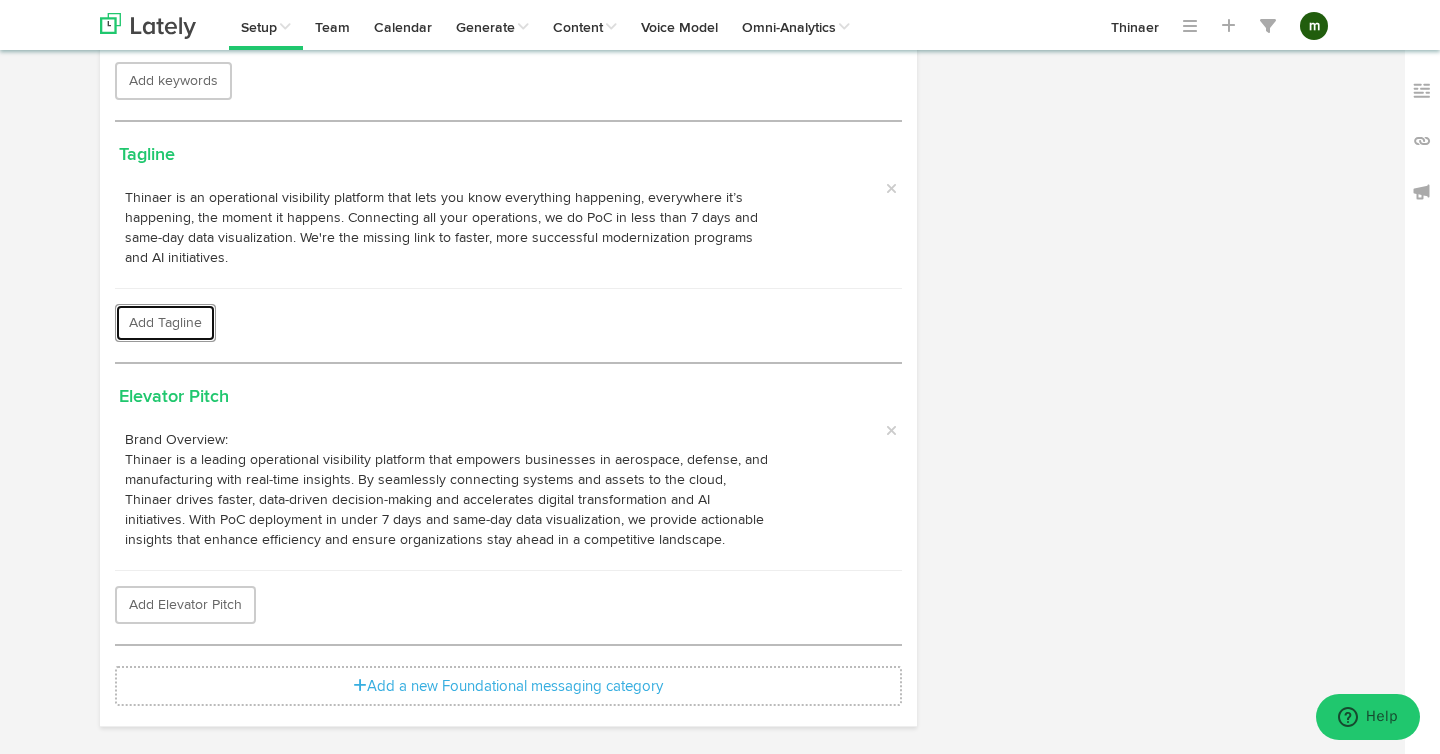 click on "Add Tagline" at bounding box center (165, 323) 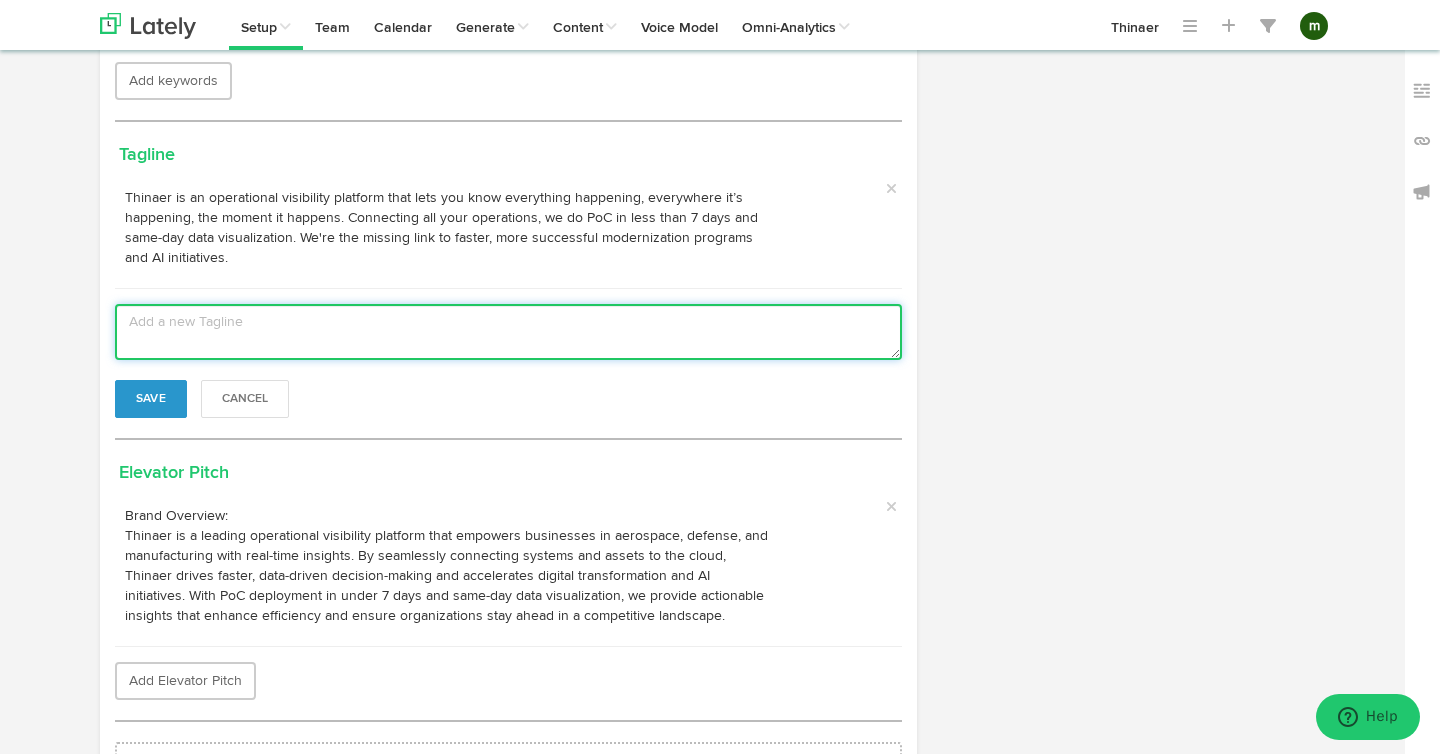 click at bounding box center (508, 332) 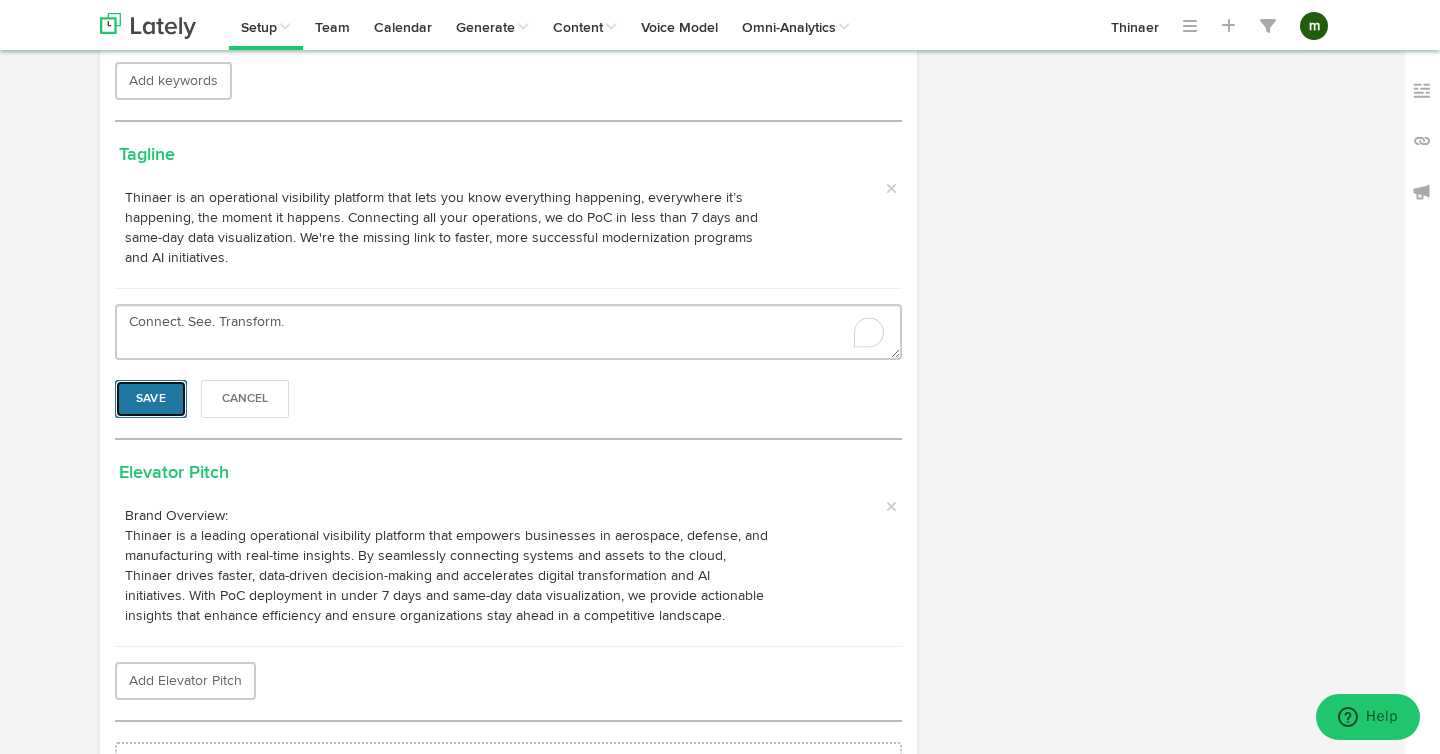click on "Save" at bounding box center [151, 399] 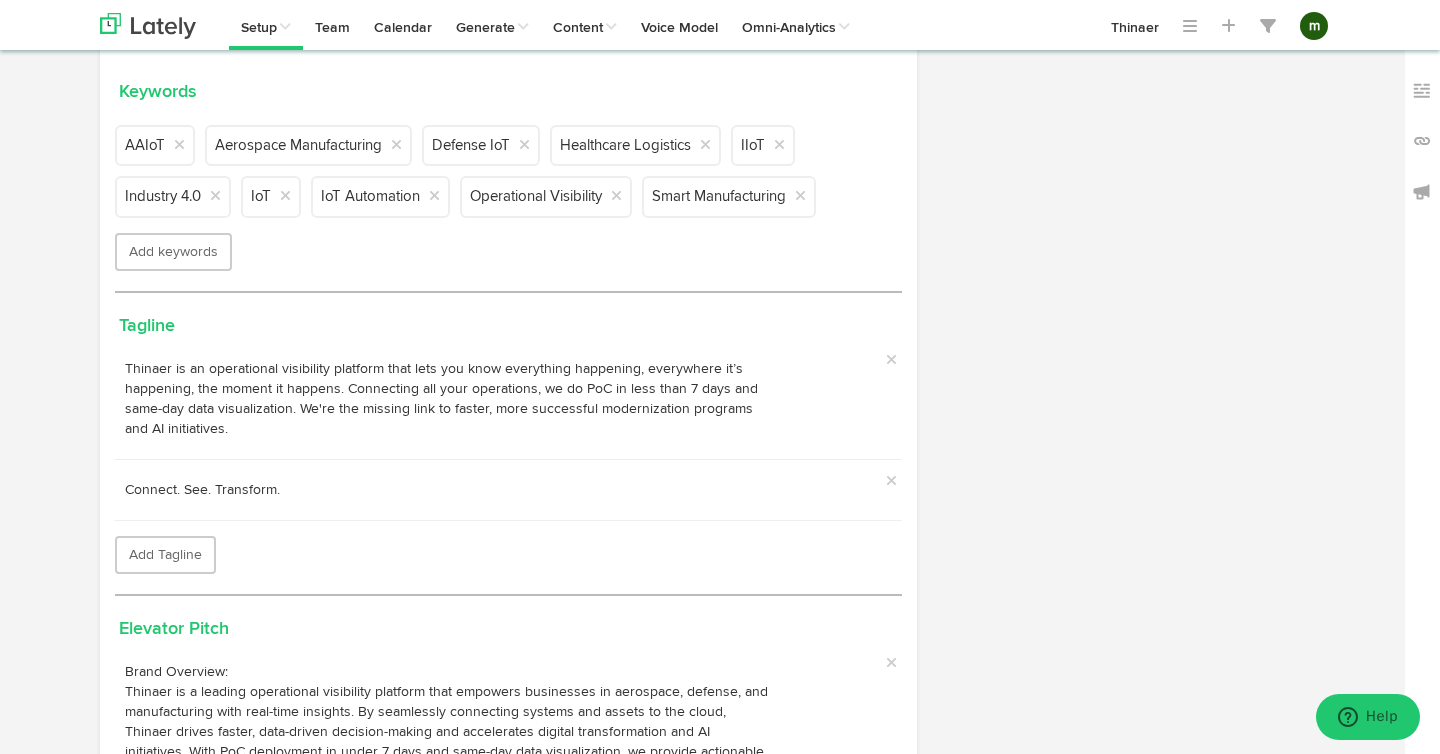 scroll, scrollTop: 178, scrollLeft: 0, axis: vertical 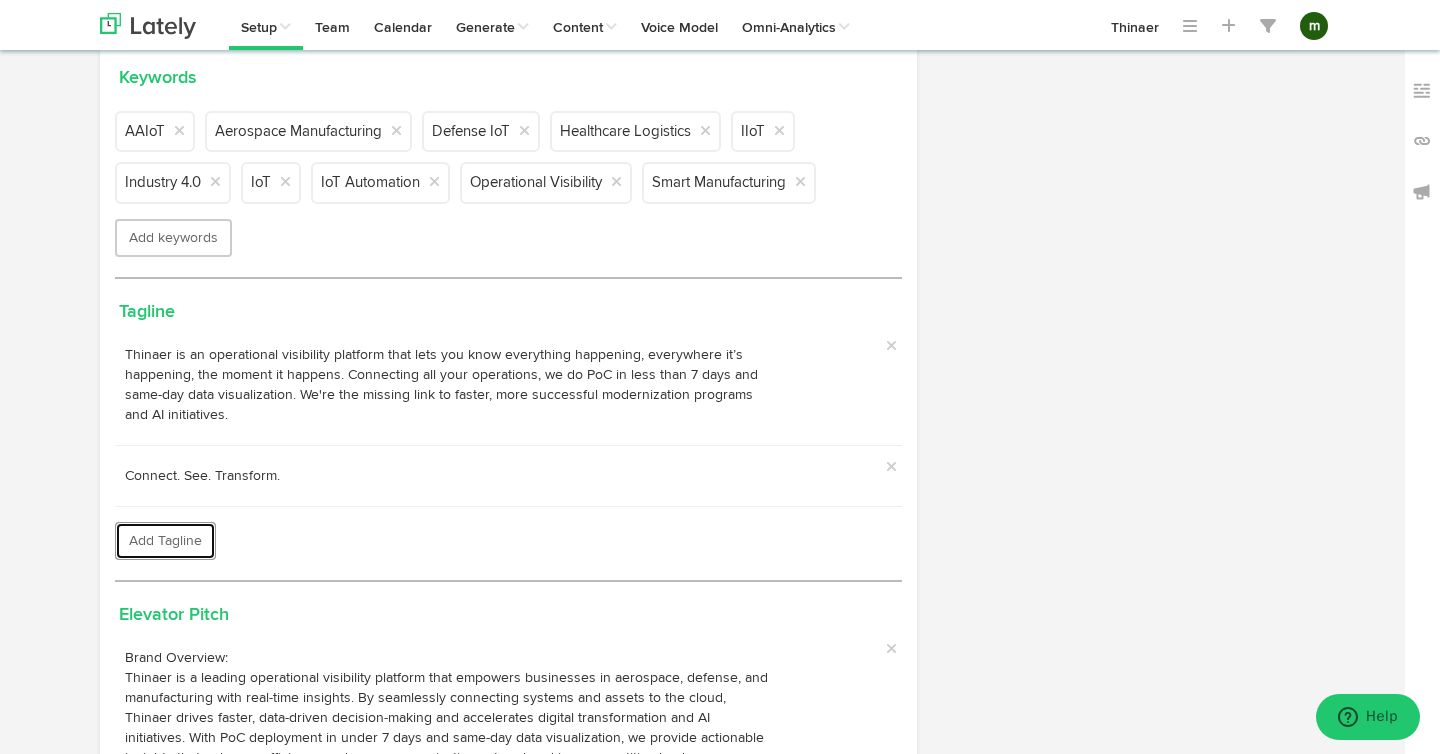 click on "Add Tagline" at bounding box center (165, 541) 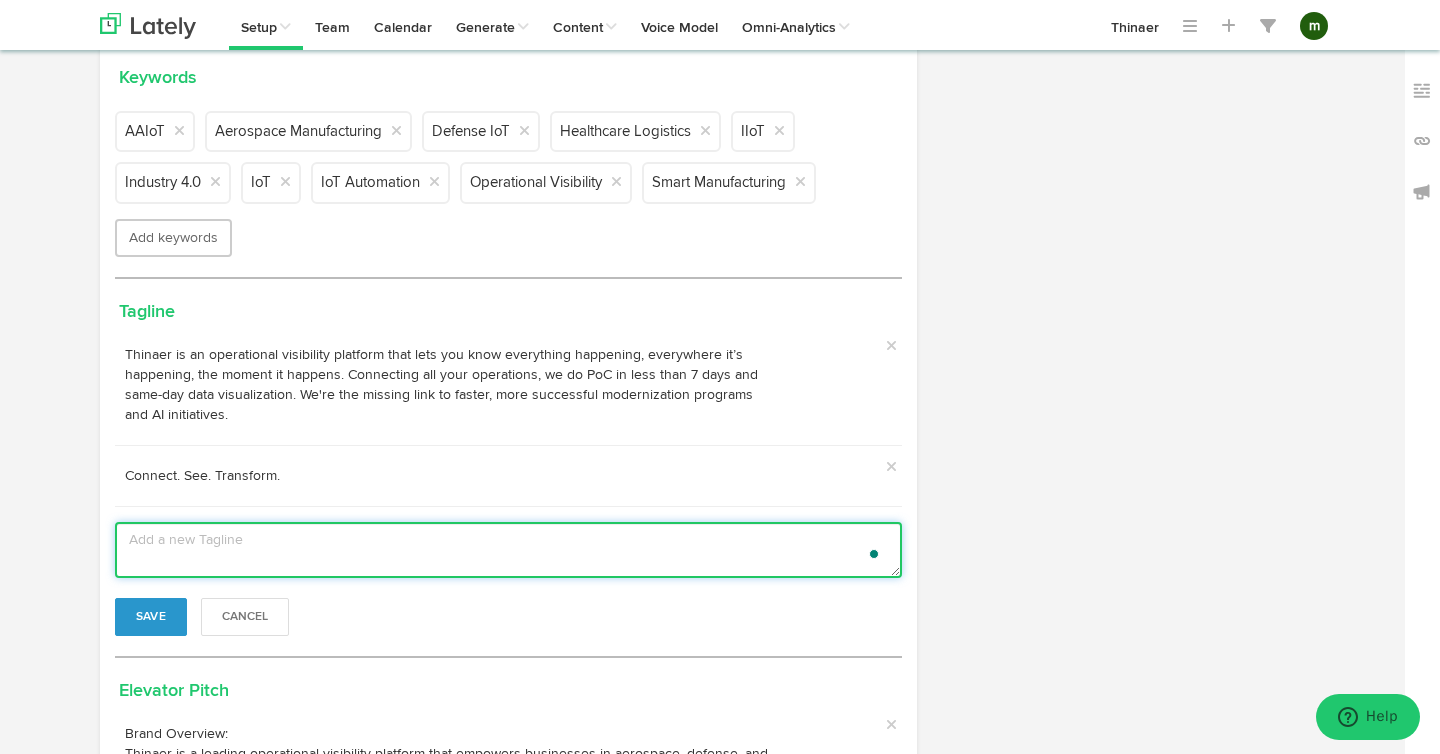 click at bounding box center [508, 550] 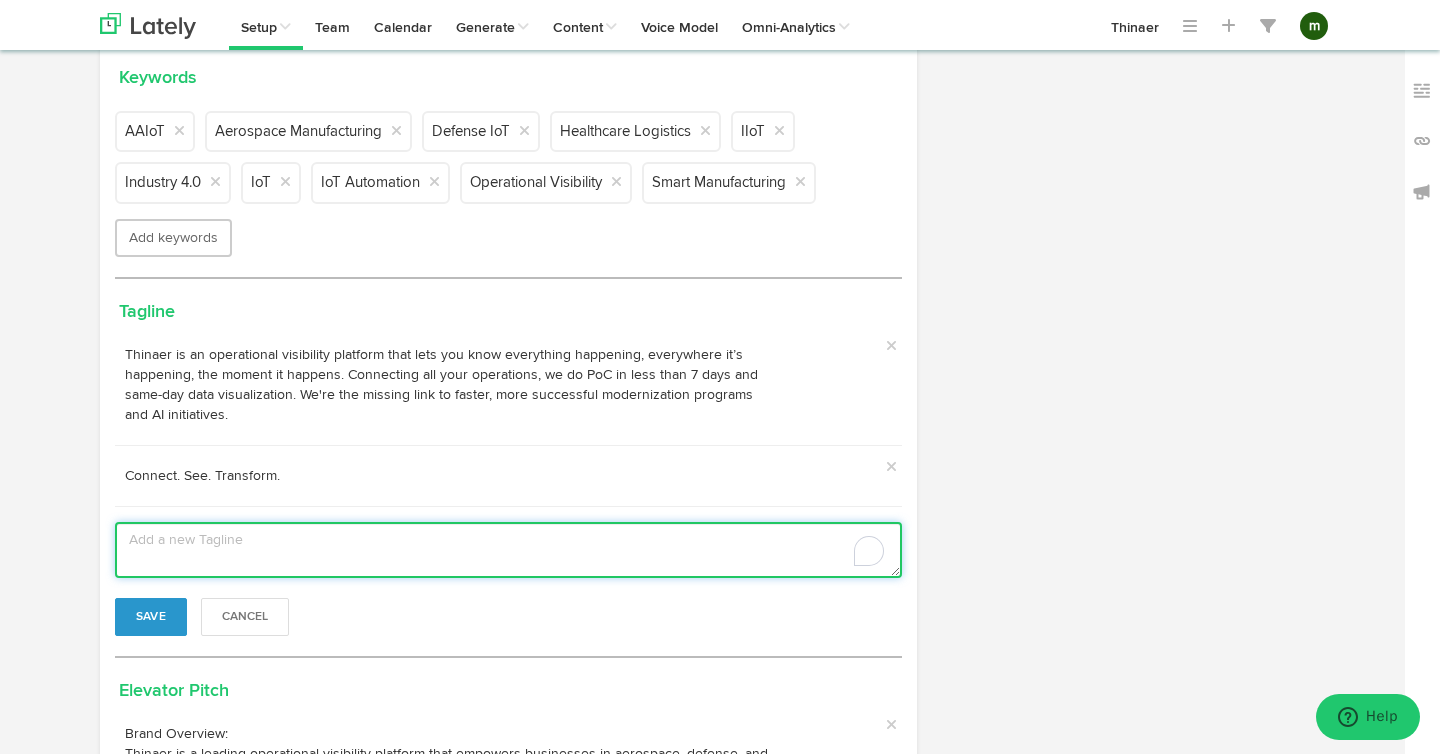 paste on "Thinaer is an operational visibility platform that lets you know everything happening, everywhere it’s happening, the moment it happens." 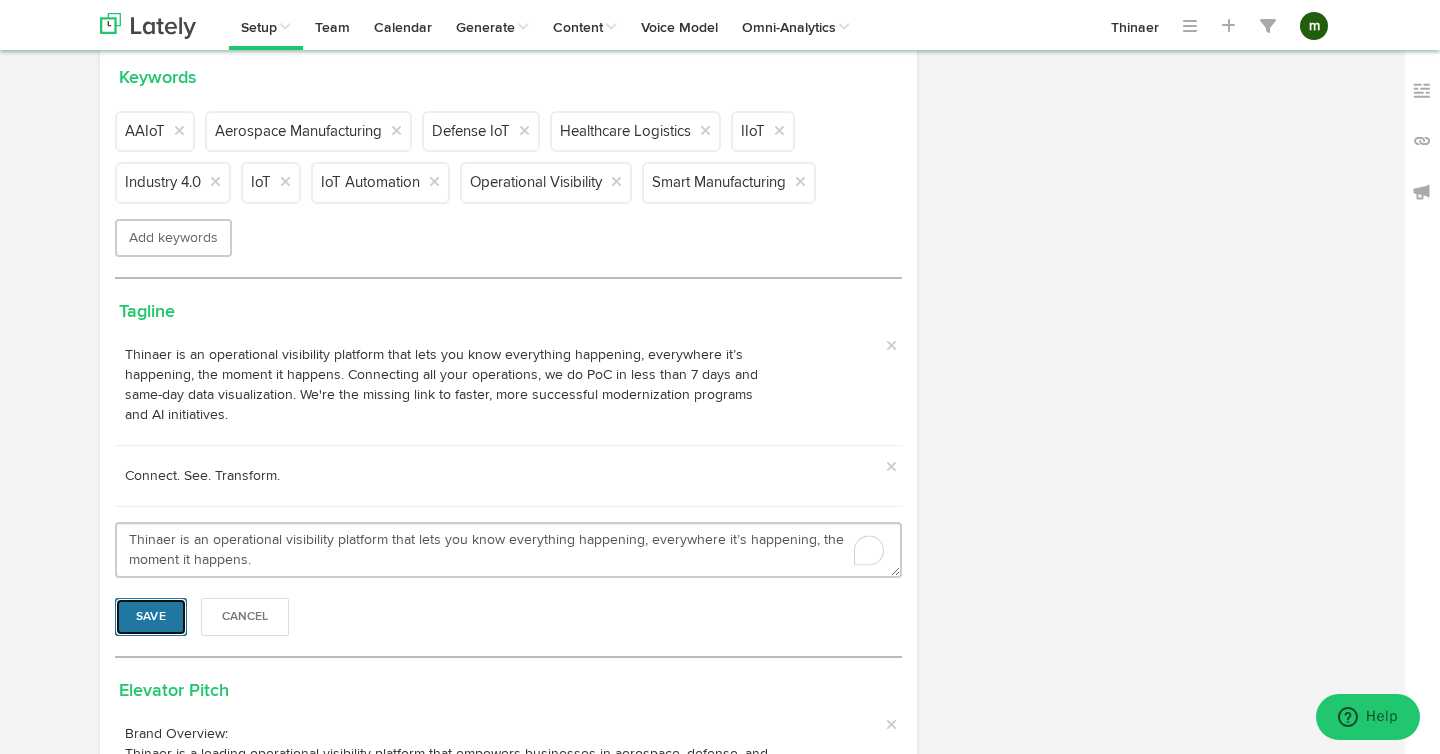 click on "Save" at bounding box center (151, 617) 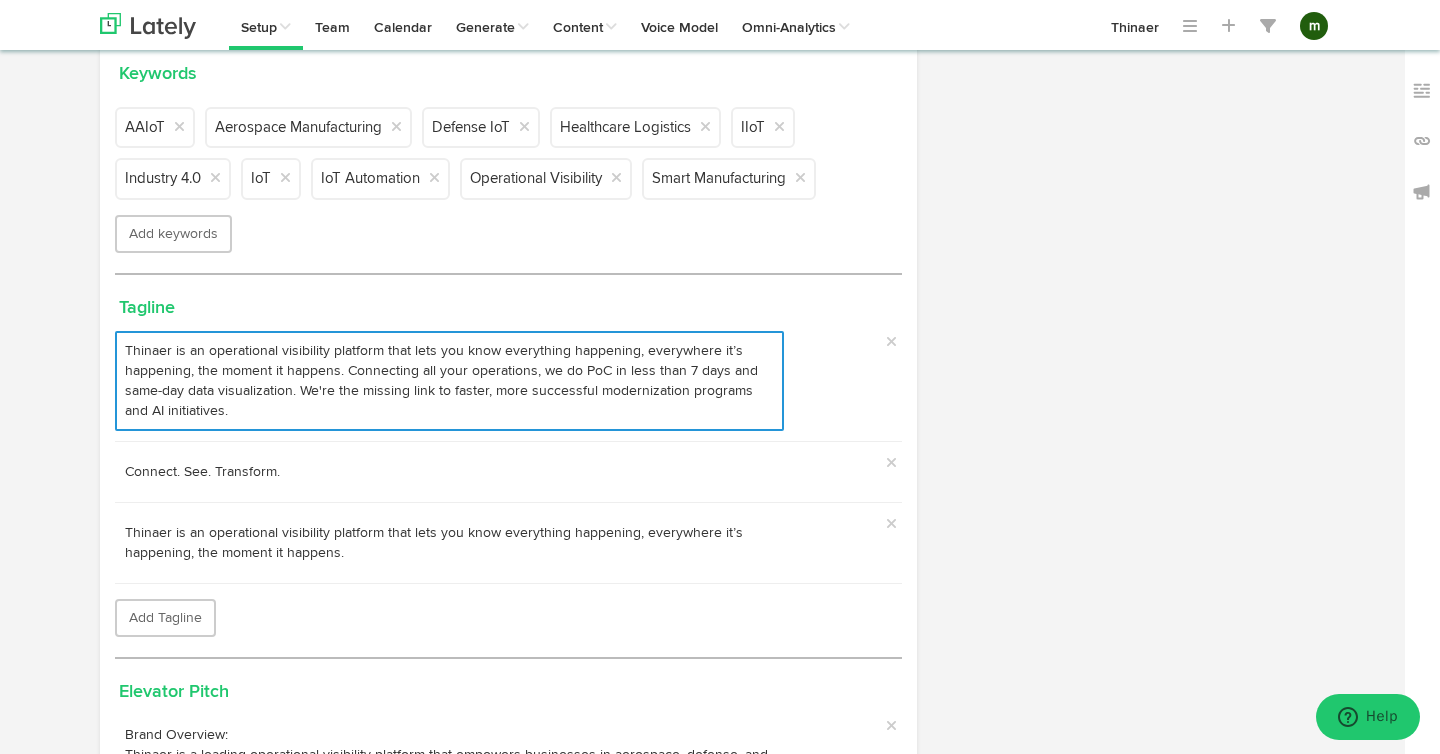 scroll, scrollTop: 186, scrollLeft: 0, axis: vertical 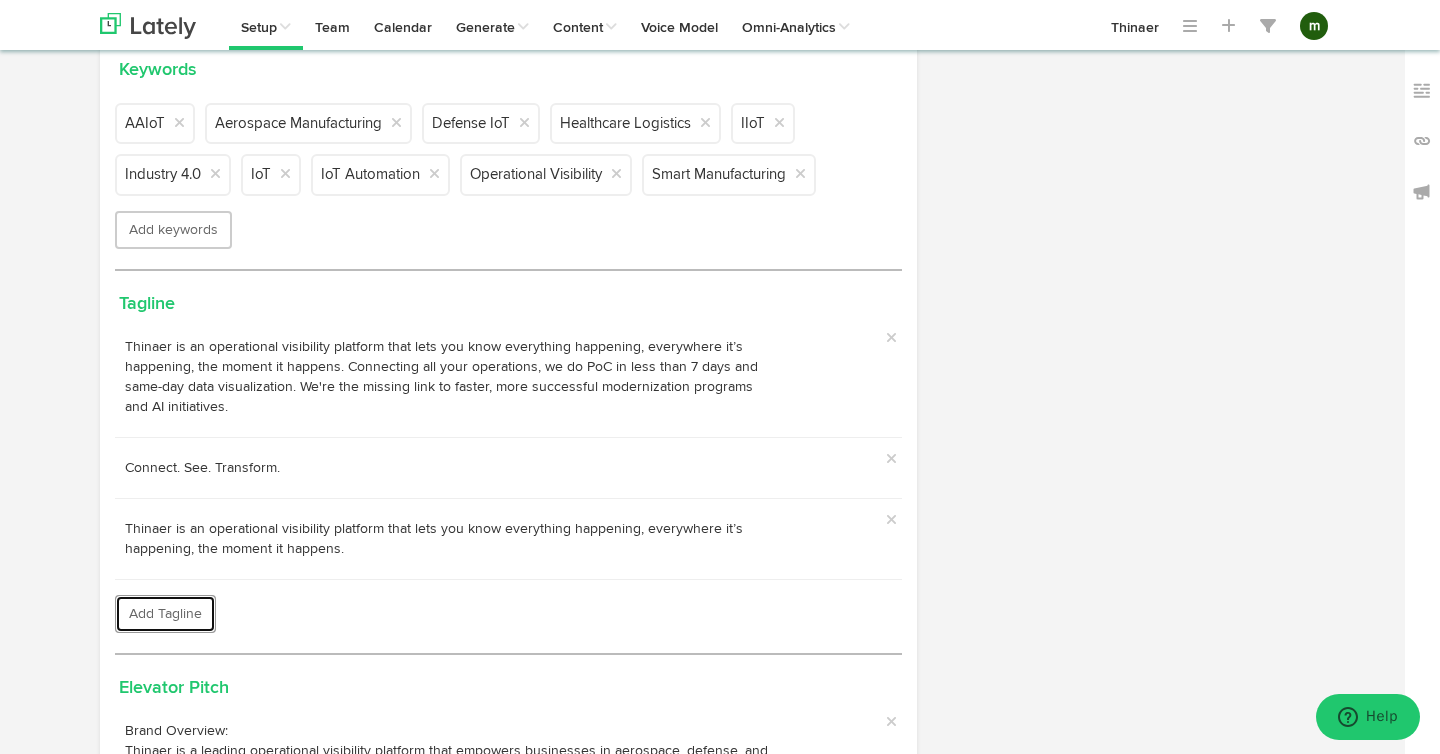 click on "Add Tagline" at bounding box center (165, 614) 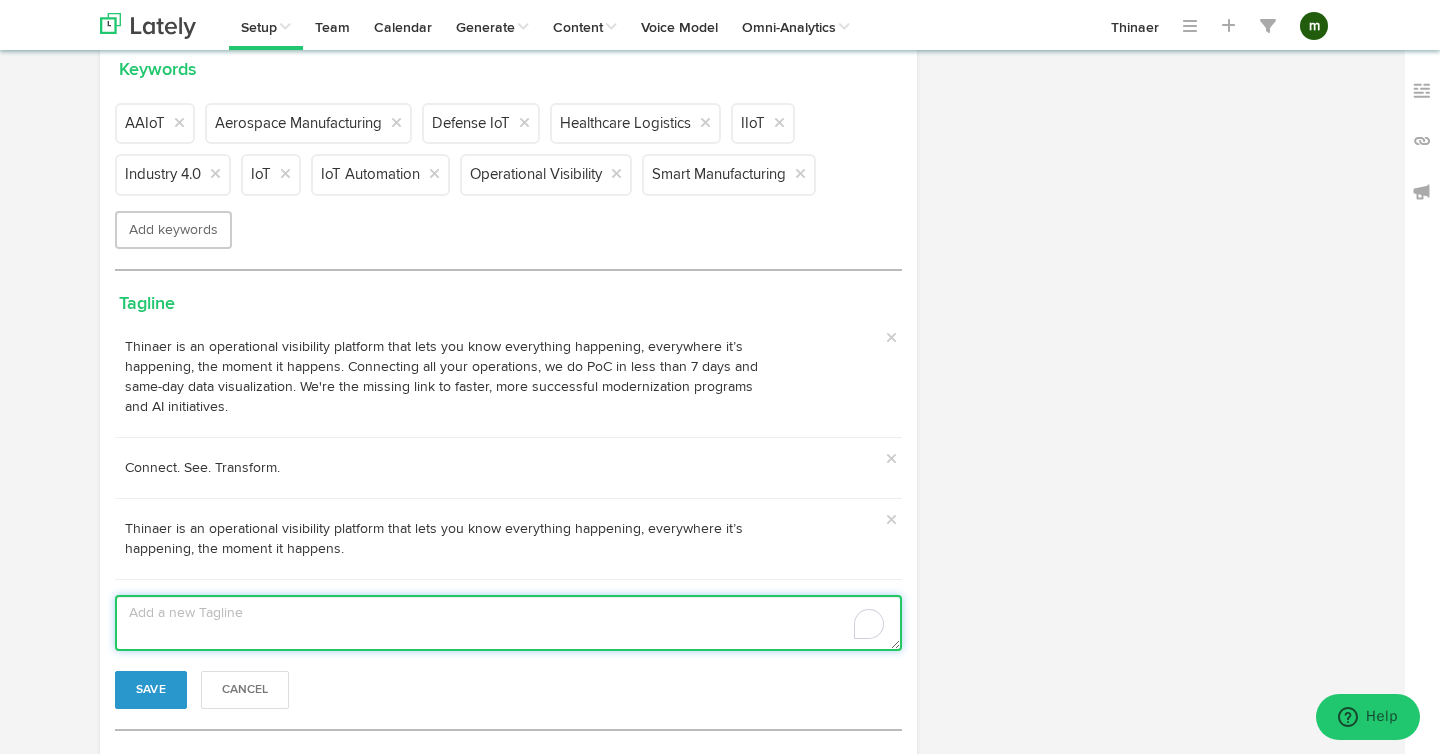 click at bounding box center (508, 623) 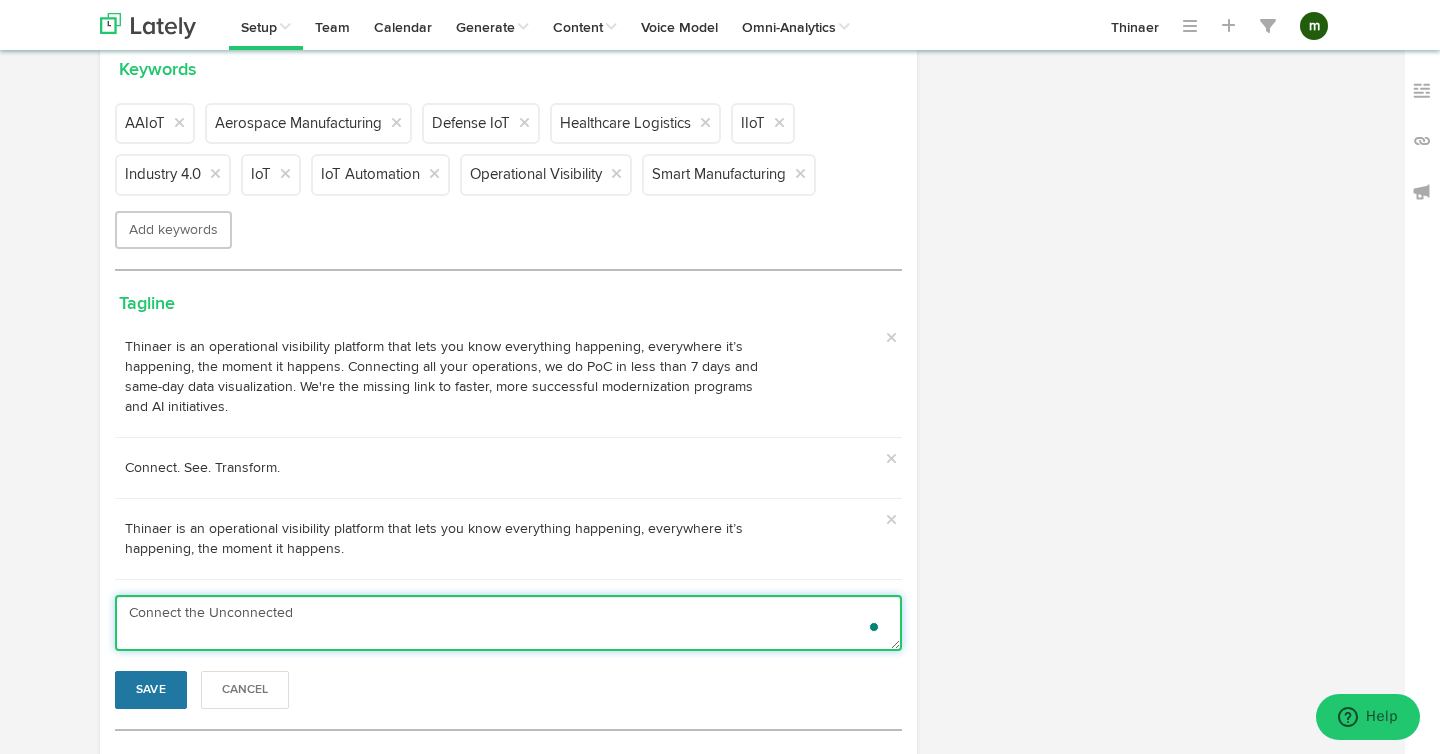 type on "Connect the Unconnected" 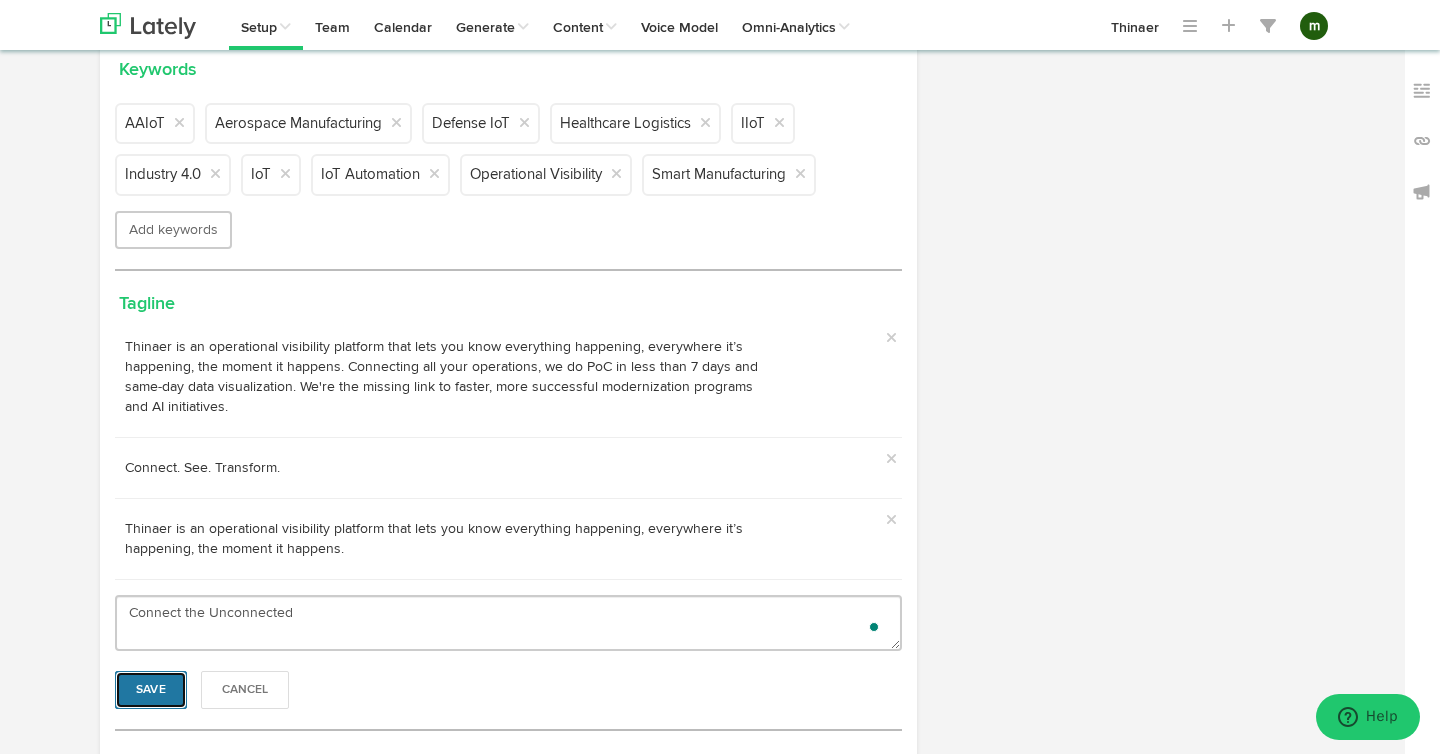 click on "Save" at bounding box center (151, 690) 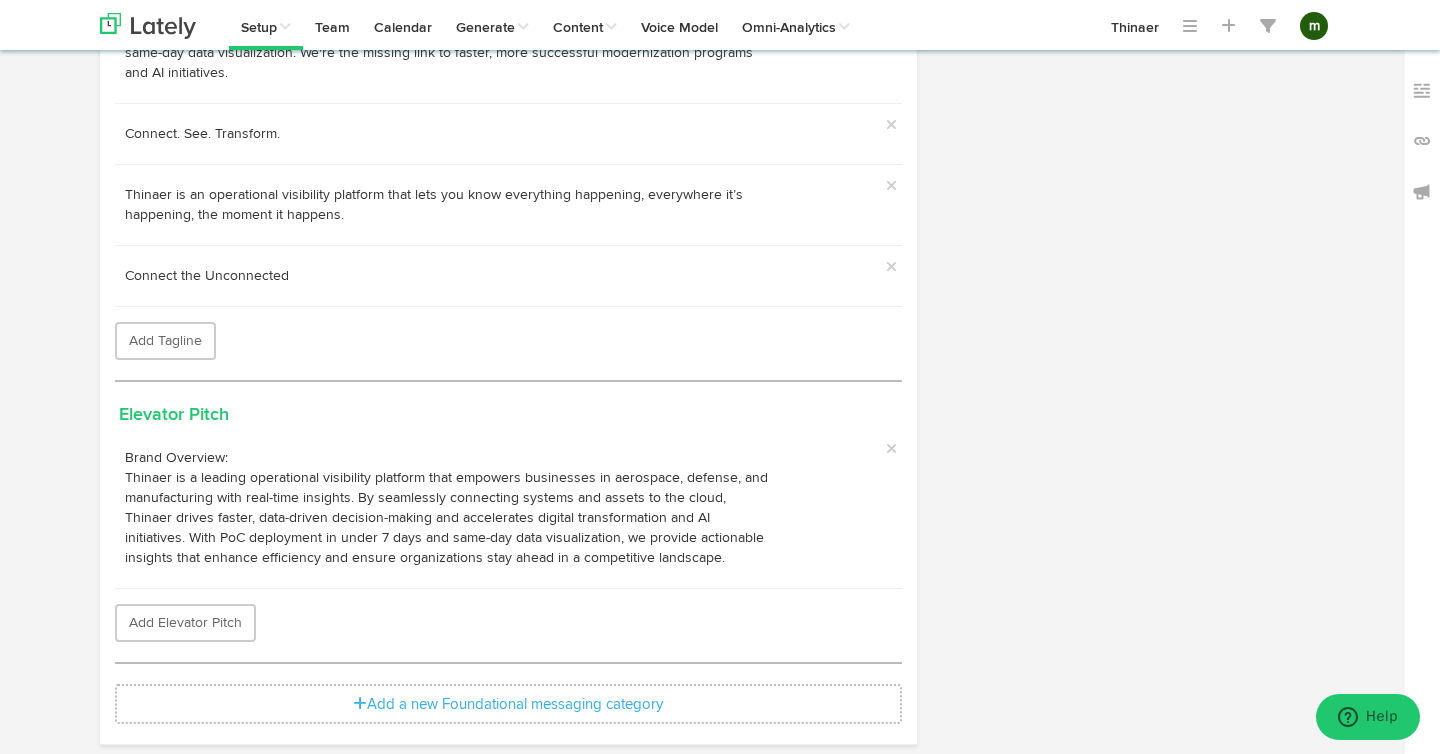 scroll, scrollTop: 0, scrollLeft: 0, axis: both 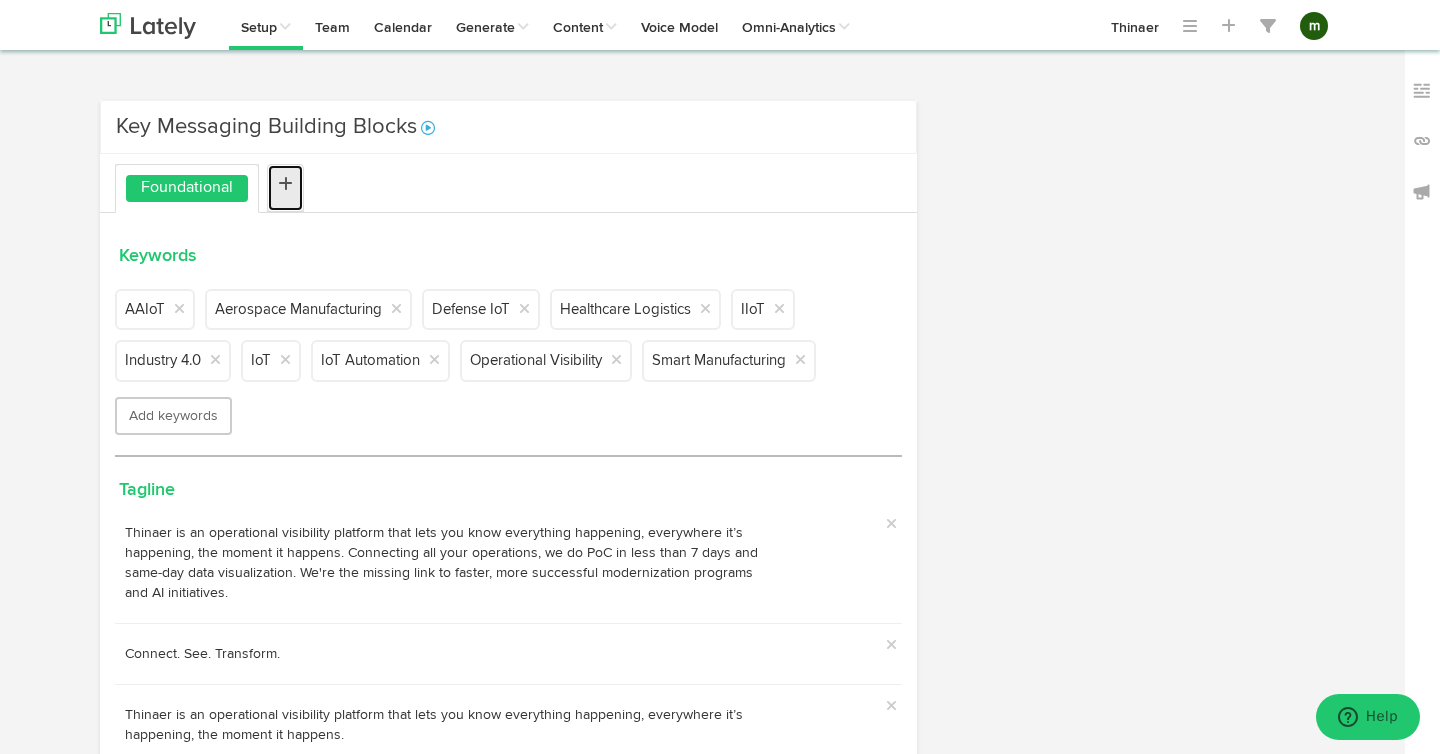 click at bounding box center [285, 184] 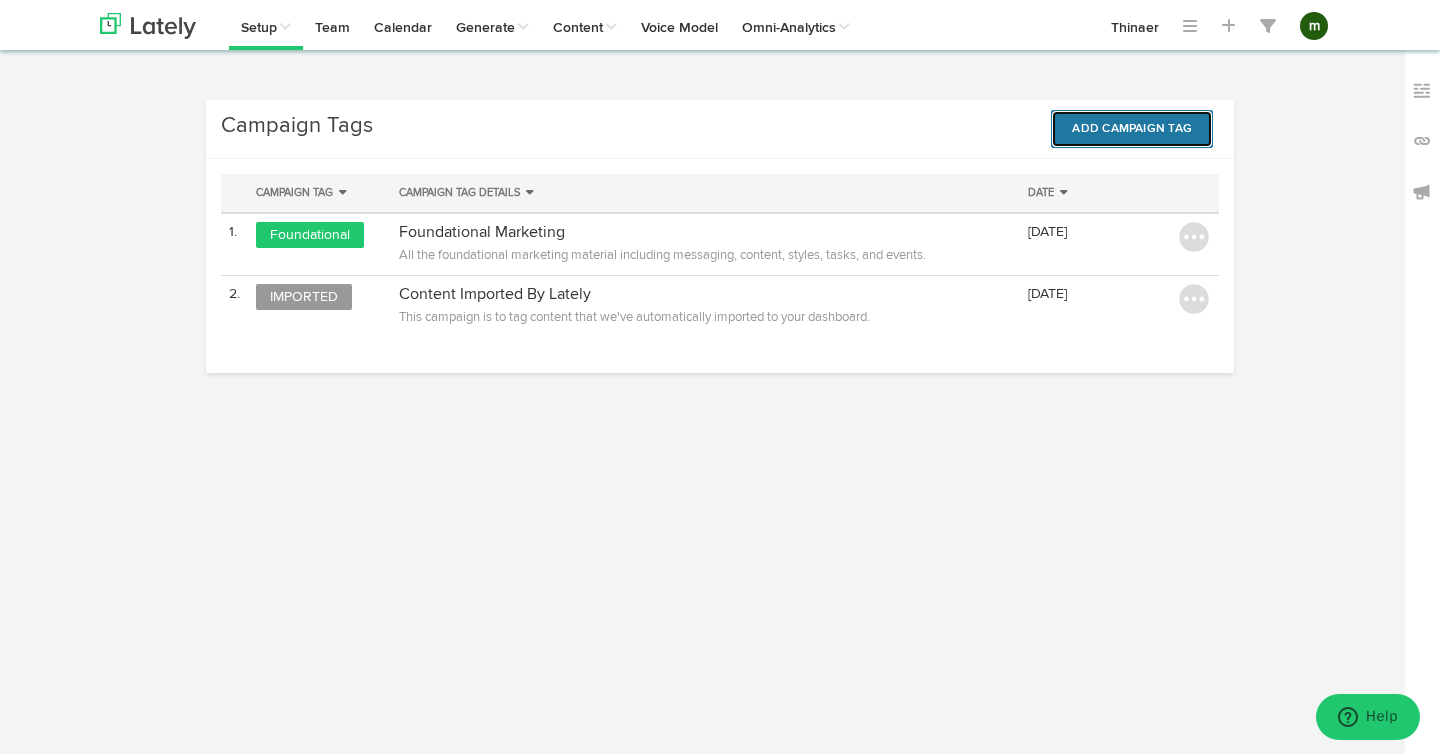click on "Add Campaign Tag" at bounding box center [1132, 129] 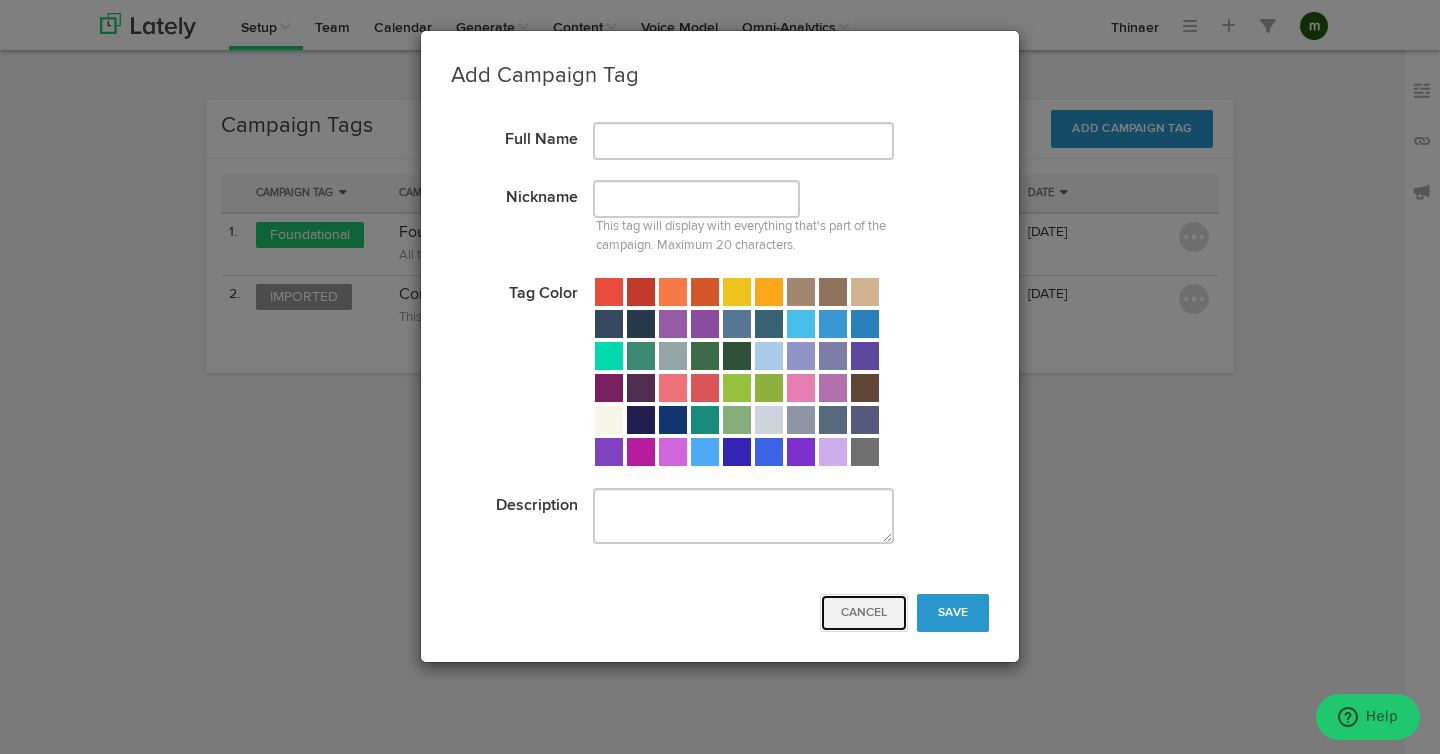 click on "Cancel" at bounding box center (864, 613) 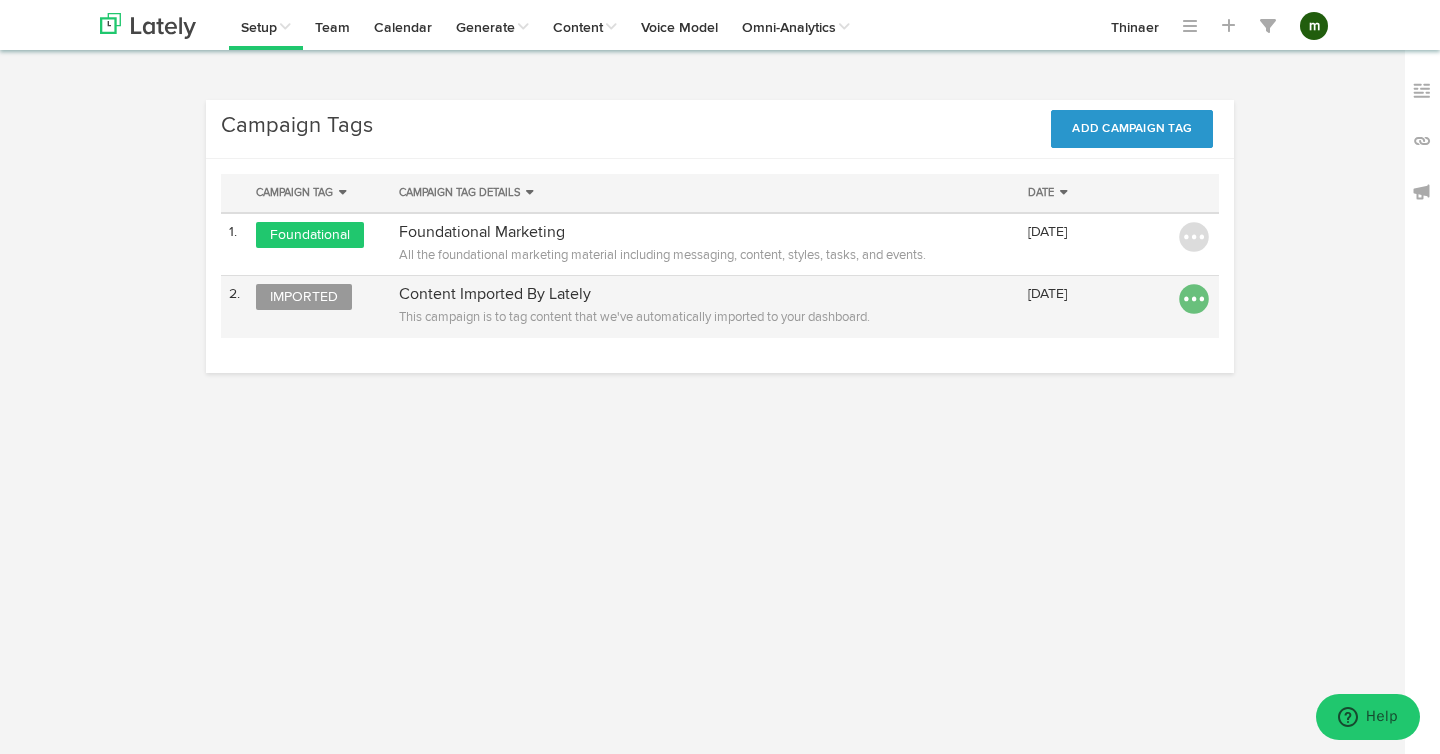 click at bounding box center [1194, 299] 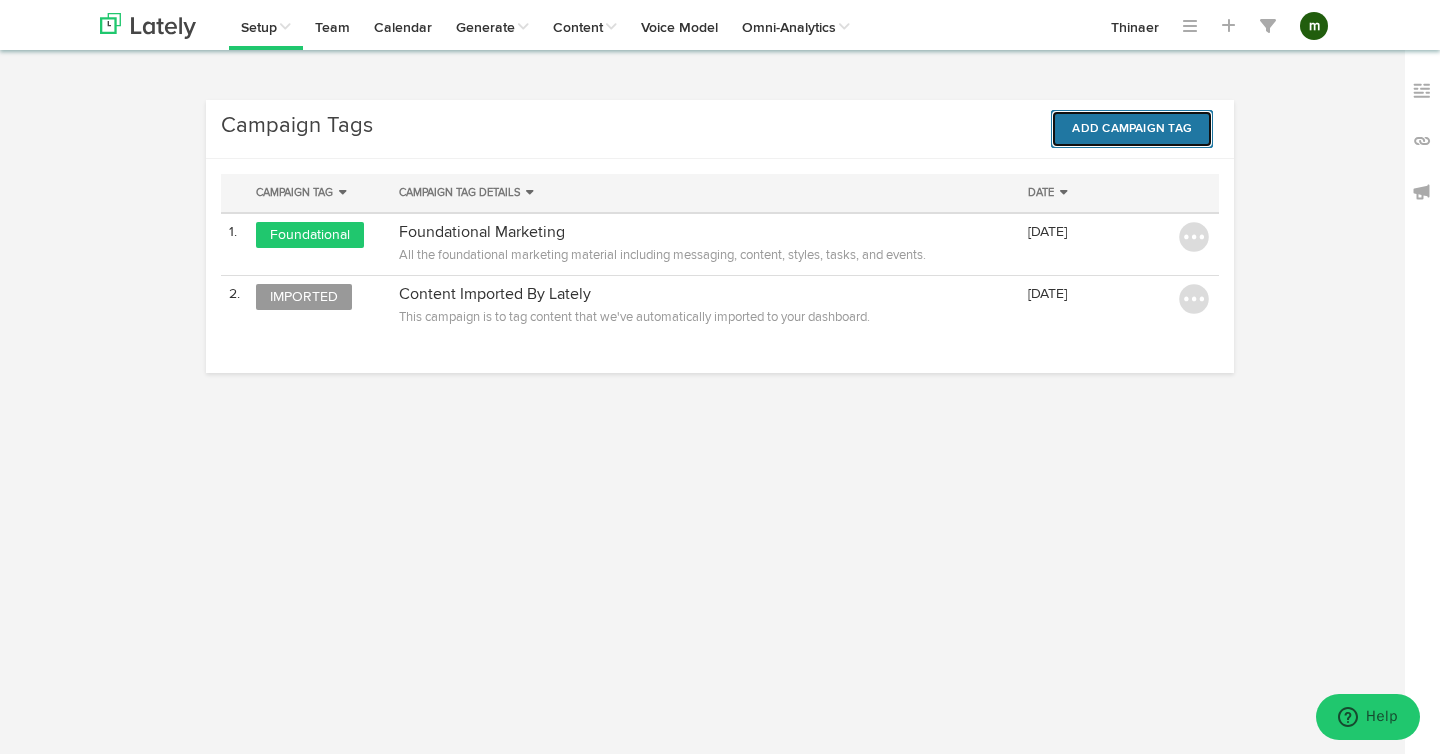 click on "Add Campaign Tag" at bounding box center [1132, 129] 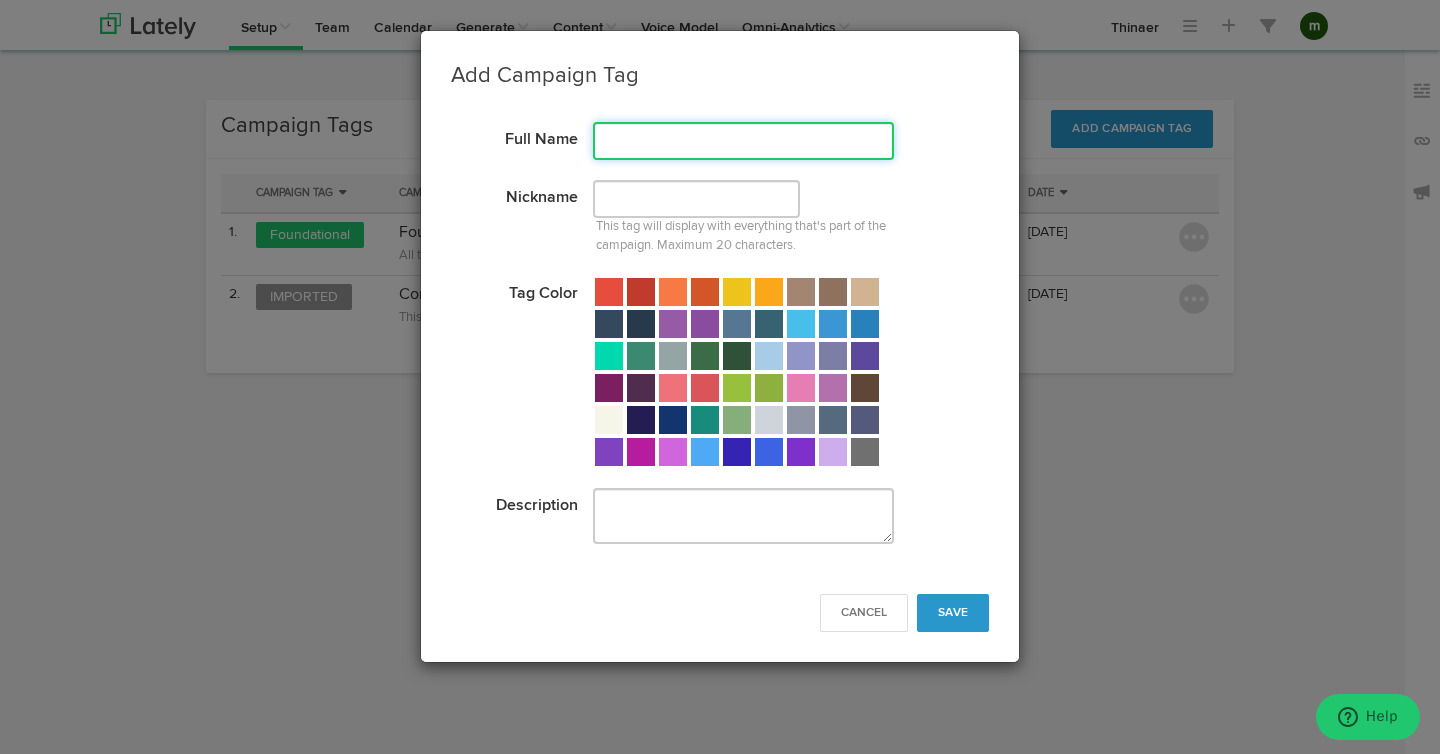 click at bounding box center (743, 141) 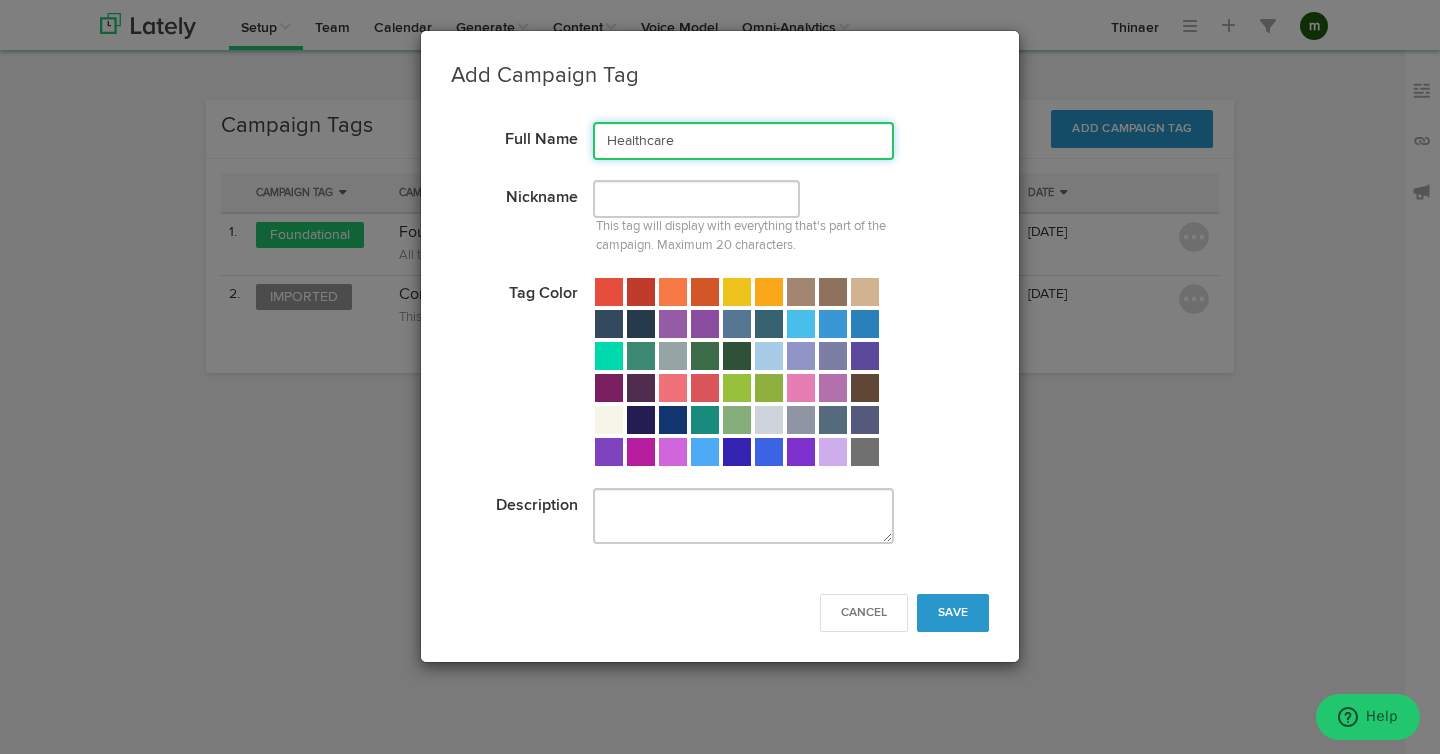 type on "Healthcare" 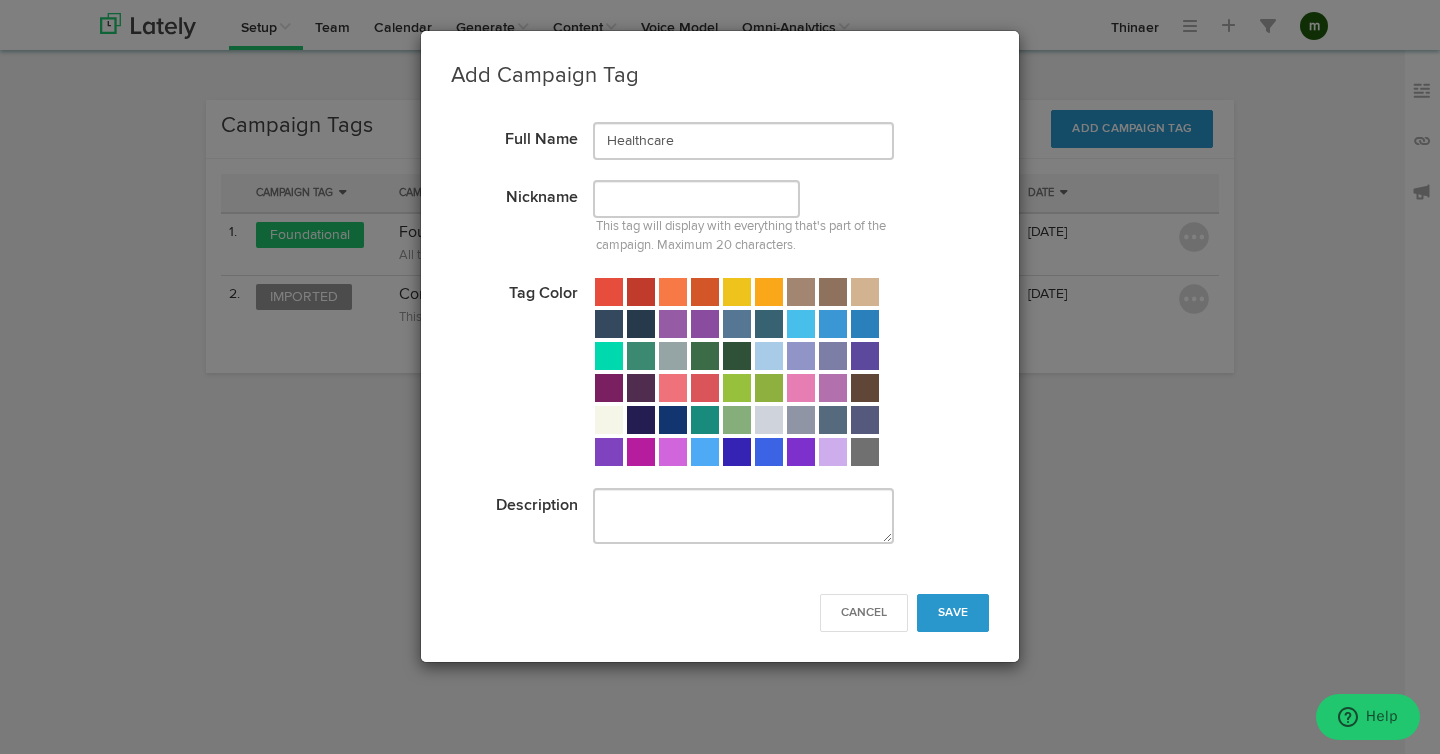 click at bounding box center [641, 452] 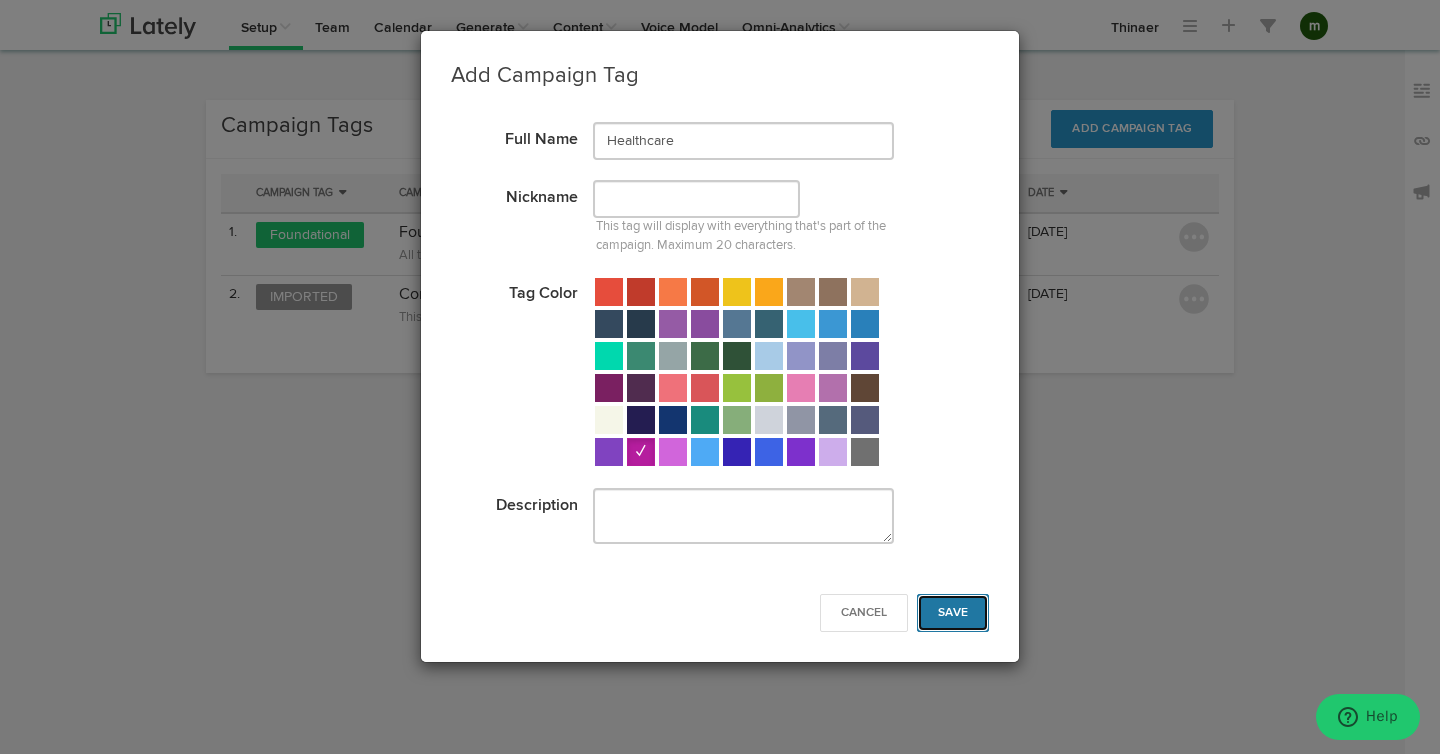 click on "Save" at bounding box center [953, 613] 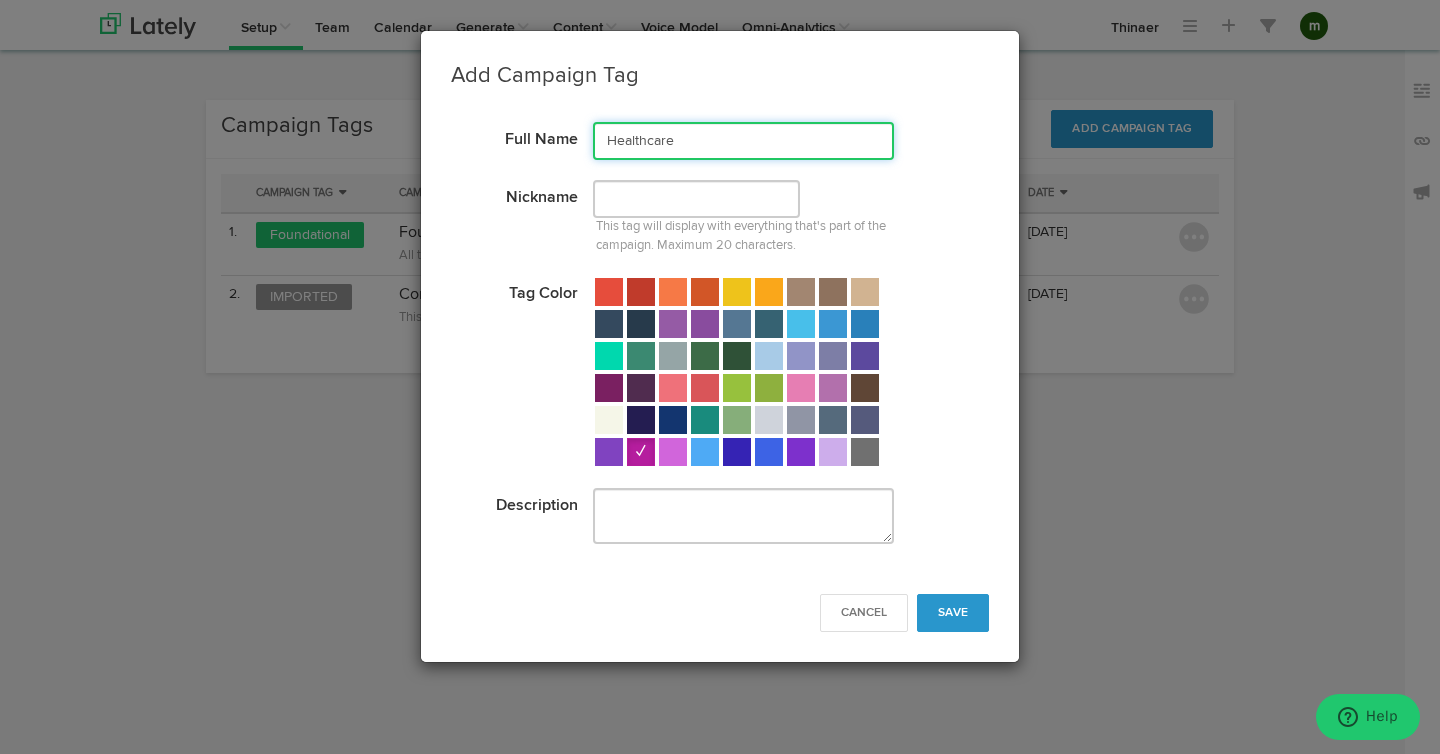 click on "Healthcare" at bounding box center (743, 141) 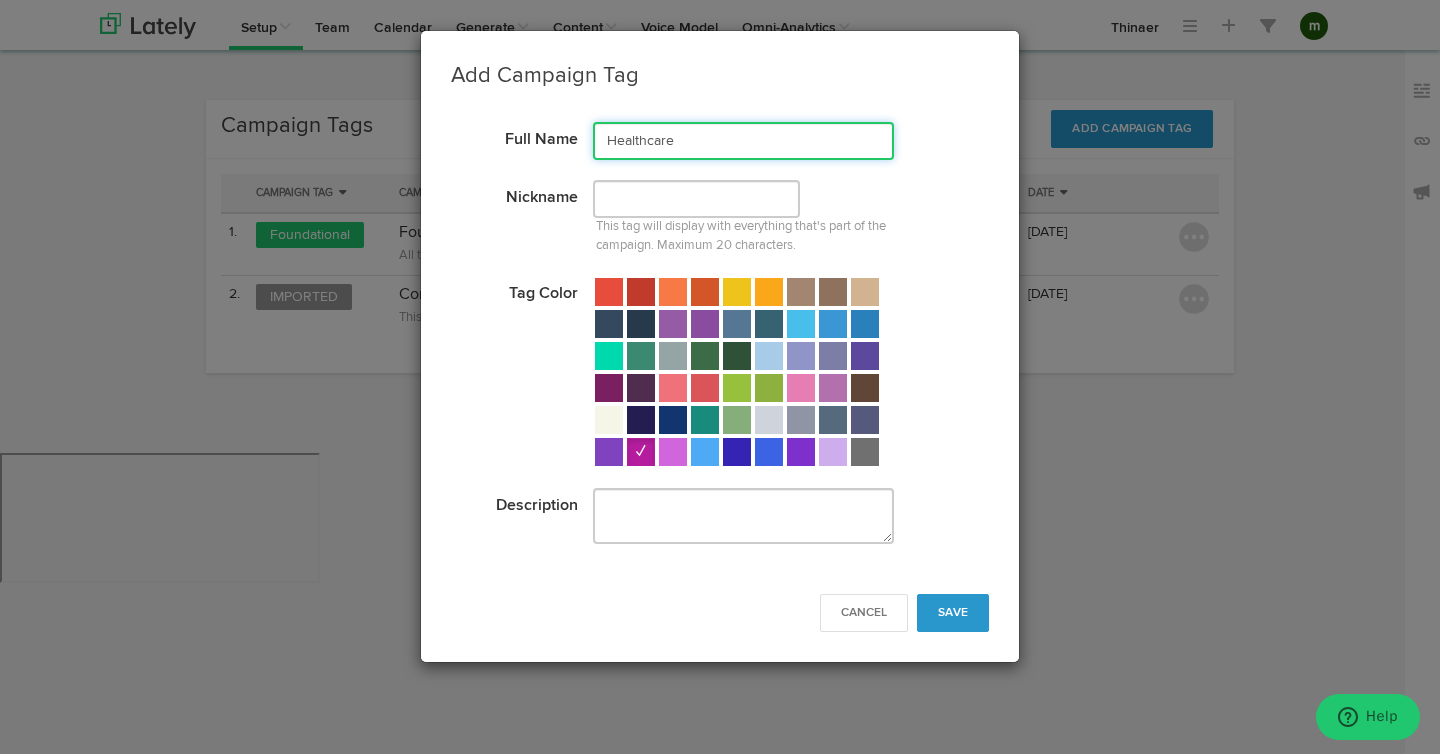 click on "Healthcare" at bounding box center (743, 141) 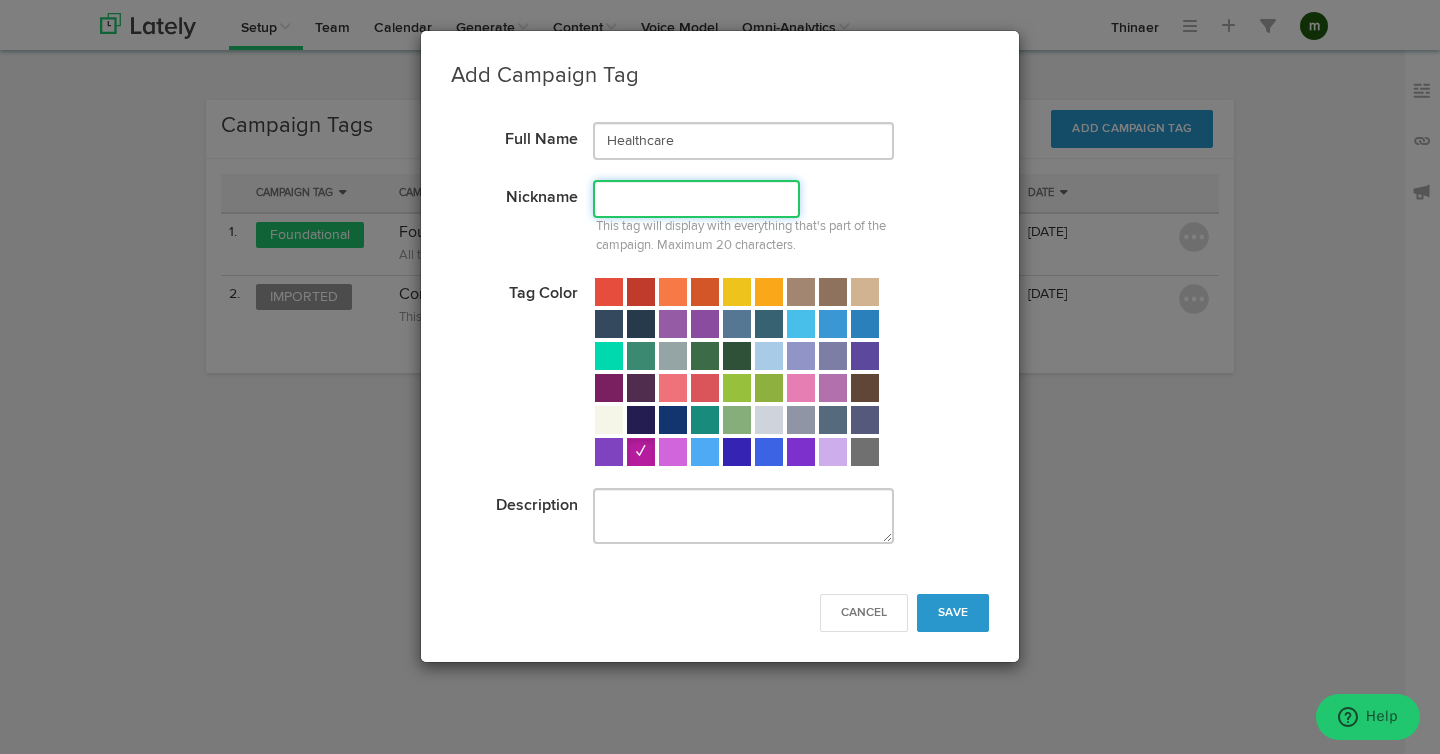 click at bounding box center [696, 199] 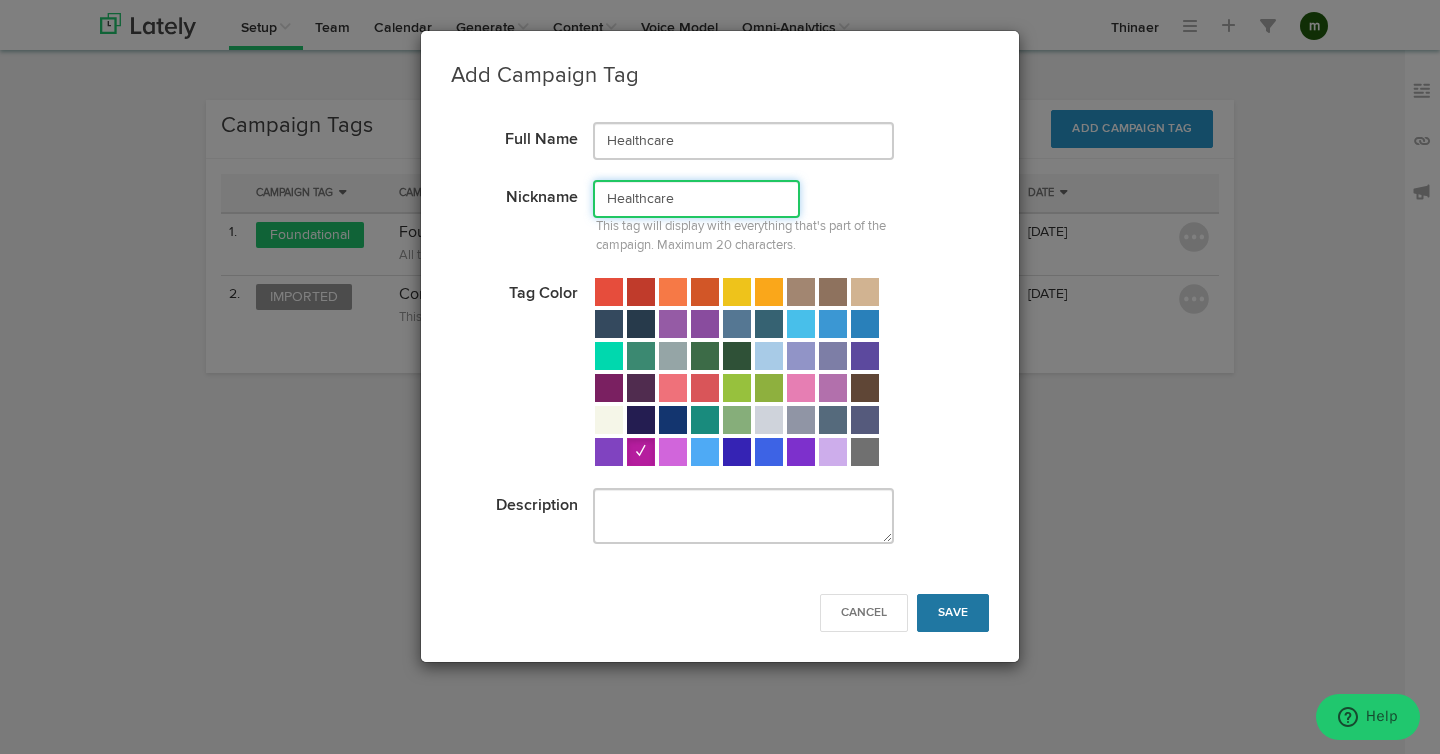 type on "Healthcare" 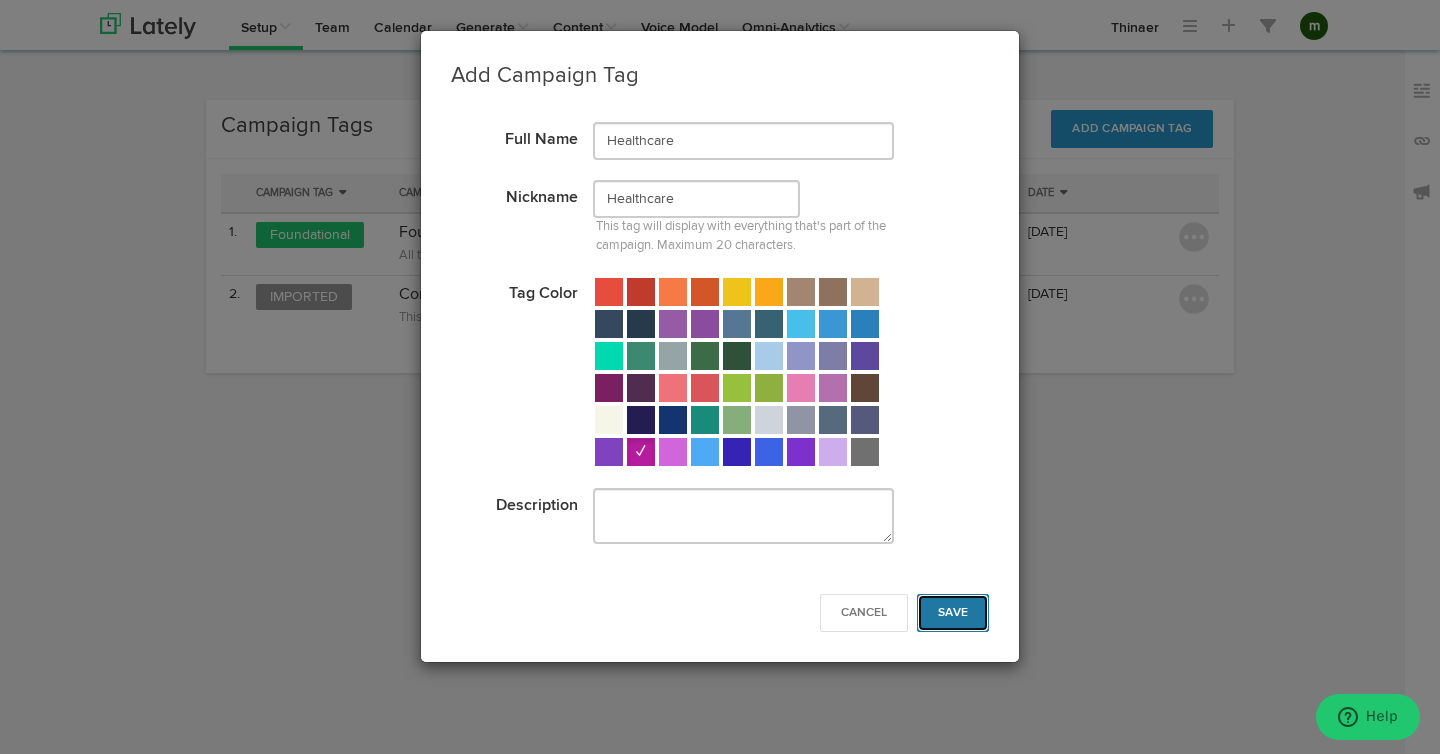 click on "Save" at bounding box center [953, 613] 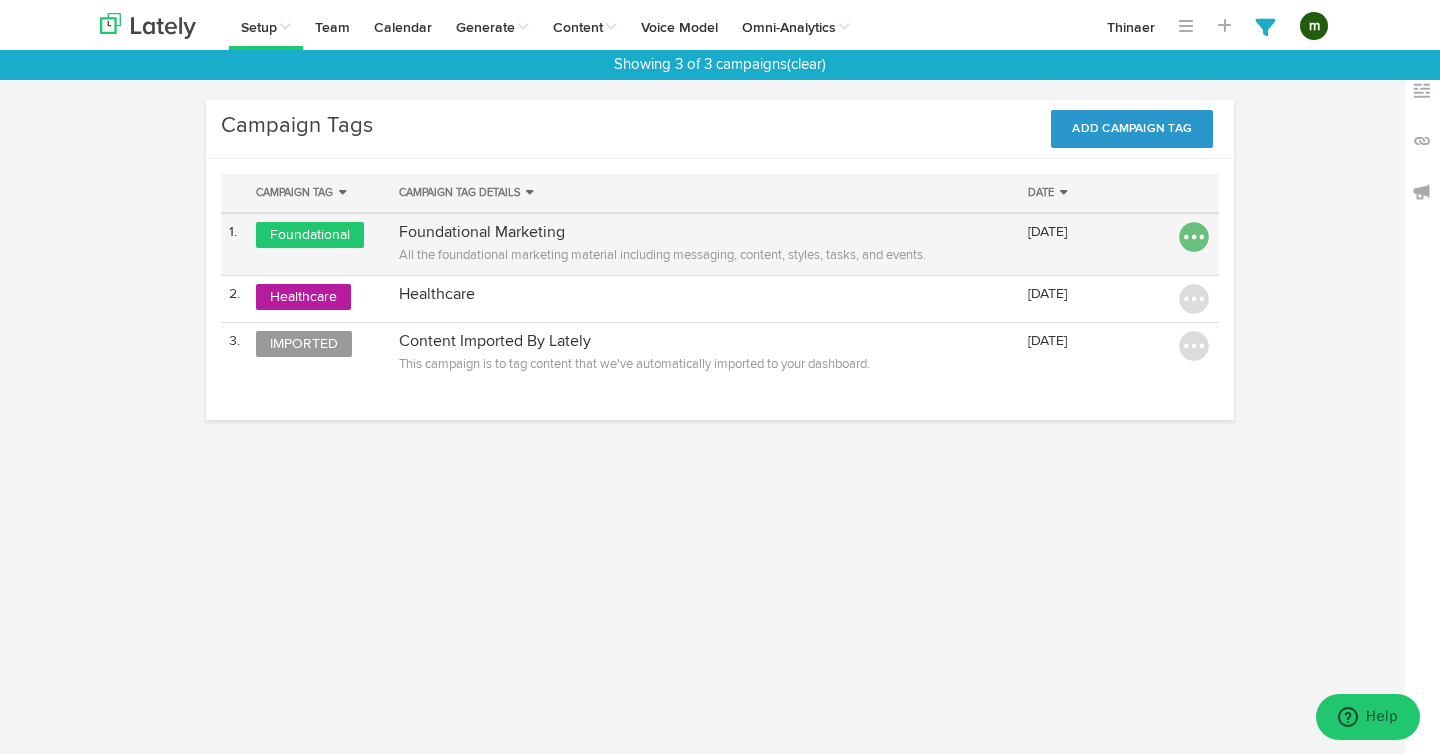 click at bounding box center [1194, 237] 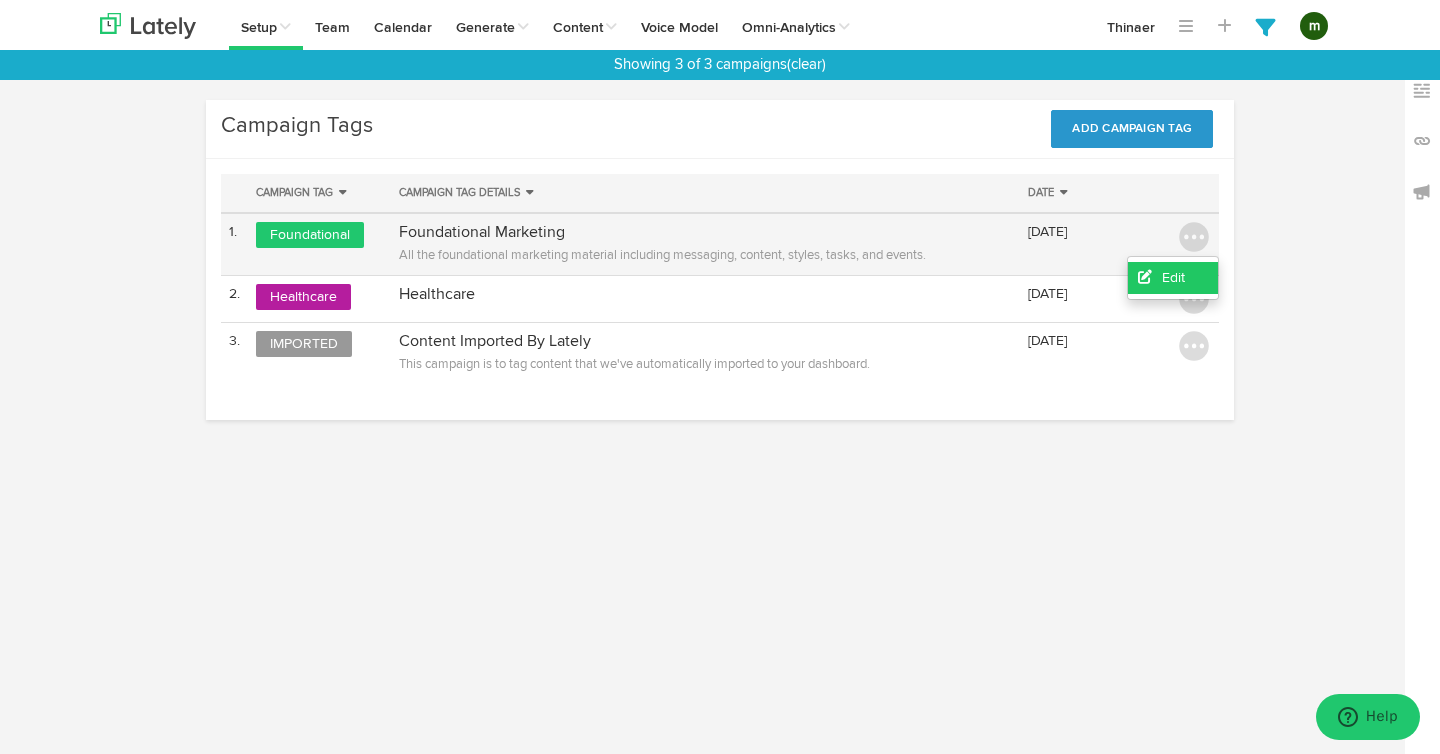 click on "Edit" at bounding box center (1173, 278) 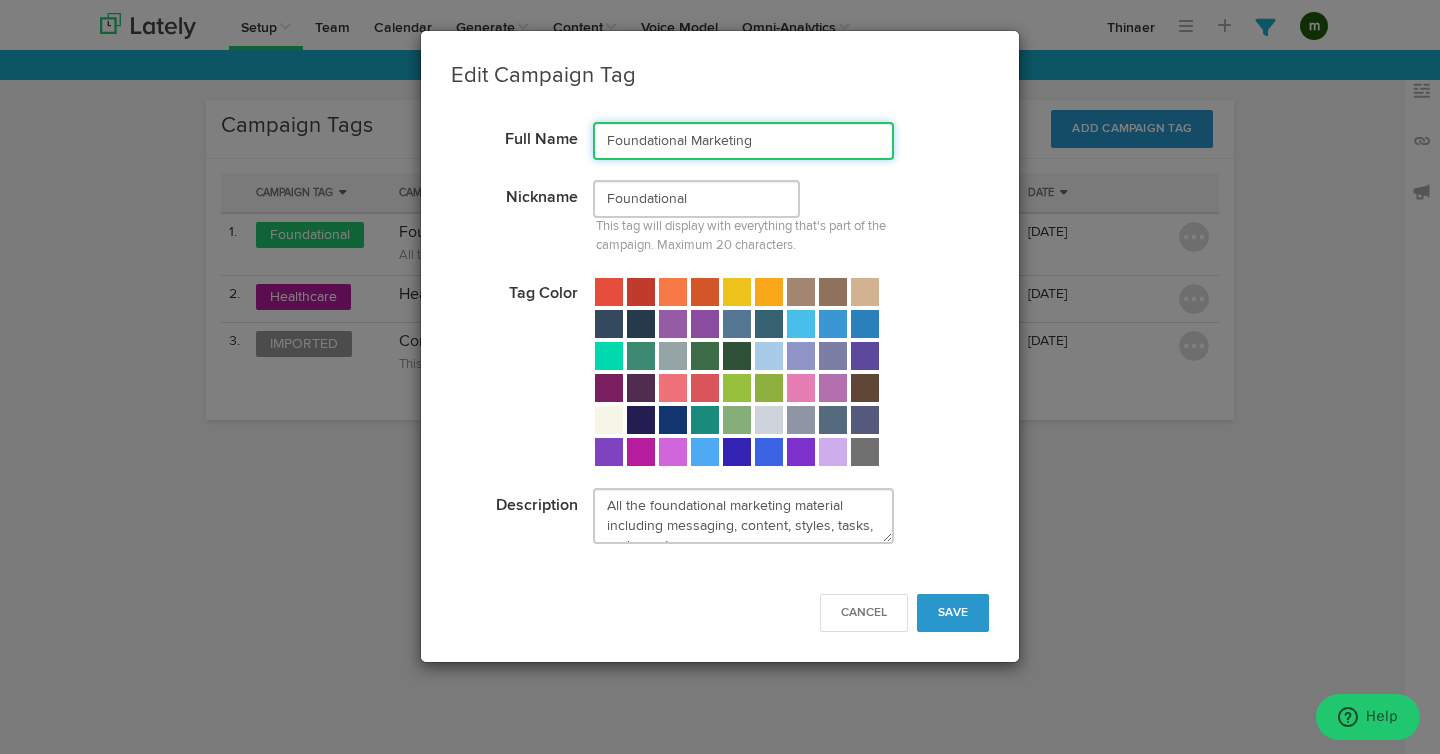 click on "Foundational Marketing" at bounding box center (743, 141) 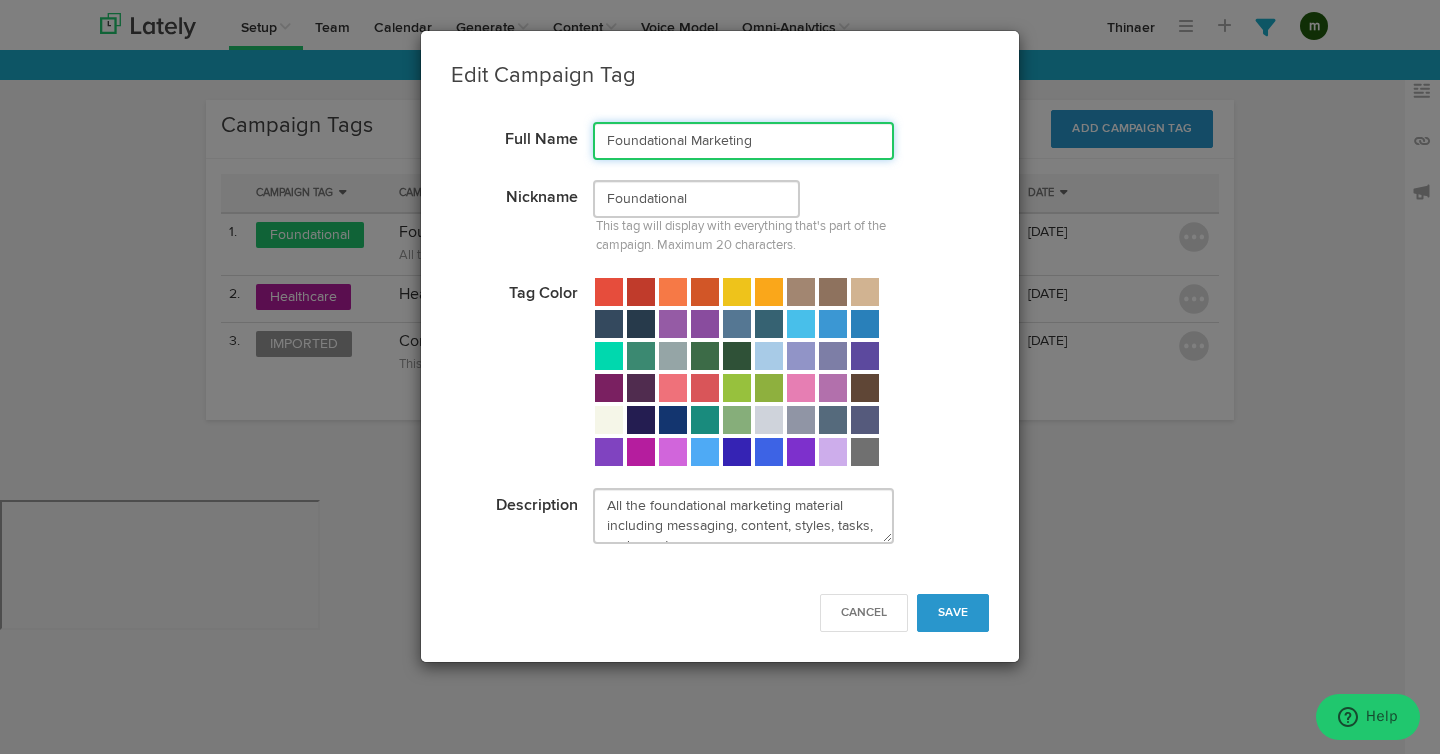 click on "Foundational Marketing" at bounding box center (743, 141) 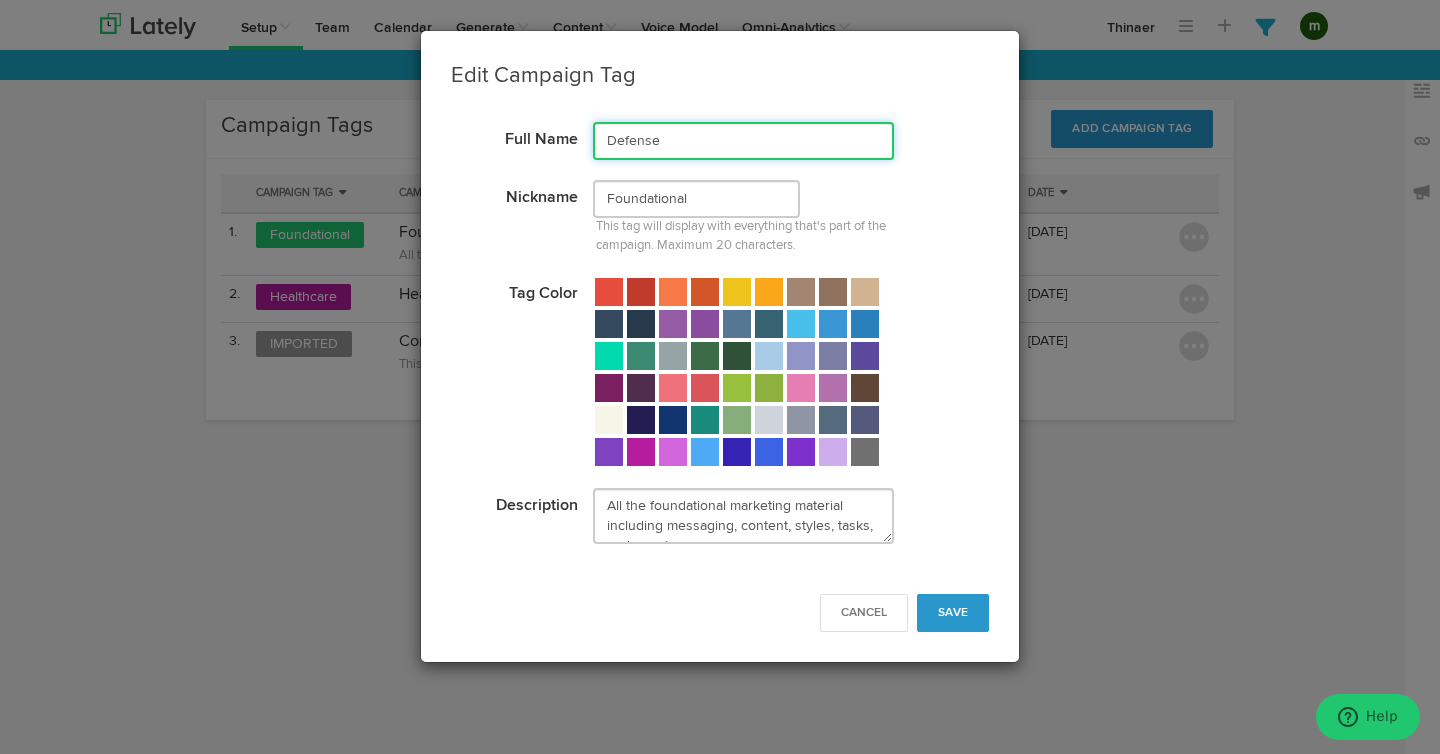 type on "Defense" 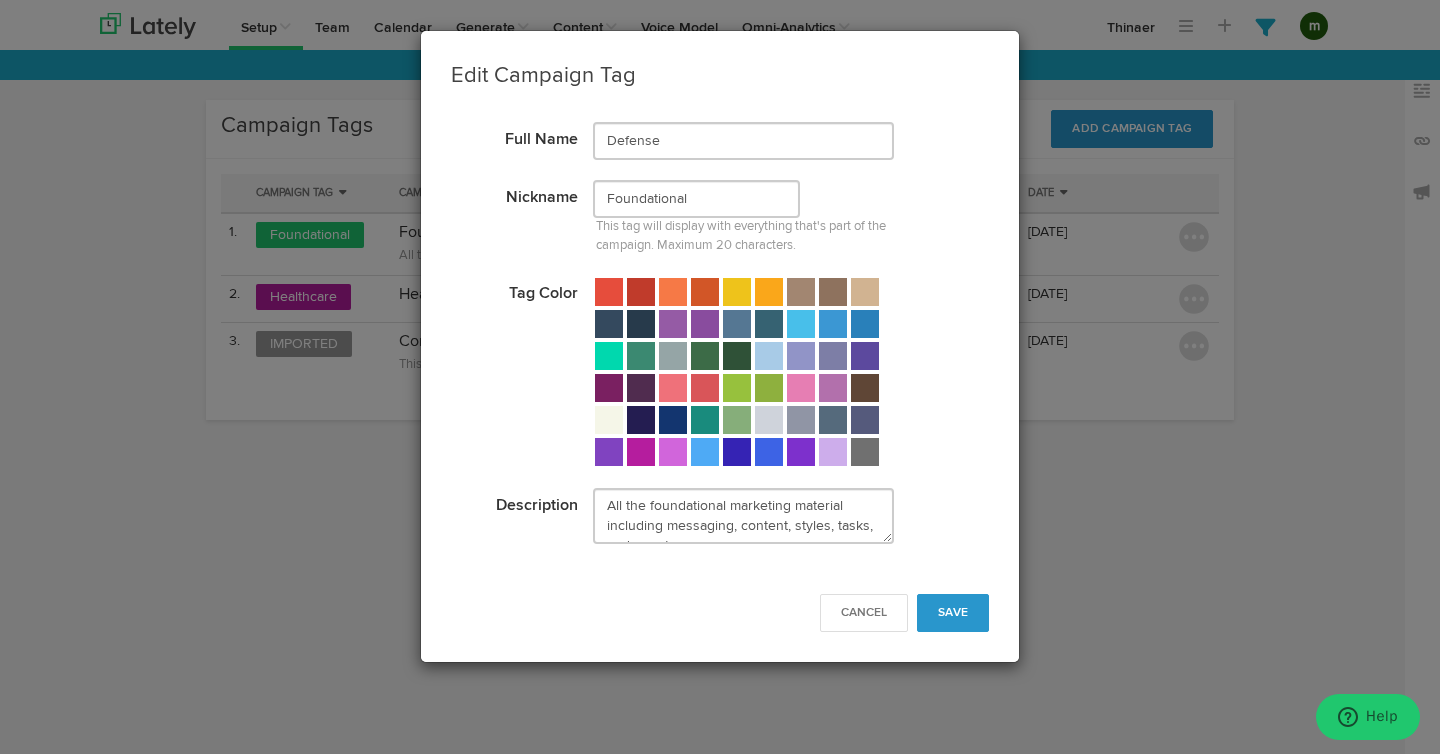 click at bounding box center (769, 452) 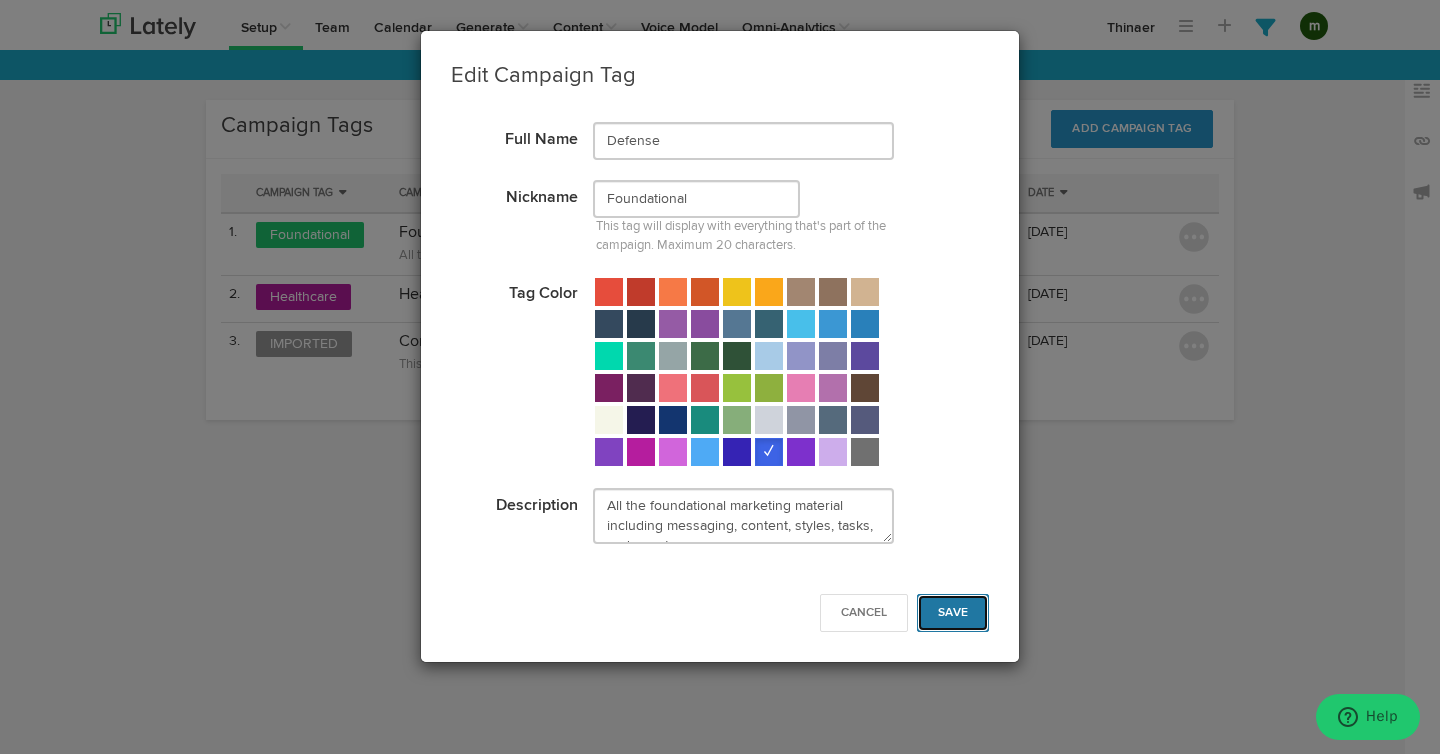 click on "Save" at bounding box center (953, 613) 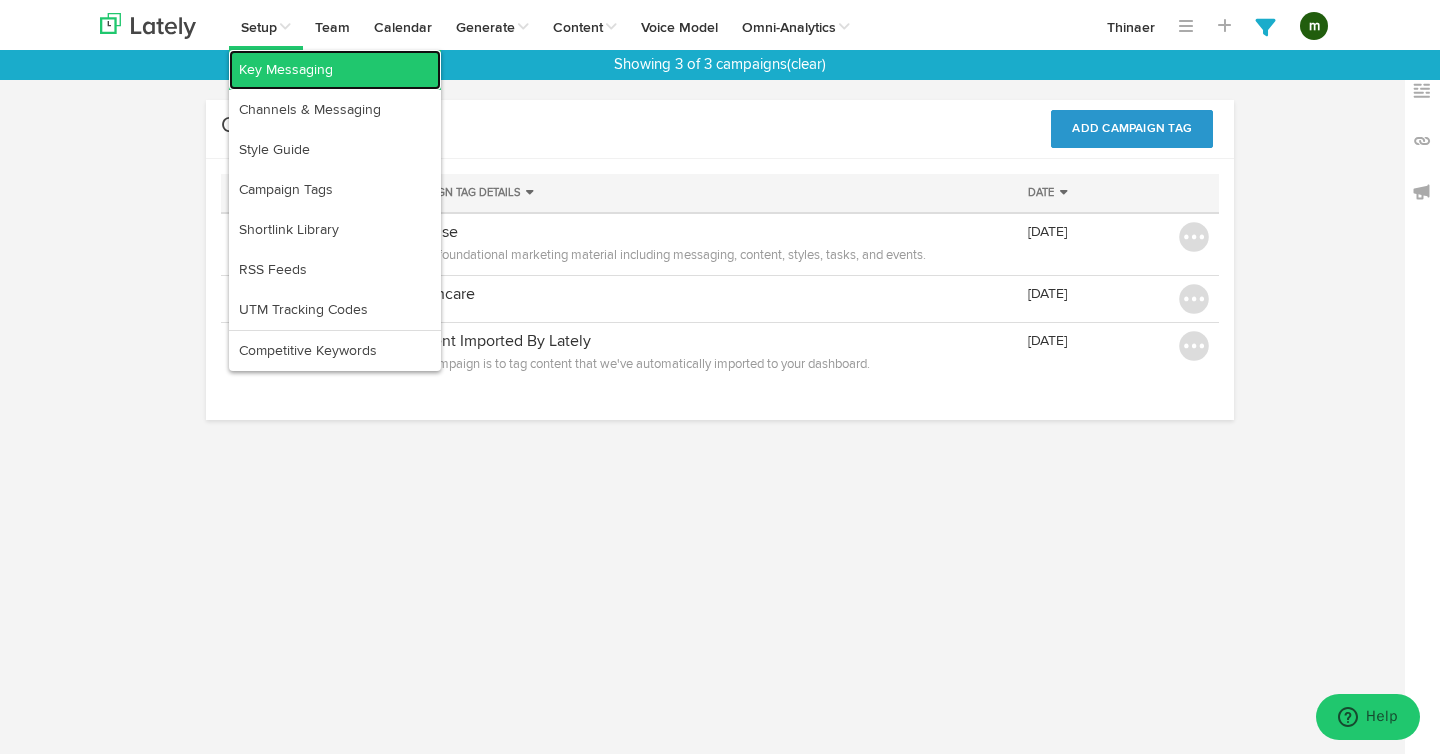 click on "Key Messaging" at bounding box center (335, 70) 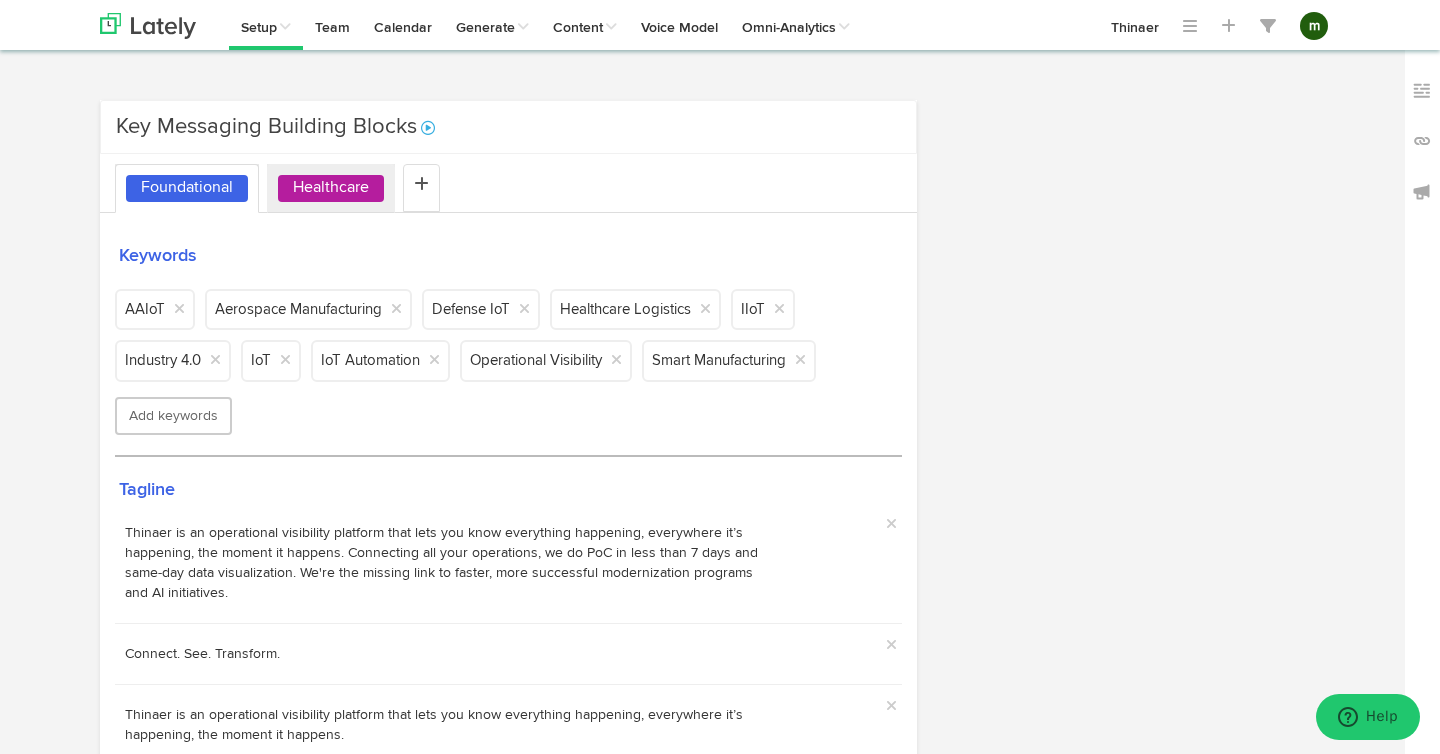 click on "Healthcare" at bounding box center [331, 188] 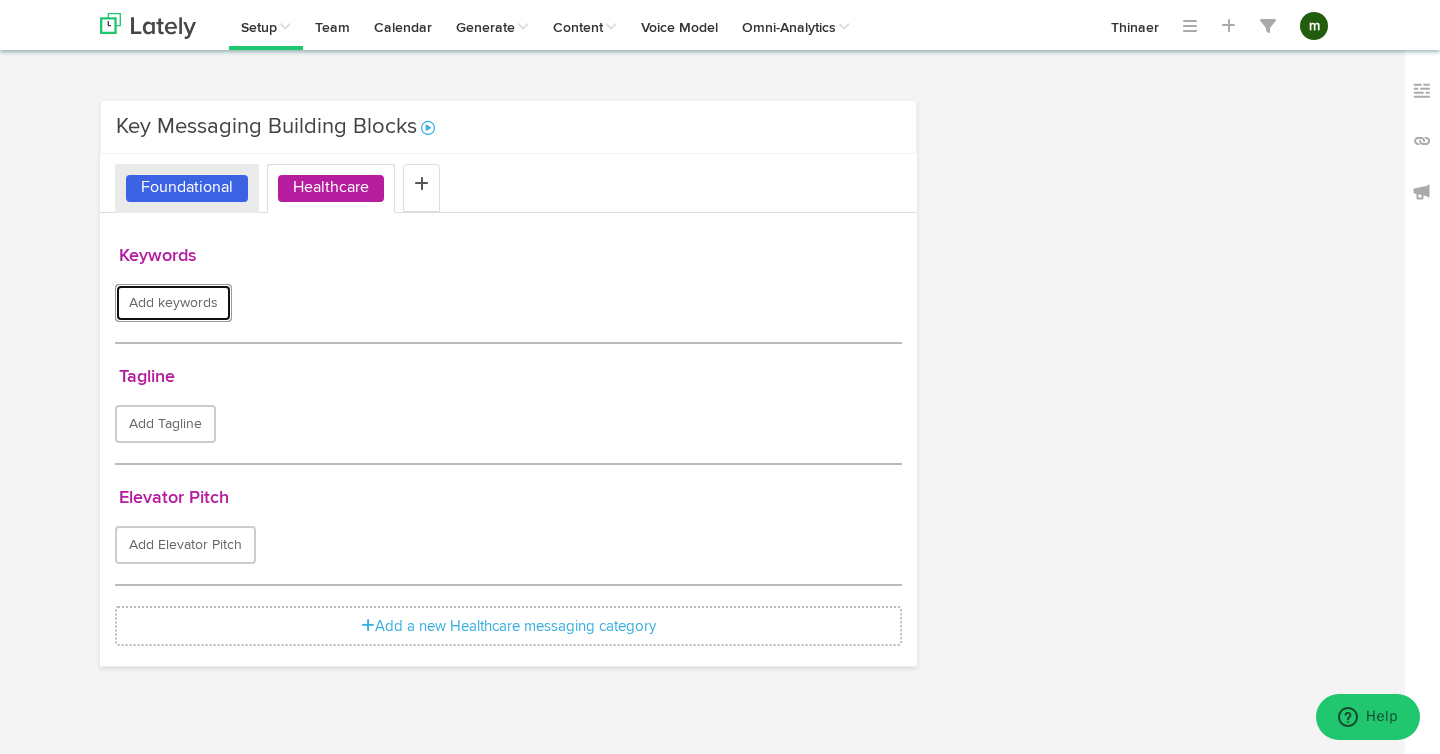 click on "Add keywords" at bounding box center (173, 303) 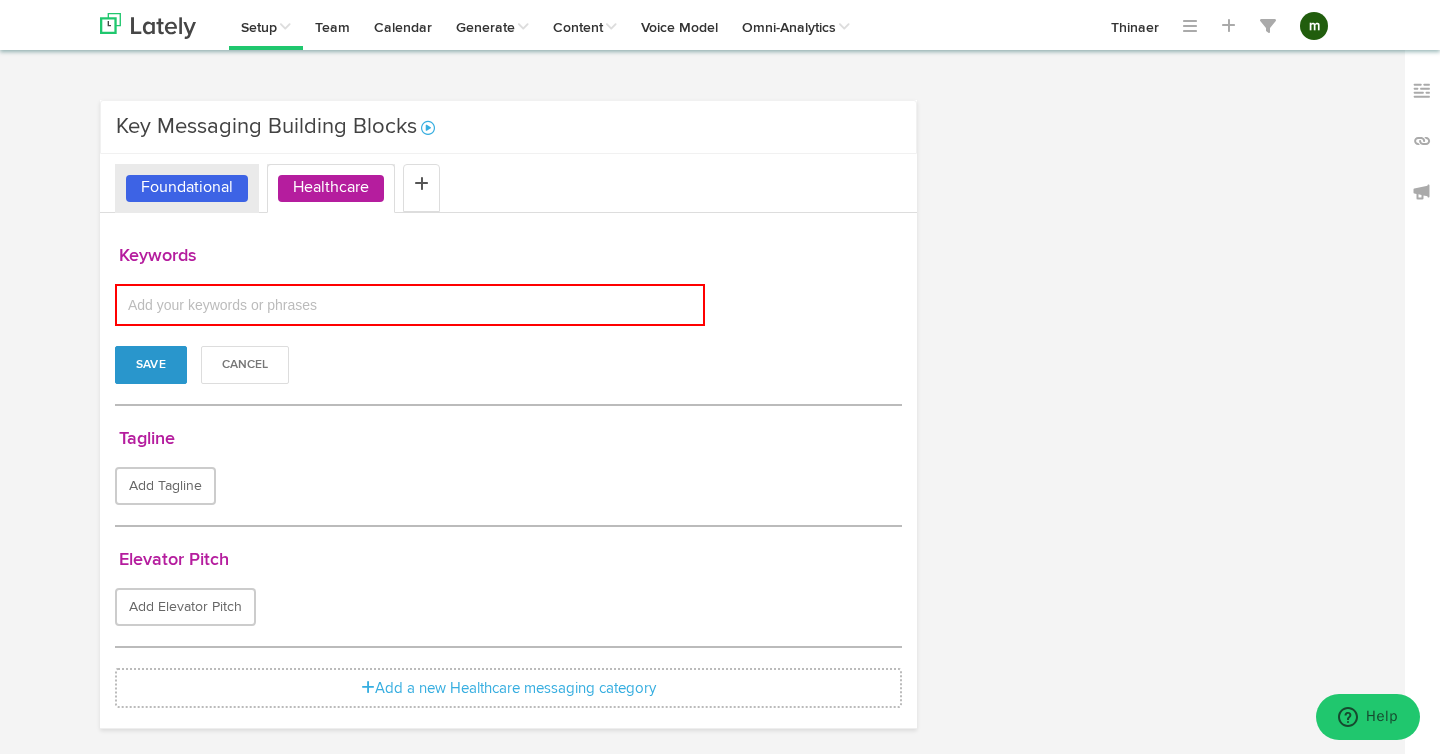 click at bounding box center [223, 305] 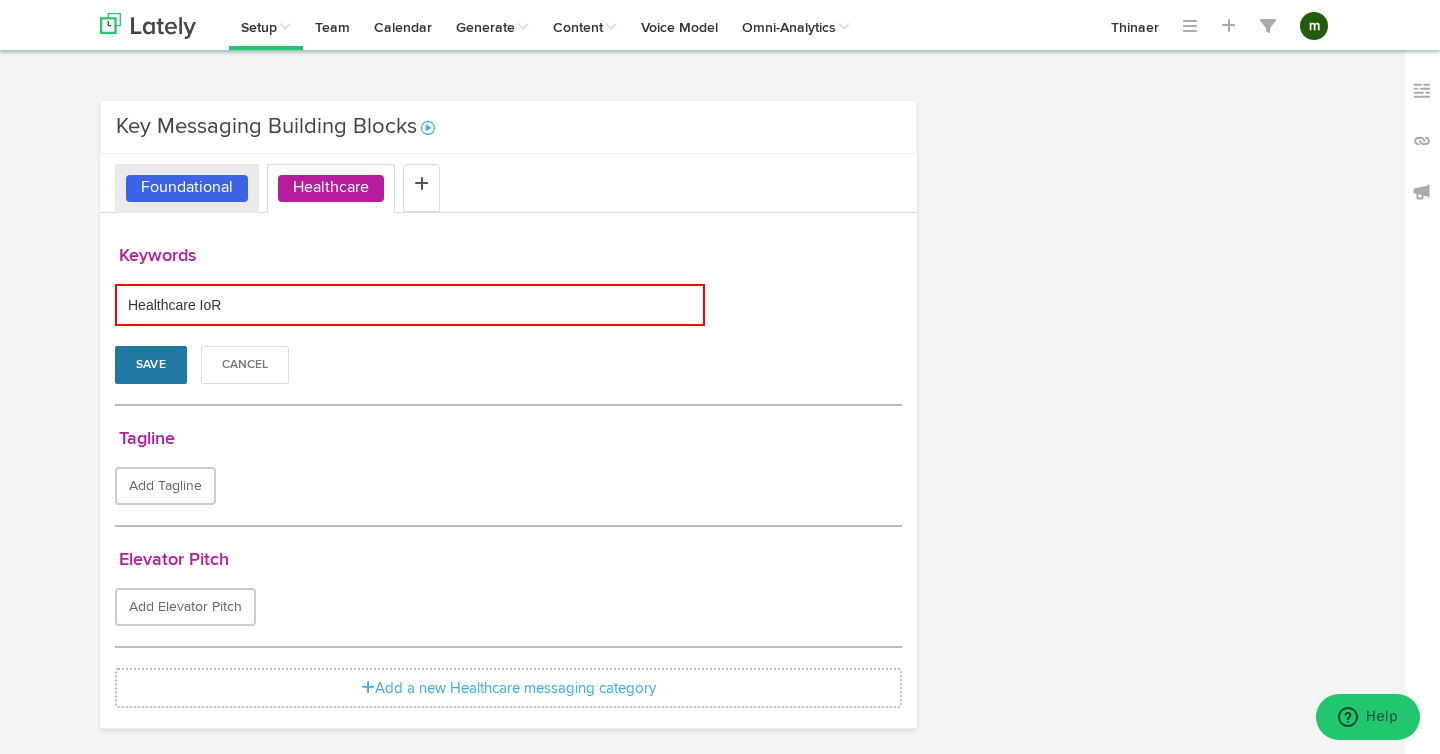 type on "Healthcare IoR" 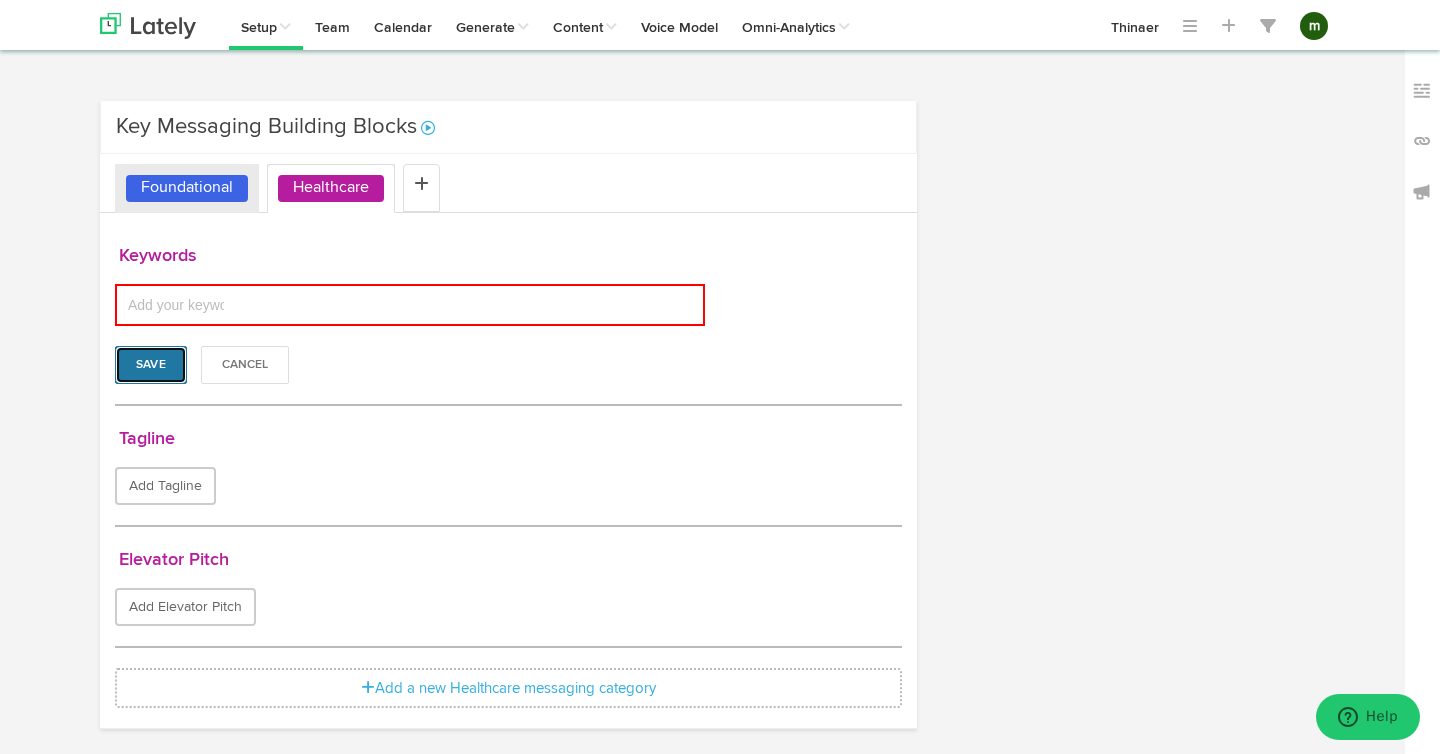 click on "Save" at bounding box center (151, 365) 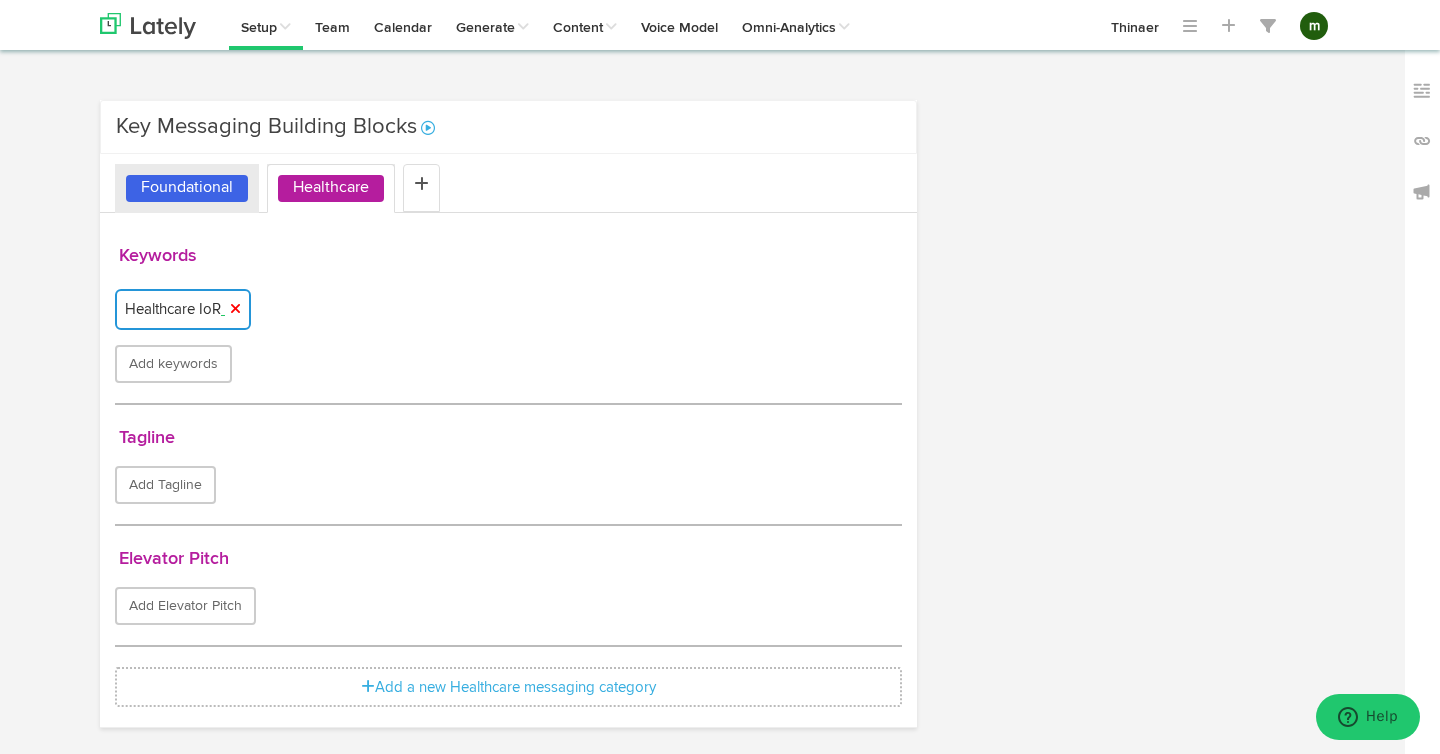 click at bounding box center [235, 309] 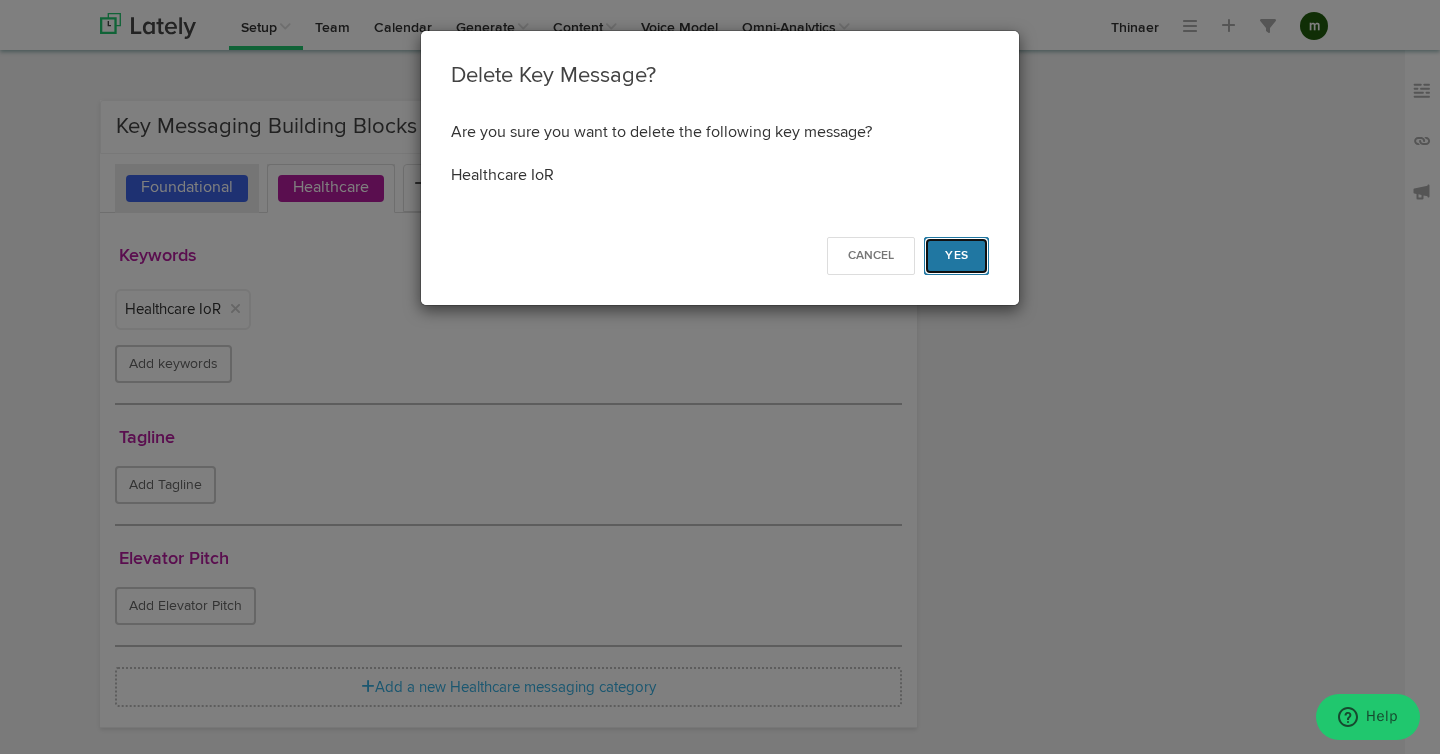 click on "Yes" at bounding box center (956, 256) 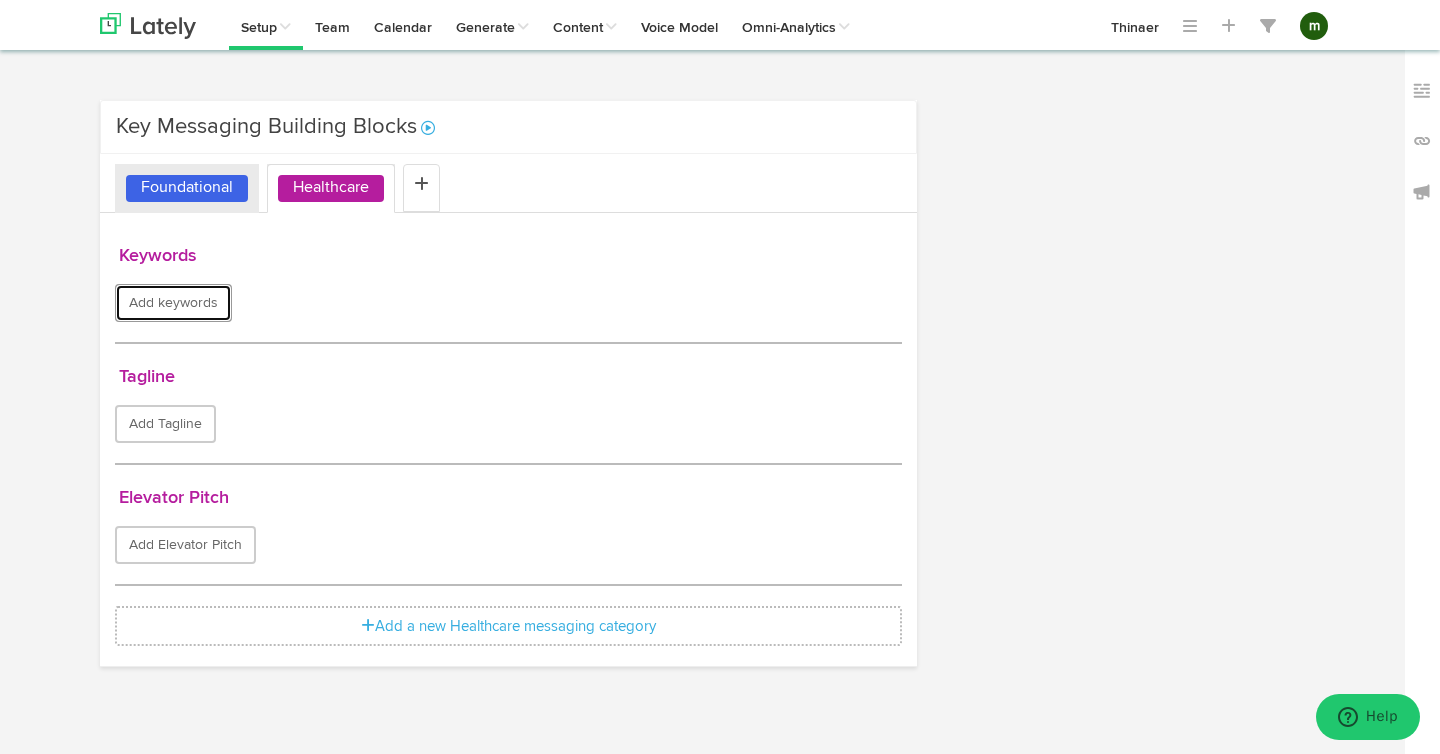 click on "Add keywords" at bounding box center [173, 303] 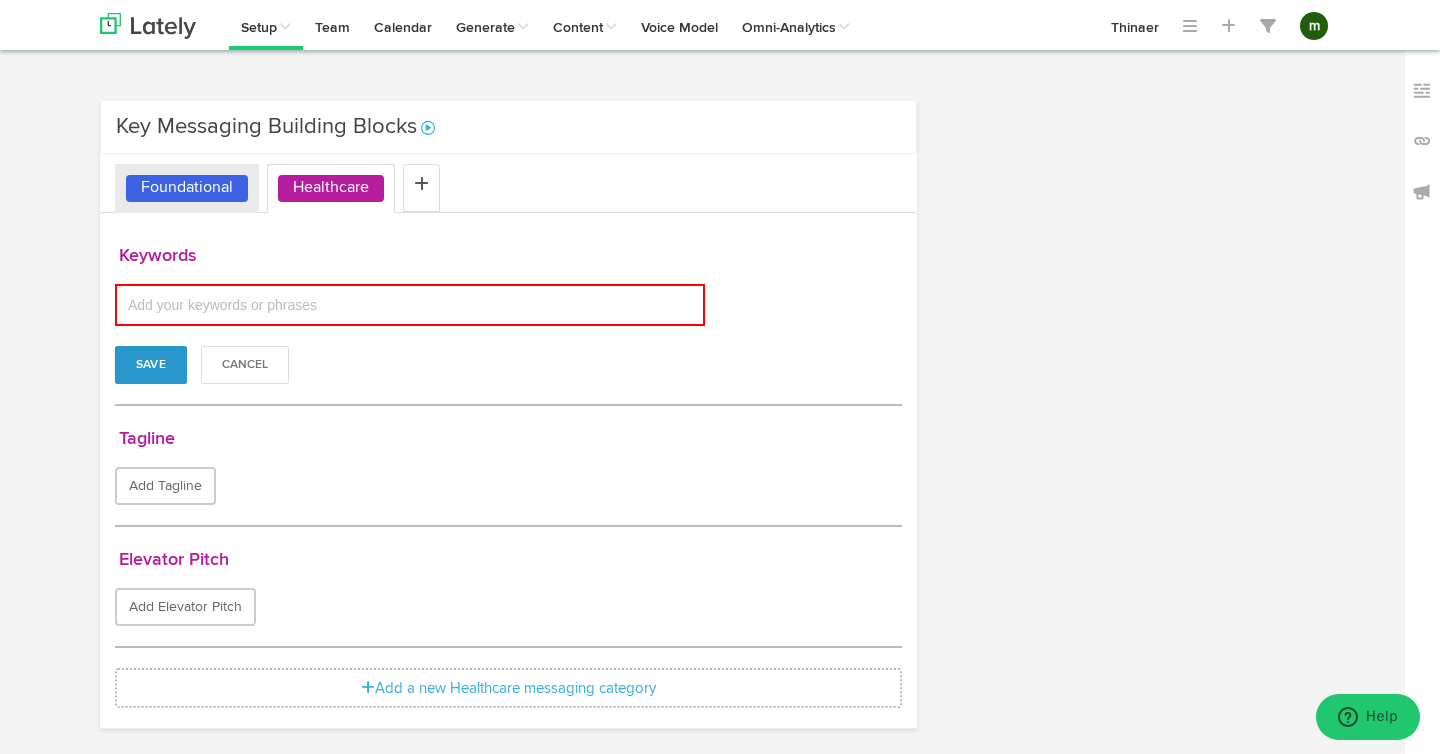 click at bounding box center [222, 305] 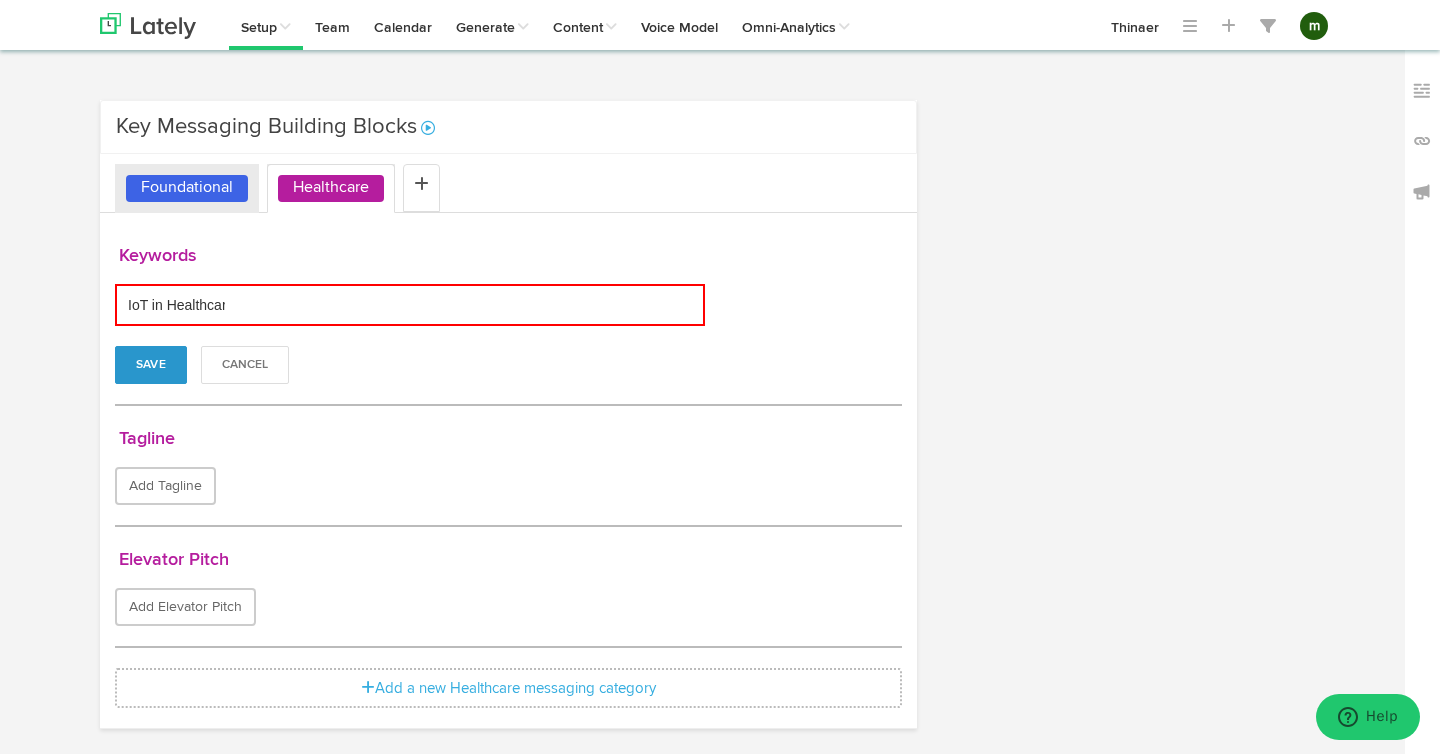 type on "IoT in Healthcare" 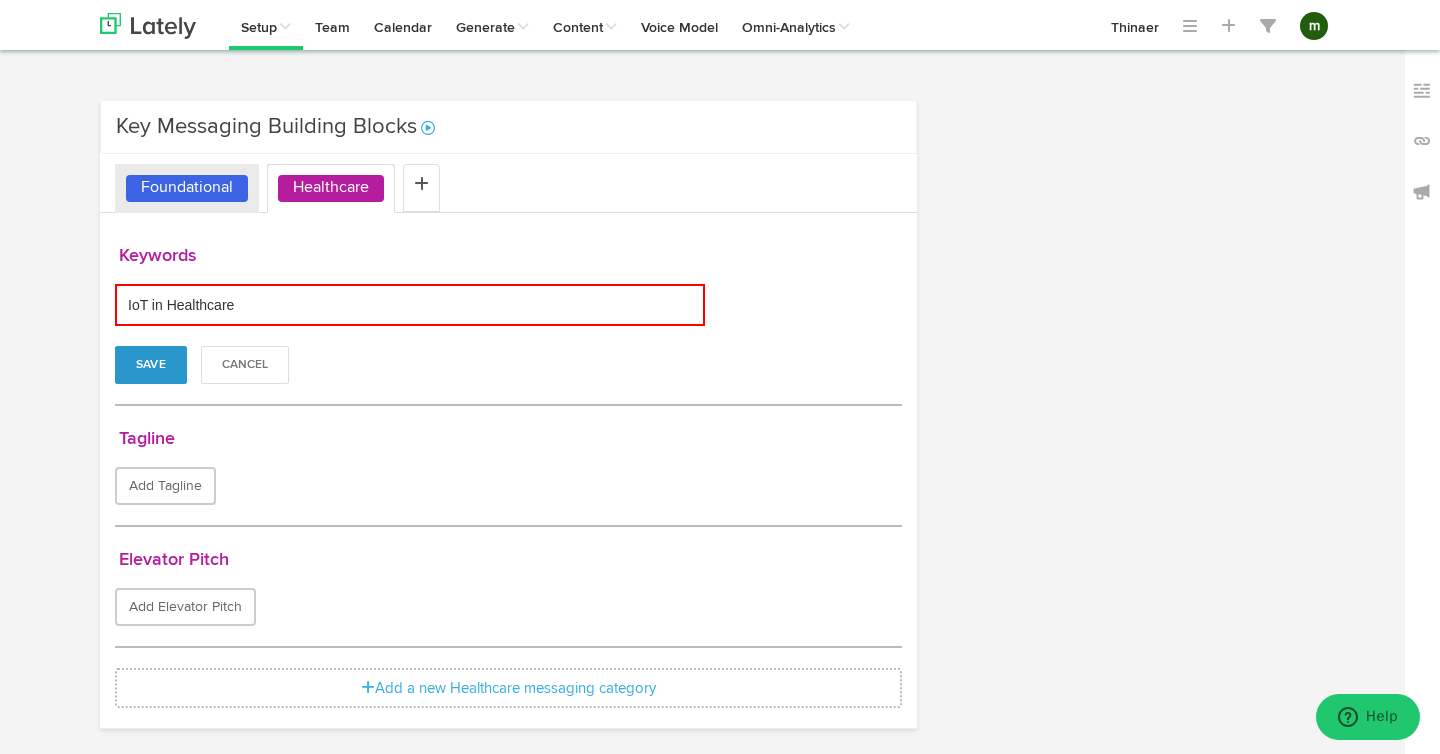 type 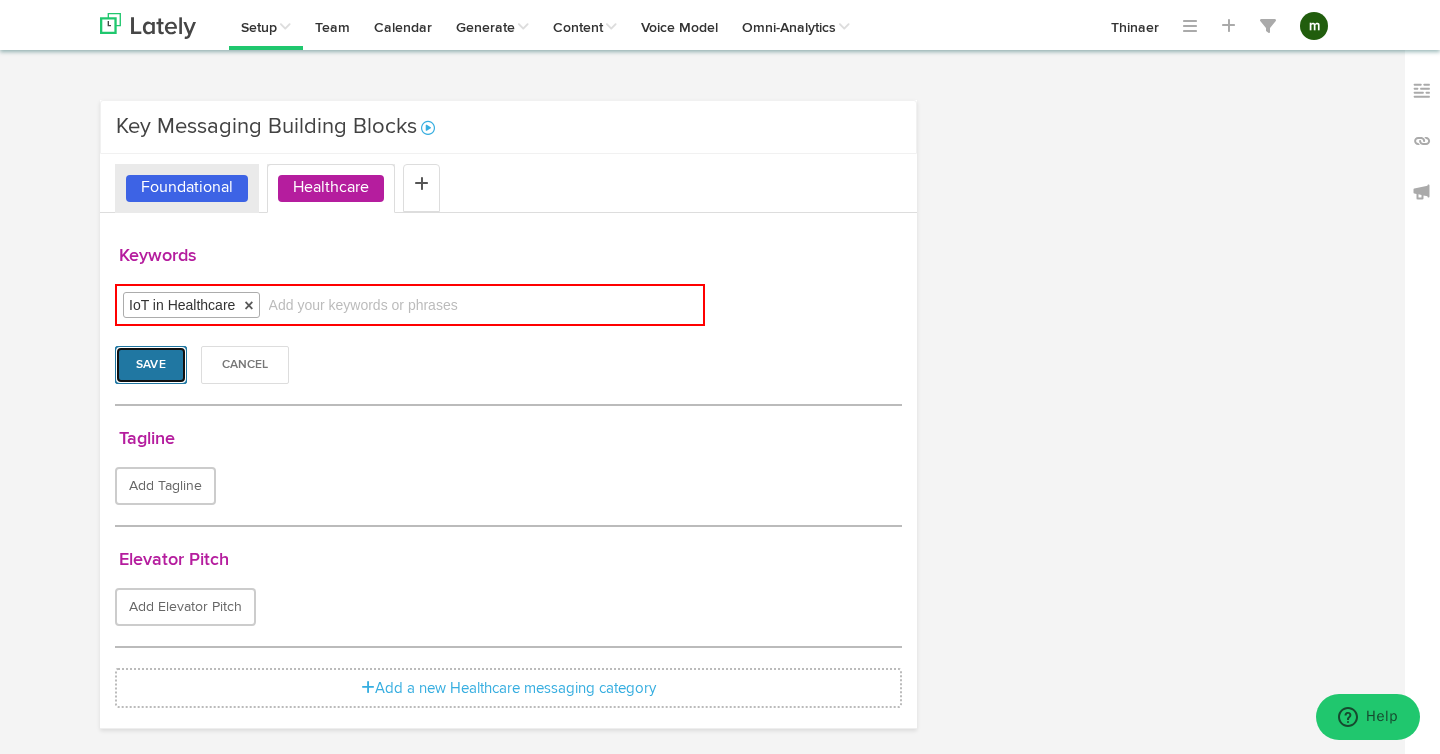 click on "Save" at bounding box center [151, 365] 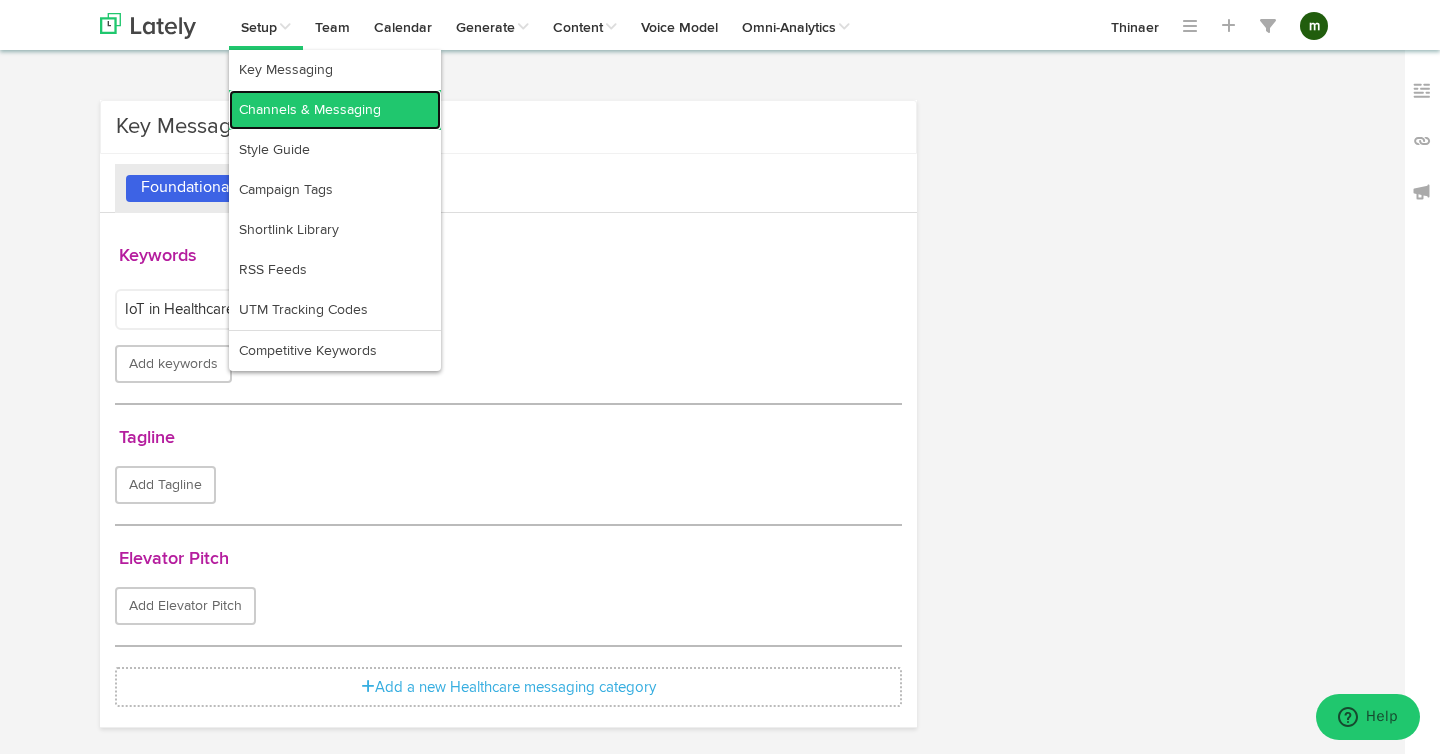 click on "Channels & Messaging" at bounding box center (335, 110) 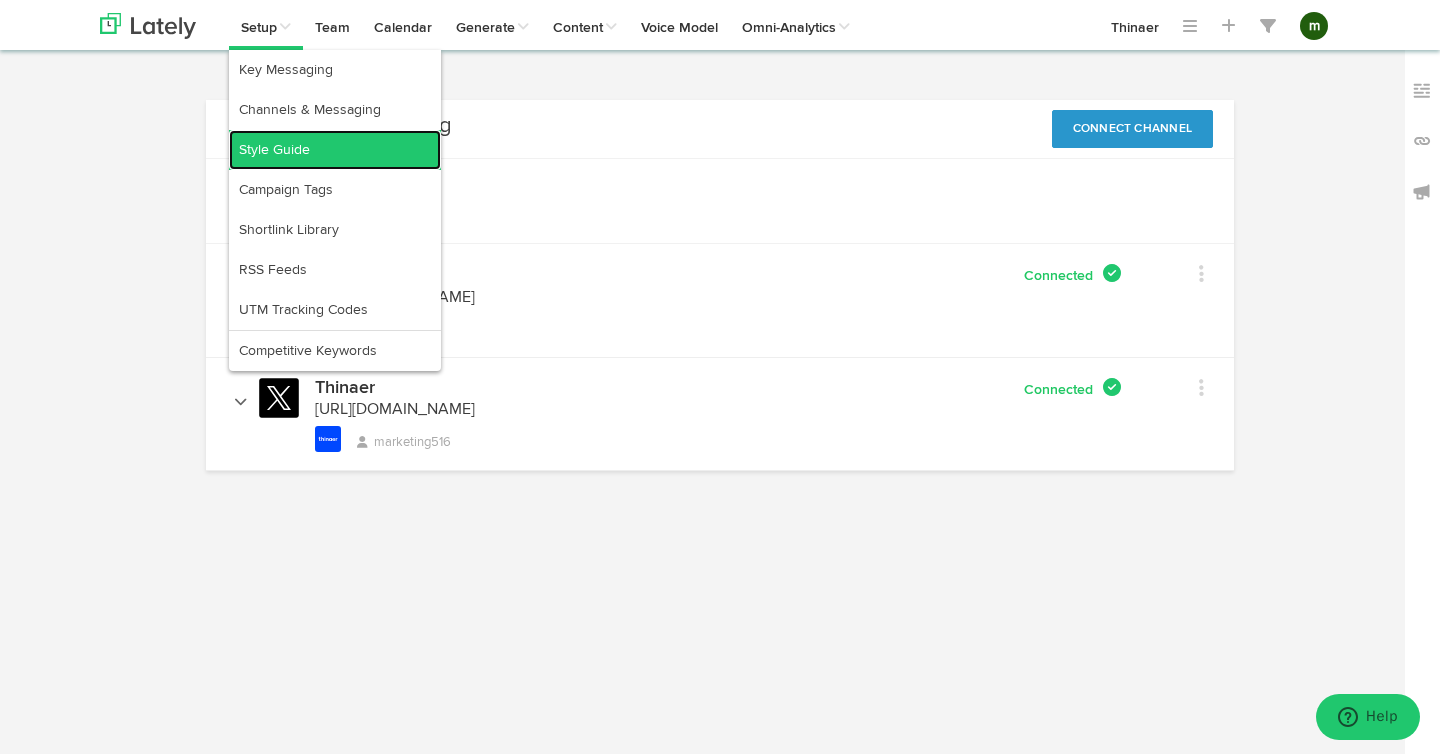 click on "Style Guide" at bounding box center [335, 150] 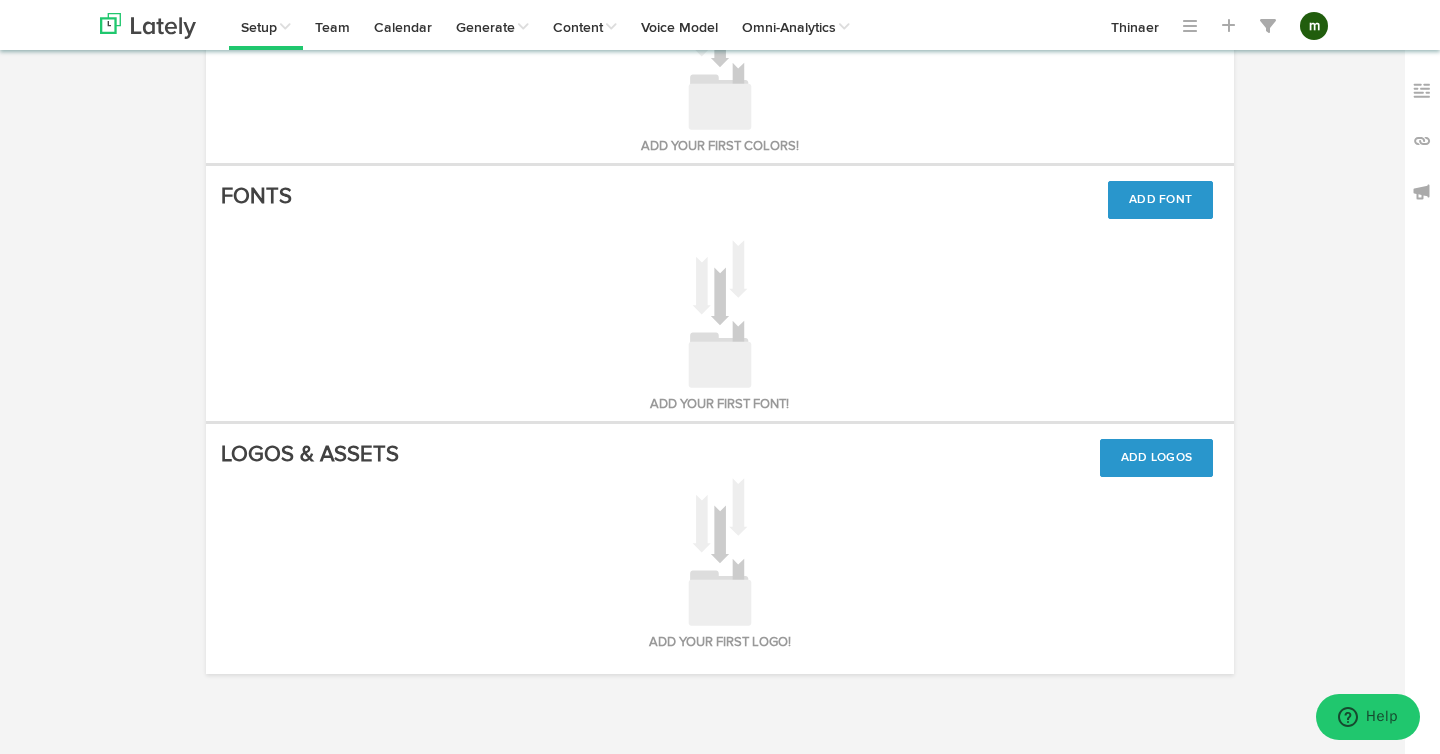 scroll, scrollTop: 0, scrollLeft: 0, axis: both 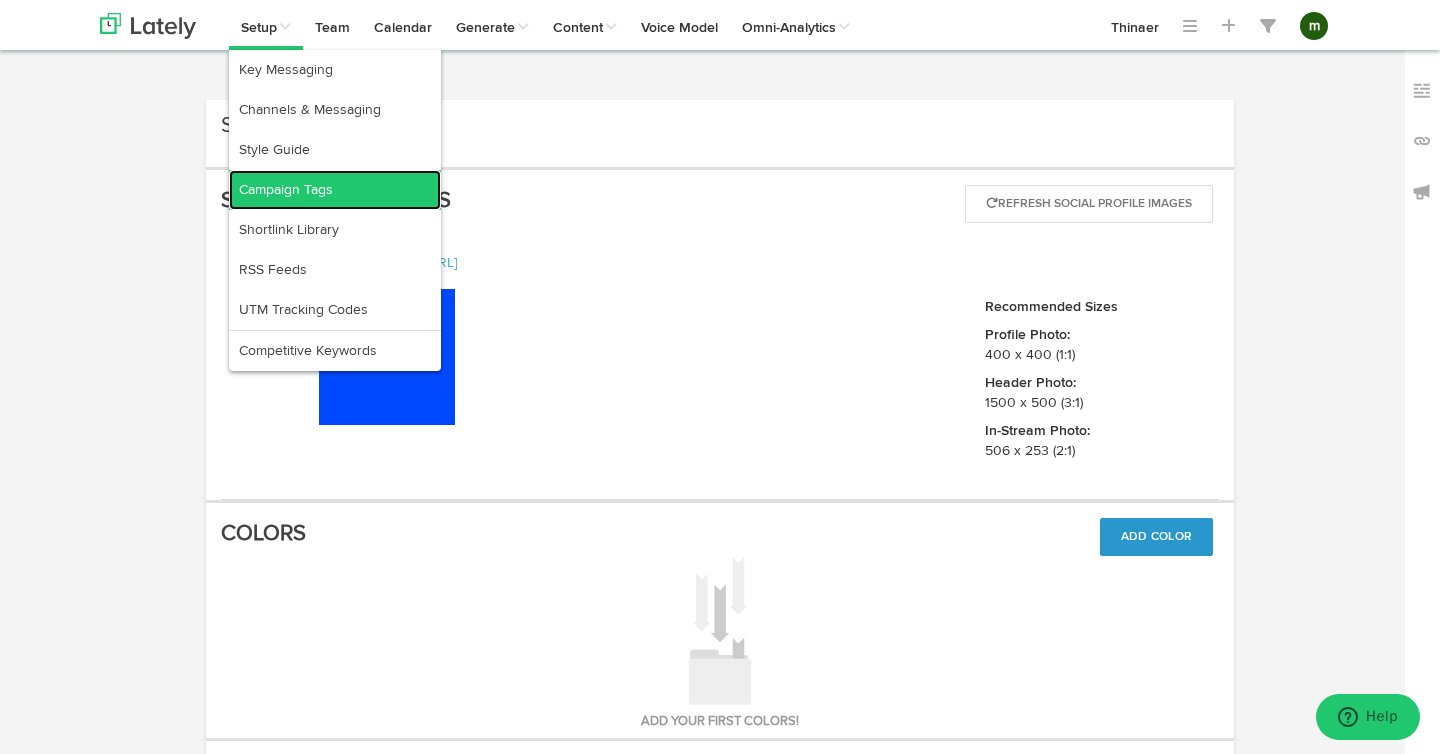click on "Campaign Tags" at bounding box center [335, 190] 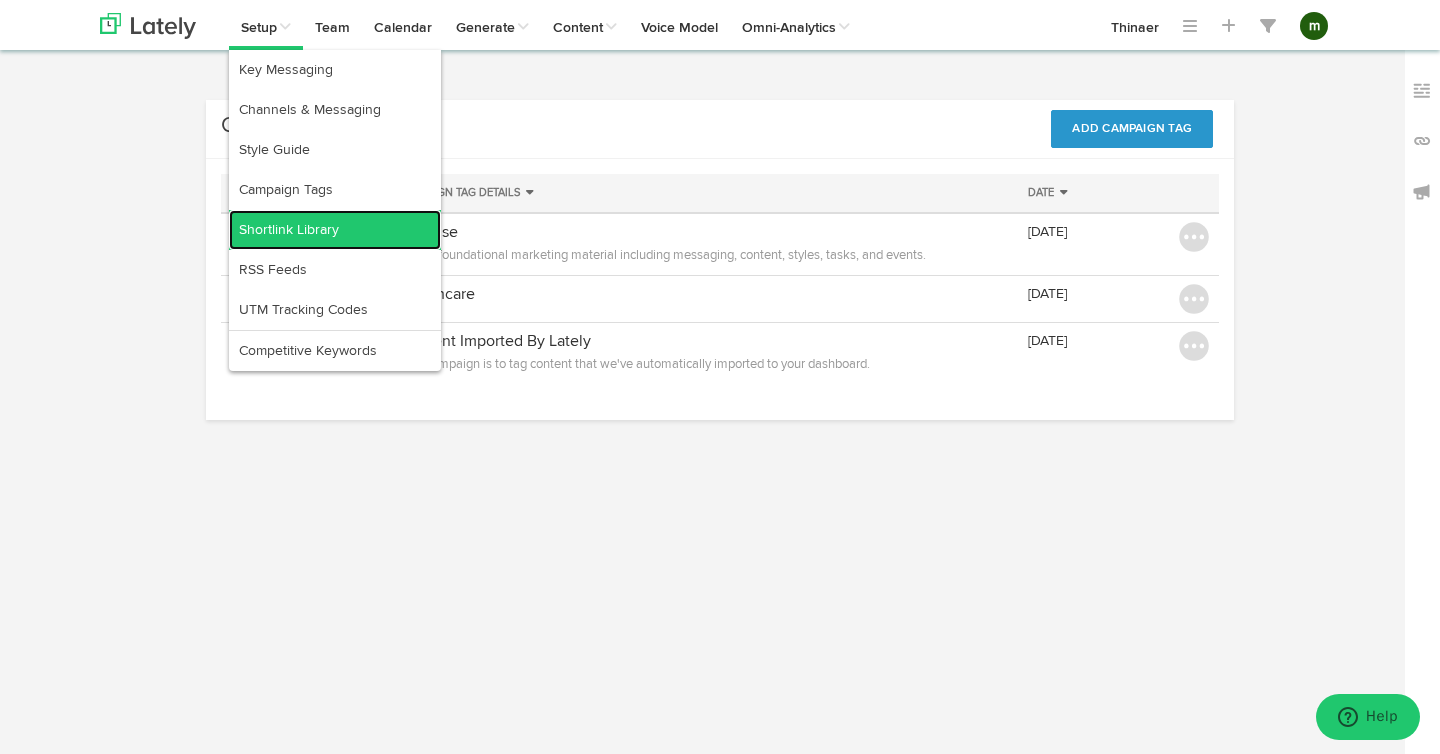 click on "Shortlink Library" at bounding box center [335, 230] 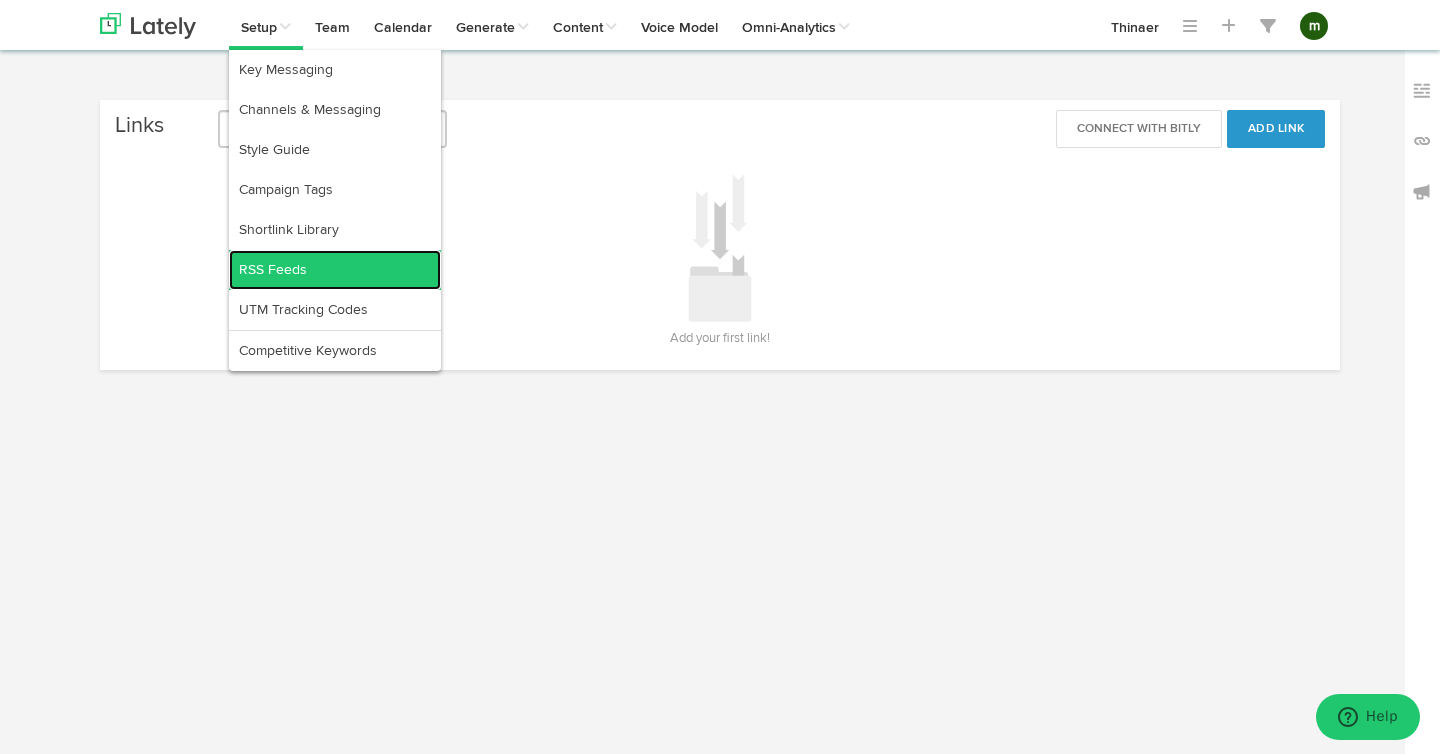 click on "RSS Feeds" at bounding box center [335, 270] 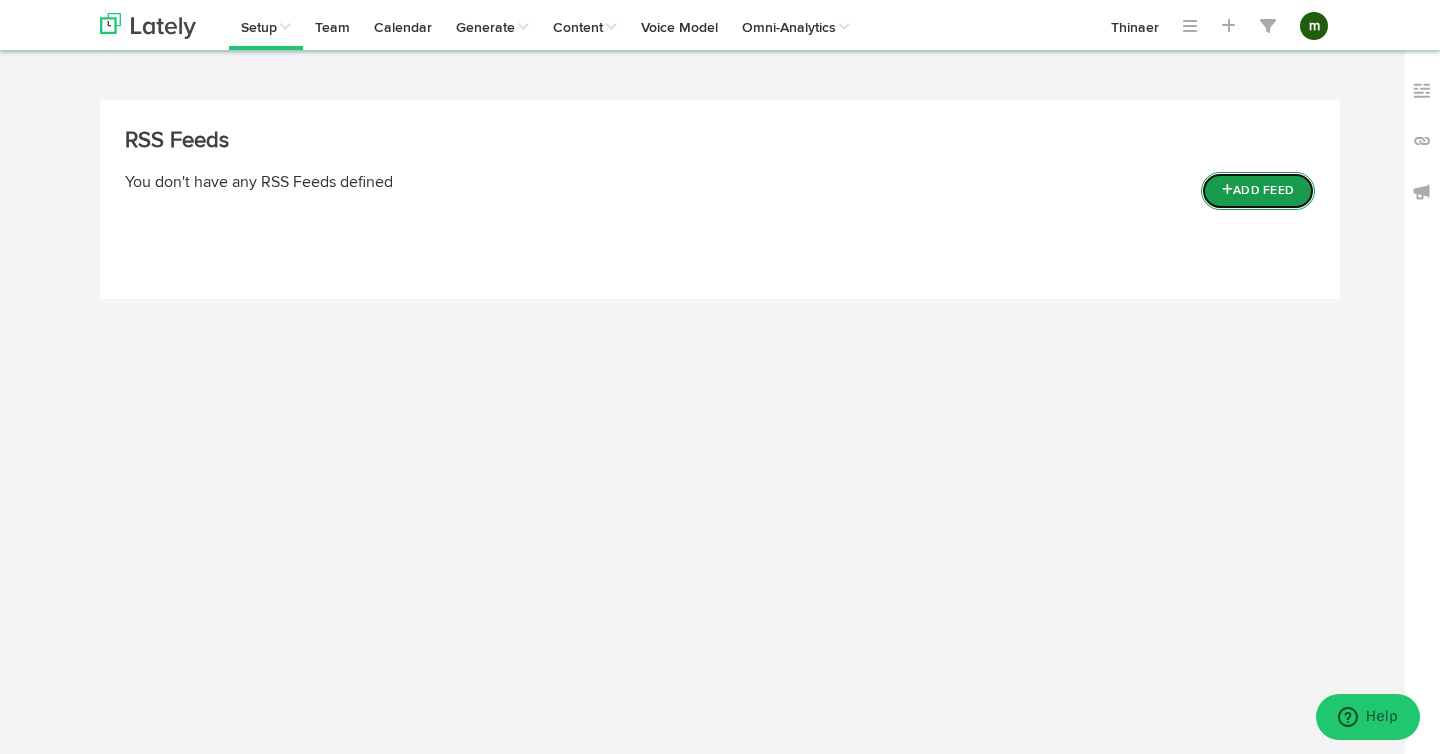 click on "Add Feed" at bounding box center [1258, 191] 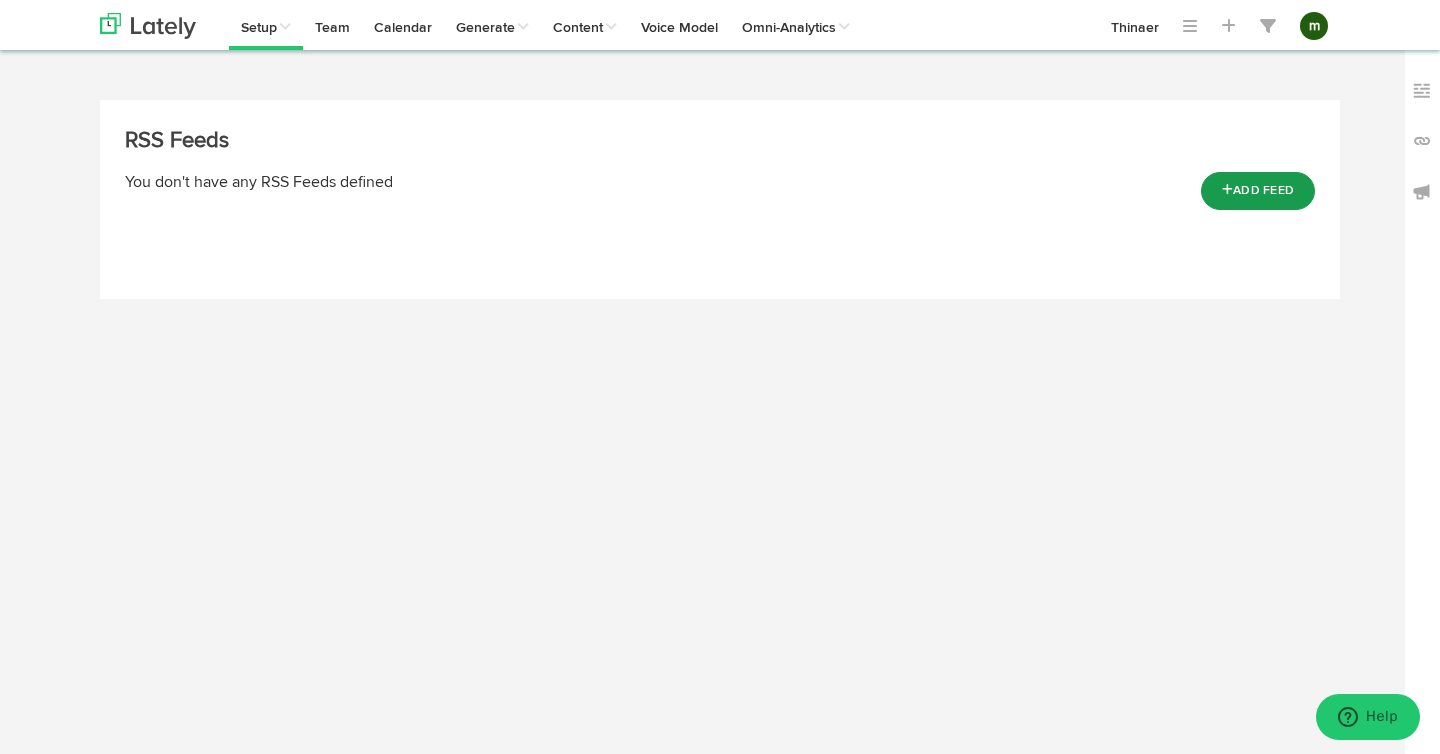 select on "U" 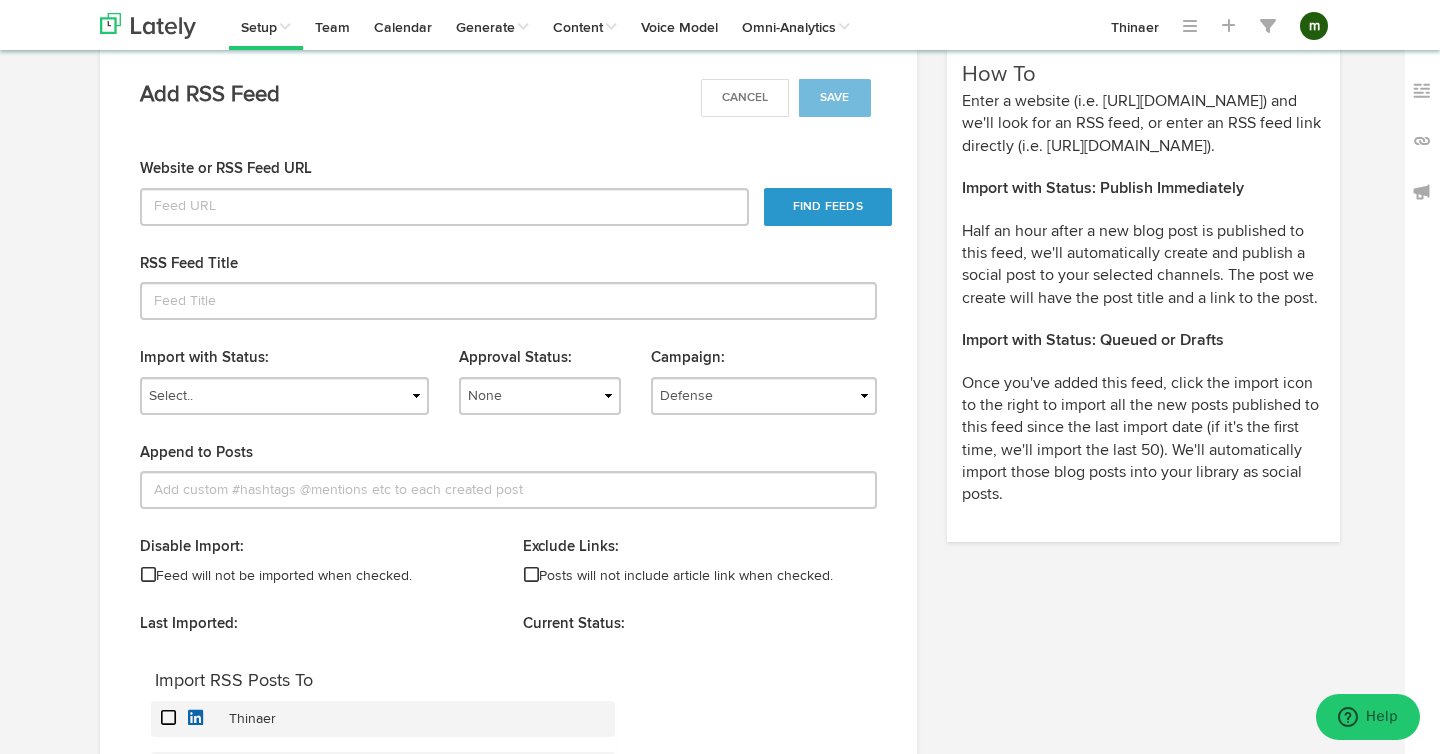 scroll, scrollTop: 0, scrollLeft: 0, axis: both 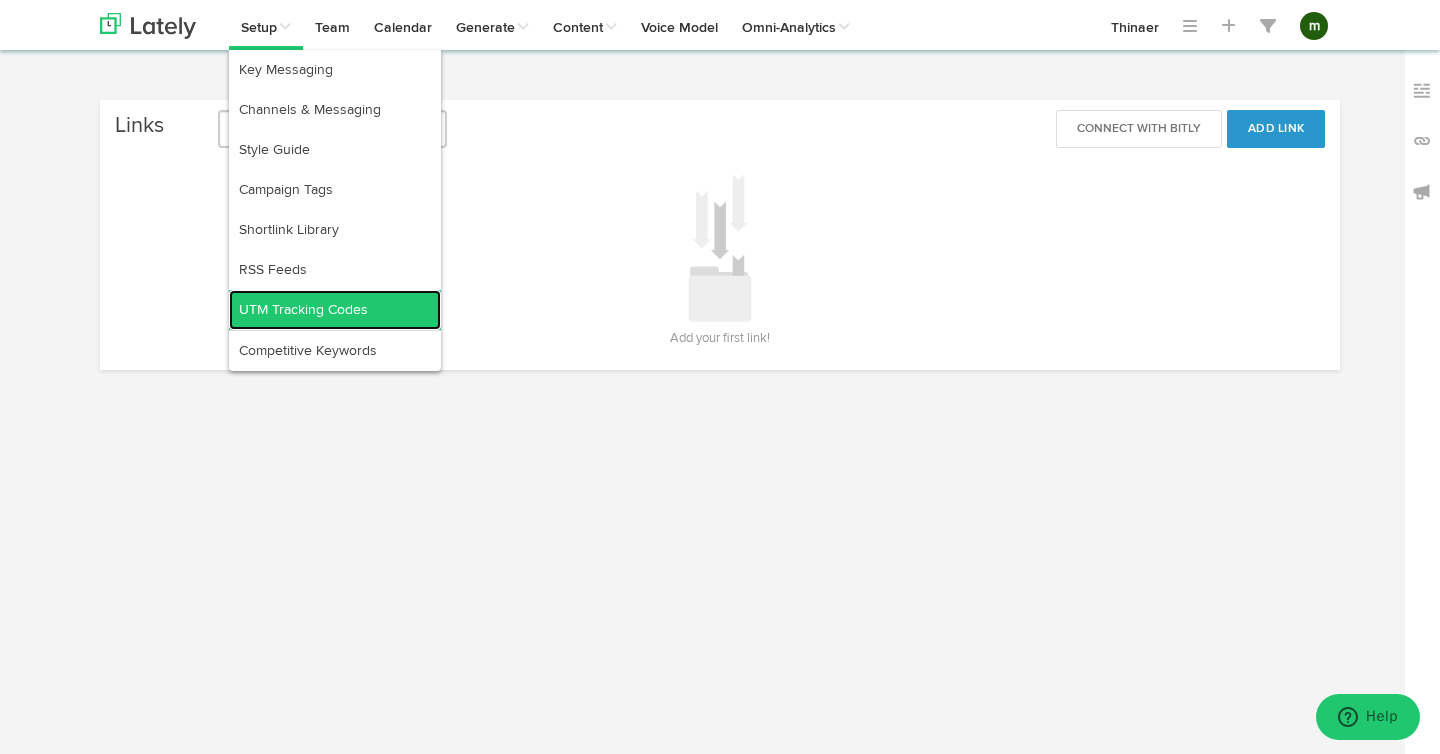 click on "UTM Tracking Codes" at bounding box center (335, 310) 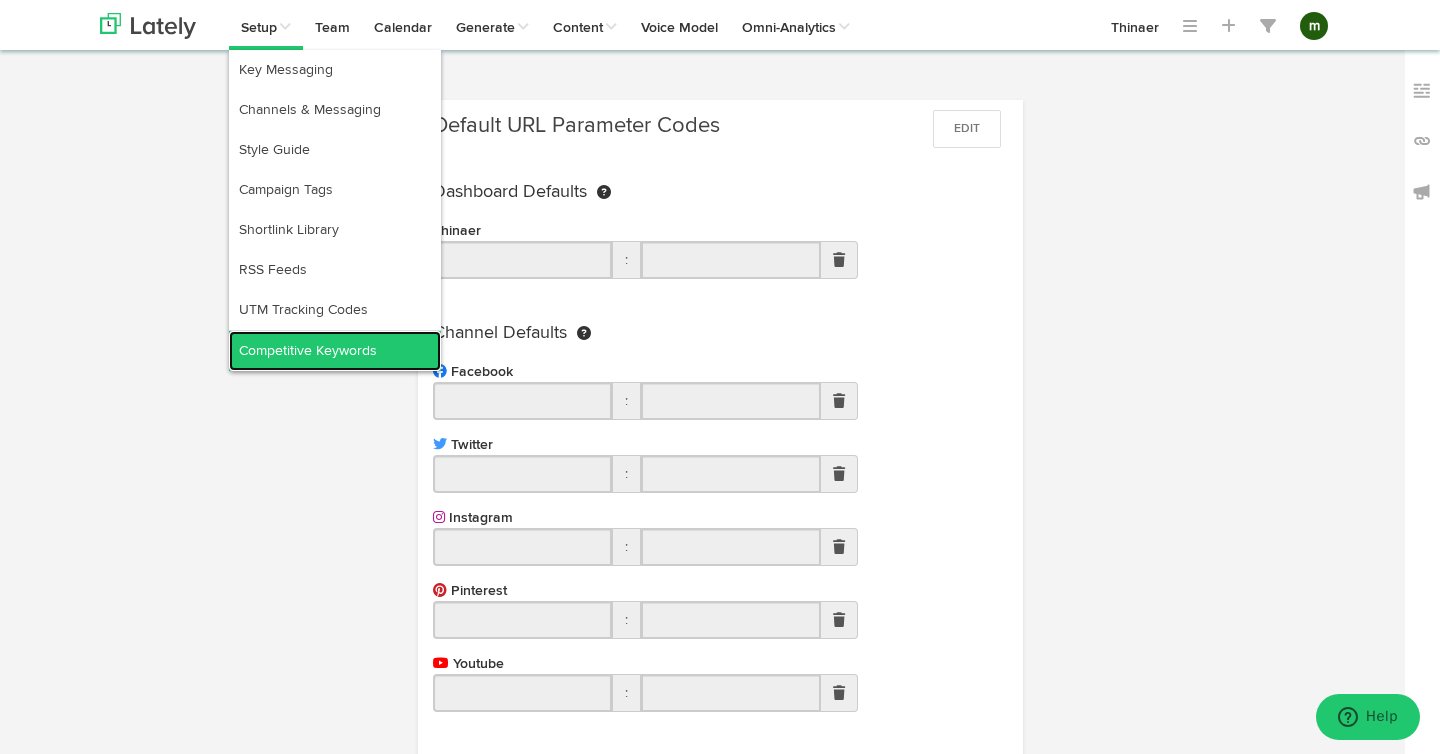 click on "Competitive Keywords" at bounding box center (335, 351) 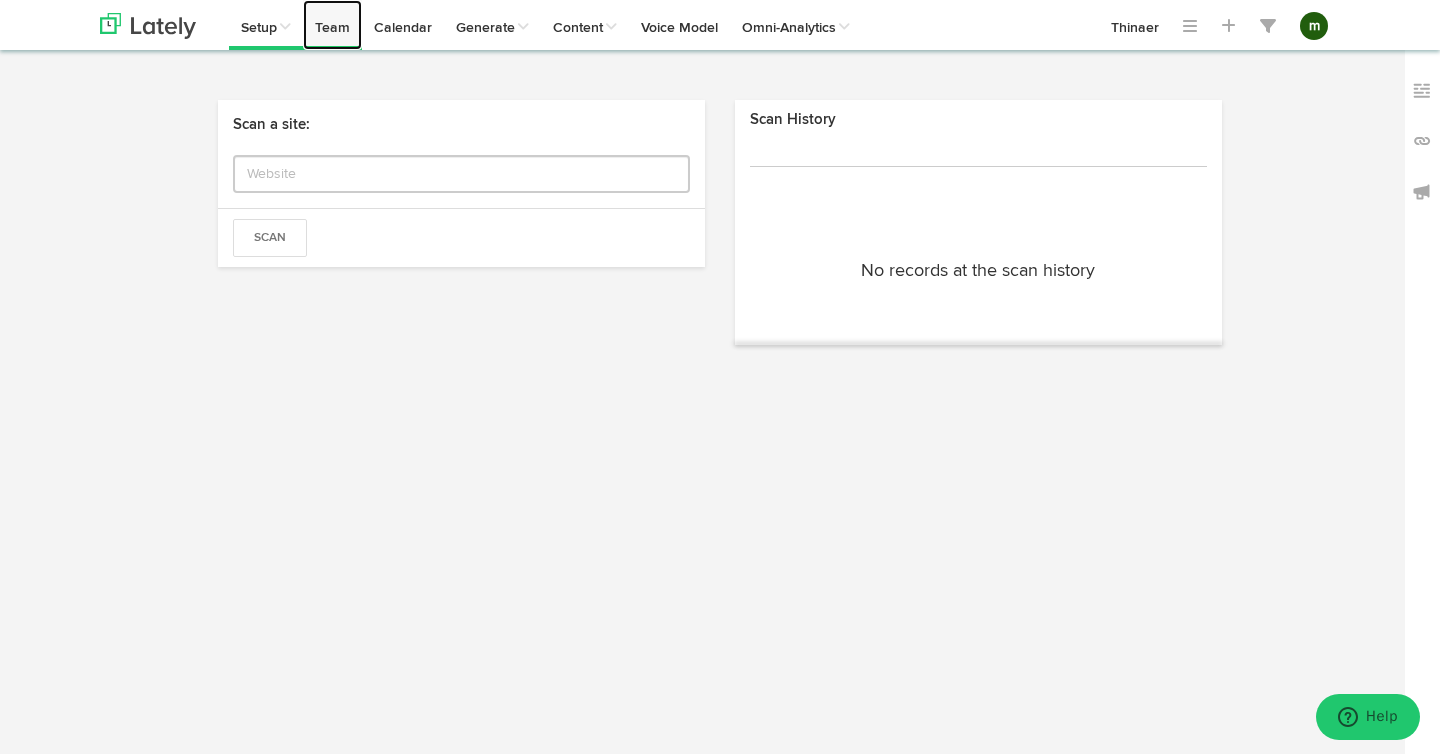 click on "Team" at bounding box center [332, 25] 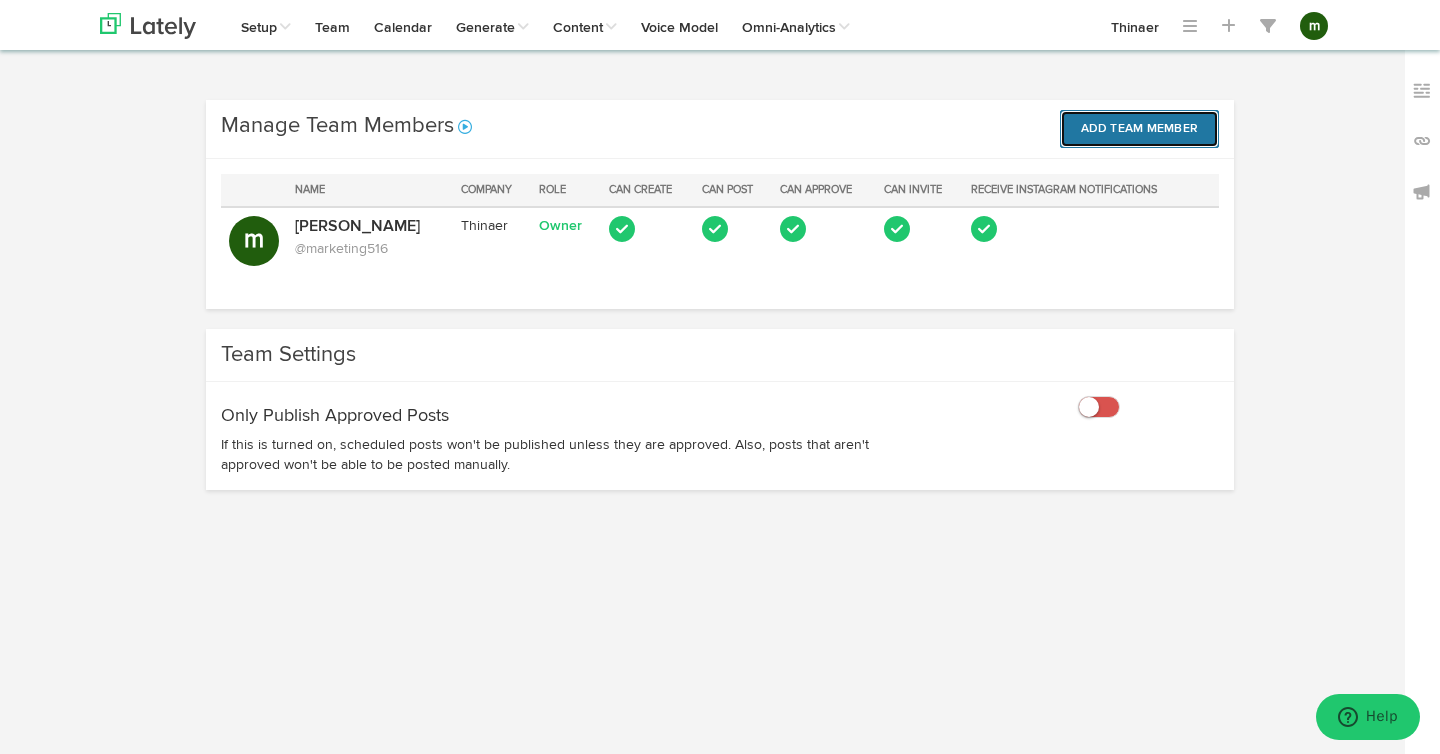 click on "Add Team Member" at bounding box center (1140, 129) 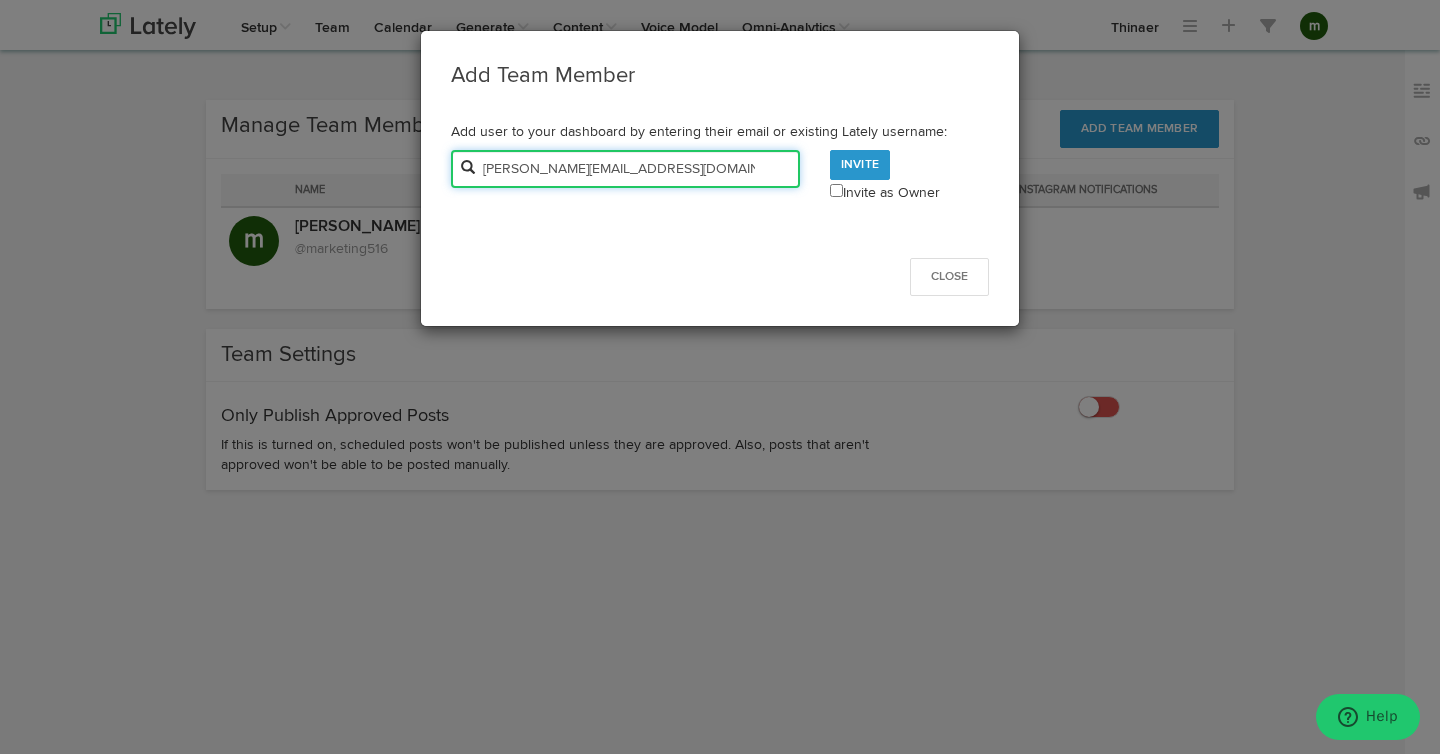 type on "humberto.disantiago@thinaer.io" 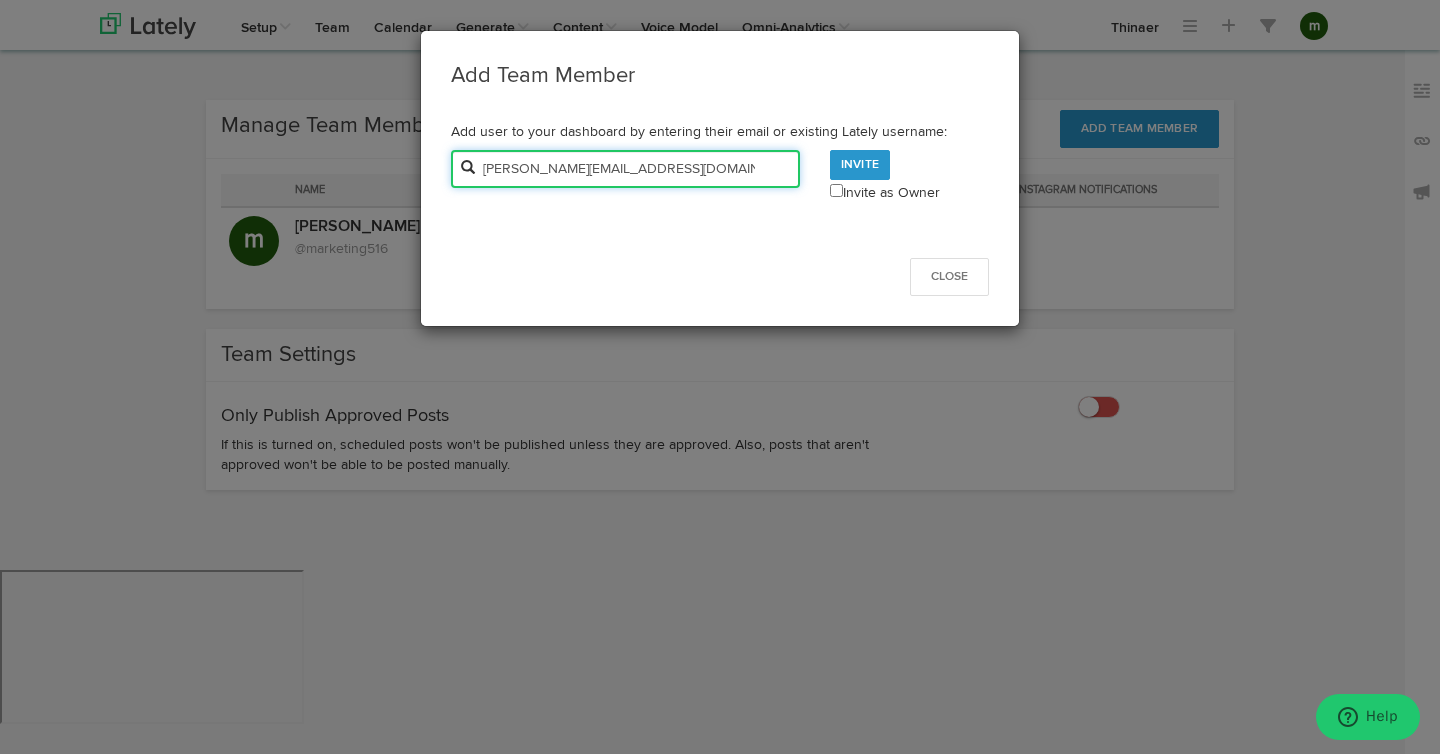 click on "humberto.disantiago@thinaer.io" at bounding box center (625, 169) 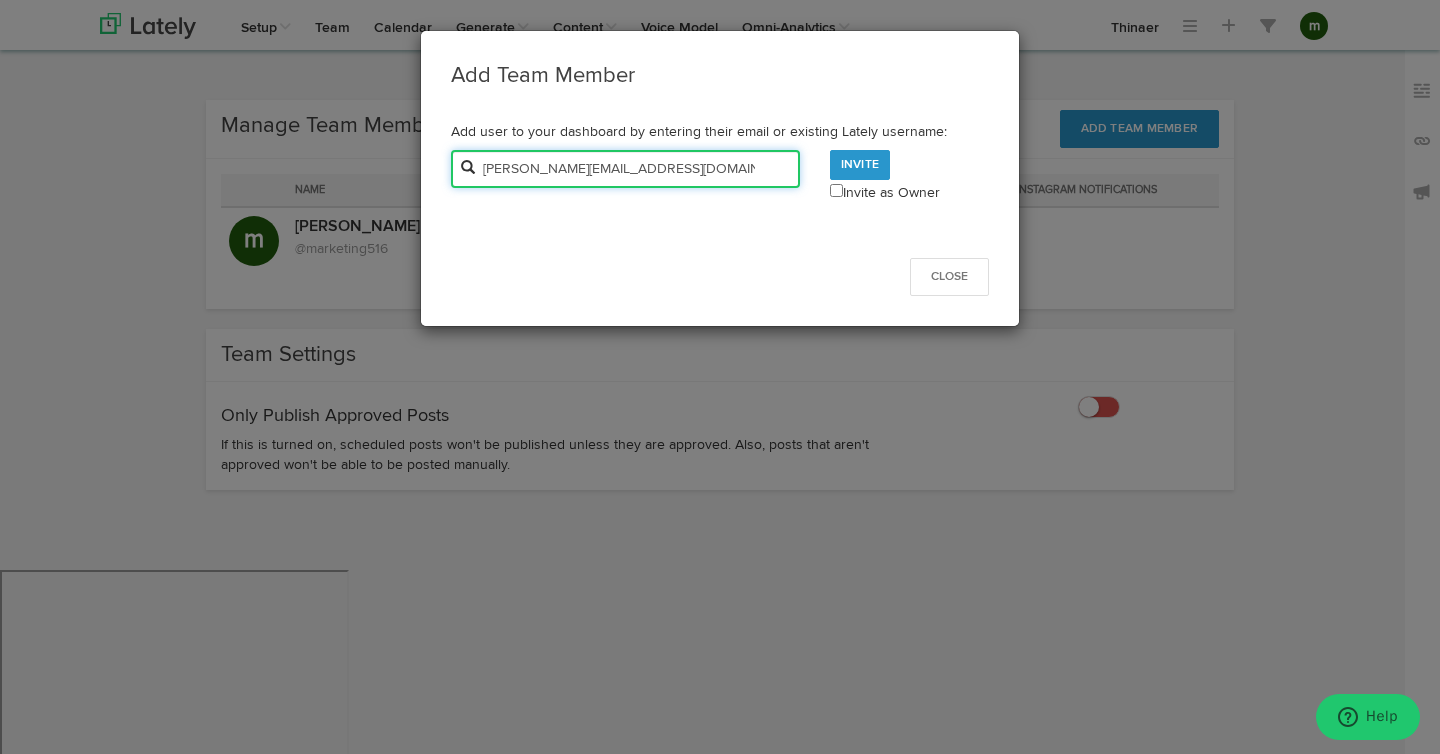 click on "humberto.disantiago@thinaer.io" at bounding box center [625, 169] 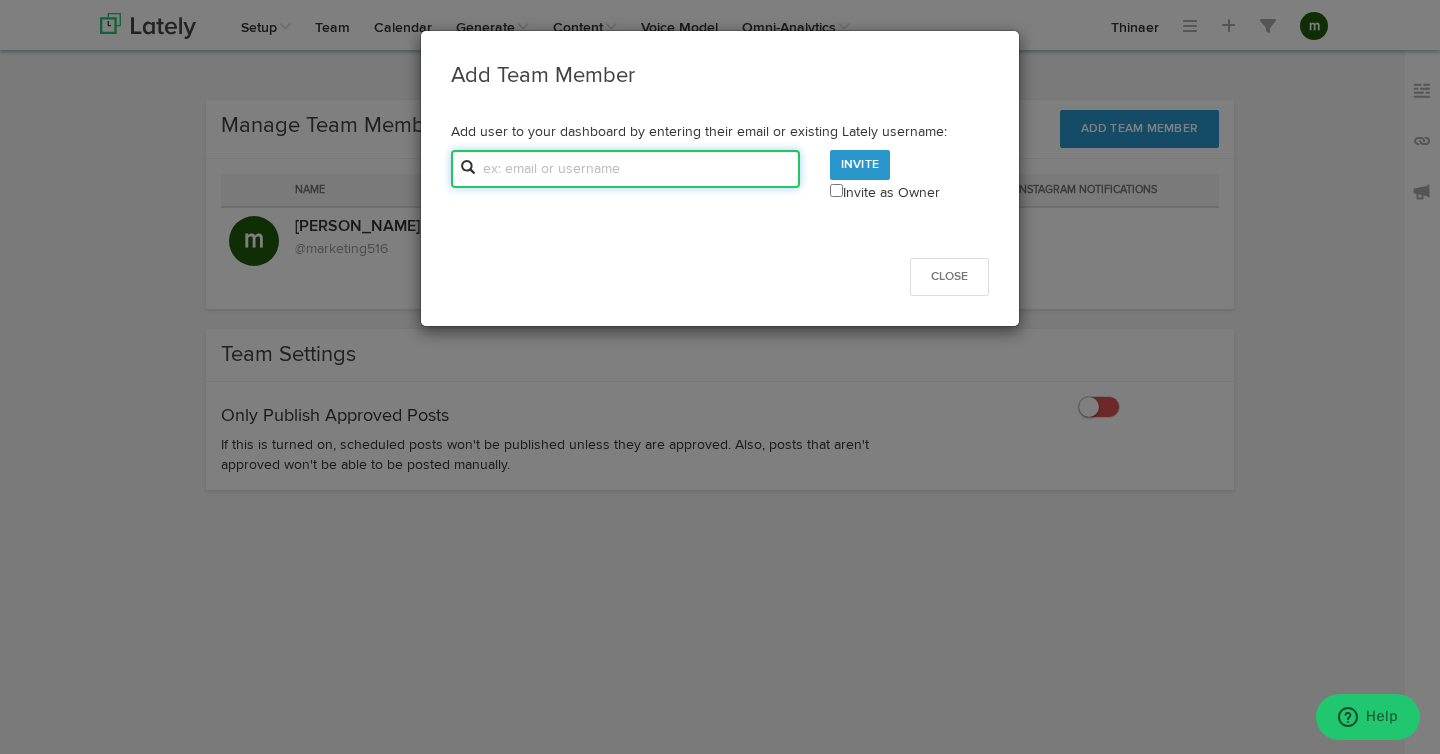 paste on "humberto.desantiago@thinaer.io" 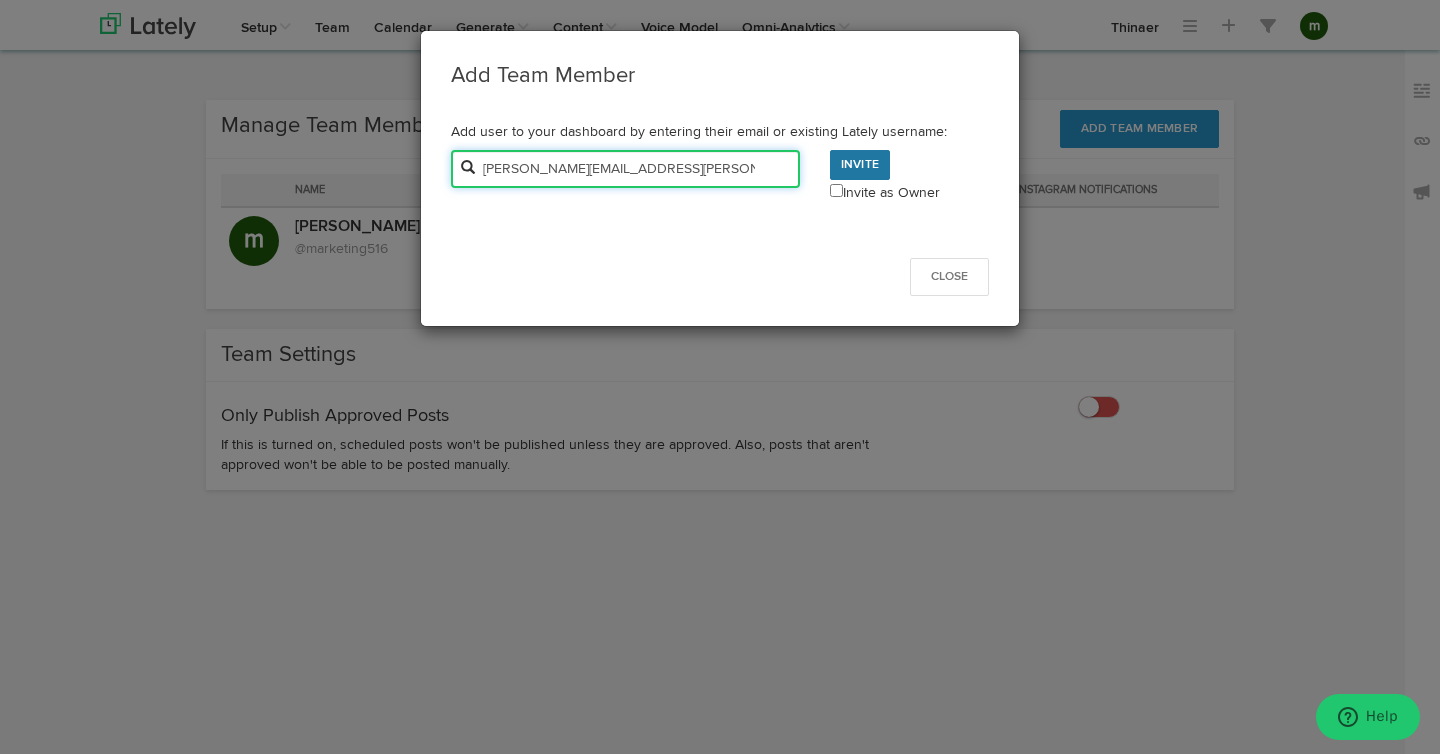 type on "humberto.desantiago@thinaer.io" 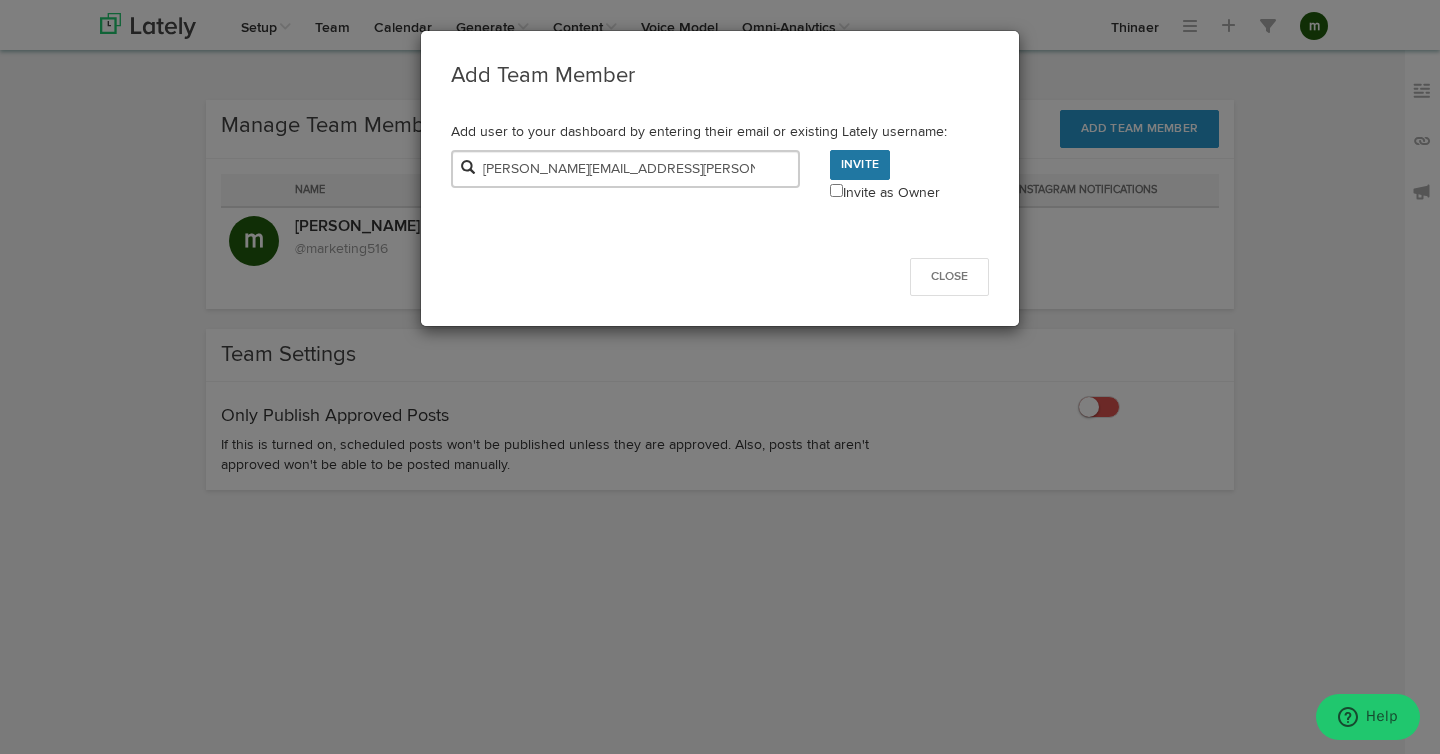 click on "Invite" at bounding box center [860, 165] 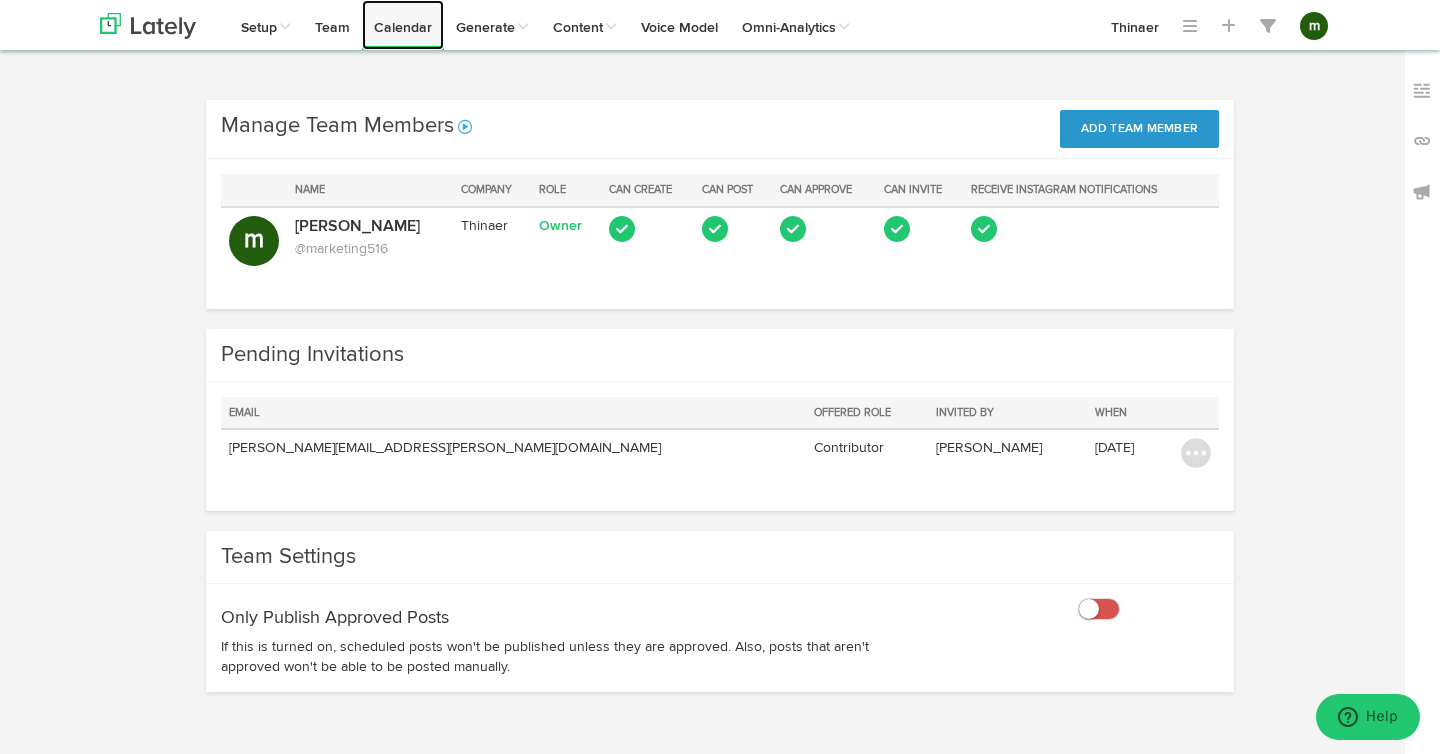 click on "Calendar" at bounding box center (403, 25) 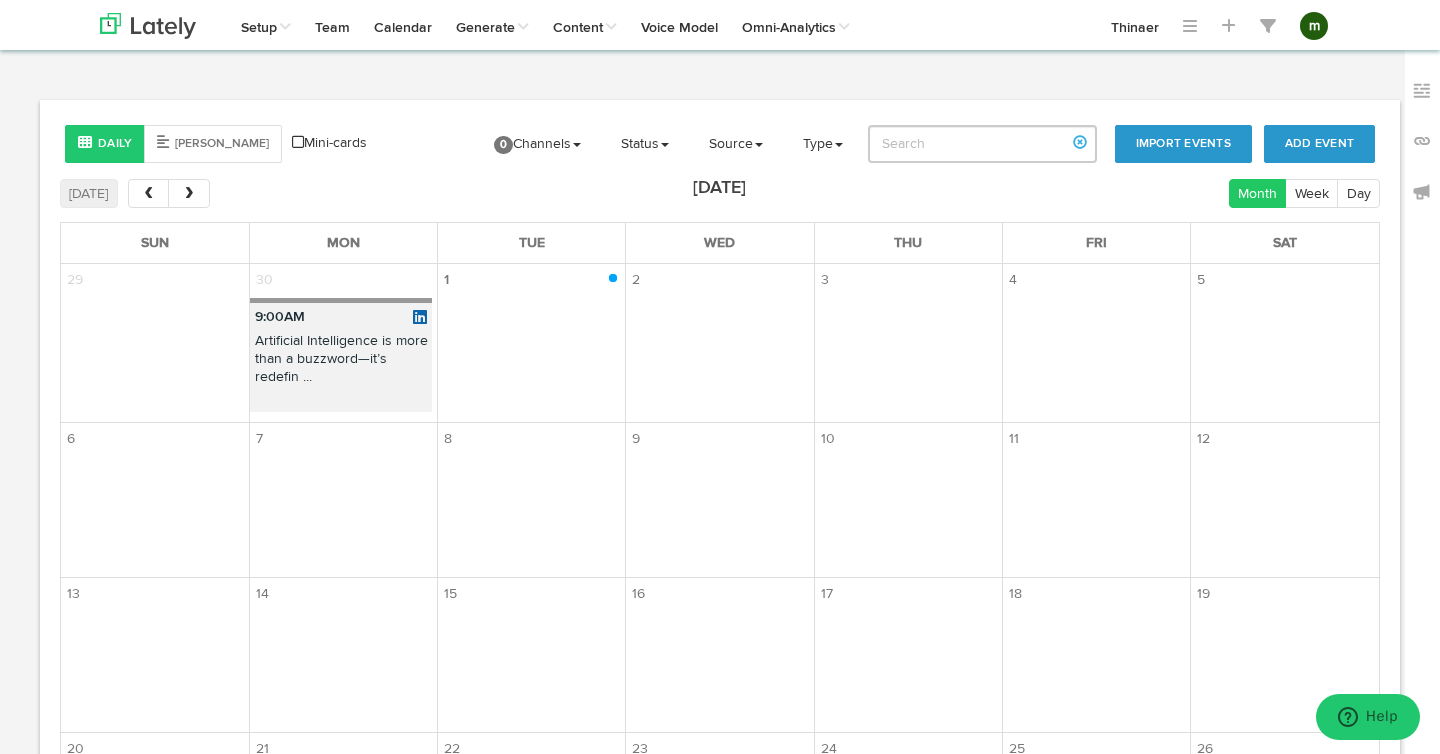 click on "Artificial Intelligence is more than a buzzword—it’s redefin ..." at bounding box center (341, 363) 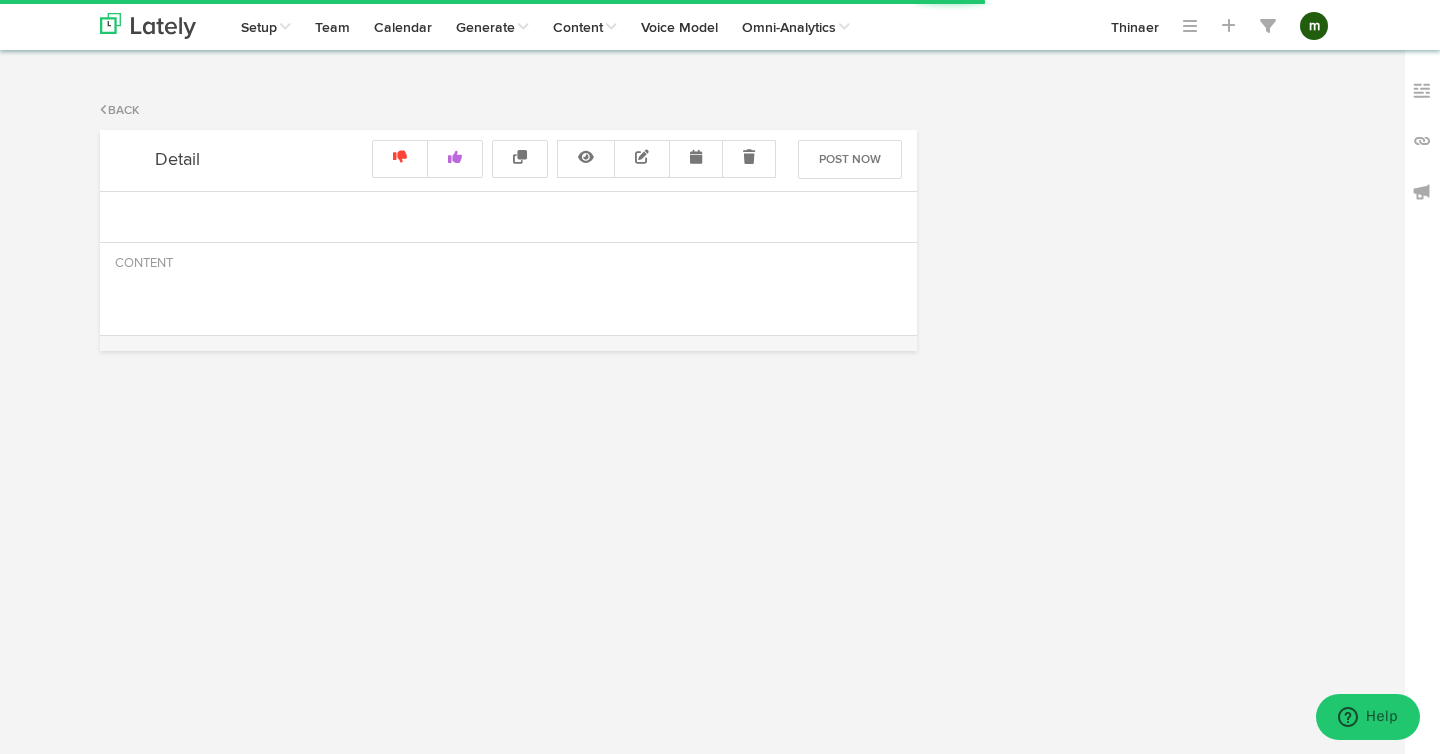 select on "9" 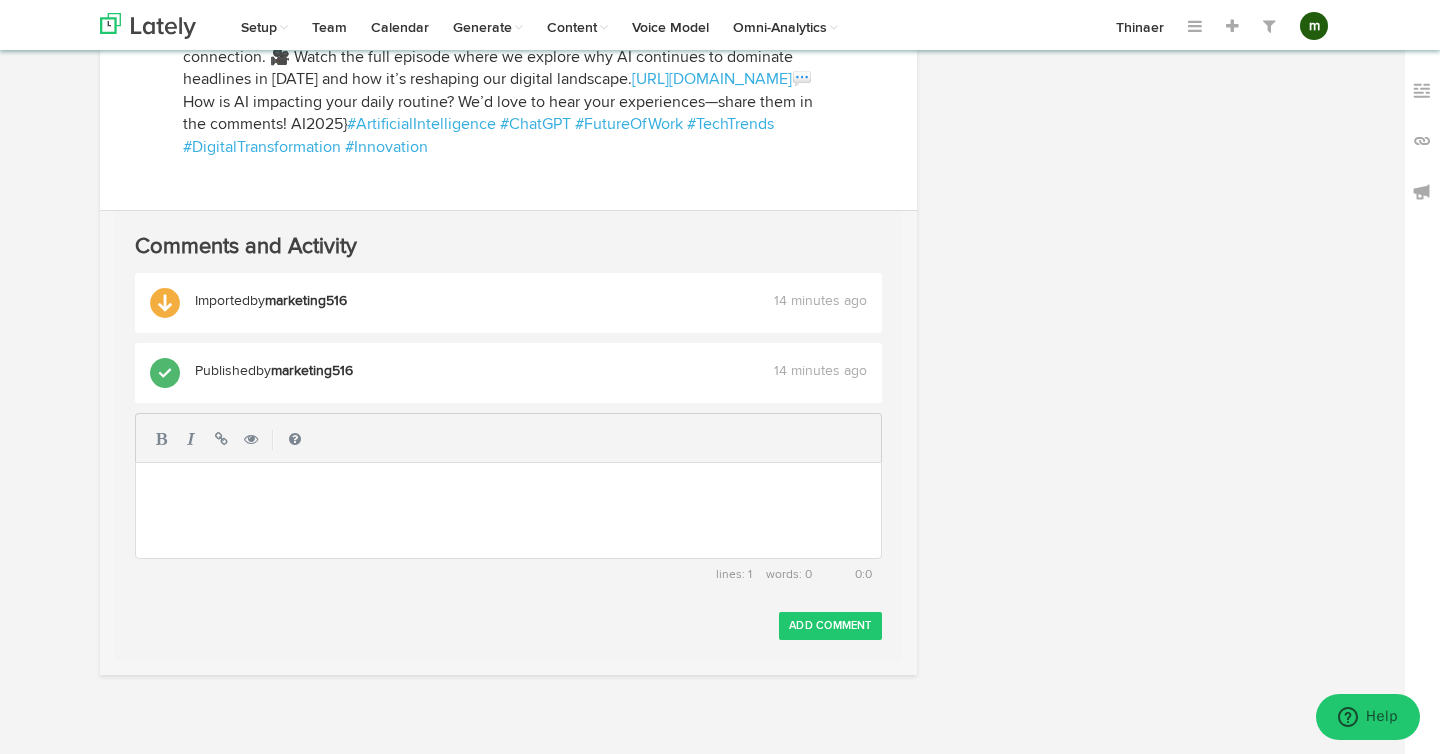 scroll, scrollTop: 0, scrollLeft: 0, axis: both 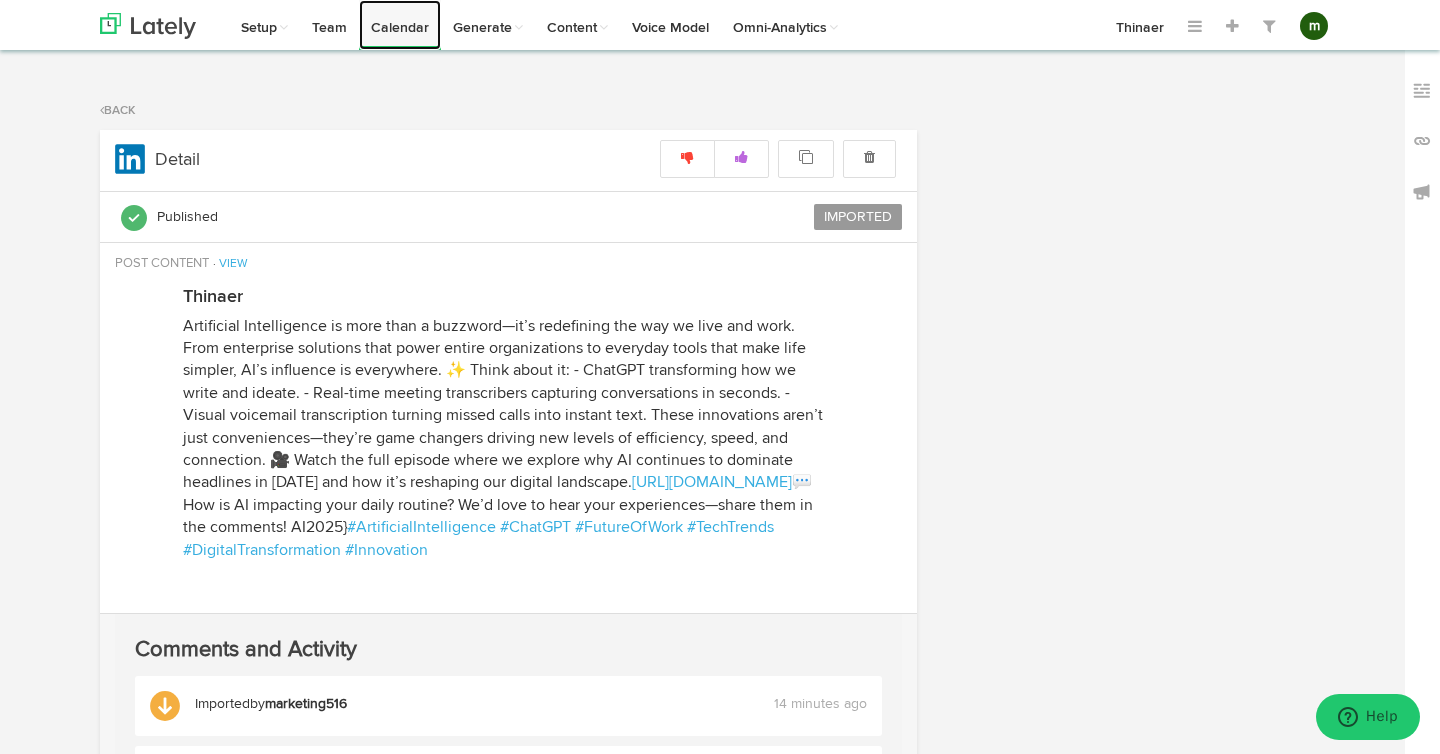 click on "Calendar" at bounding box center [400, 25] 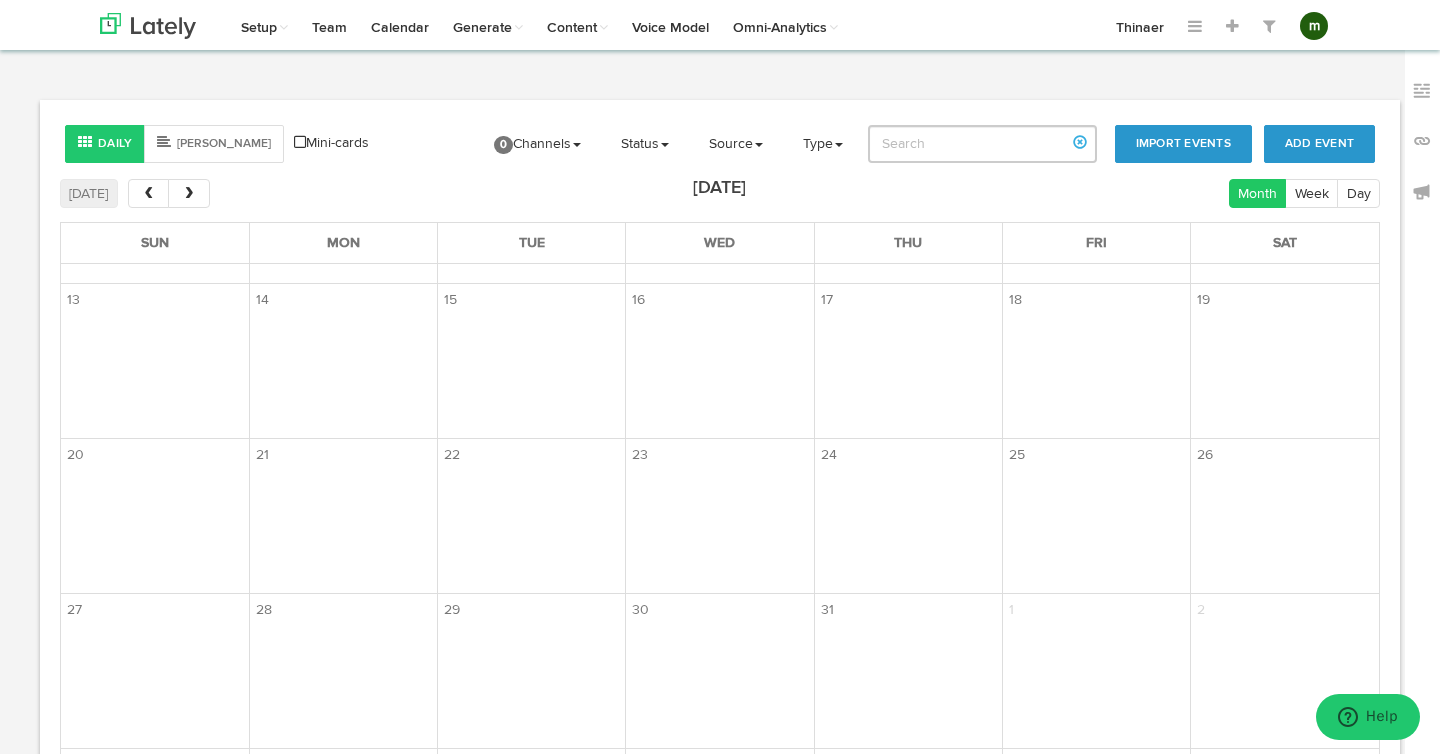 scroll, scrollTop: 448, scrollLeft: 0, axis: vertical 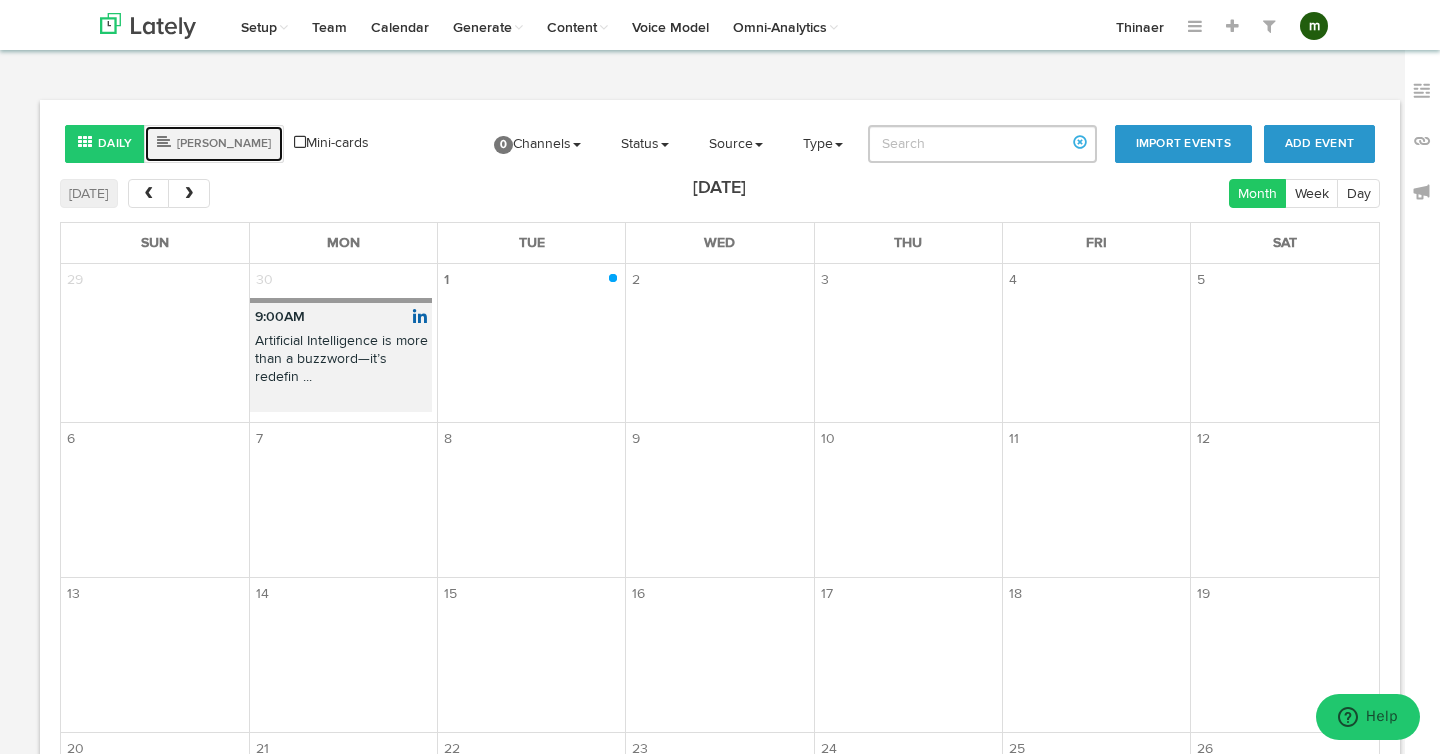 click on "Gantt" 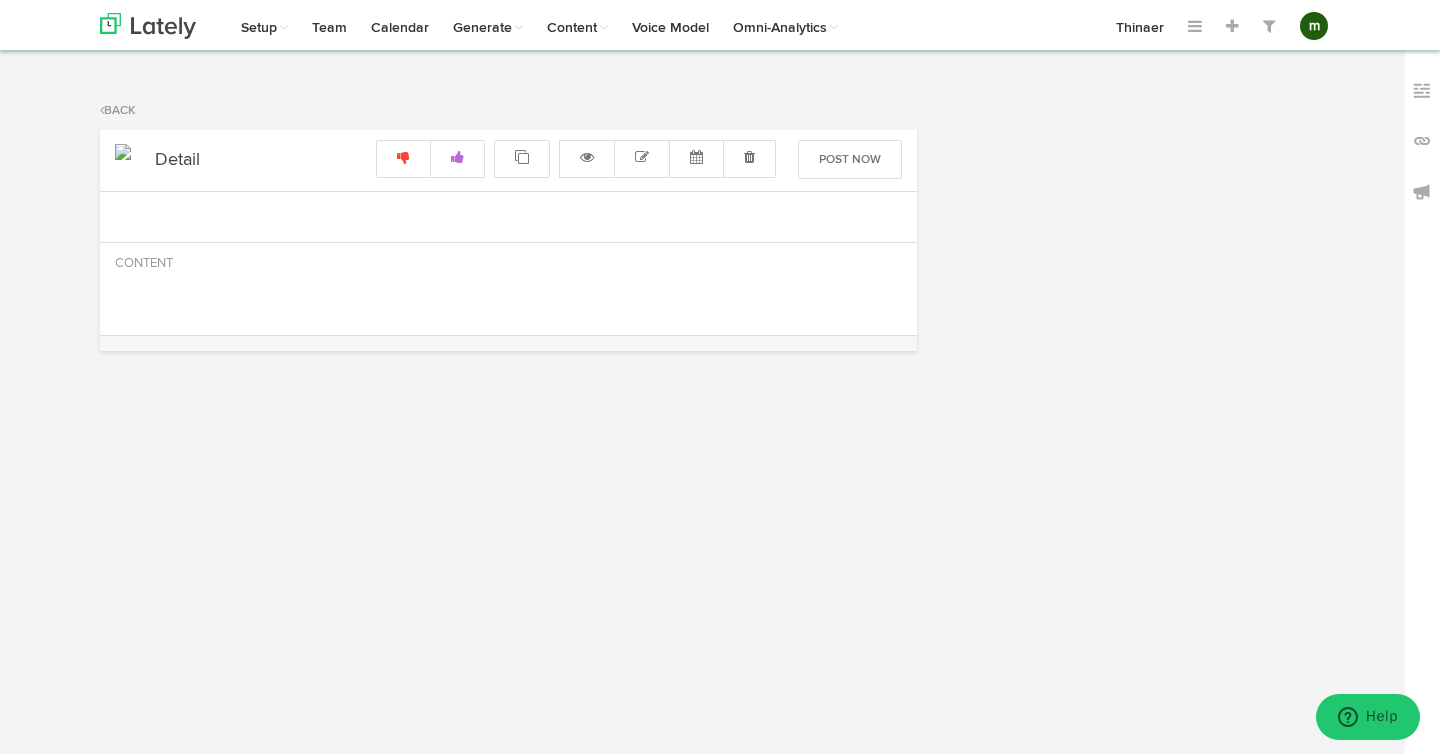radio on "true" 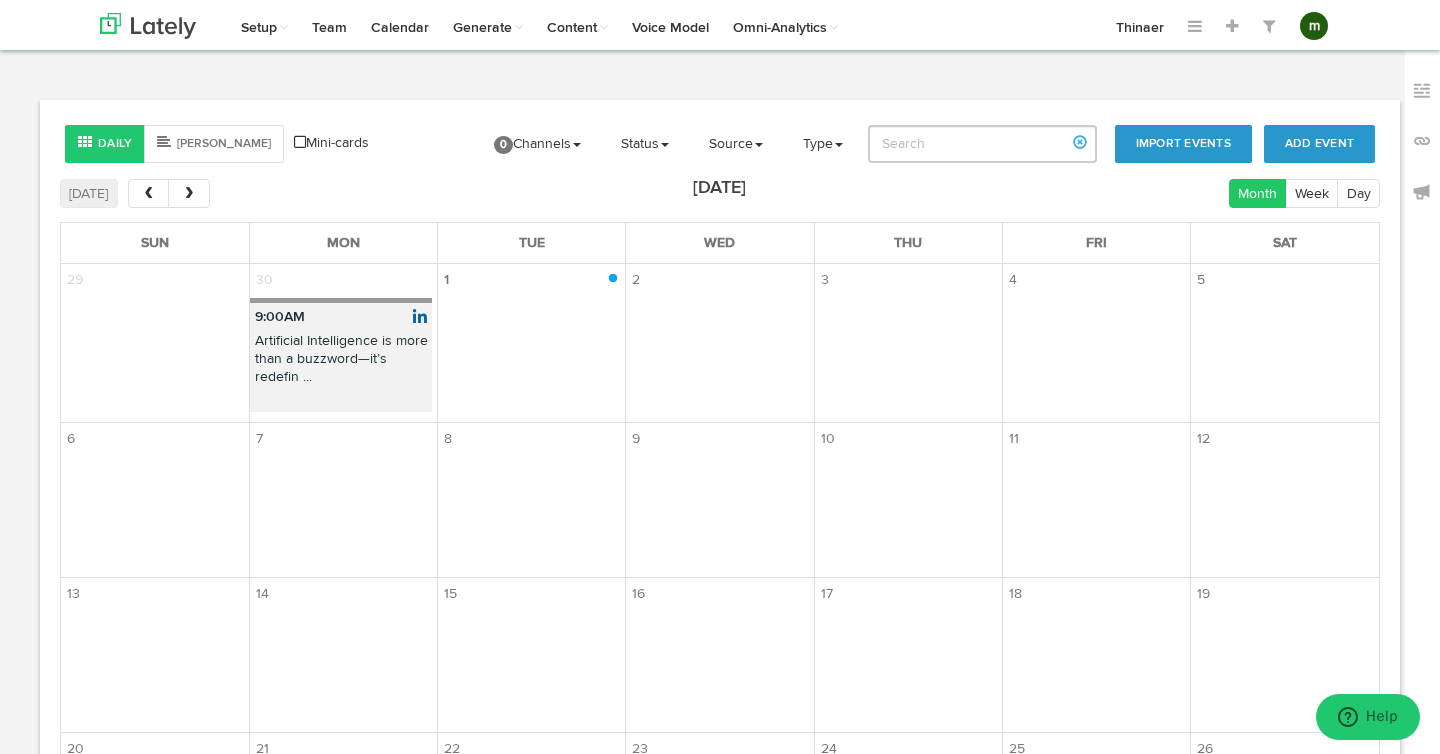 click 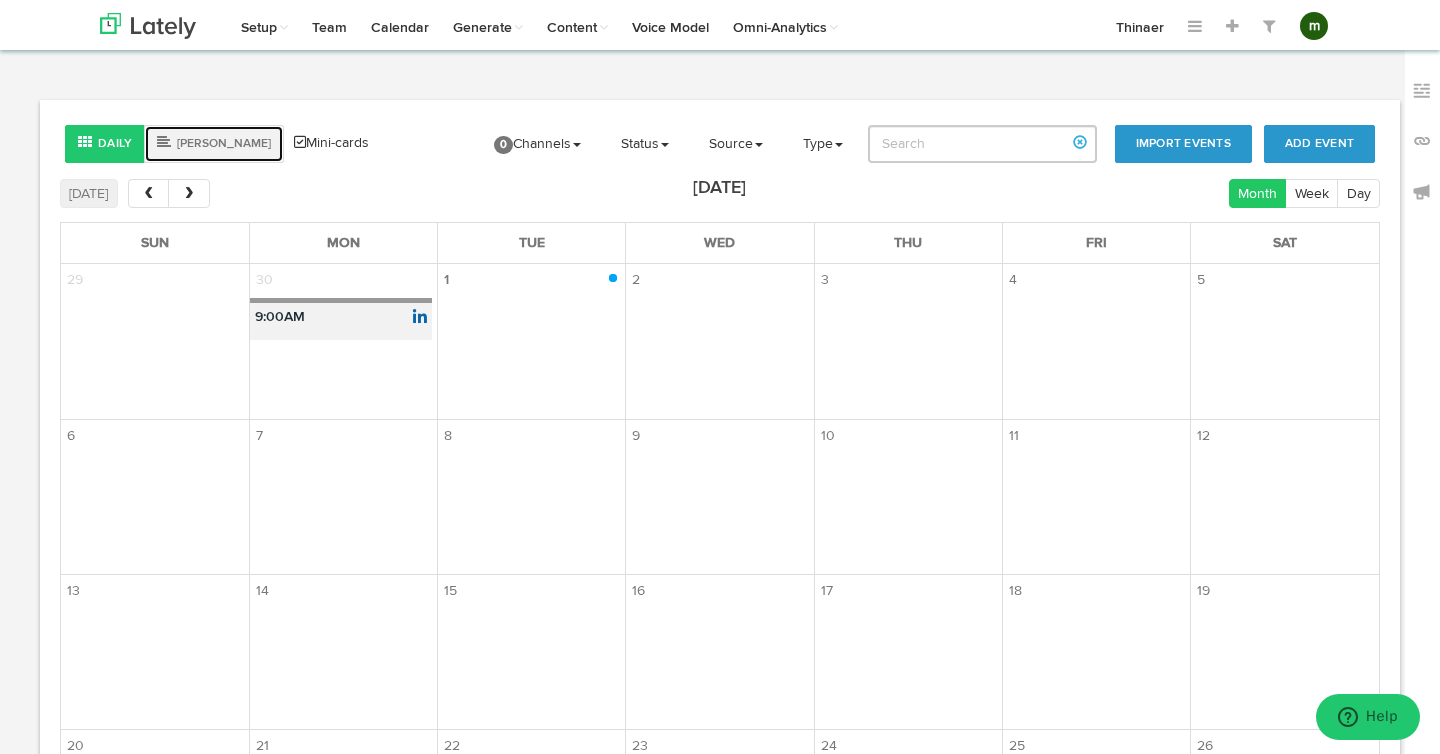 click on "Gantt" 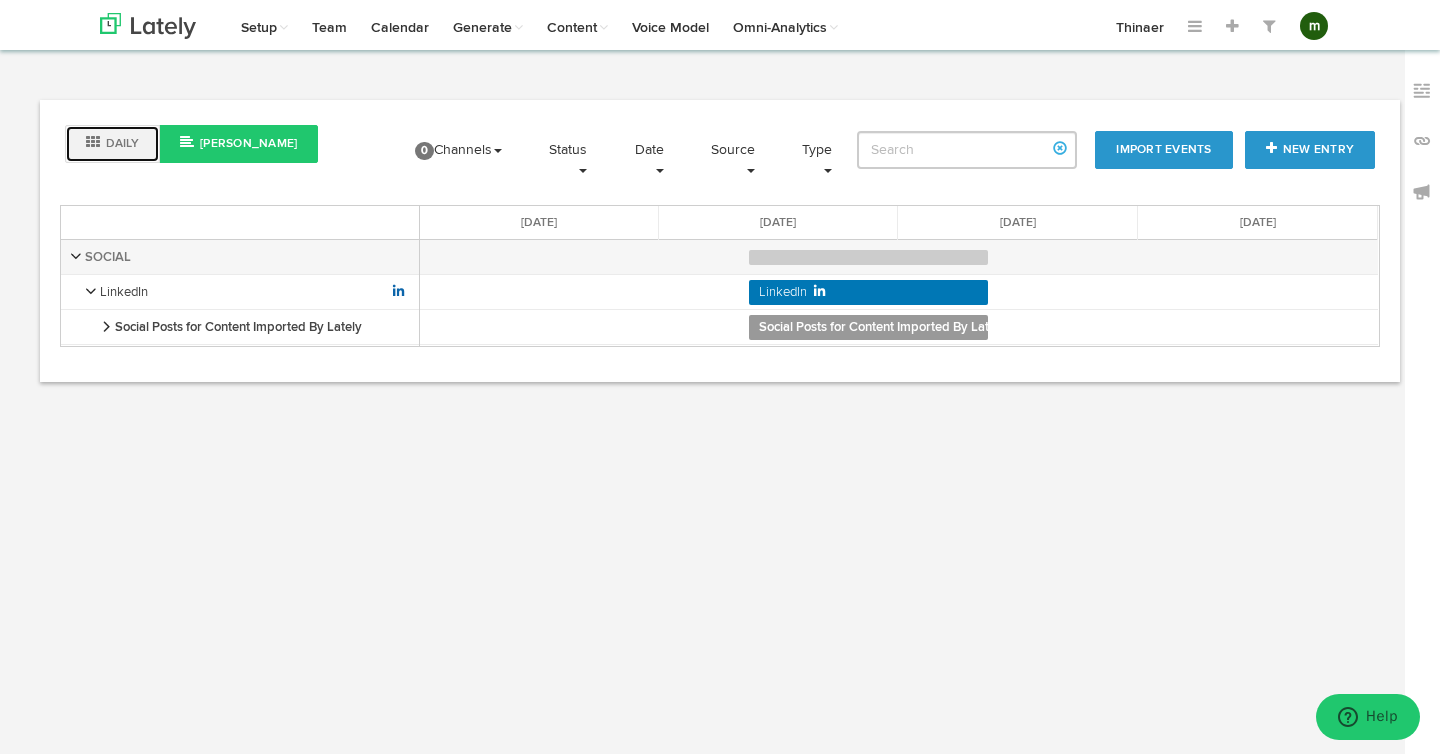 click on "Daily" 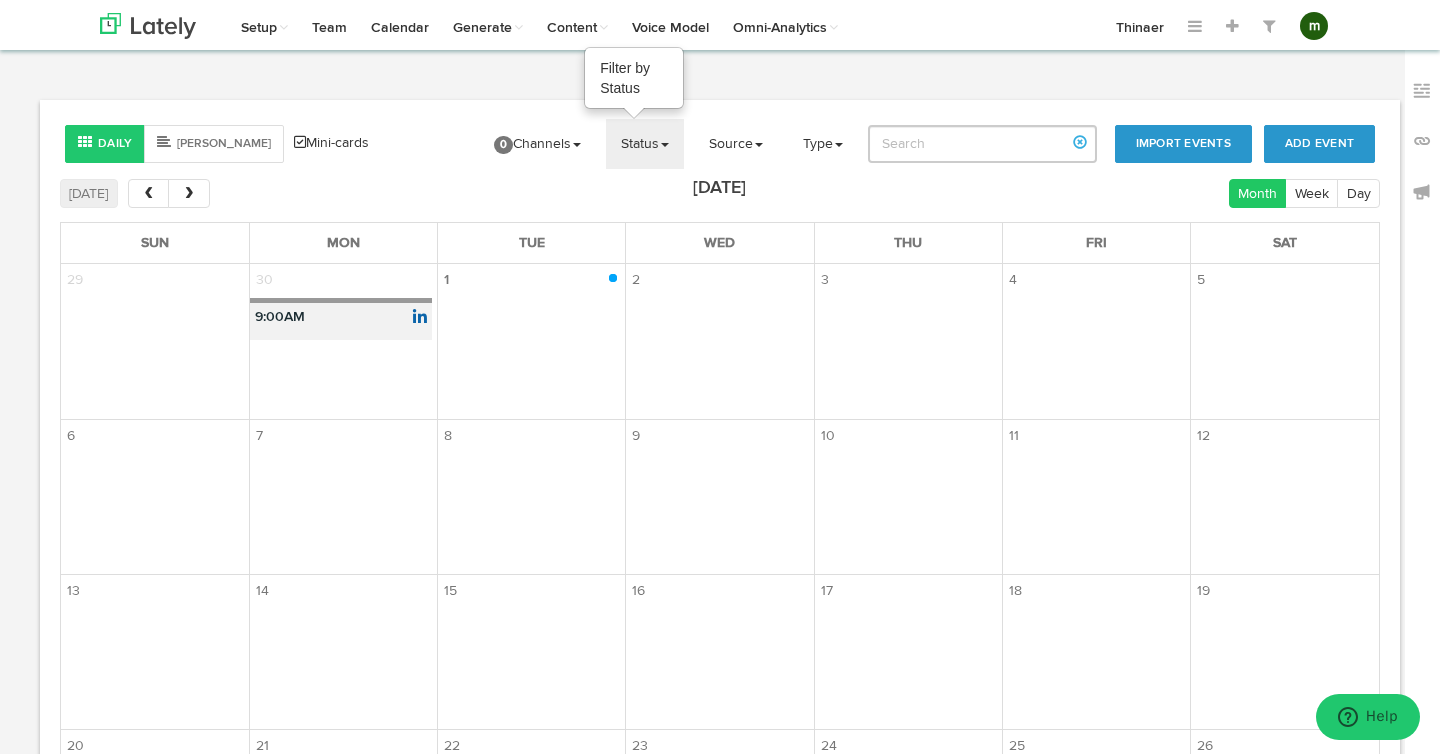 click on "Status" 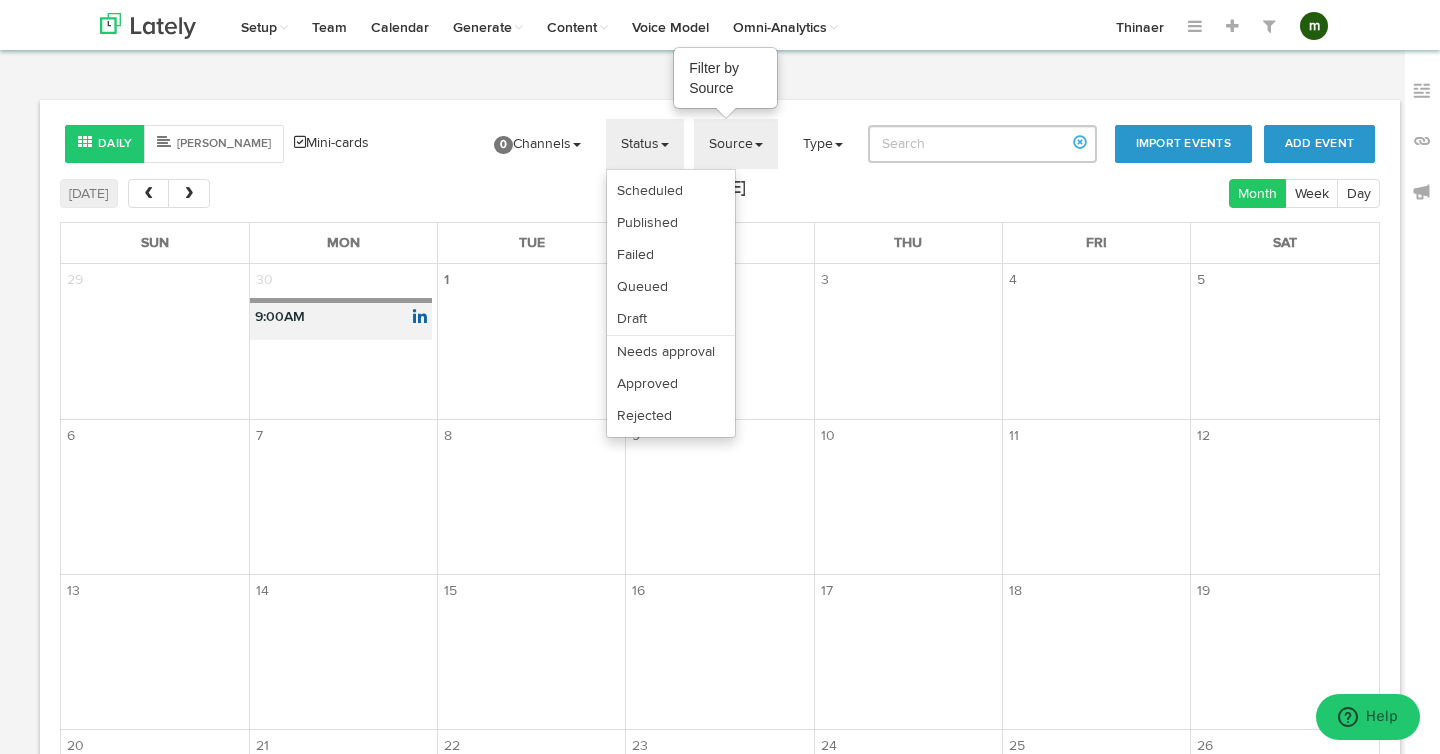 click on "Source" 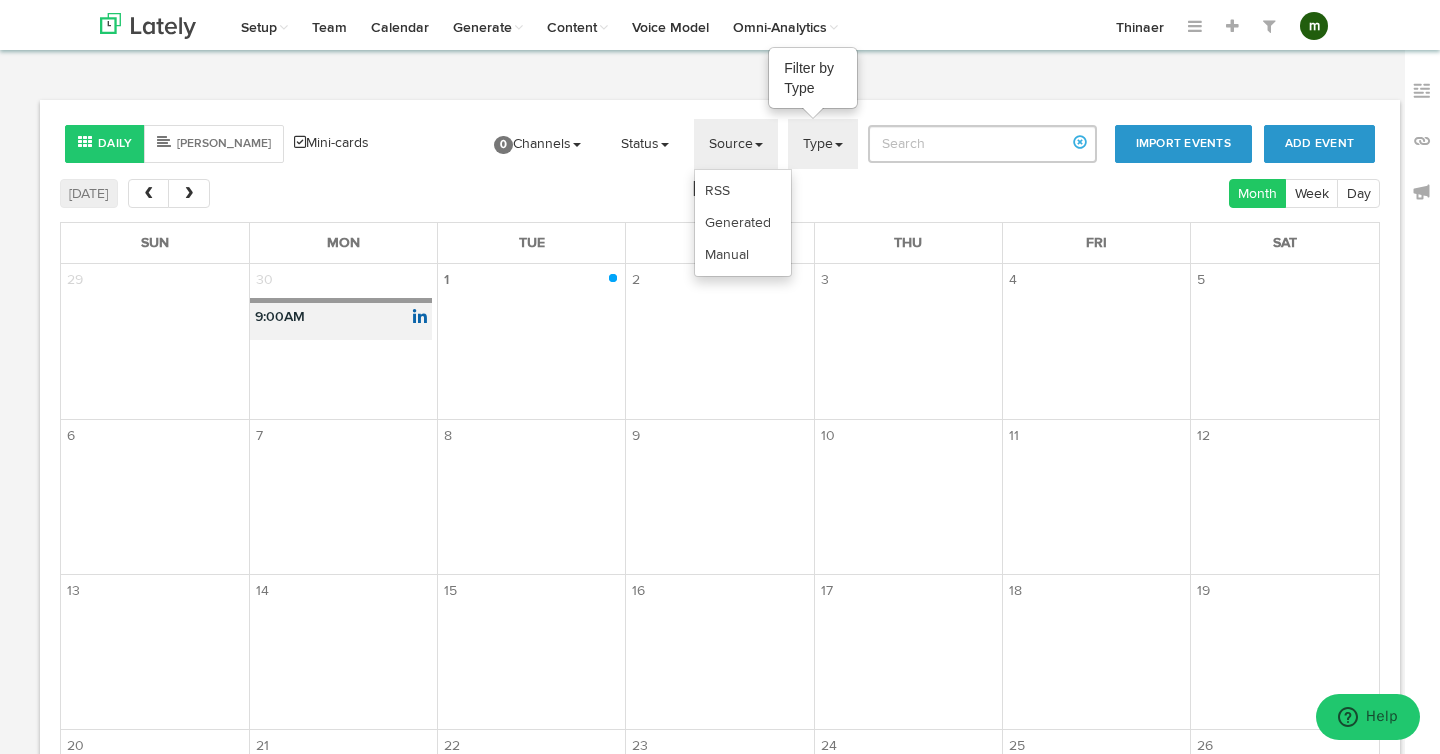 click on "Type" 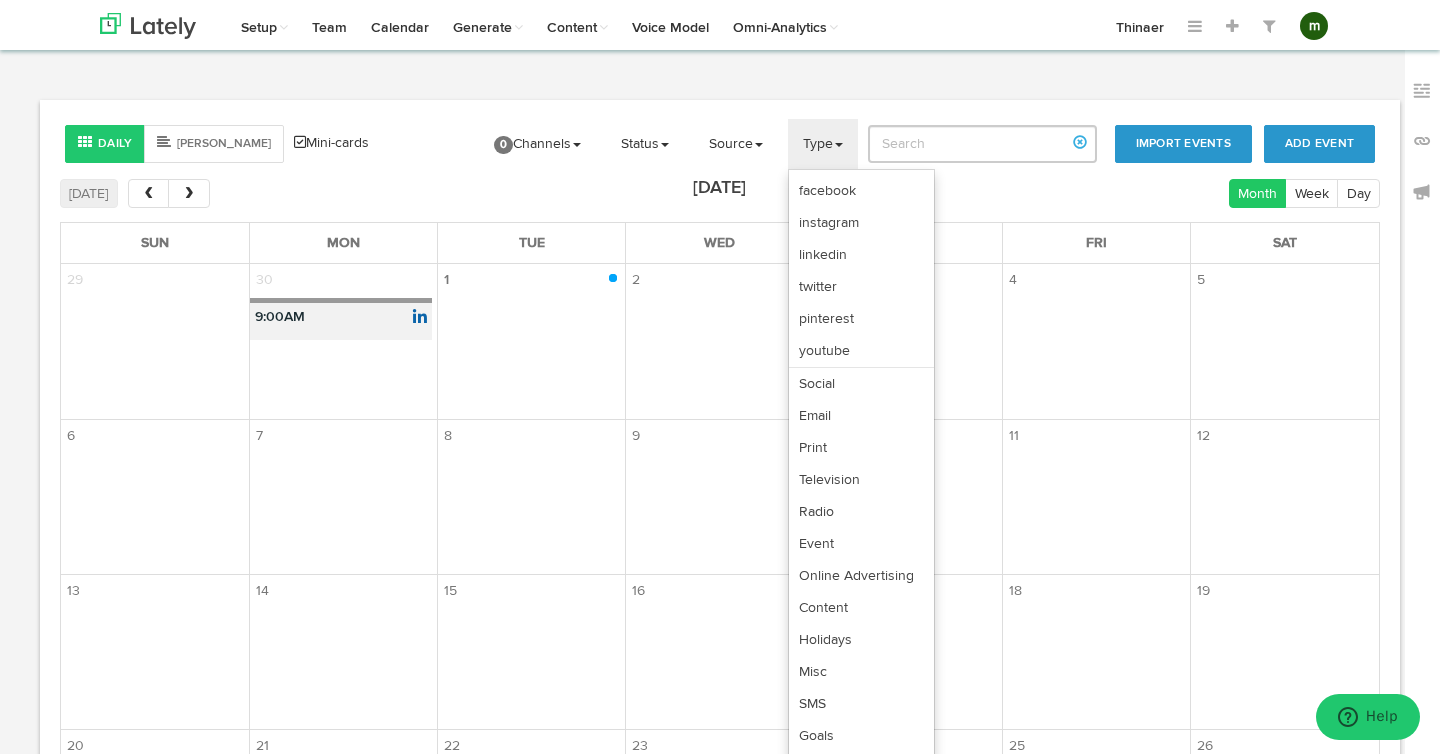 click on "Daily
Gantt
Mini-cards
Add Event
Import Events
0  Channels
Select All
Thinaer
Thinaer
Status
Scheduled
Published
Failed
Queued
Draft
Needs approval
Approved" 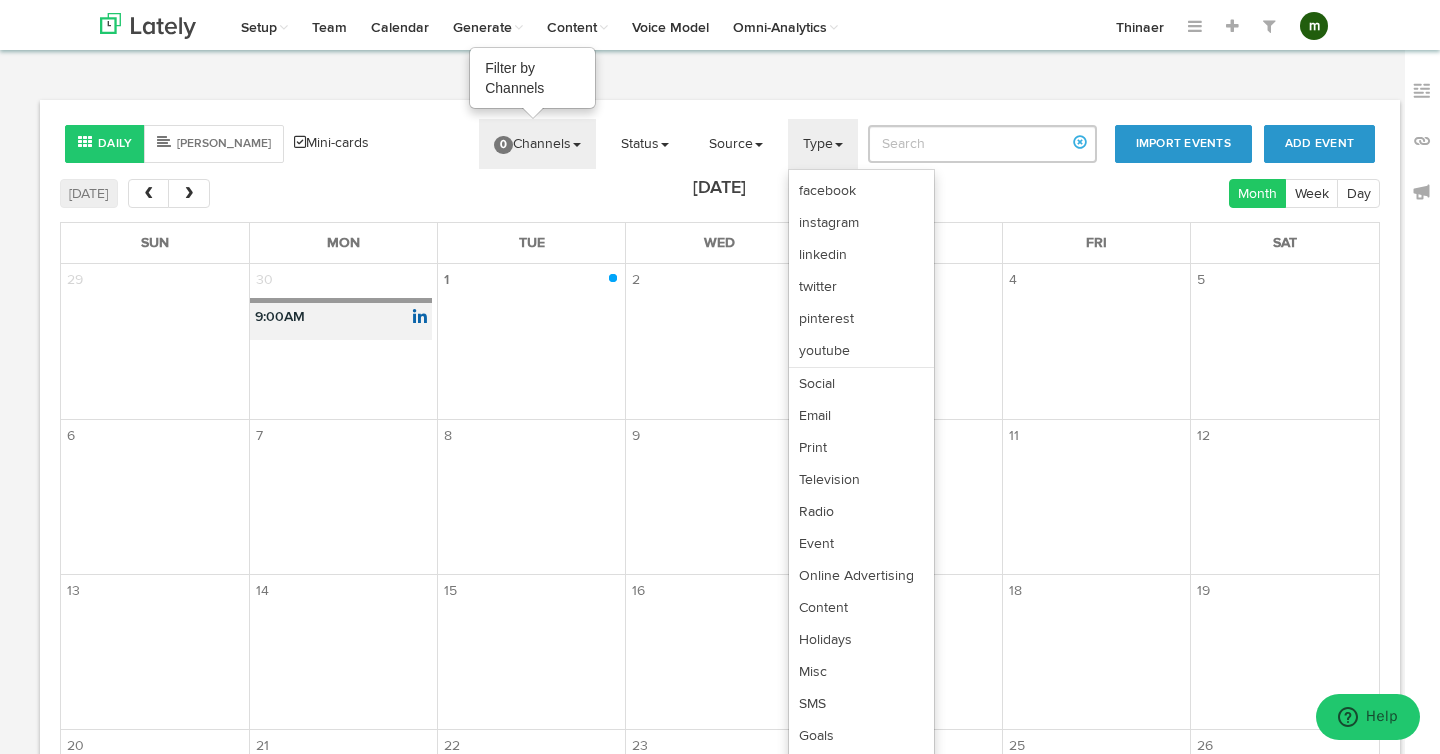 click on "0  Channels" 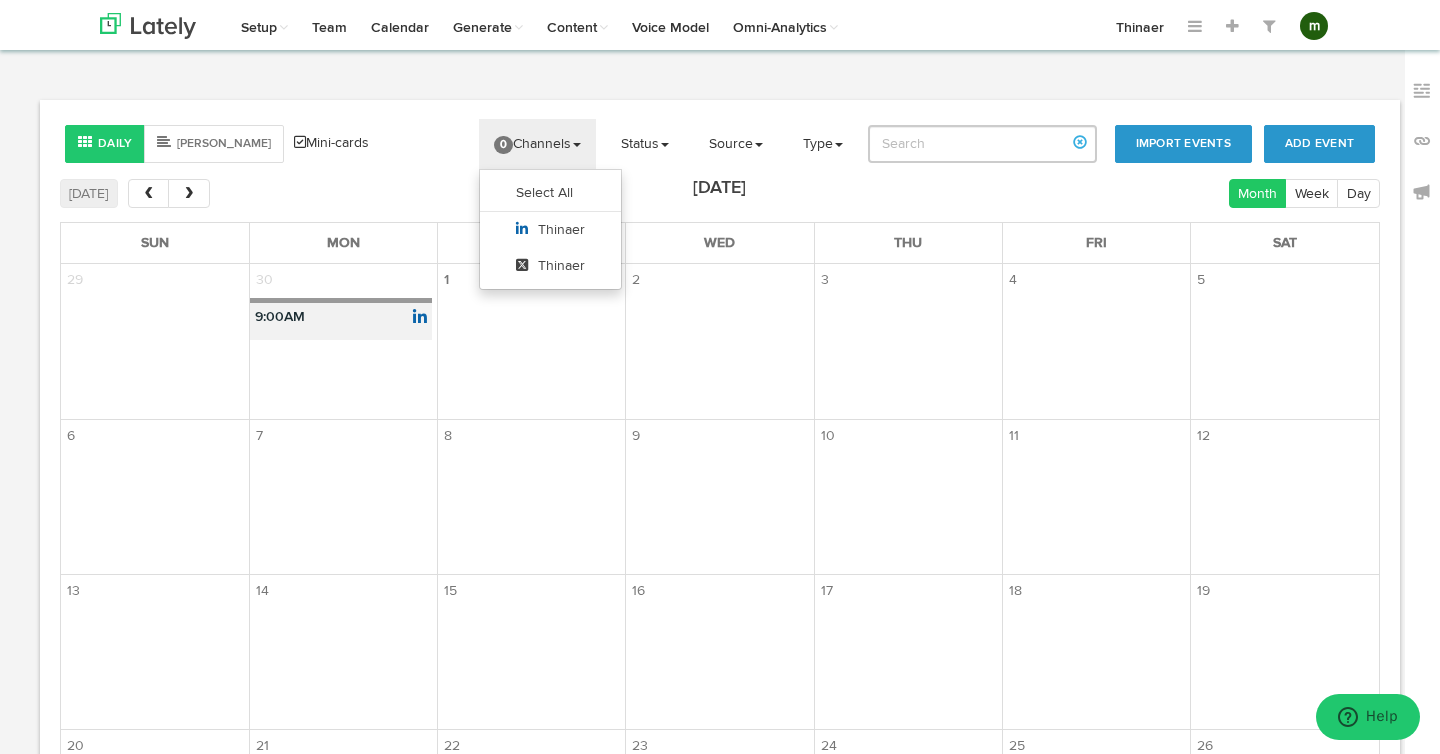 click on "Add Event
Import Events
0  Channels
Filter by Channels
Select All
Thinaer
Thinaer
Status
Scheduled
Published
Failed
Queued
Draft
Needs approval
Approved
Rejected
Source" 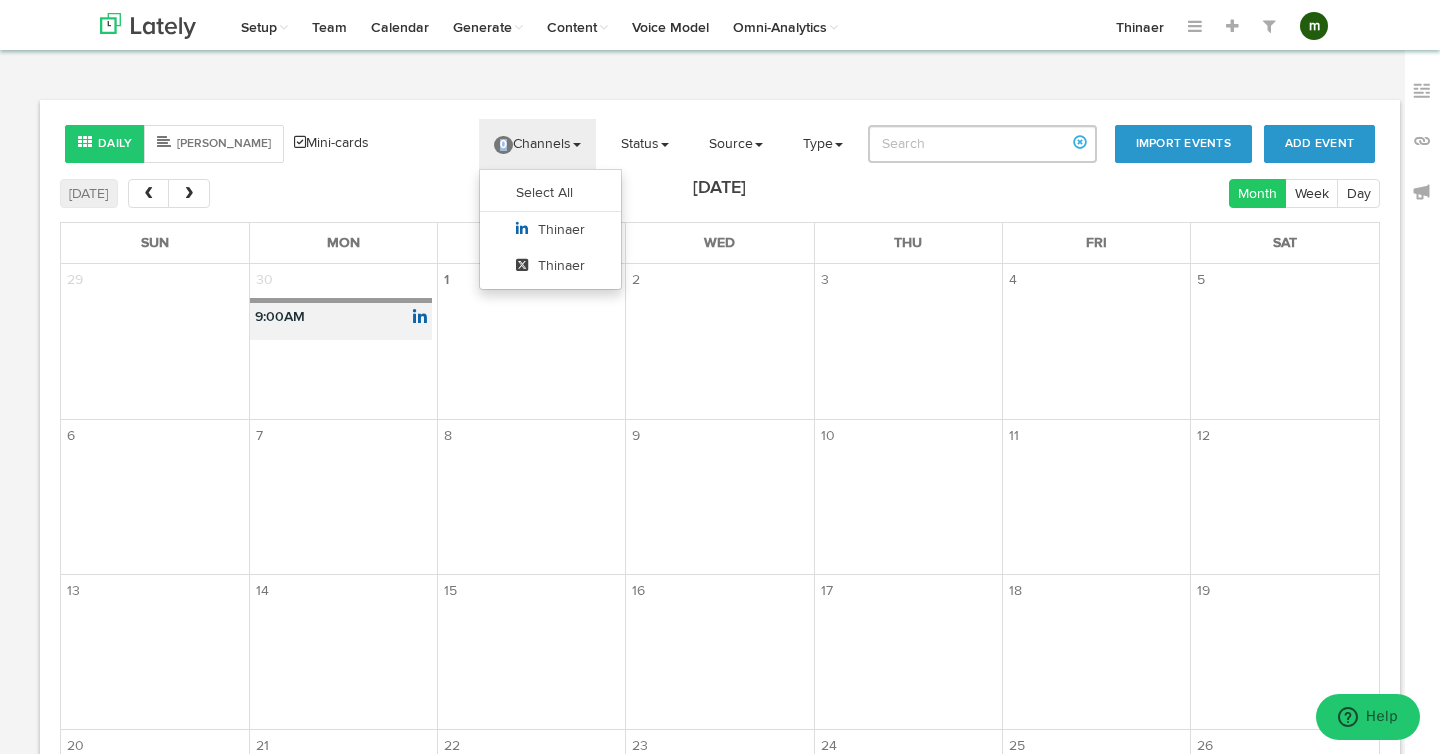 click on "Add Event
Import Events
0  Channels
Select All
Thinaer
Thinaer
Status
Scheduled
Published
Failed
Queued
Draft
Needs approval
Approved
Rejected
Source
RSS" 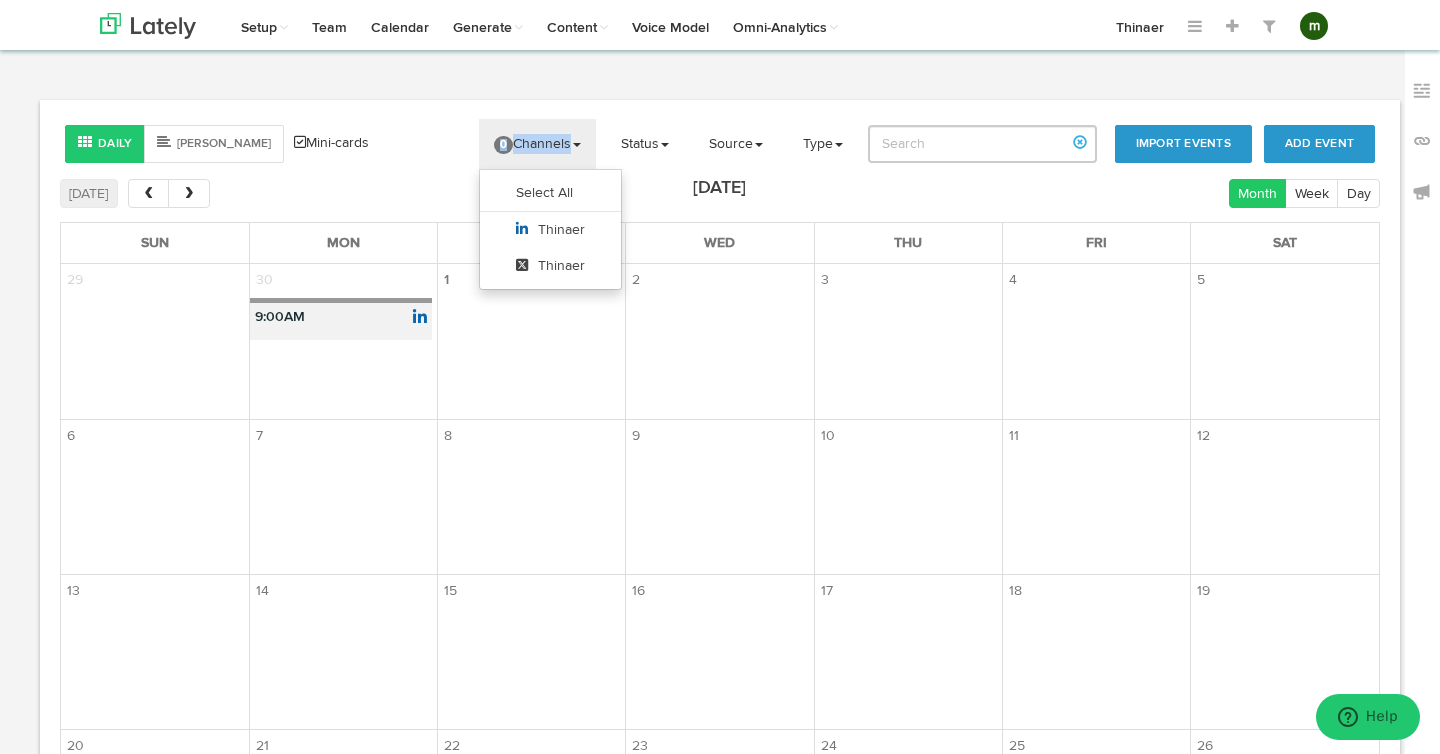 click on "Daily
Gantt
Mini-cards
Add Event
Import Events
0  Channels
Select All
Thinaer
Thinaer
Status
Scheduled
Published
Failed
Queued
Draft
Needs approval
Approved" 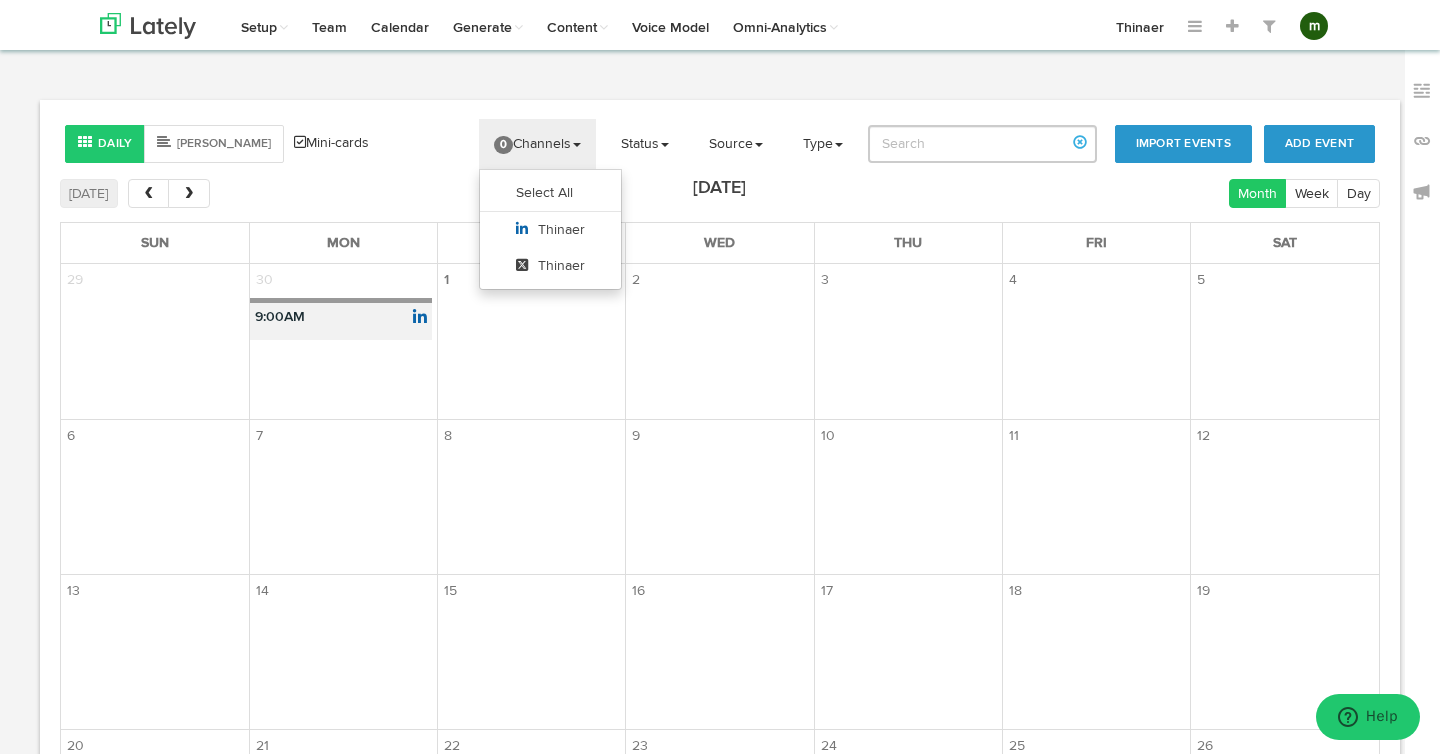 click on "Channels
Create
Generate
Pipeline
Team
Basic Analytics (limited on mobile)
Dashboard List
Account Settings
Subscription
Sign Out
Setup
Key Messaging
Channels & Messaging
Style Guide
Campaign Tags
Shortlink Library
RSS Feeds
UTM Tracking Codes
Competitive Keywords
Team
Calendar
Generate
Generate from Audio/Video" at bounding box center (720, 489) 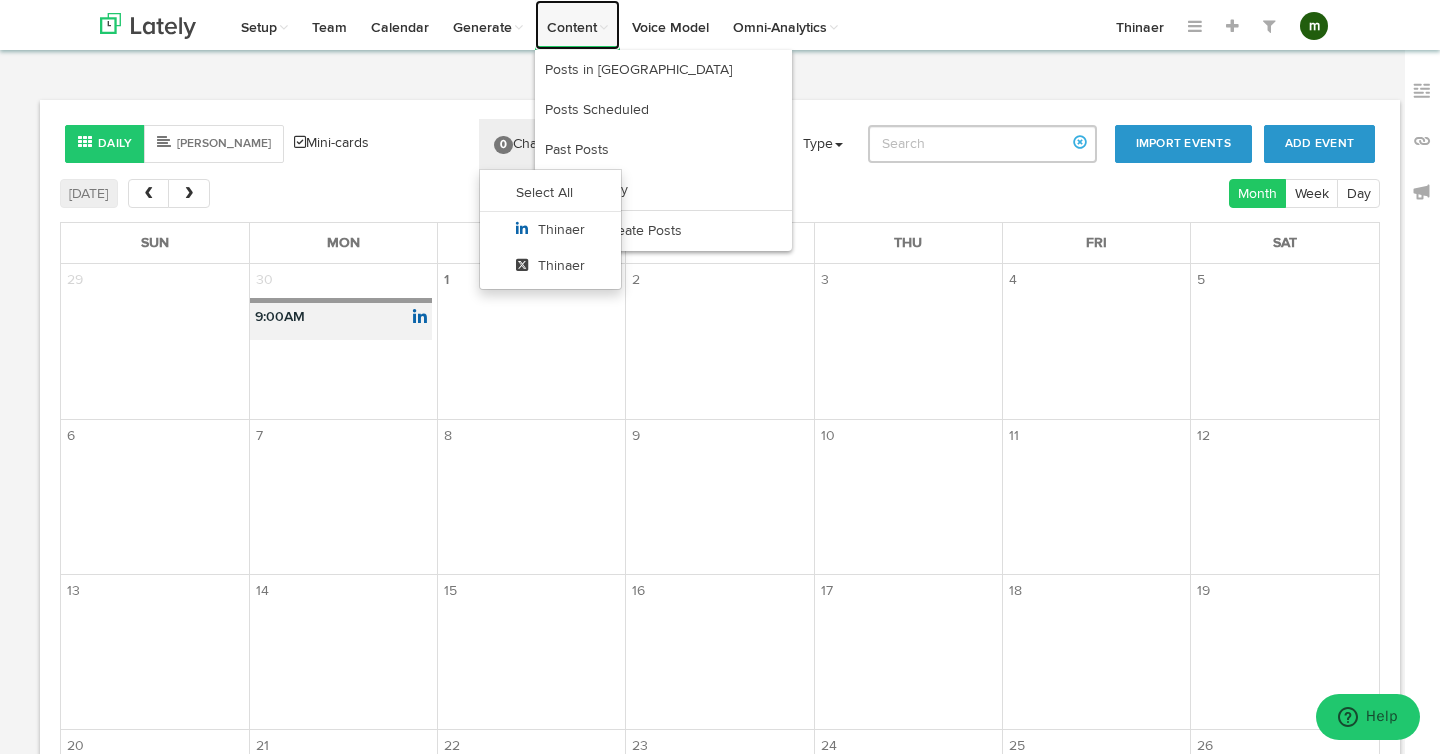 click on "Content" at bounding box center (577, 25) 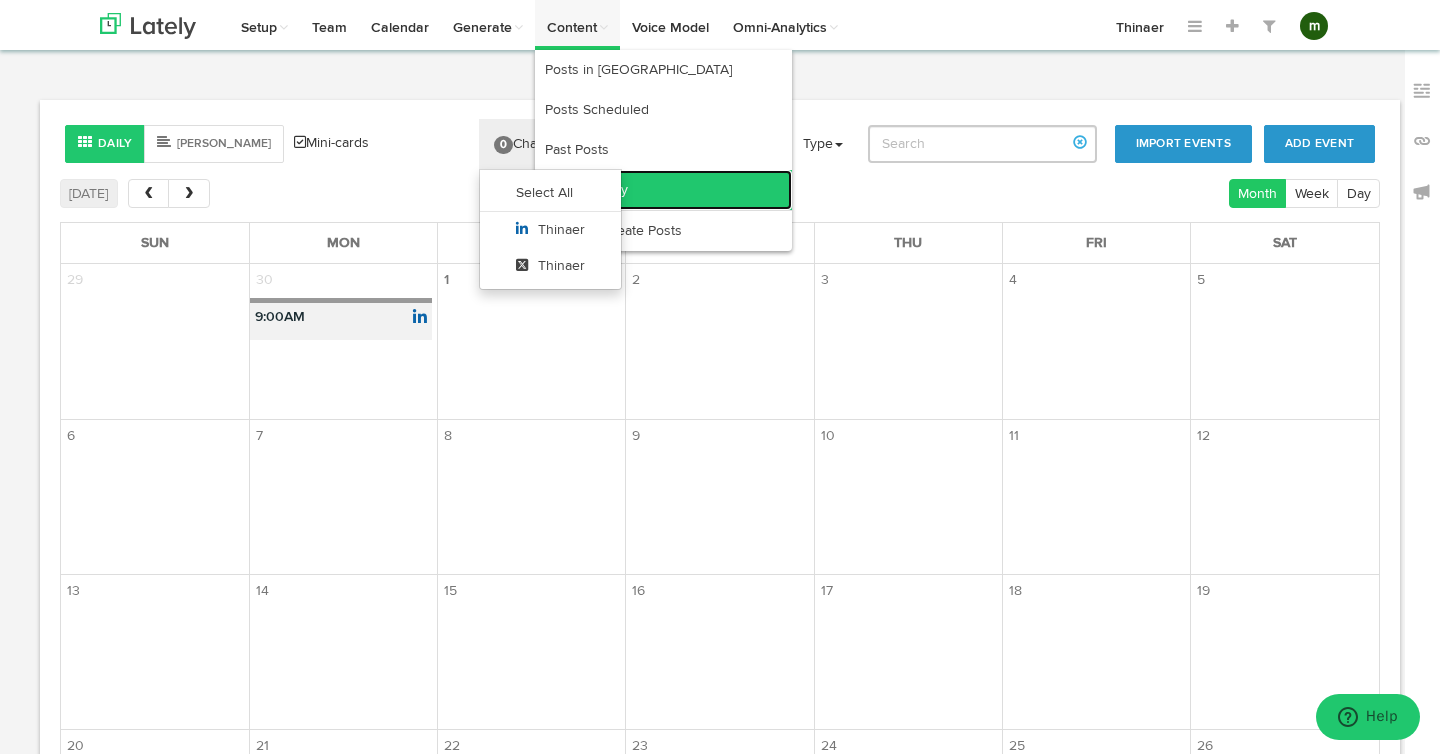 click on "Media Library" at bounding box center (663, 190) 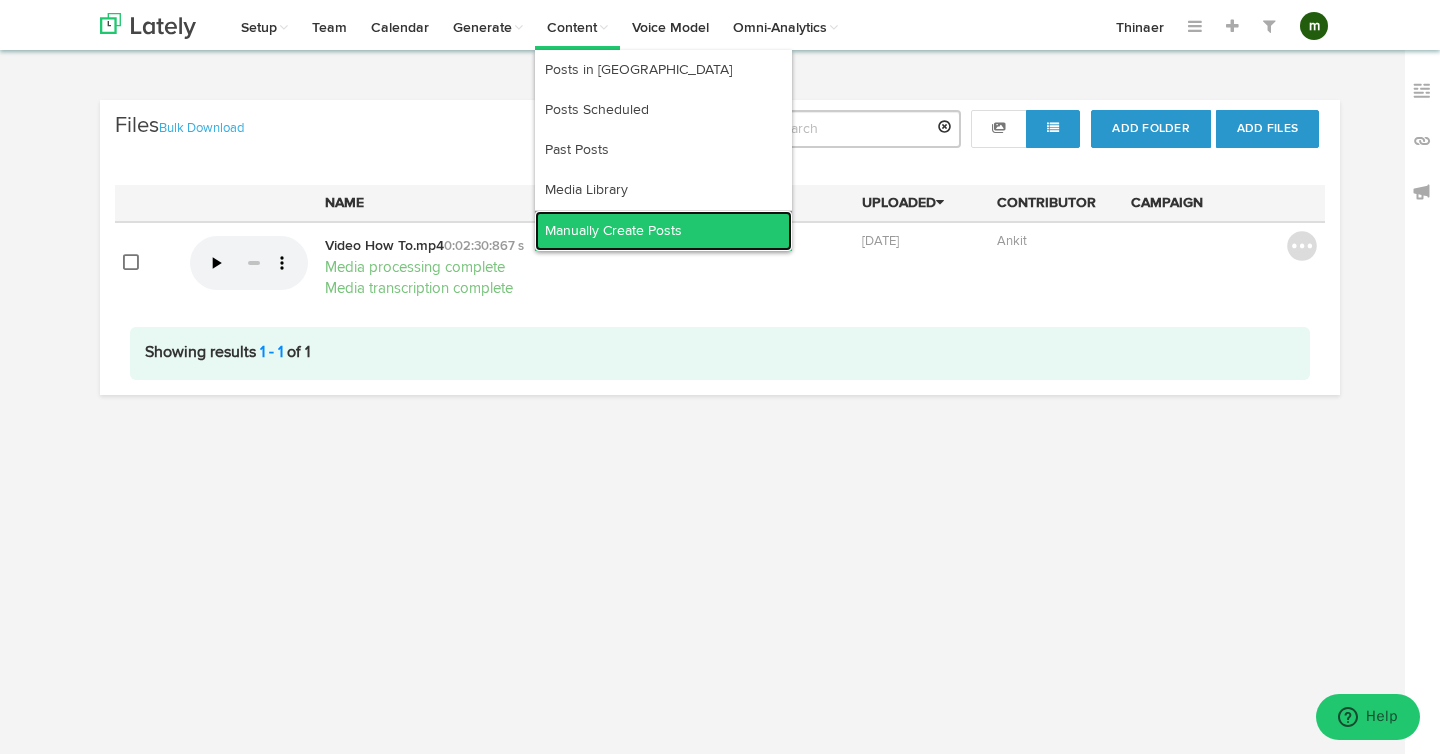 click on "Manually Create Posts" at bounding box center (663, 231) 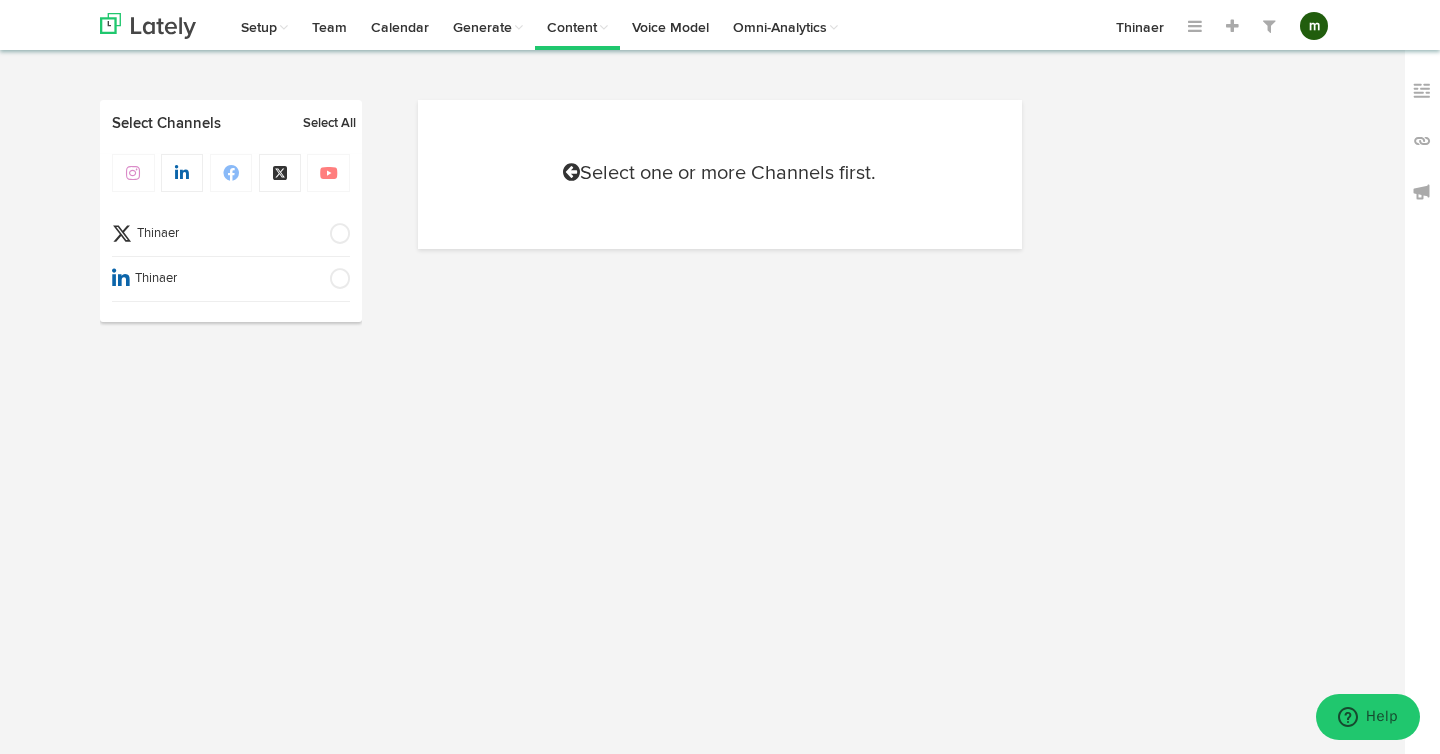 click at bounding box center [333, 279] 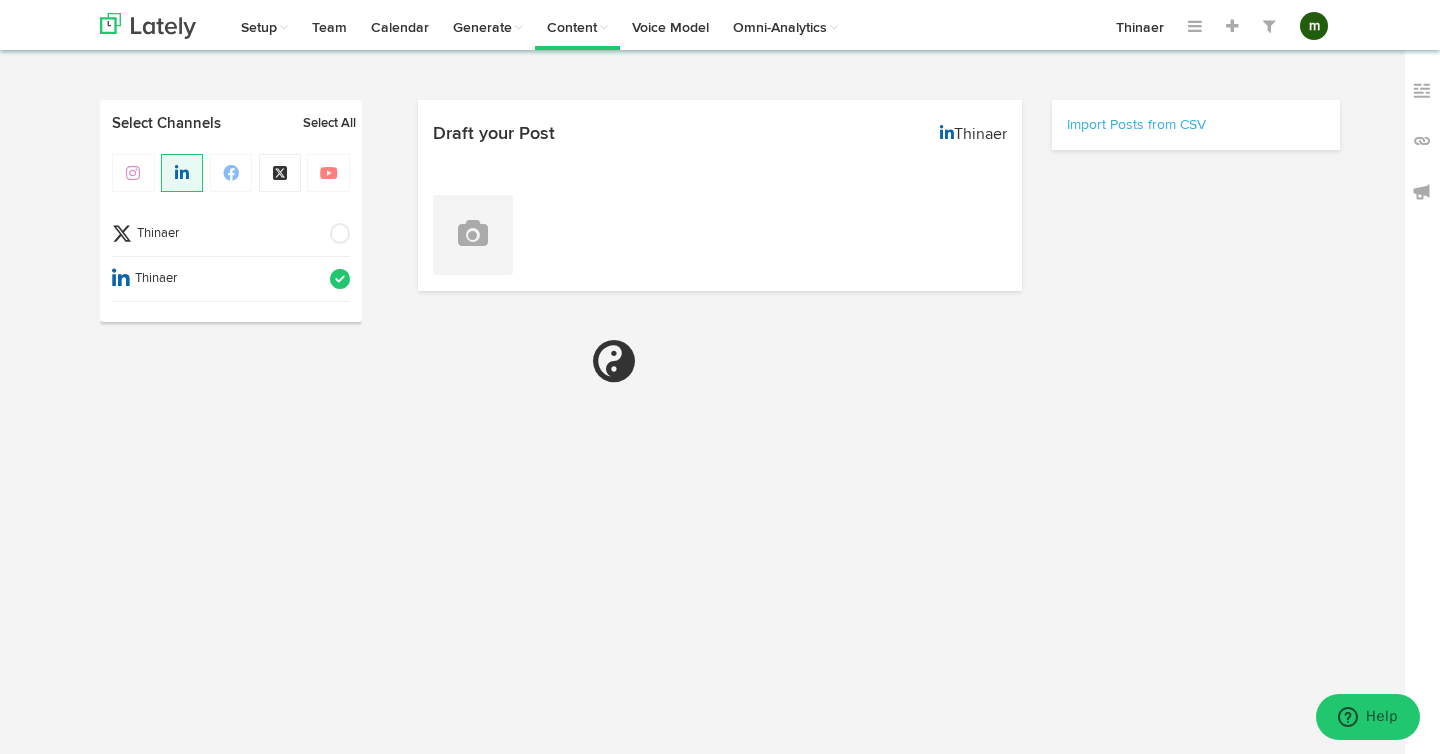 select on "3" 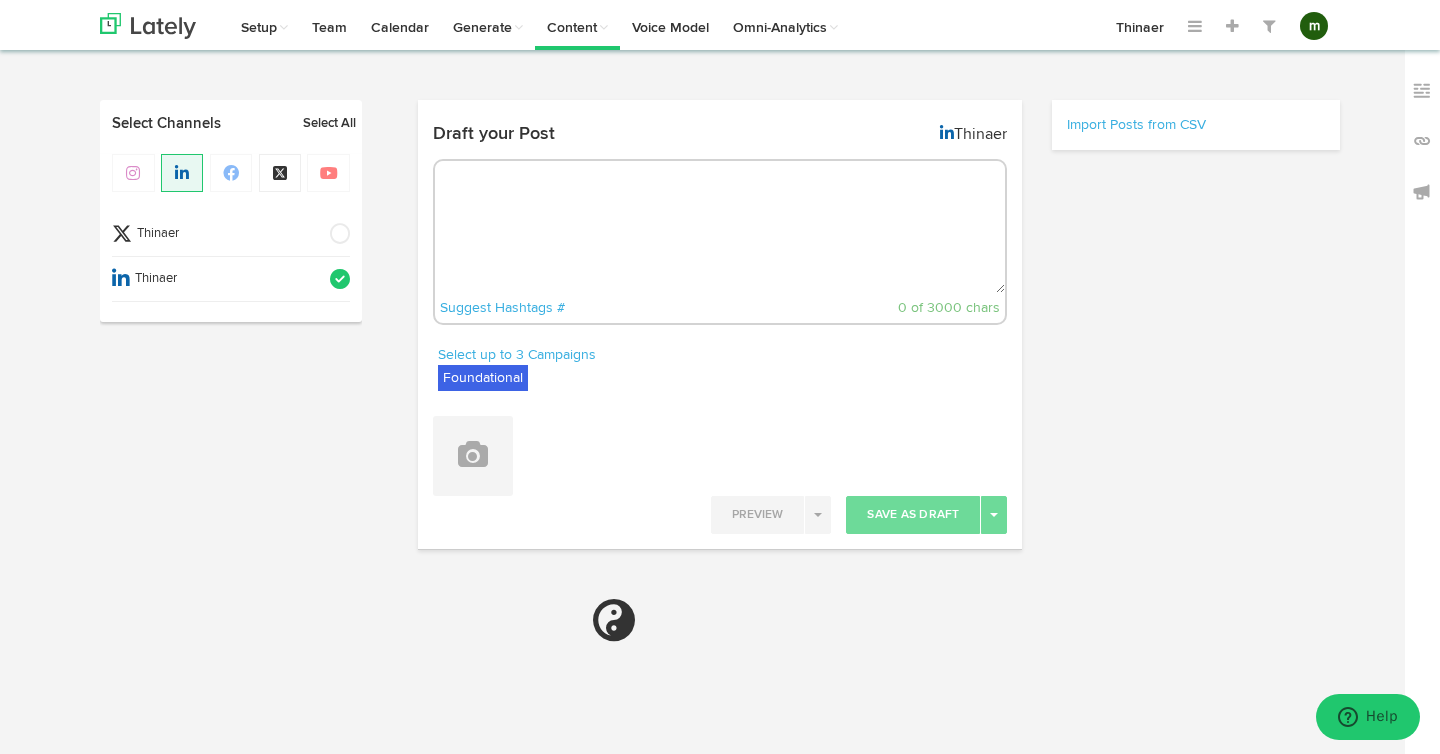 click at bounding box center (720, 227) 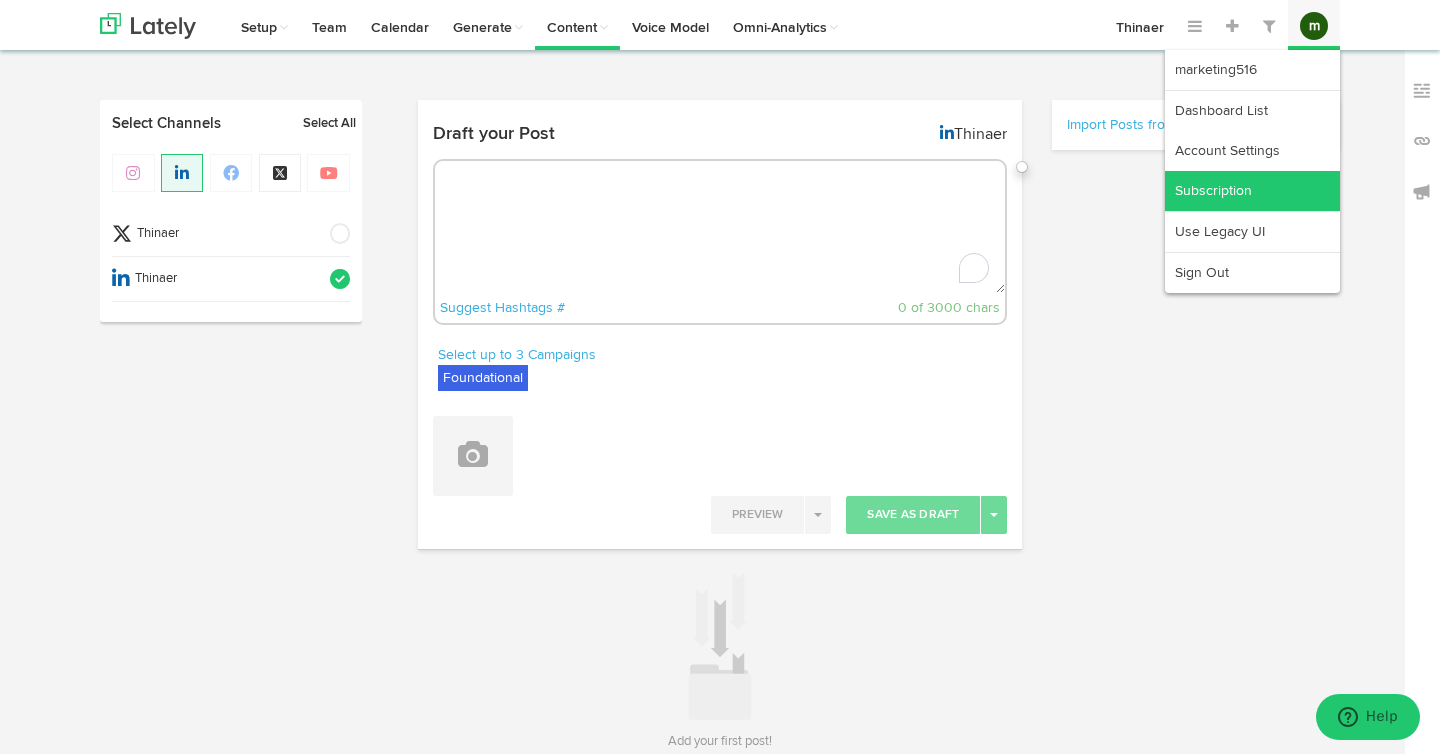 click on "Channels
Create
Generate
Pipeline
Team
Basic Analytics (limited on mobile)
Dashboard List
Account Settings
Subscription
Sign Out
Setup
Key Messaging
Channels & Messaging
Style Guide
Campaign Tags
Shortlink Library
RSS Feeds
UTM Tracking Codes
Competitive Keywords
Team
Calendar
Generate
Generate from Audio/Video" at bounding box center (720, 424) 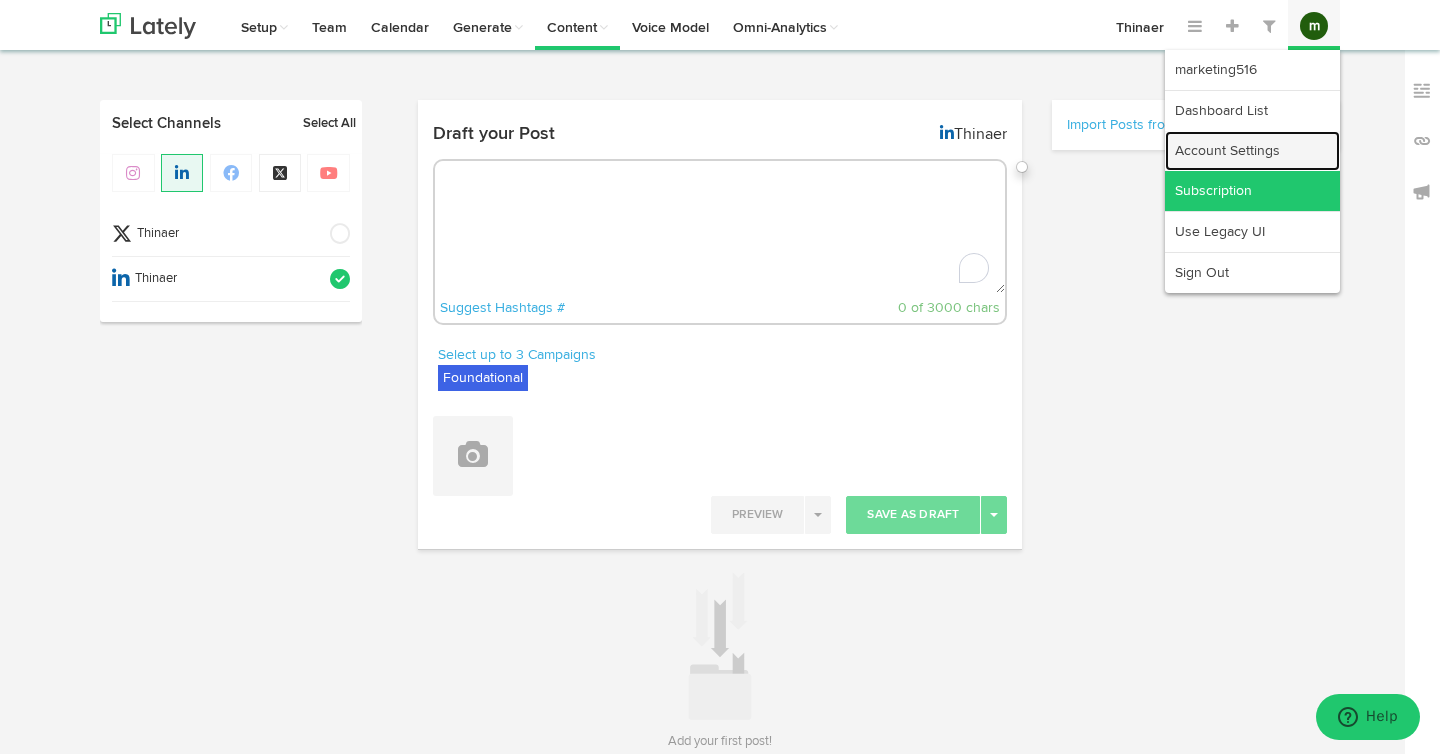 click on "Account Settings" at bounding box center [1252, 151] 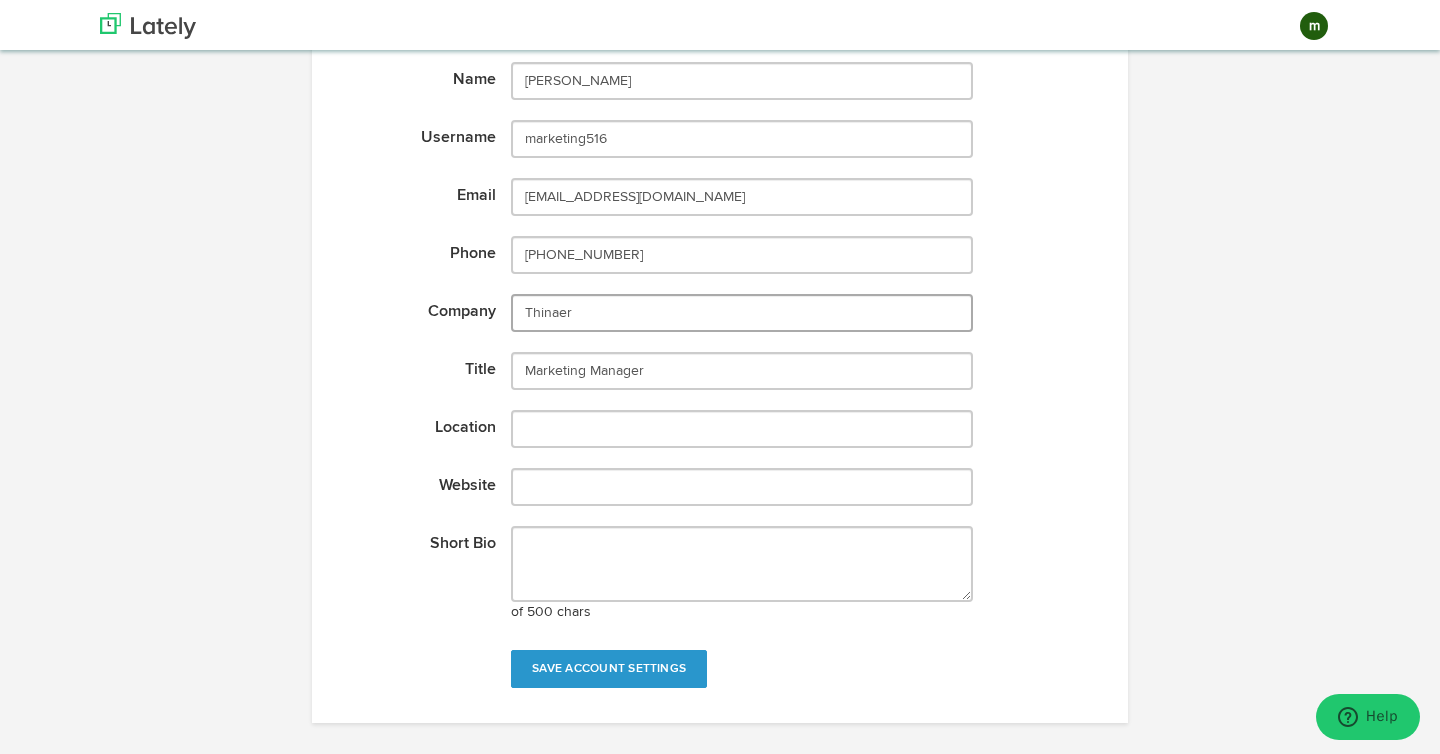 scroll, scrollTop: 266, scrollLeft: 0, axis: vertical 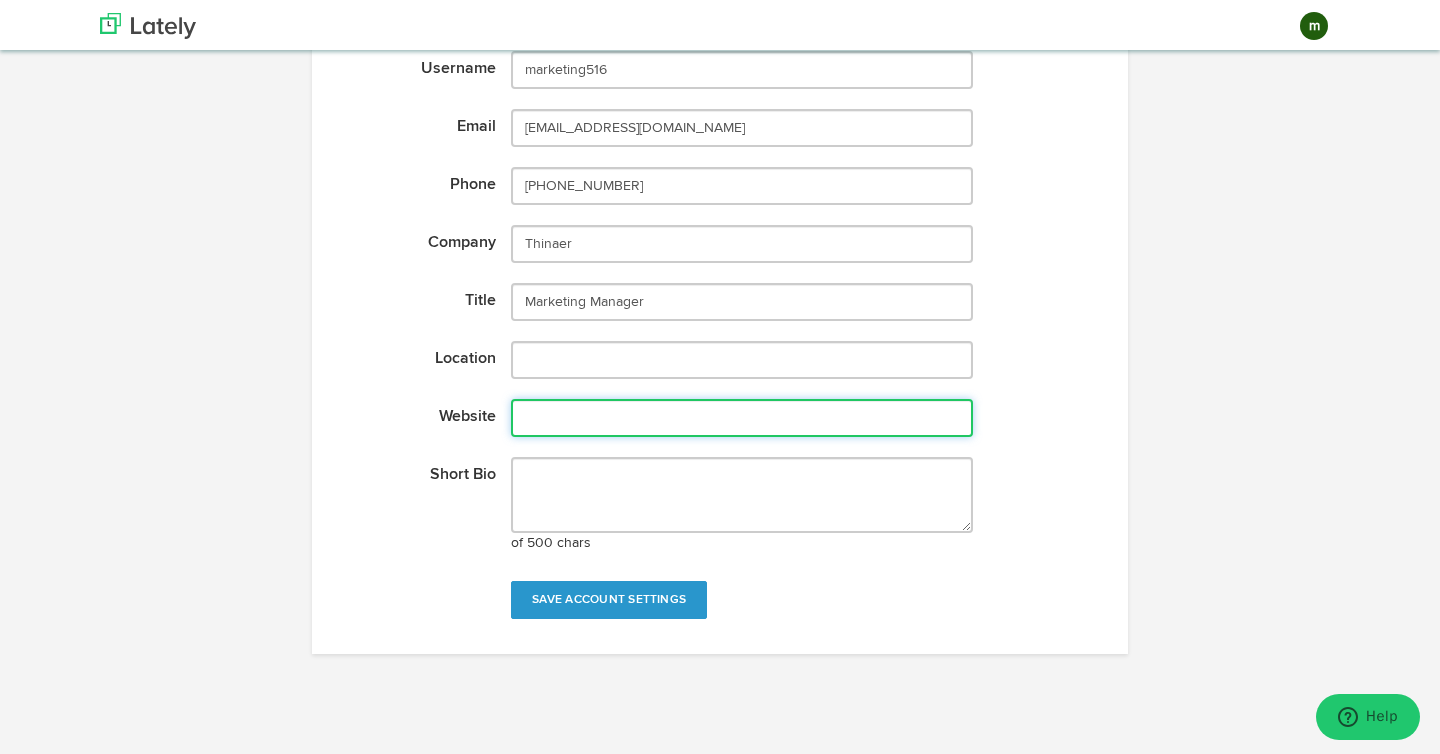 click on "Website" at bounding box center (742, 418) 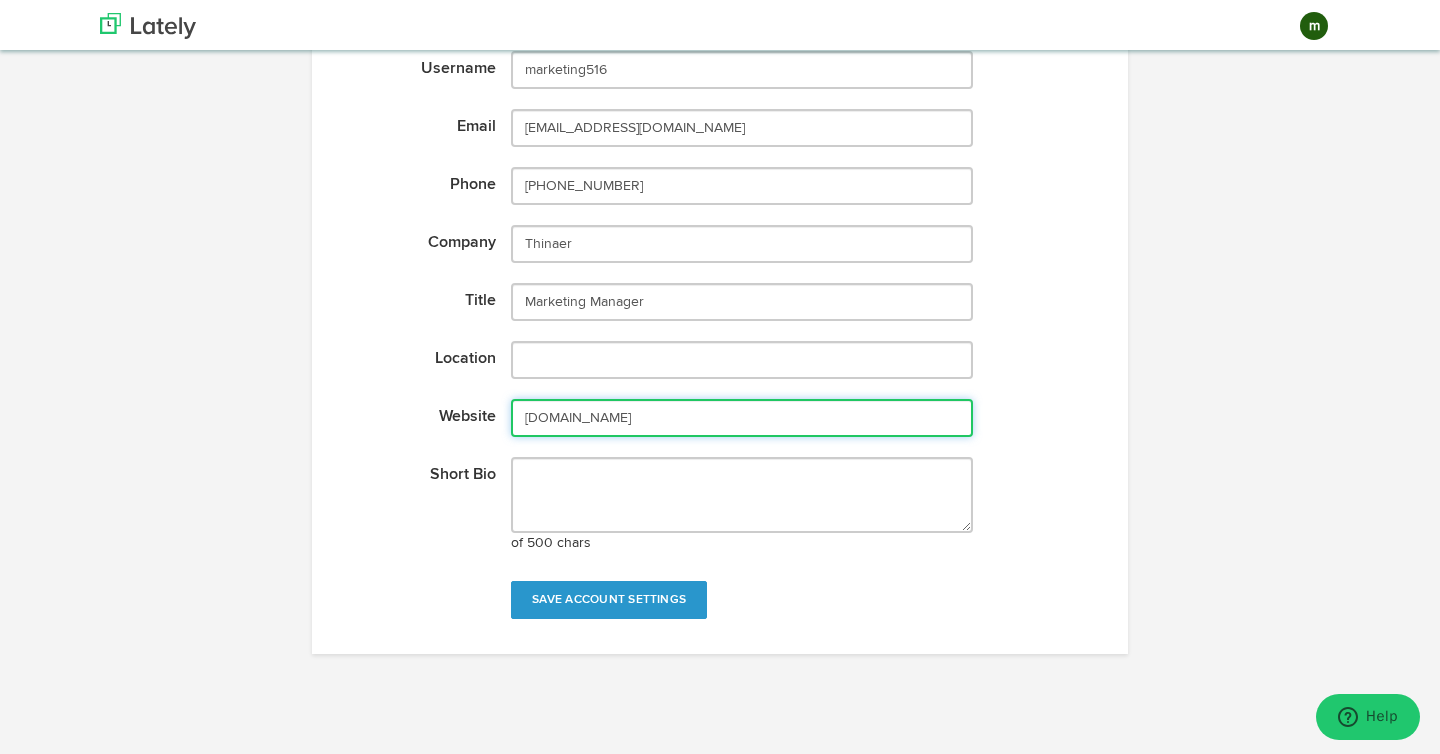 type on "thinaer.io" 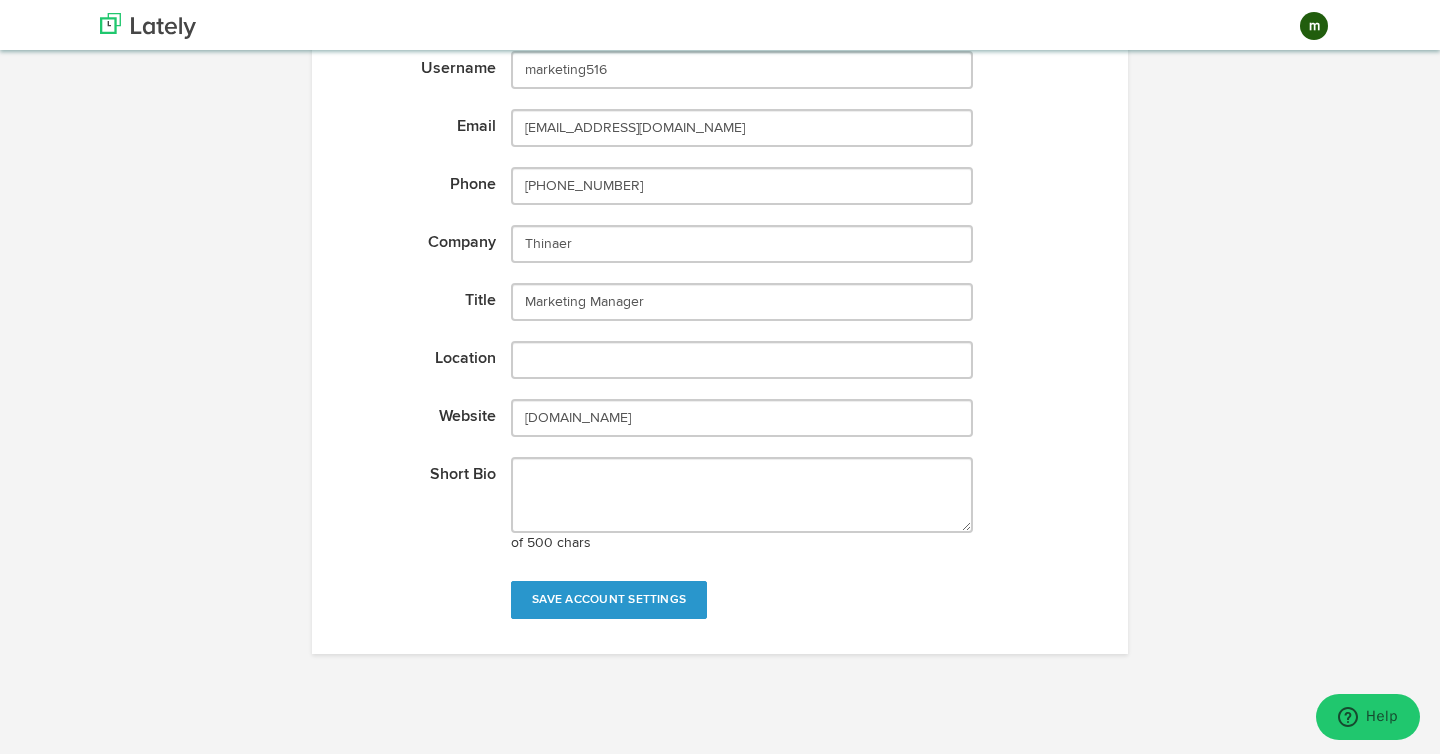 click on "Title" at bounding box center (681, 302) 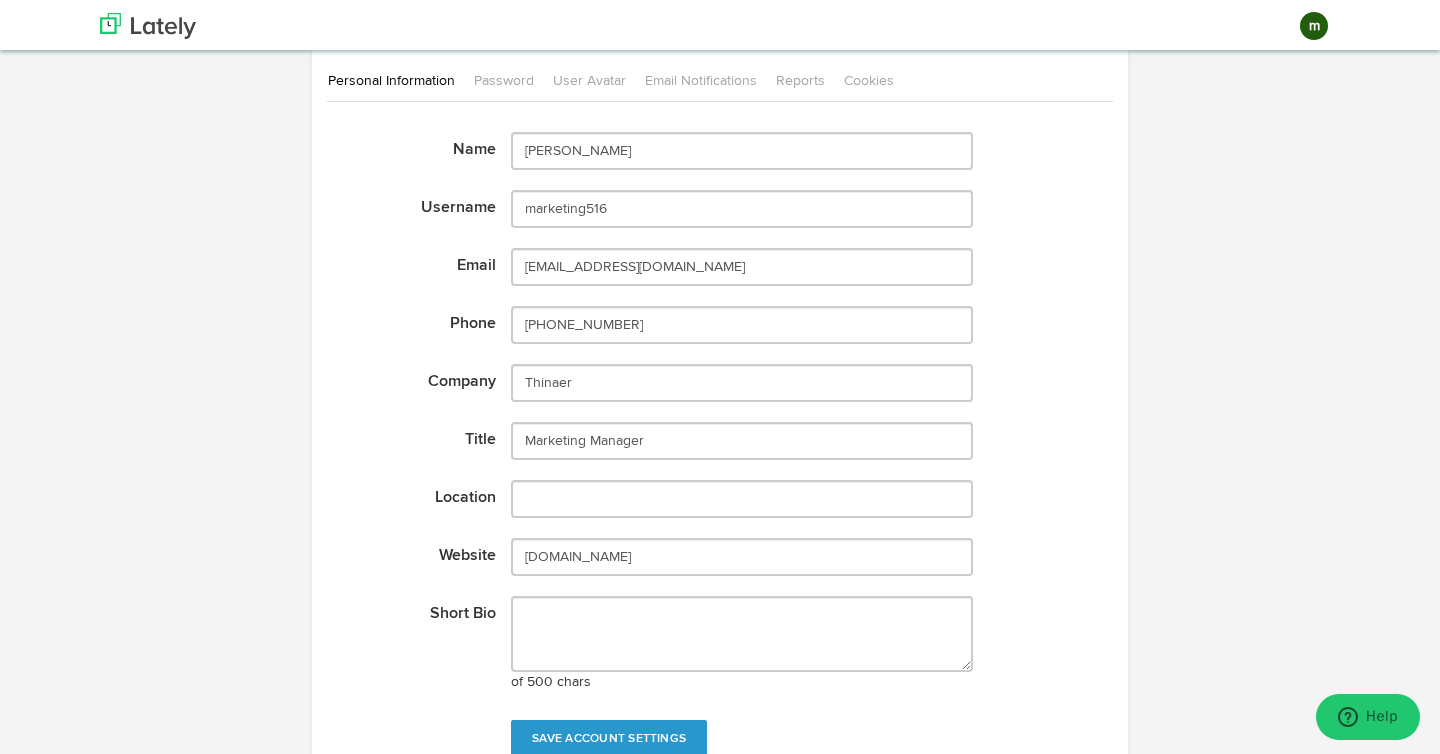 scroll, scrollTop: 0, scrollLeft: 0, axis: both 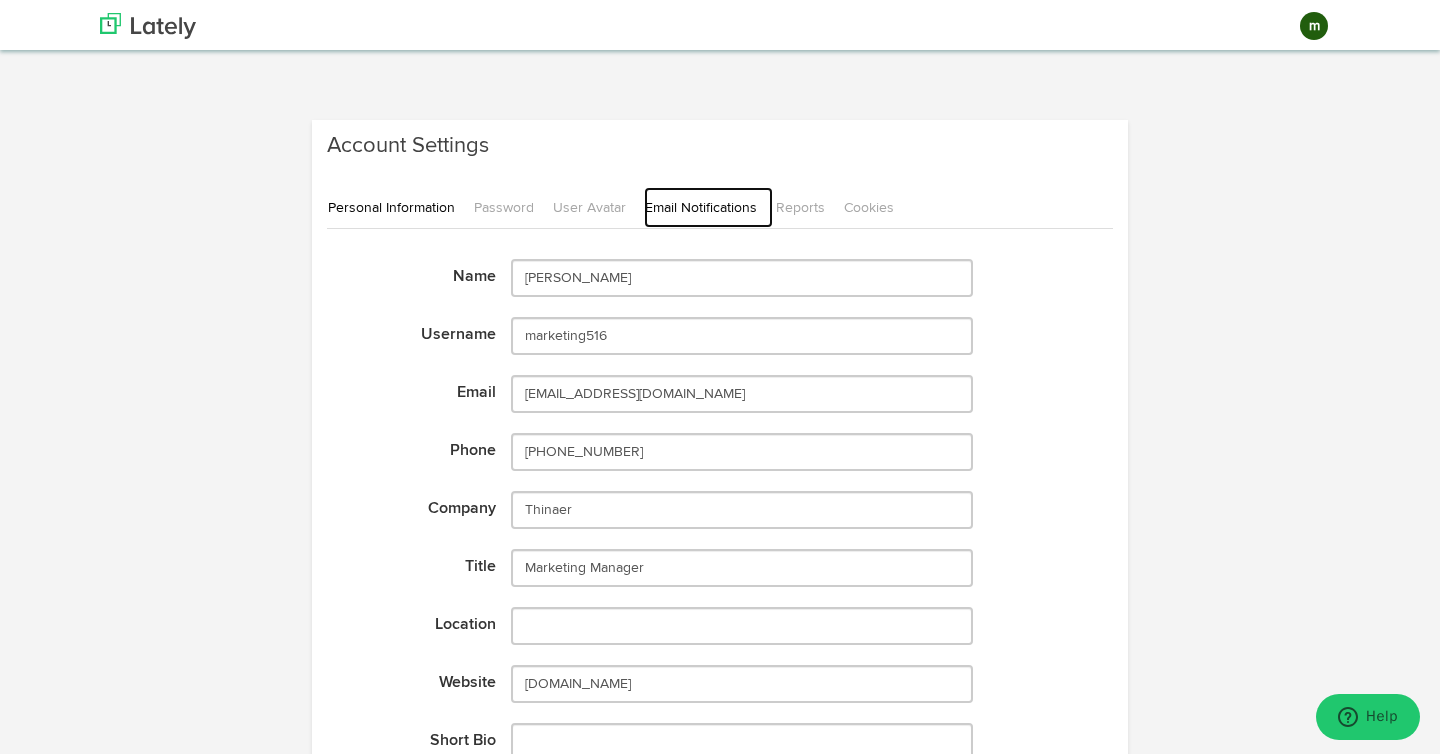 click on "Email Notifications" at bounding box center (708, 207) 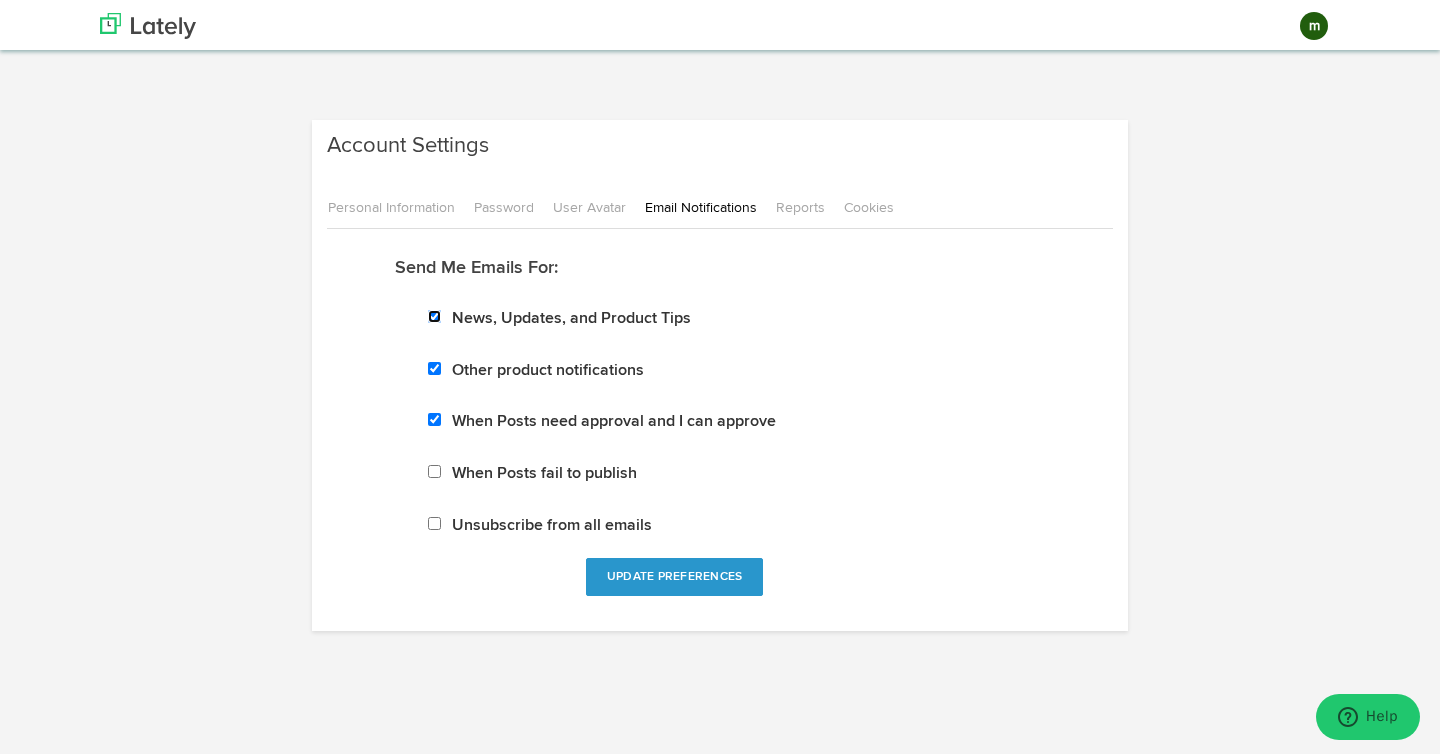 click on "News, Updates, and Product Tips" at bounding box center (434, 316) 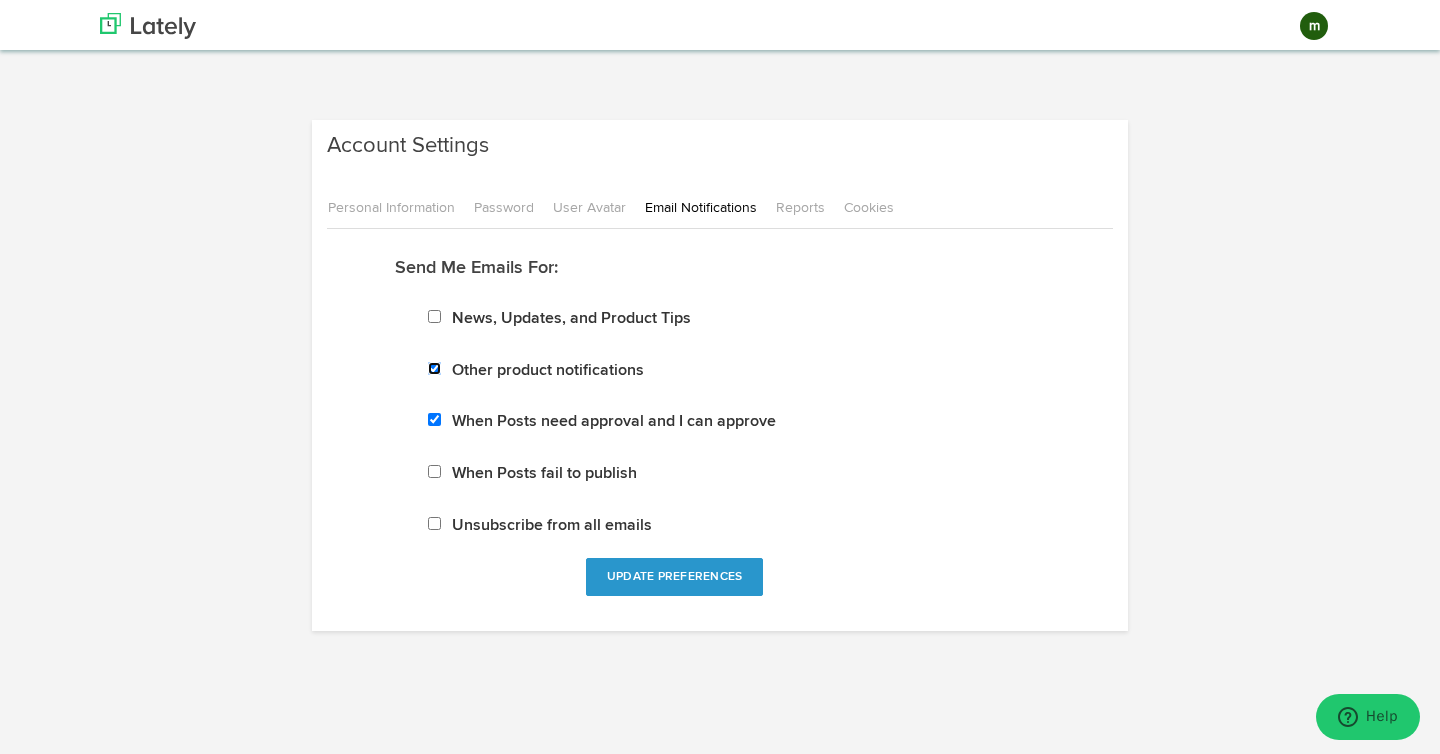 click on "Other product notifications" at bounding box center [434, 368] 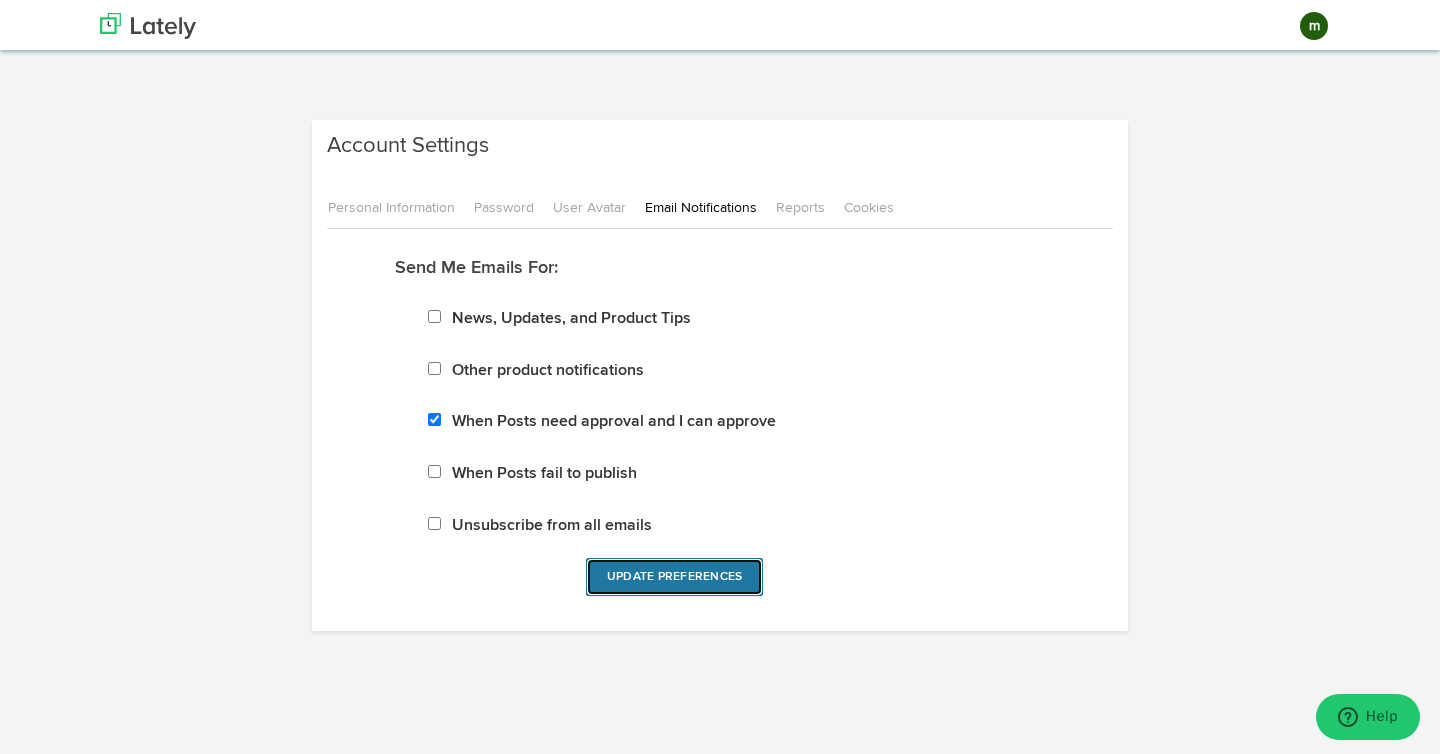 click on "Update Preferences" at bounding box center (674, 577) 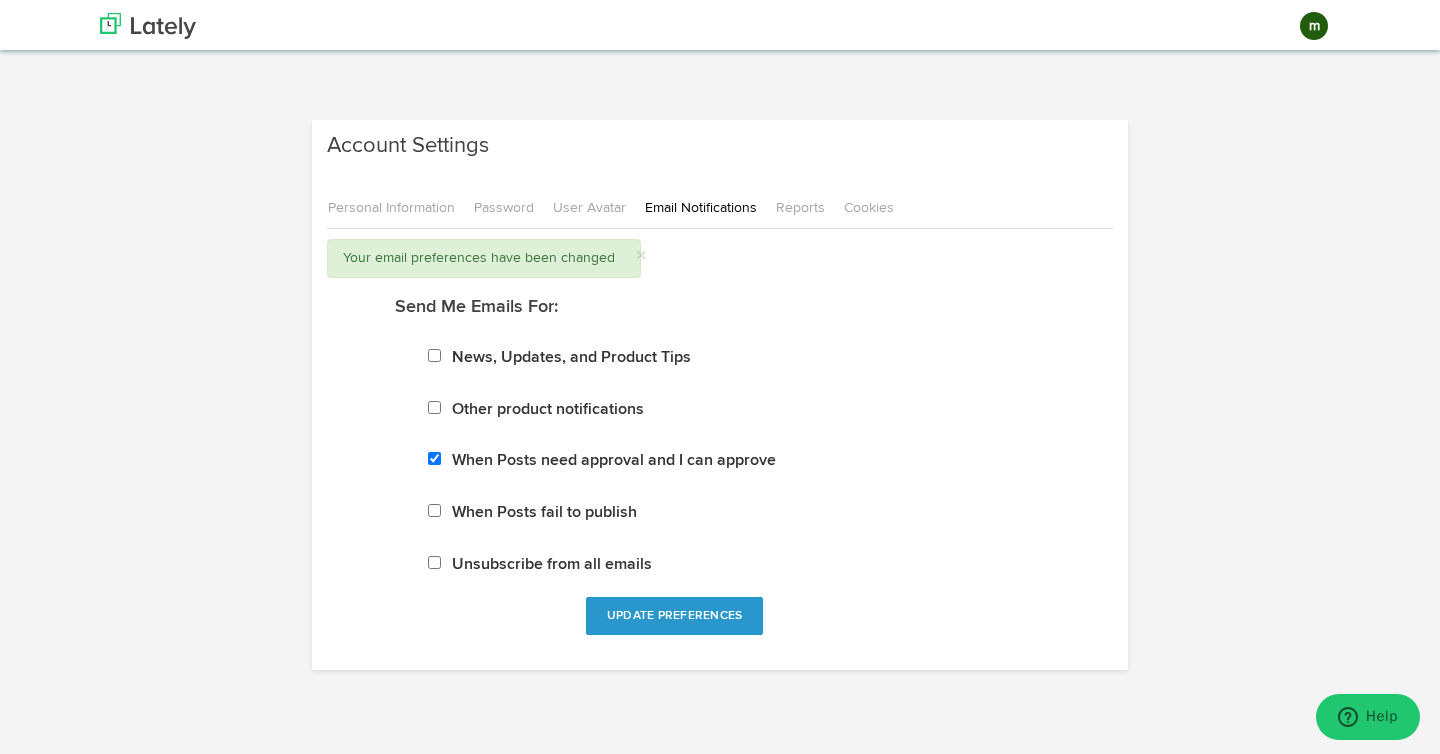 click on "When Posts fail to publish" at bounding box center (542, 512) 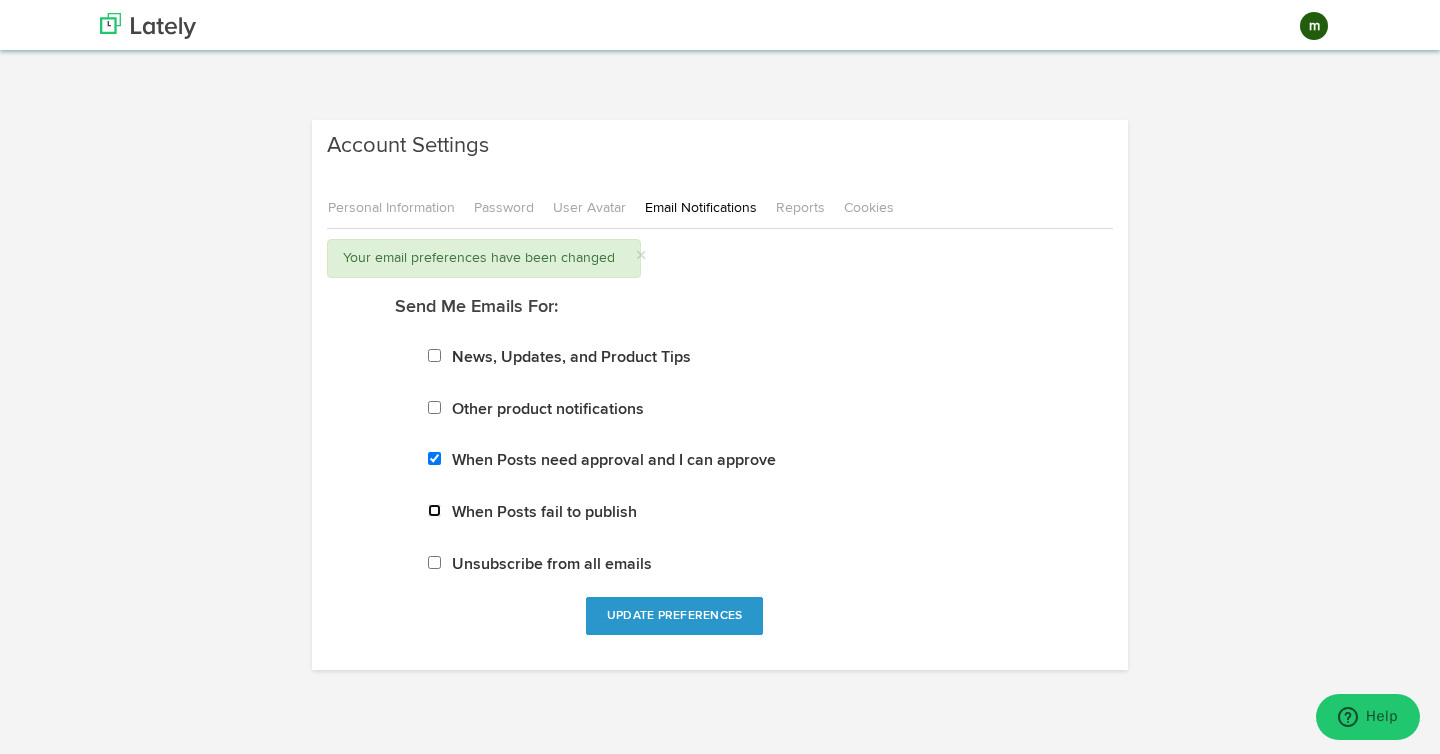 click on "When Posts fail to publish" at bounding box center [434, 510] 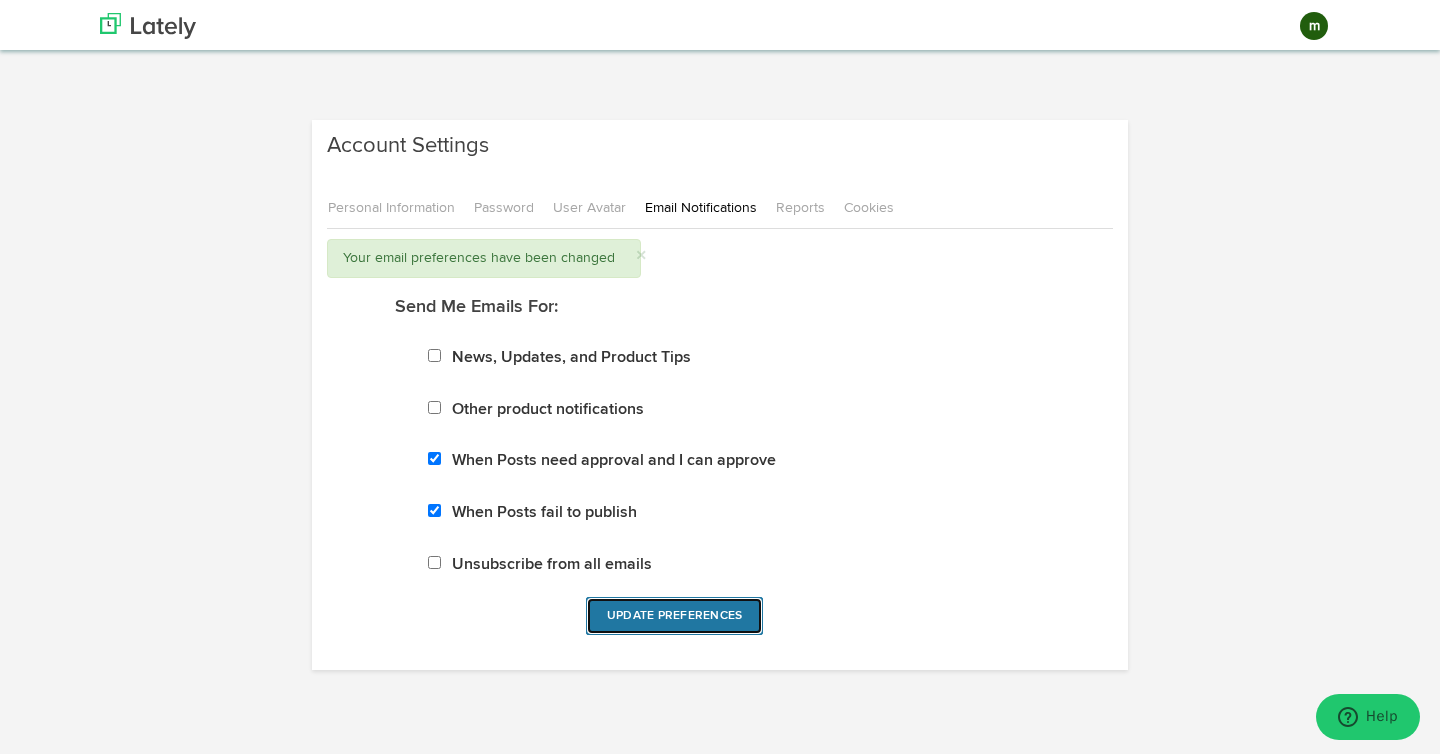 click on "Update Preferences" at bounding box center (674, 616) 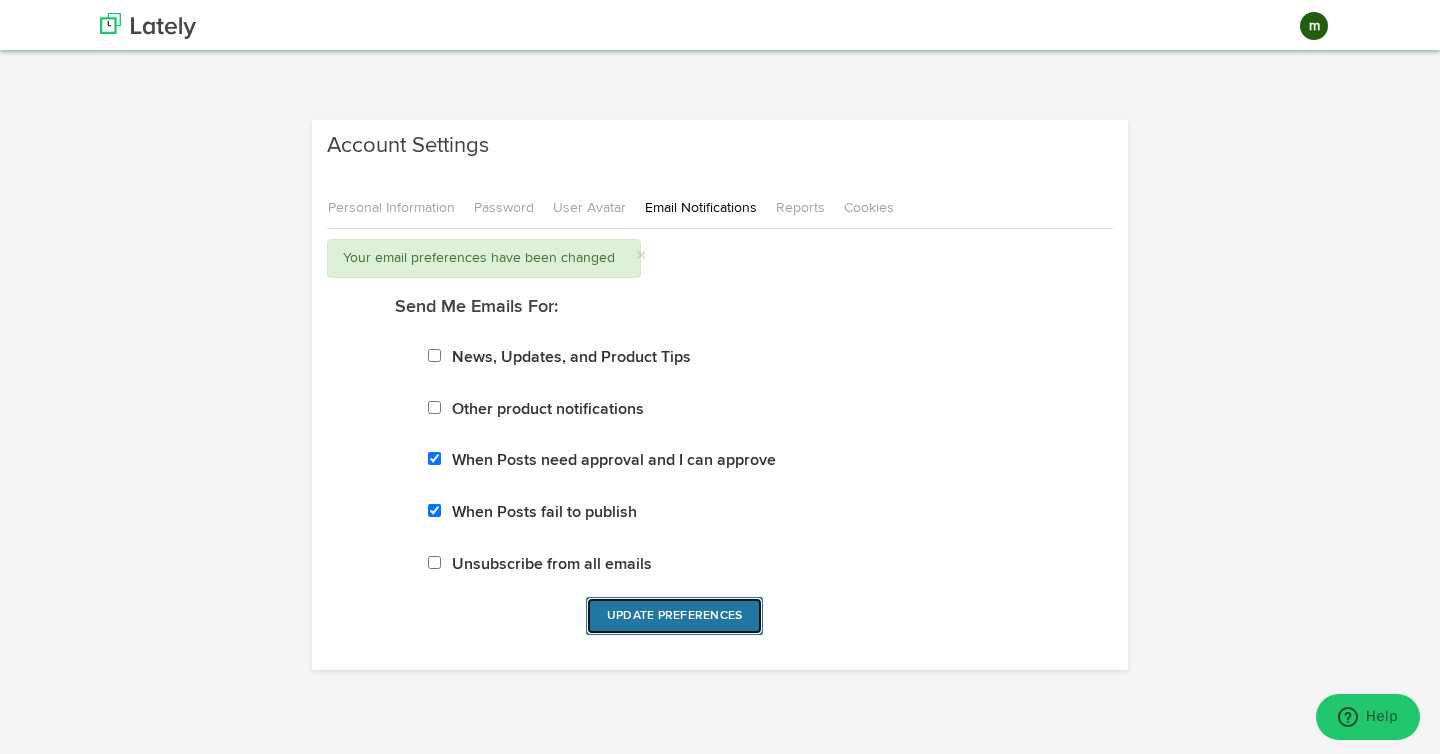 click on "Update Preferences" at bounding box center [674, 616] 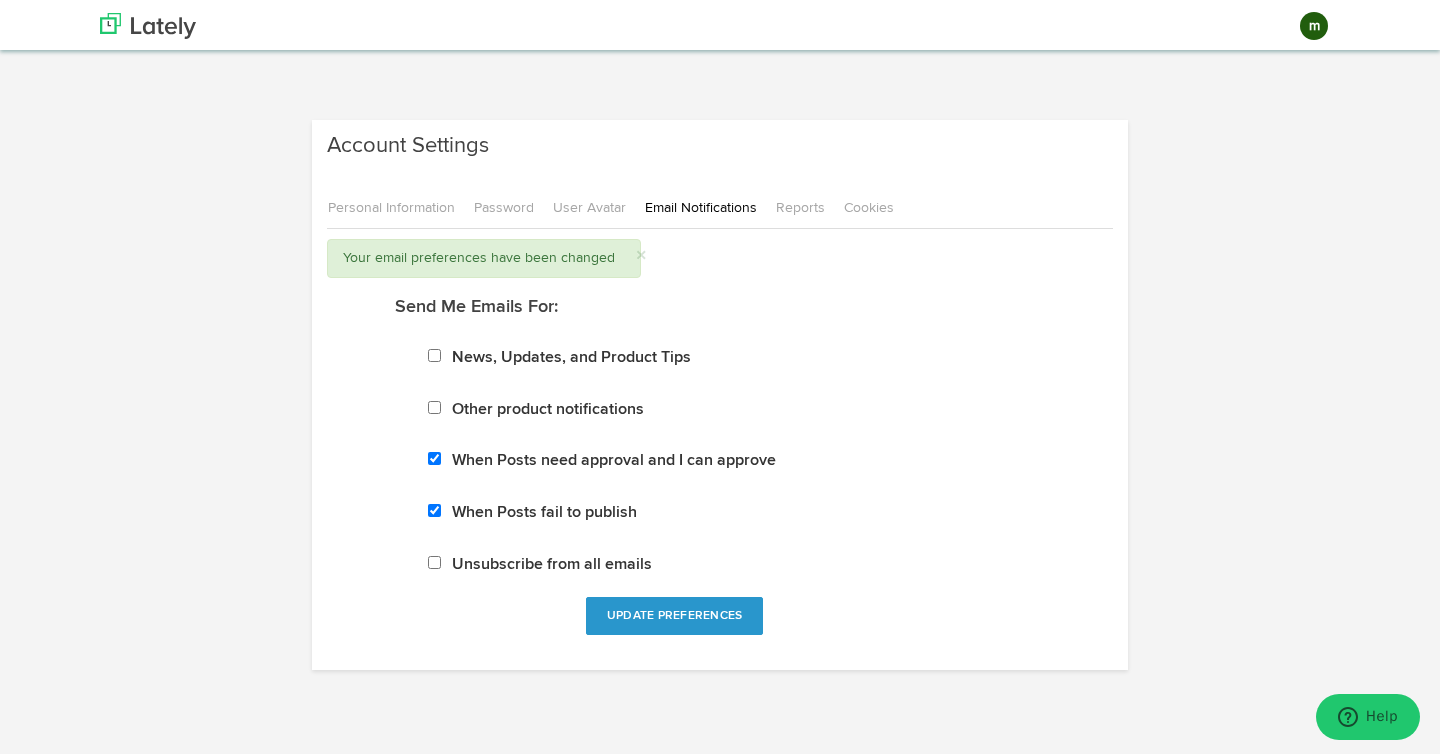 click on "Unsubscribe from all emails" at bounding box center [694, 561] 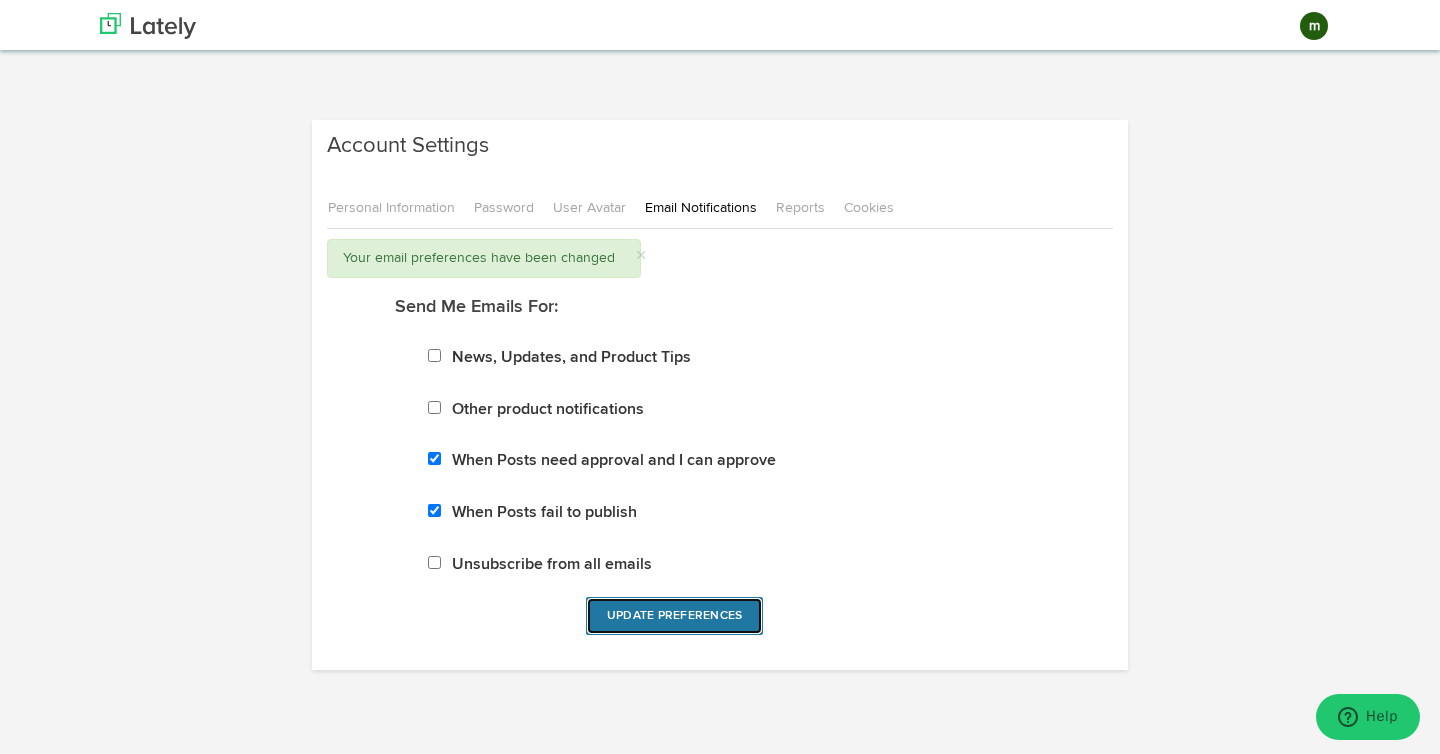 click on "Update Preferences" at bounding box center [674, 616] 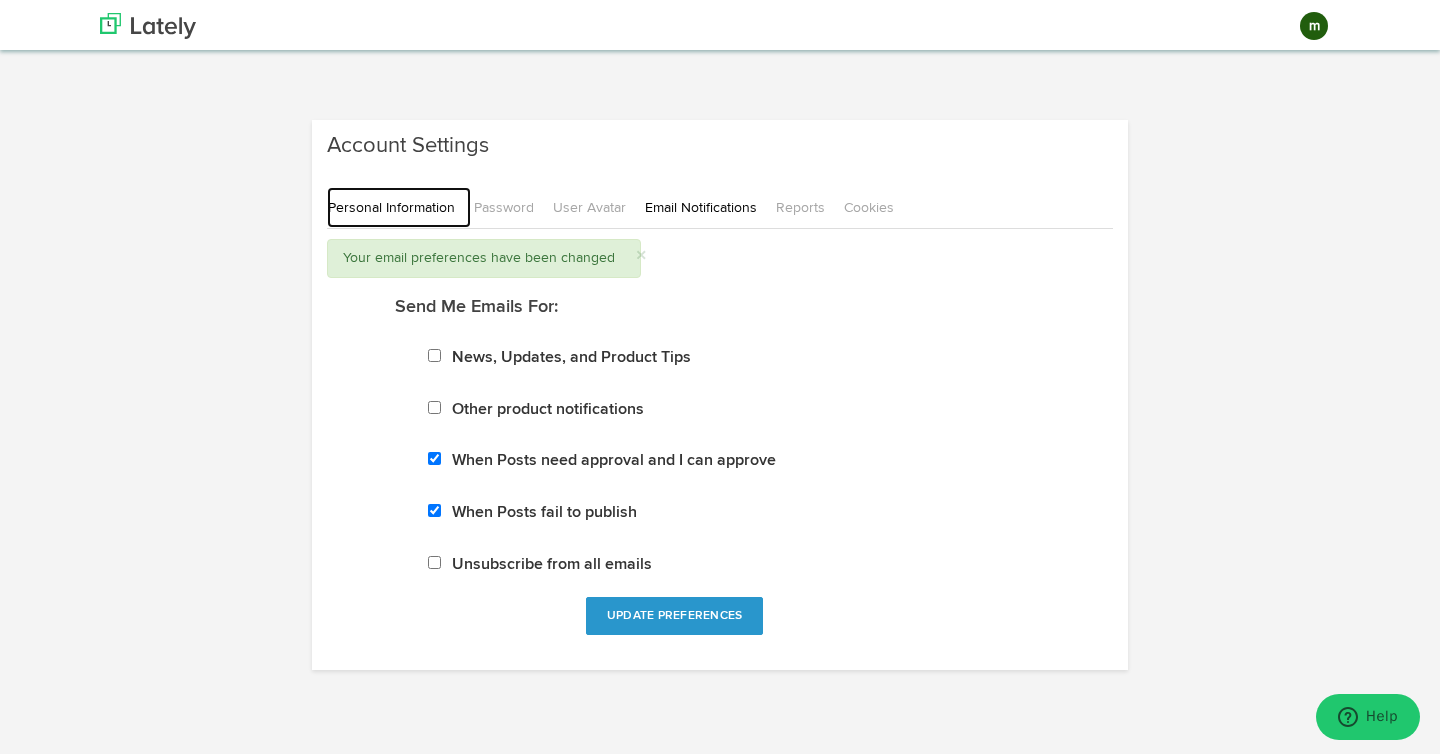 click on "Personal Information" at bounding box center (399, 207) 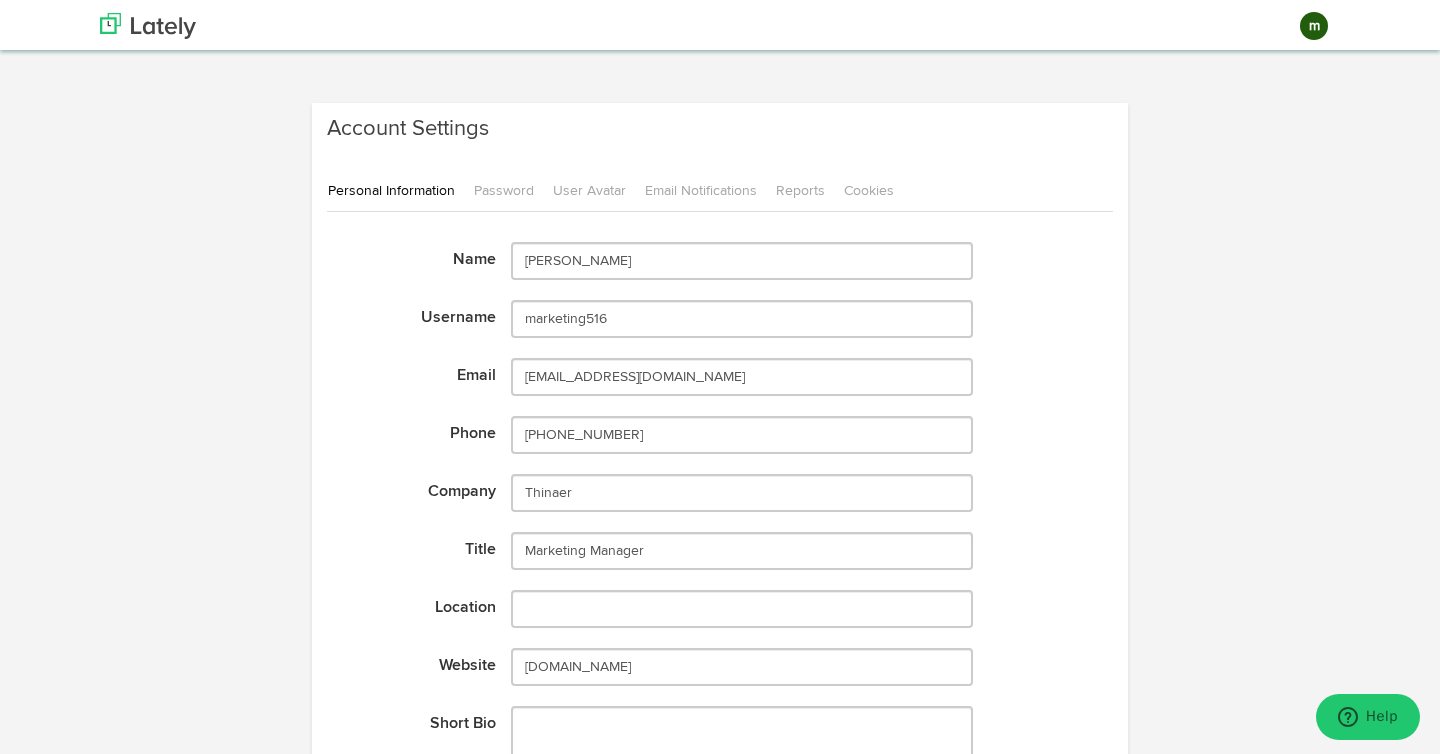 scroll, scrollTop: 0, scrollLeft: 0, axis: both 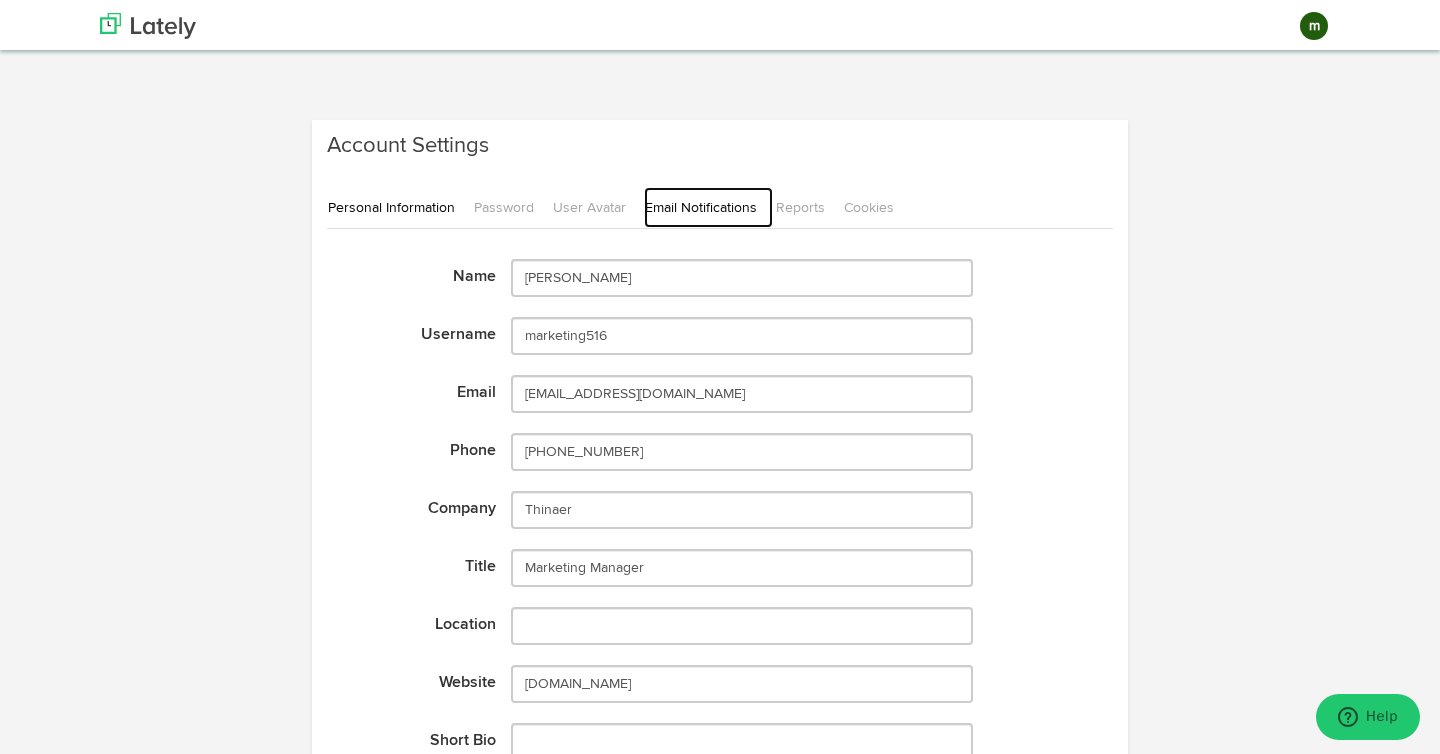 click on "Email Notifications" at bounding box center (708, 207) 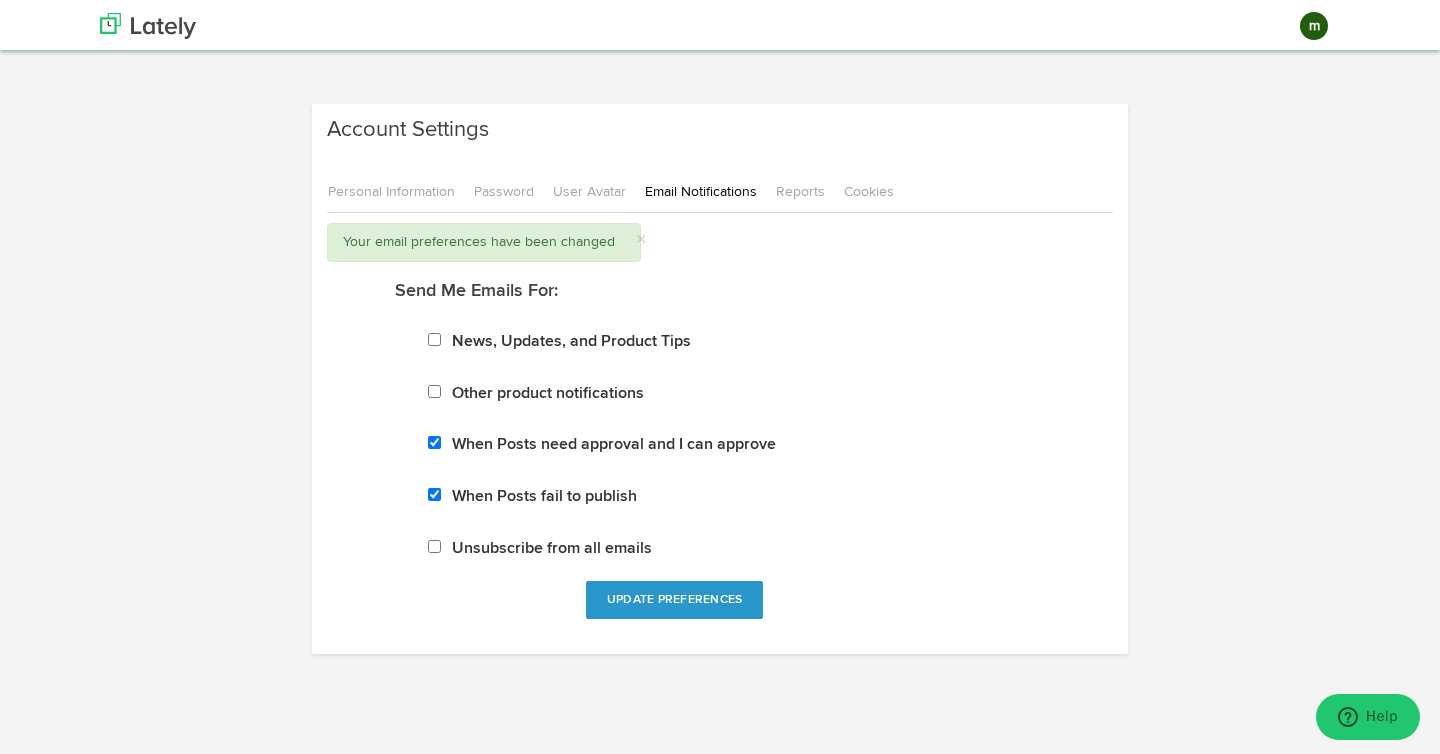 scroll, scrollTop: 0, scrollLeft: 0, axis: both 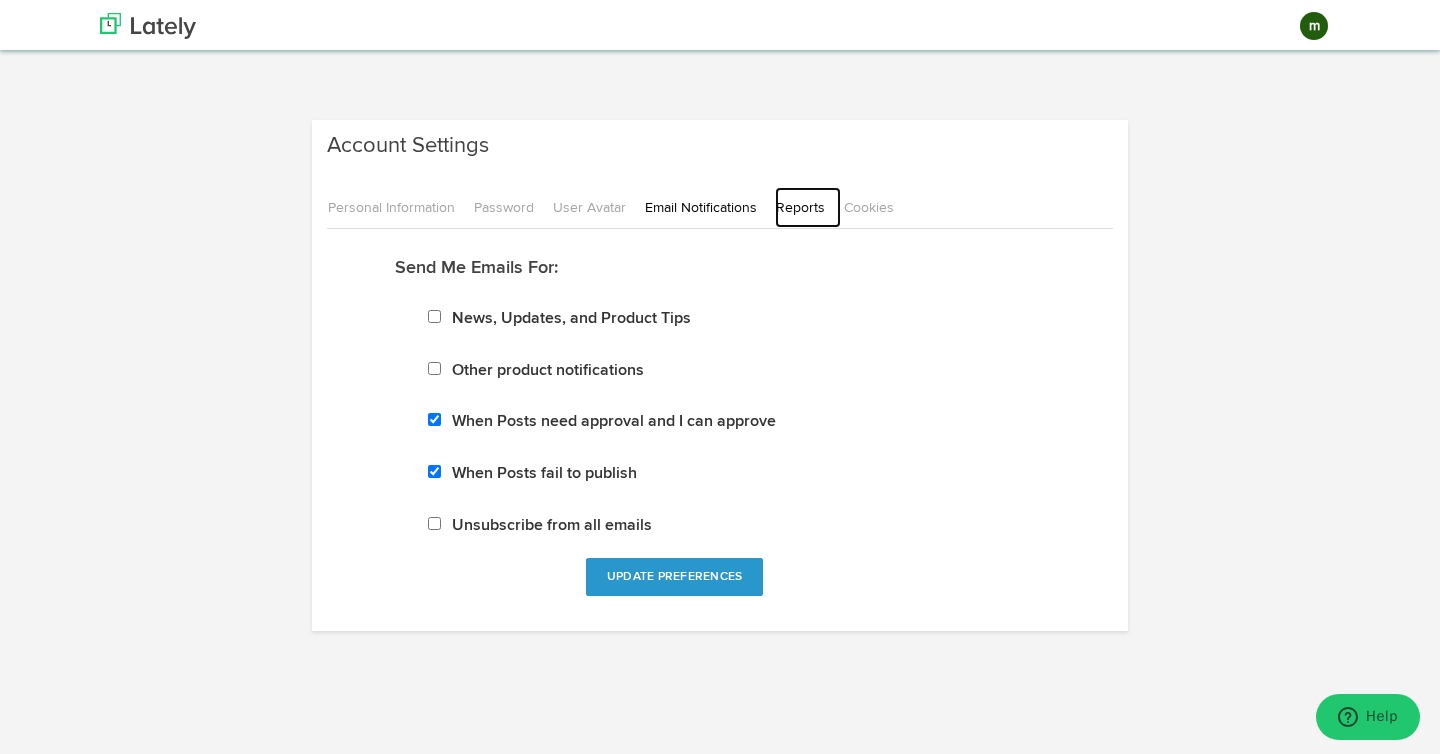 click on "Reports" at bounding box center [808, 207] 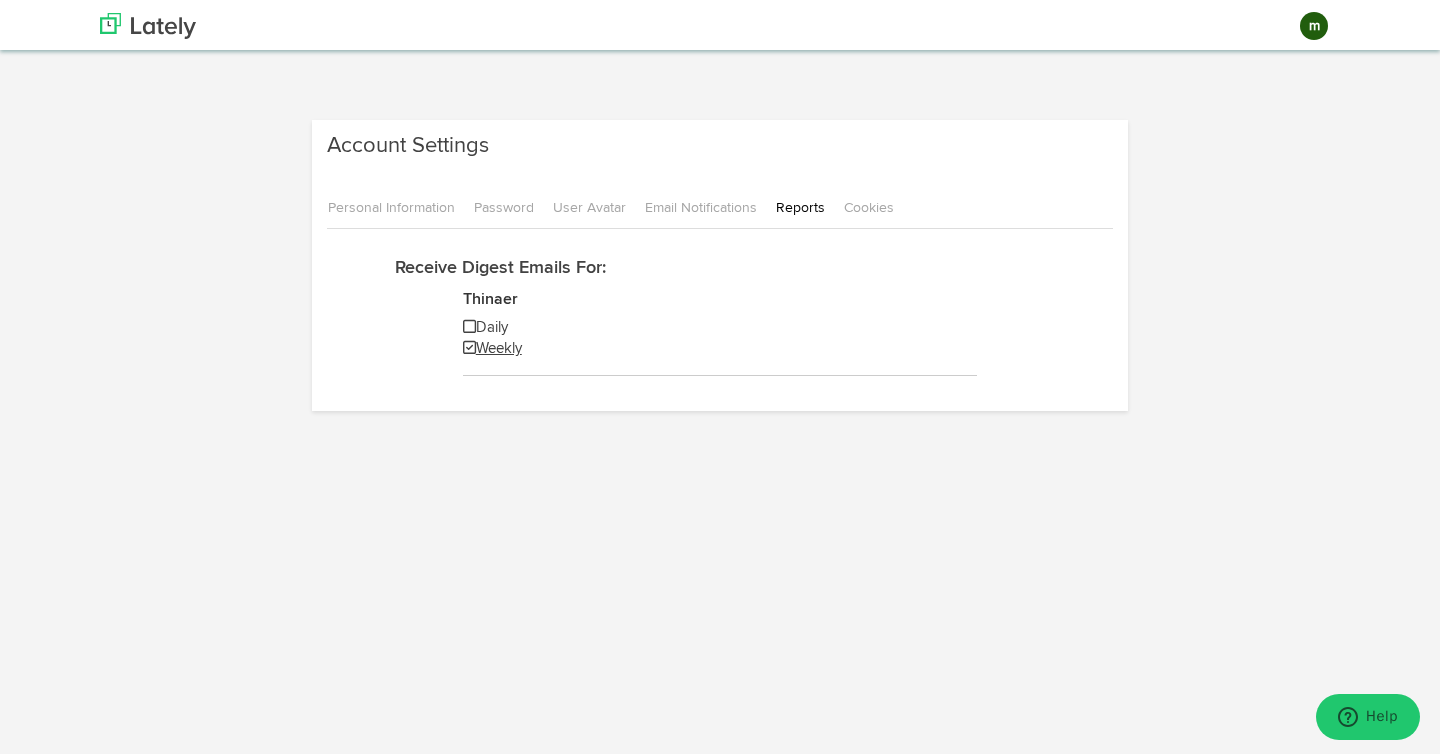 click at bounding box center [469, 347] 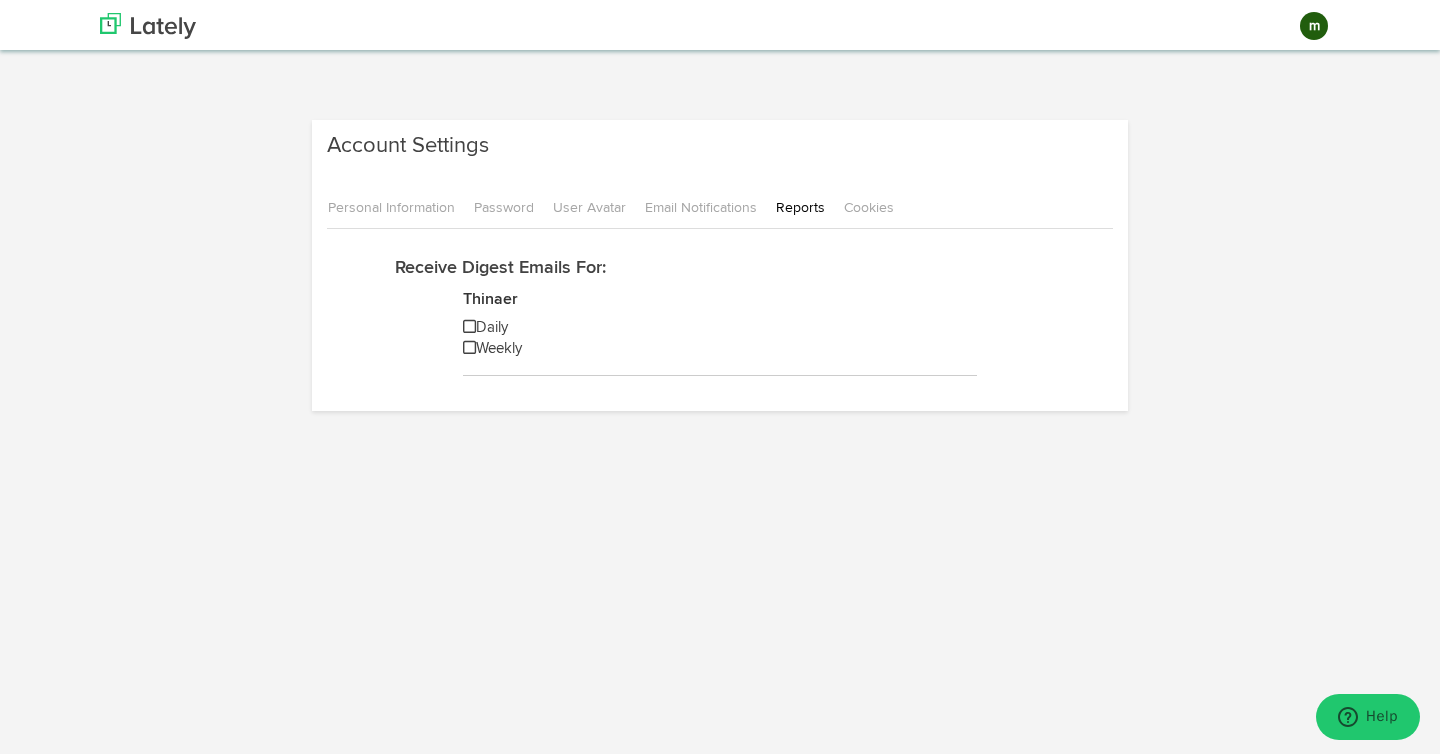 click on "m" at bounding box center (1314, 26) 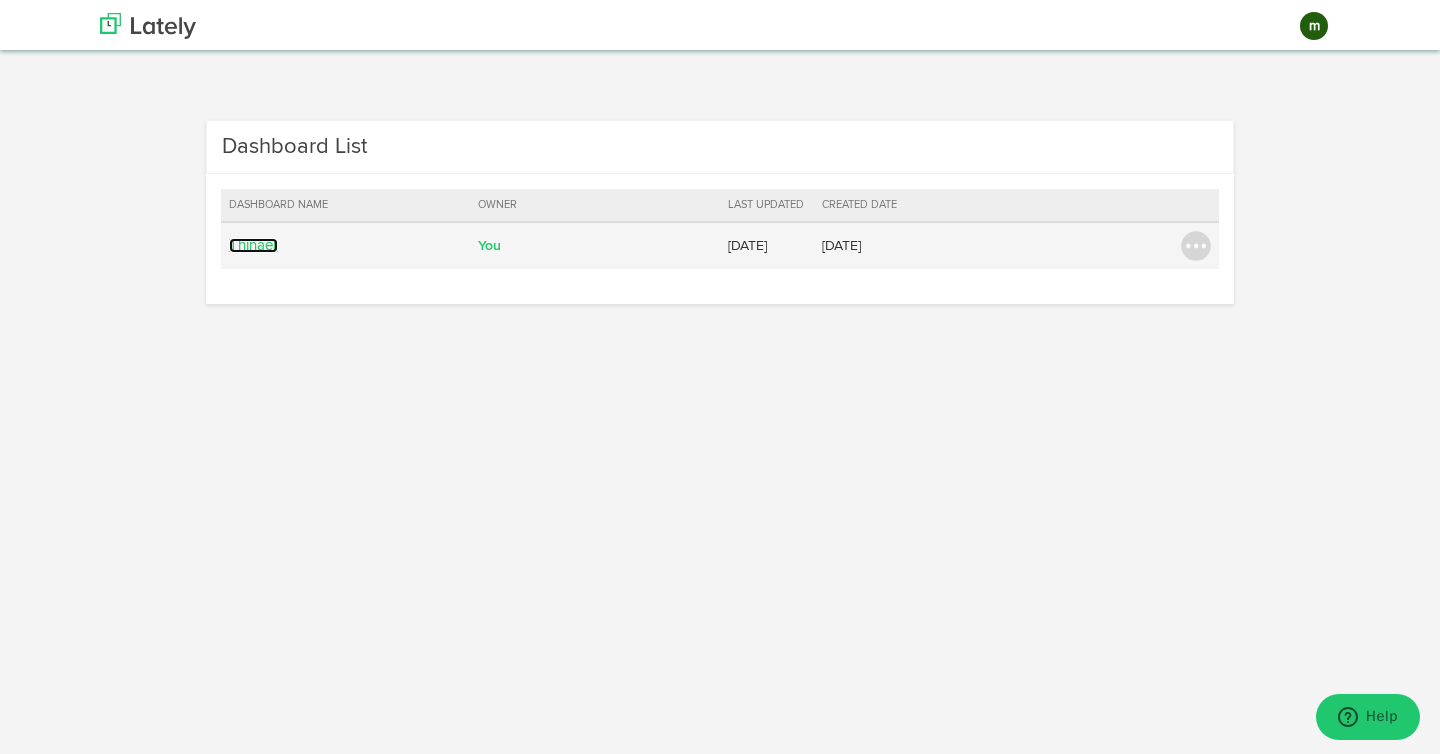 click on "Thinaer" at bounding box center [253, 245] 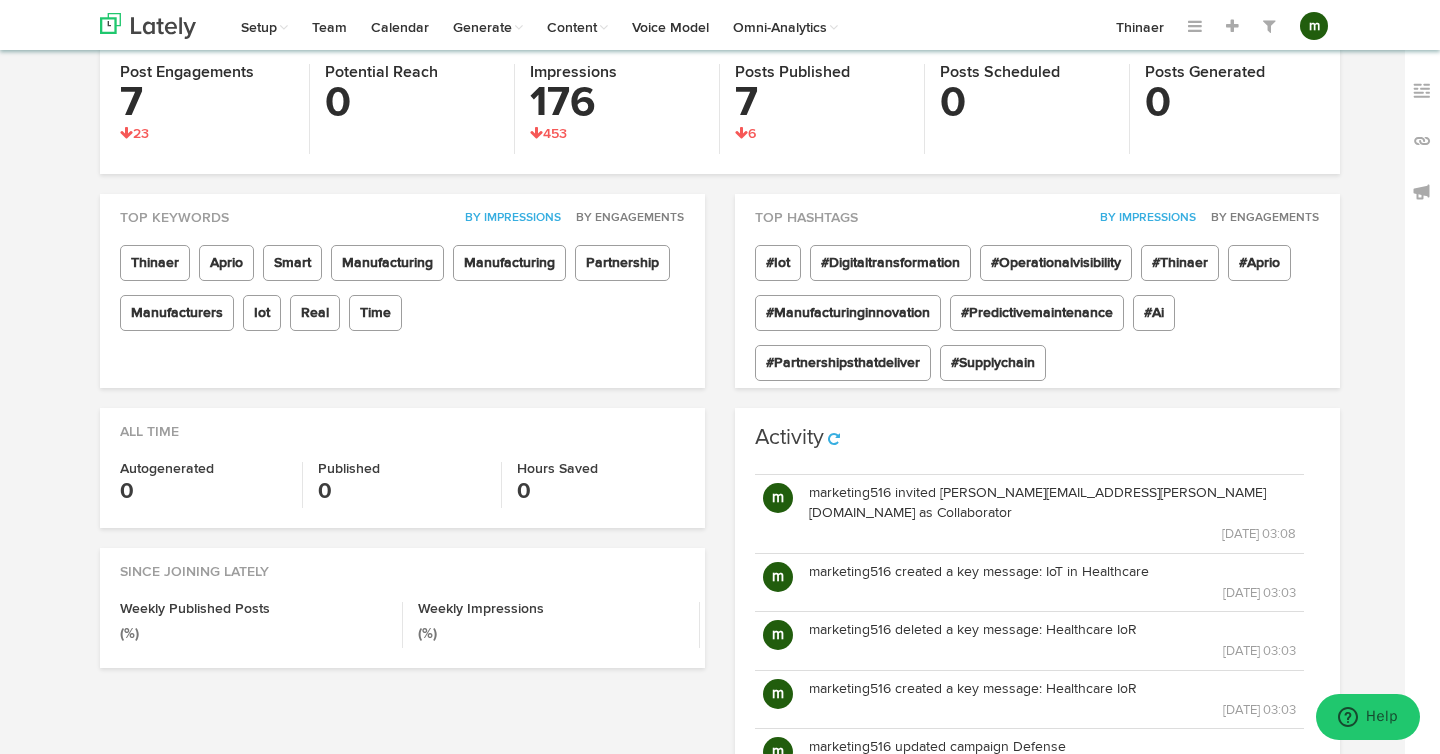 scroll, scrollTop: 0, scrollLeft: 0, axis: both 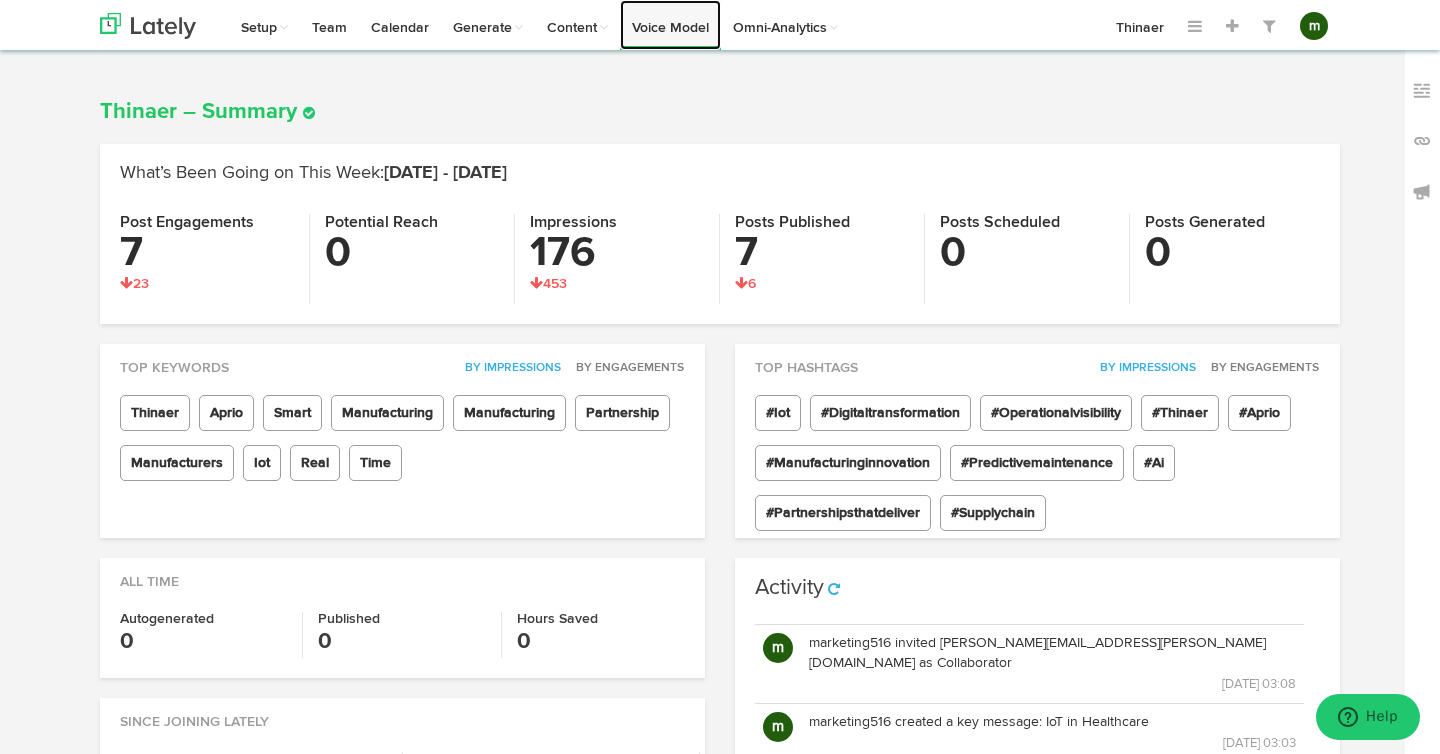 click on "Voice Model" at bounding box center (670, 25) 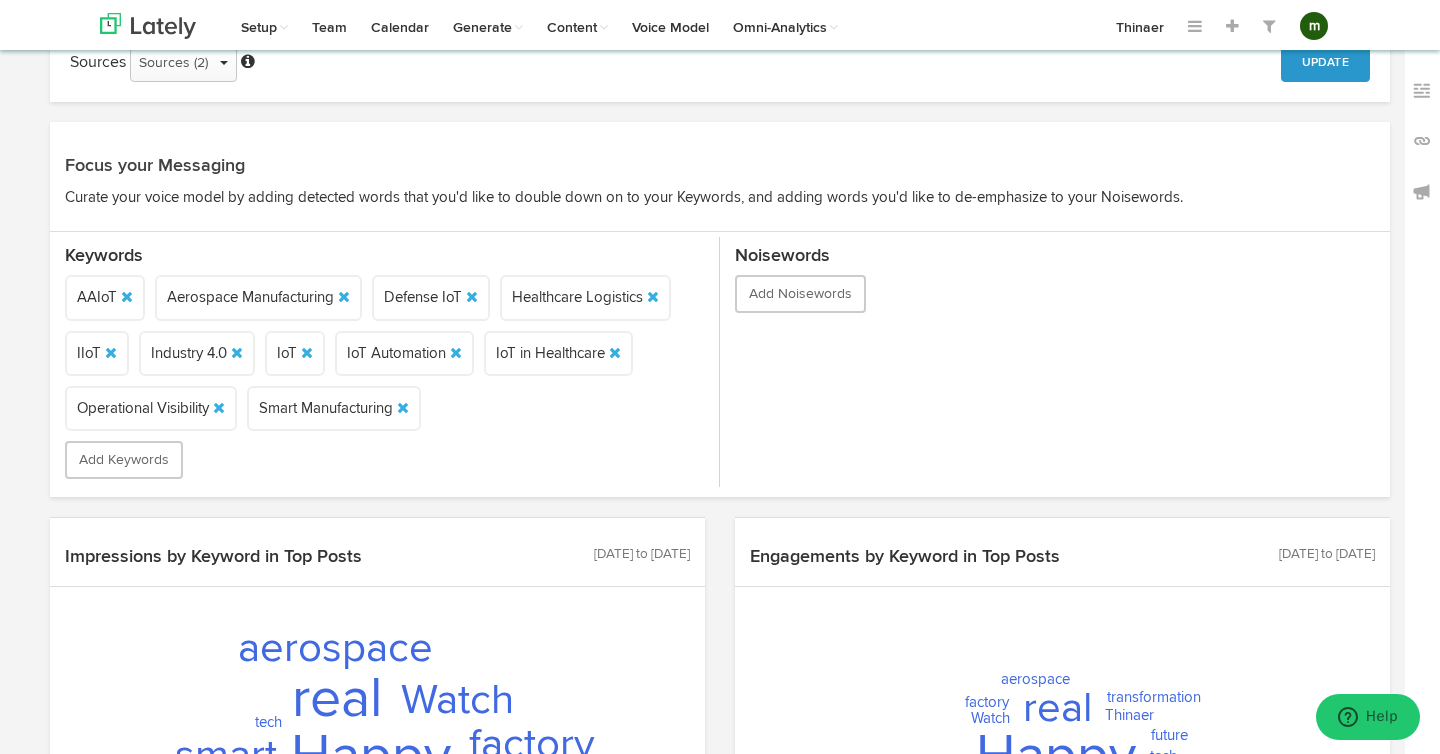 scroll, scrollTop: 0, scrollLeft: 0, axis: both 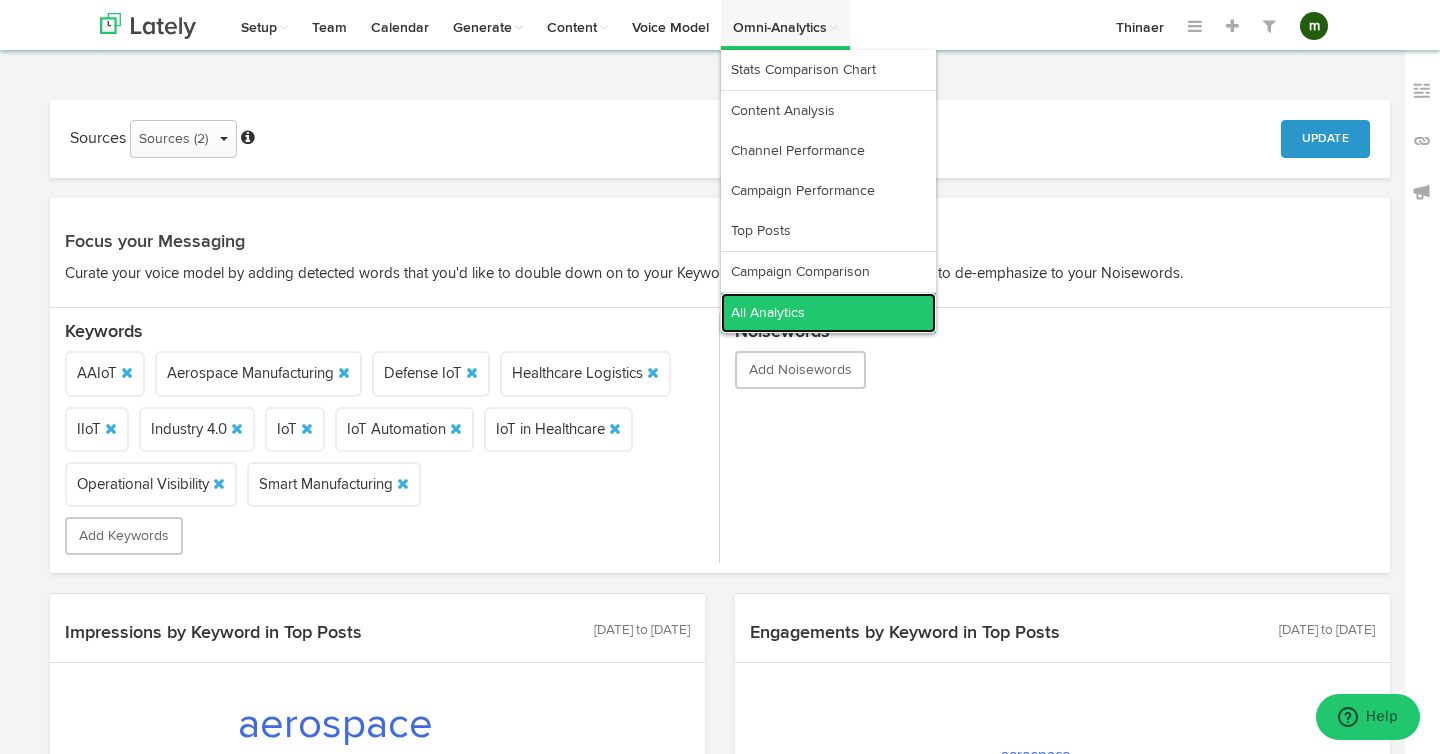 click on "All Analytics" at bounding box center (828, 313) 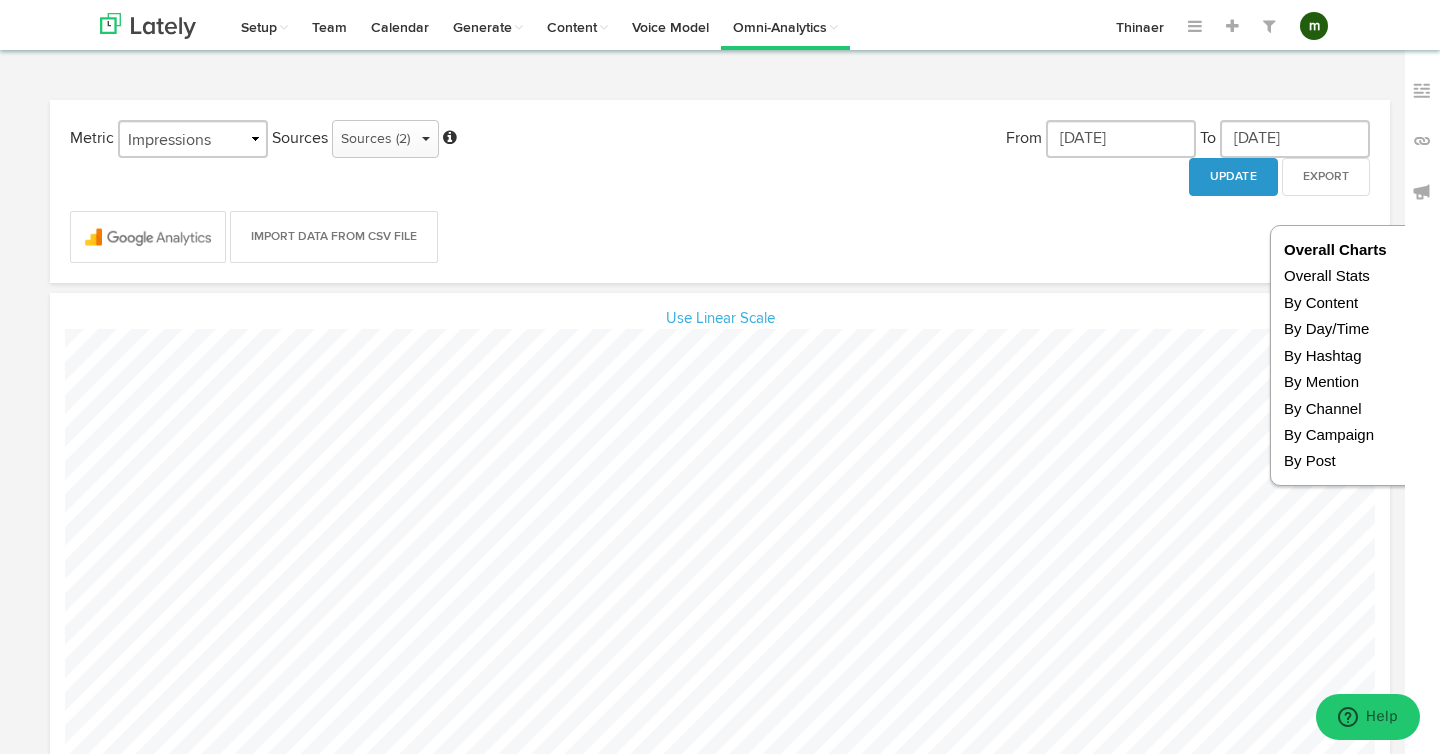 scroll, scrollTop: 999283, scrollLeft: 998630, axis: both 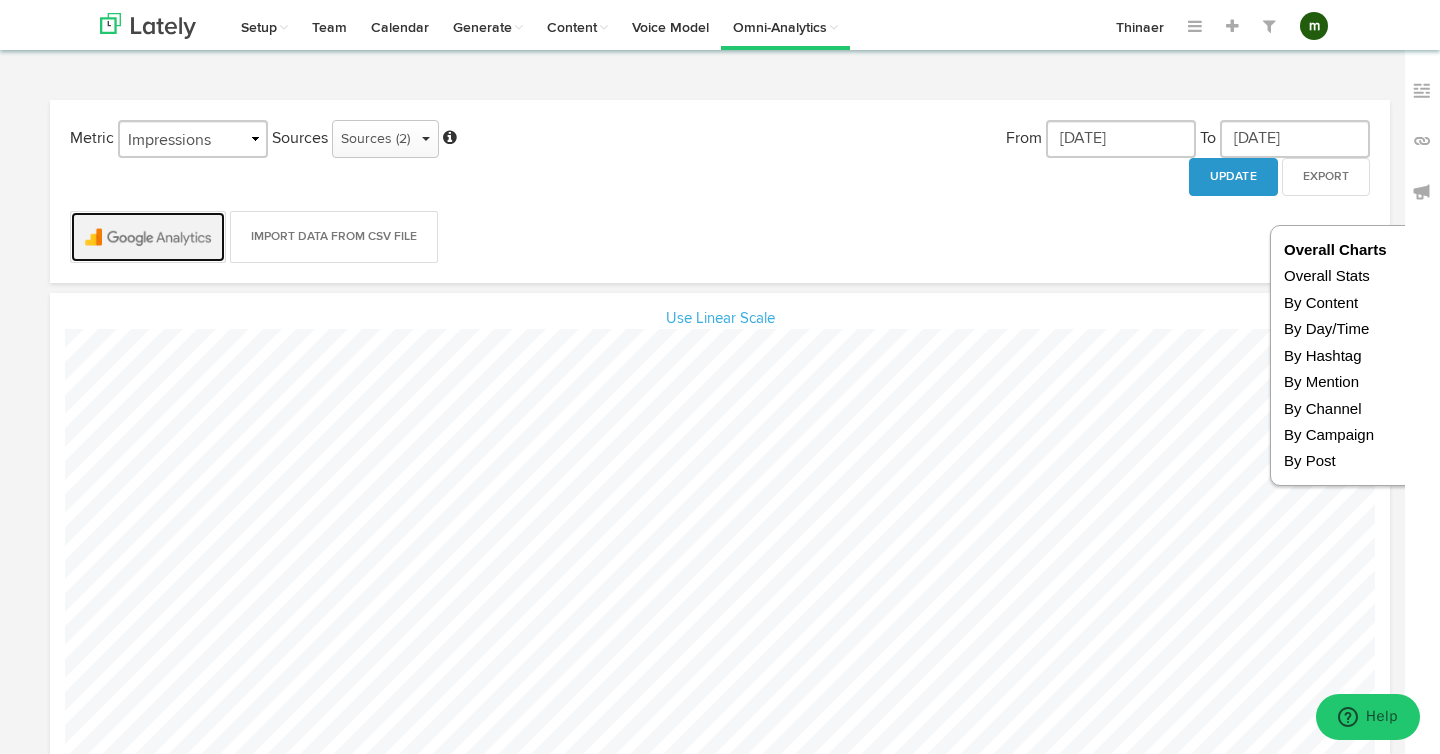 click at bounding box center (148, 237) 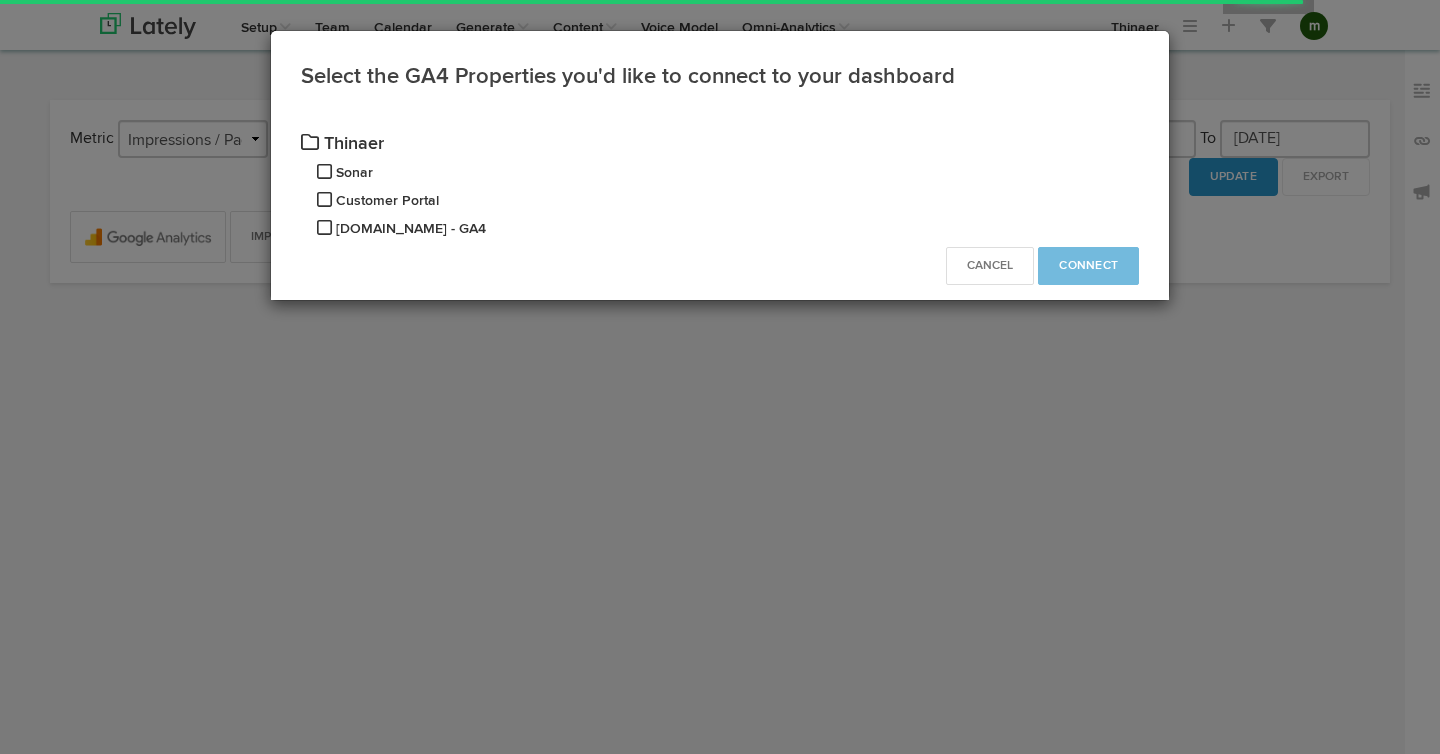scroll, scrollTop: 0, scrollLeft: 0, axis: both 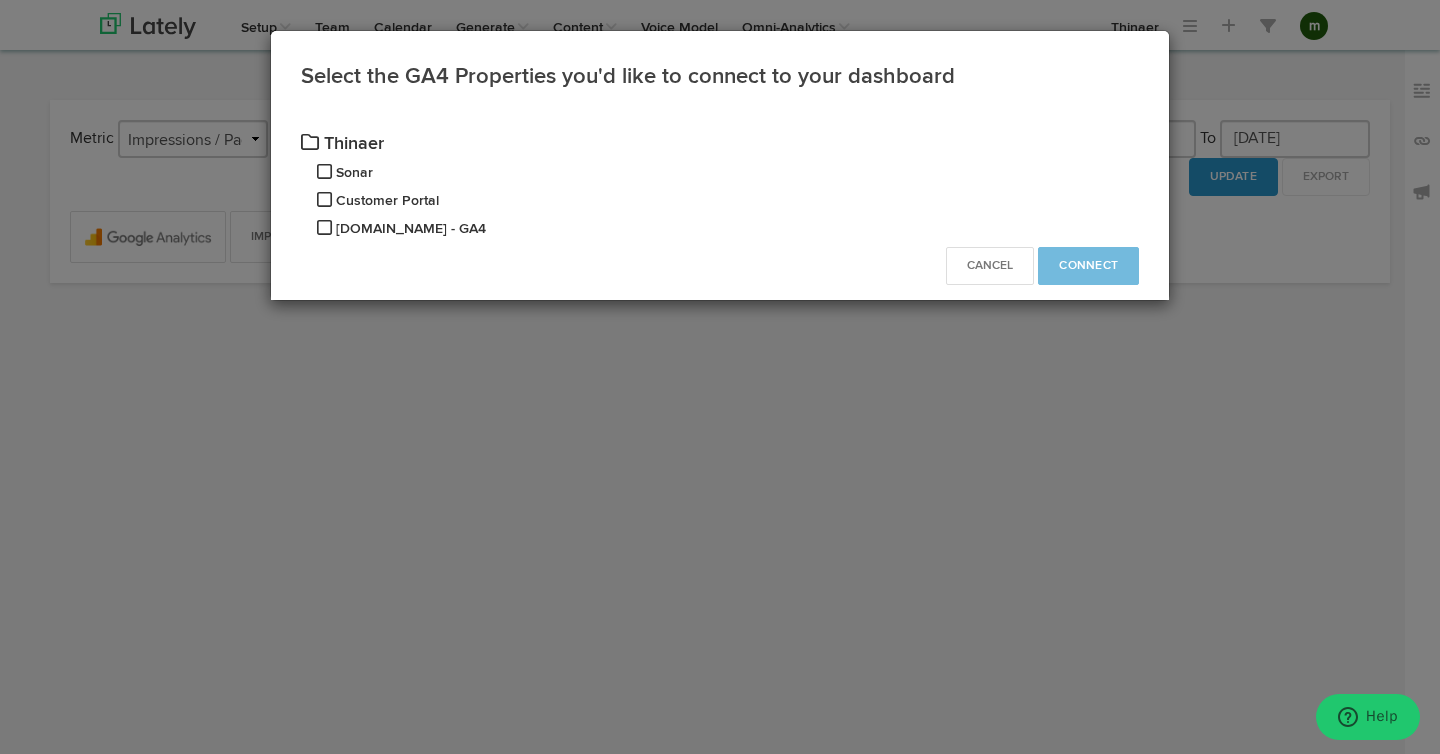 click at bounding box center [324, 228] 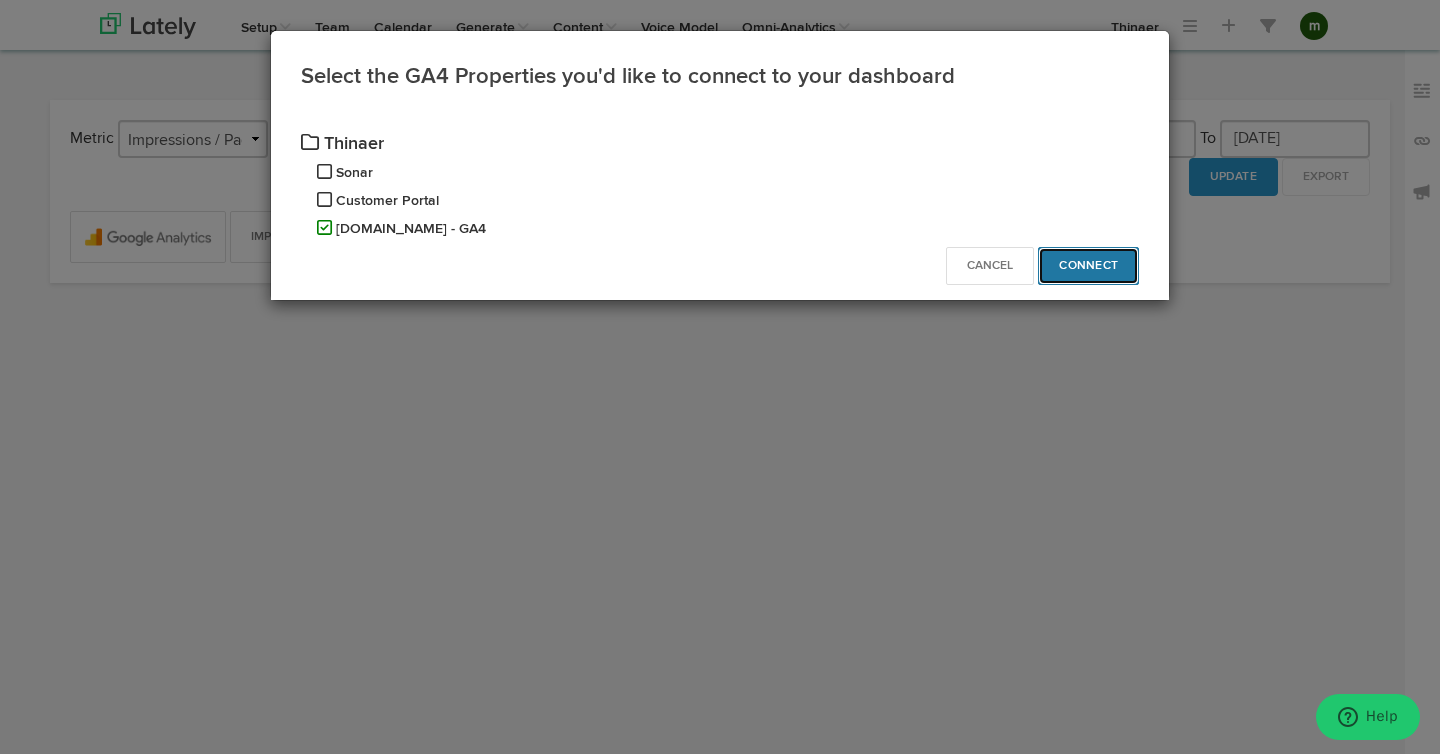 click on "Connect" at bounding box center (1088, 266) 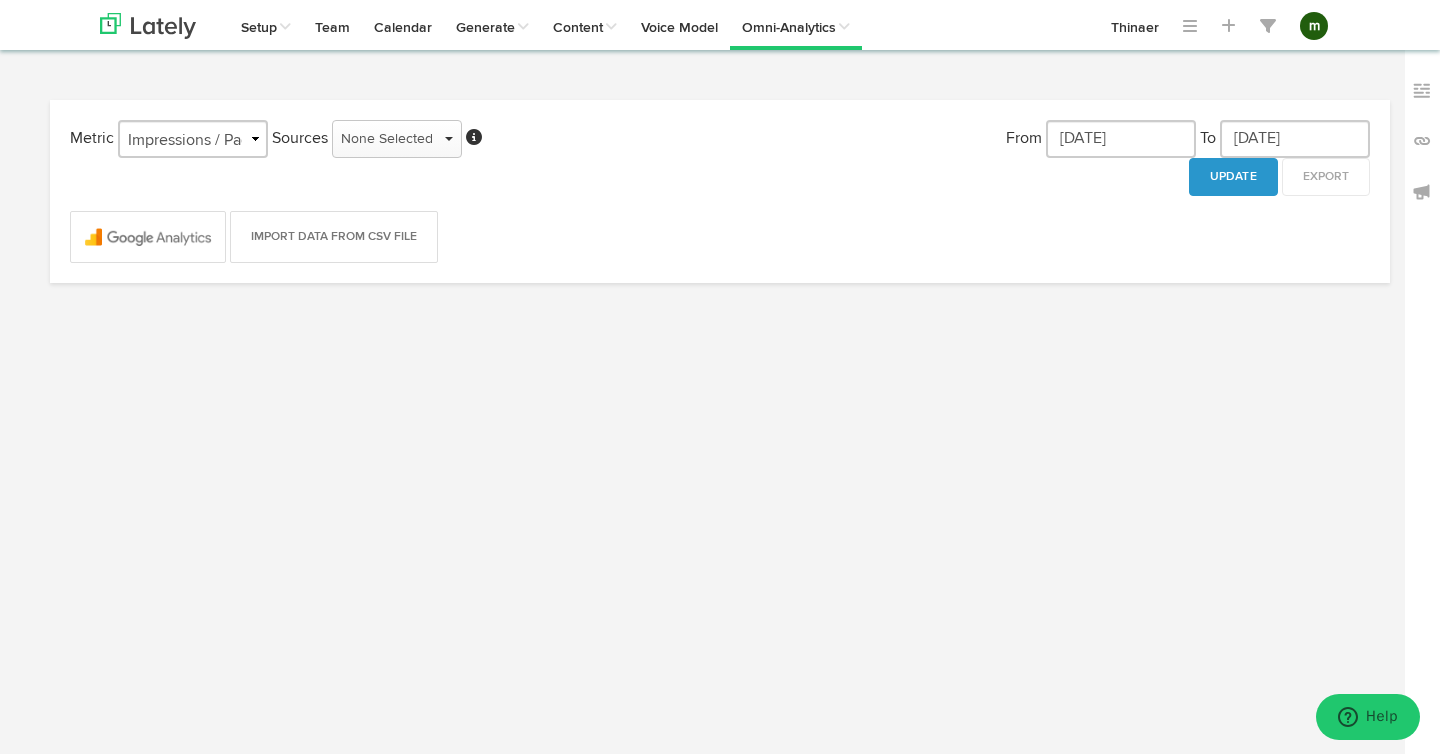 select on "object:314" 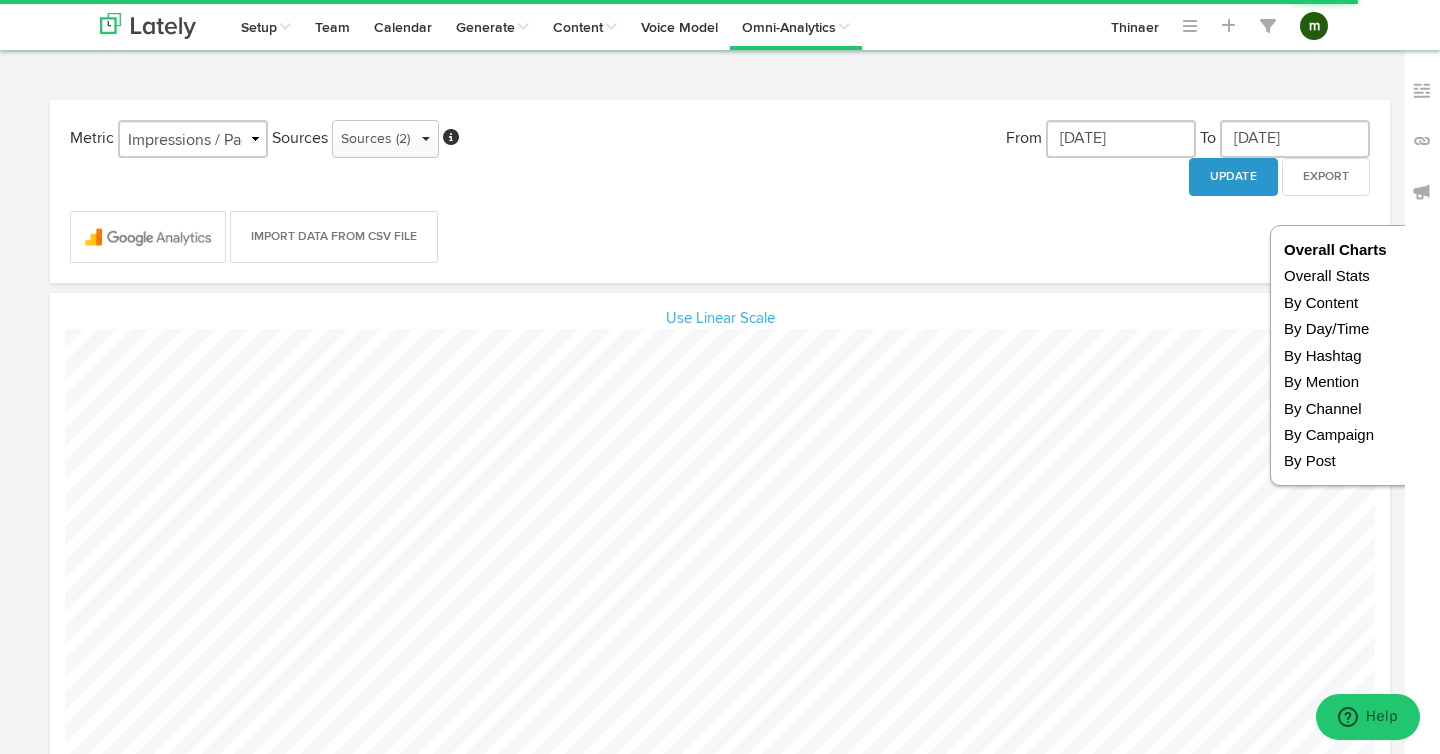scroll, scrollTop: 999283, scrollLeft: 998630, axis: both 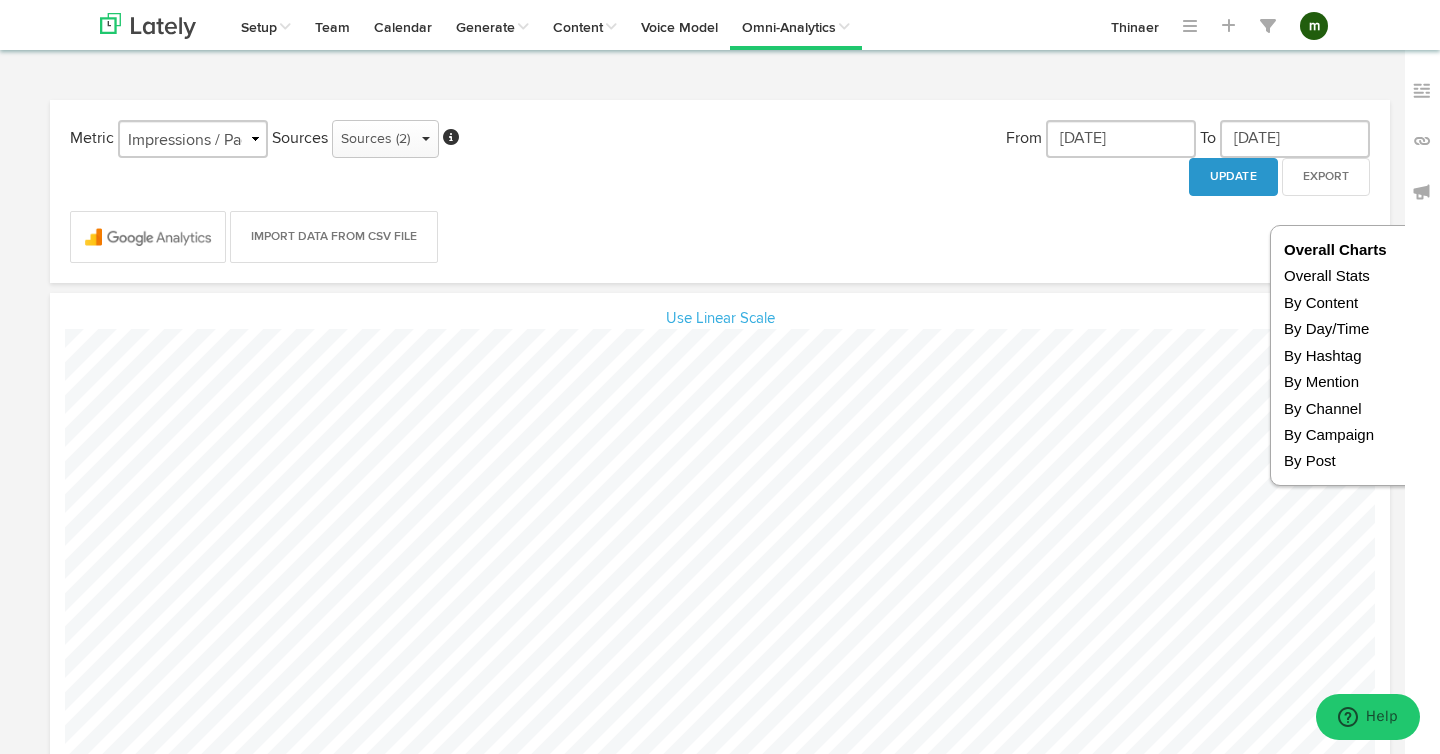 click on "Import Data from CSV File" at bounding box center [720, 229] 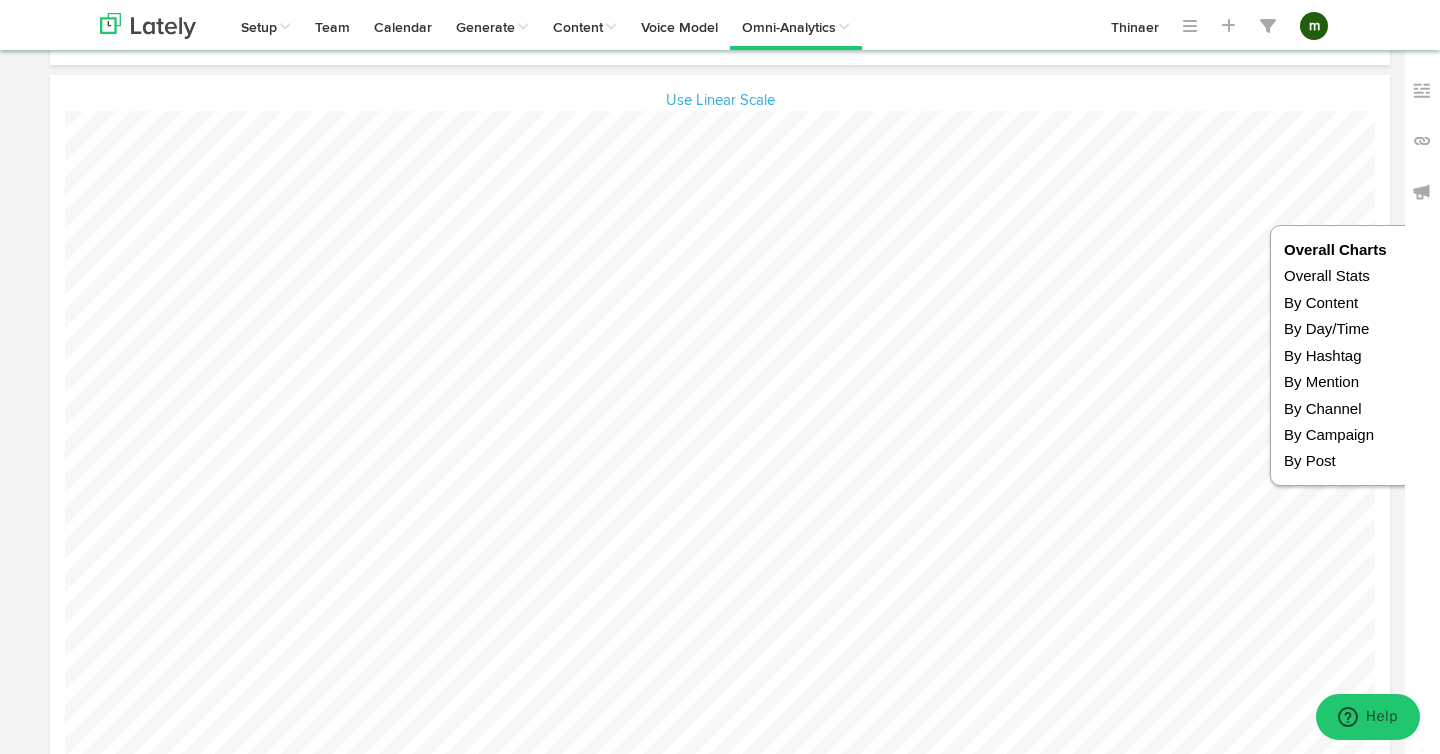 scroll, scrollTop: 222, scrollLeft: 0, axis: vertical 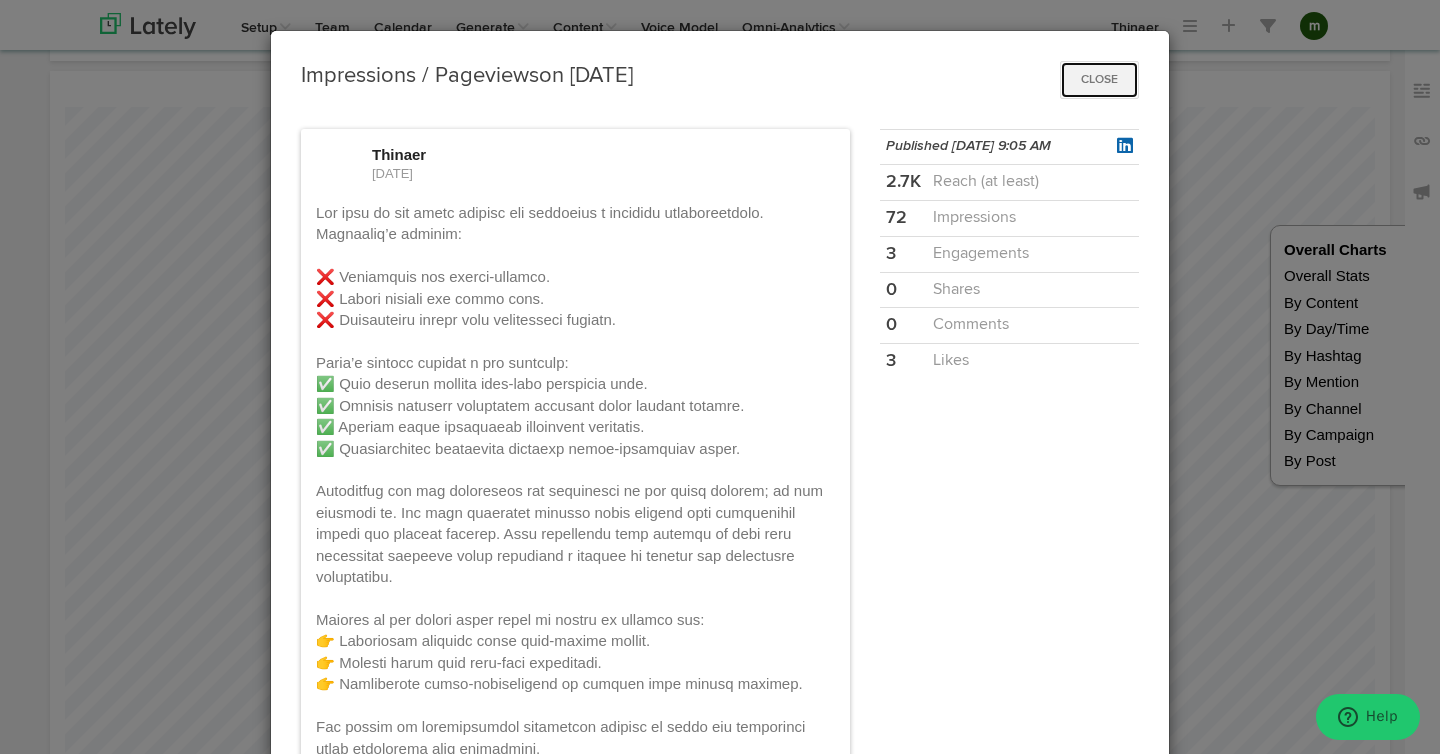 click on "Close" at bounding box center [1099, 80] 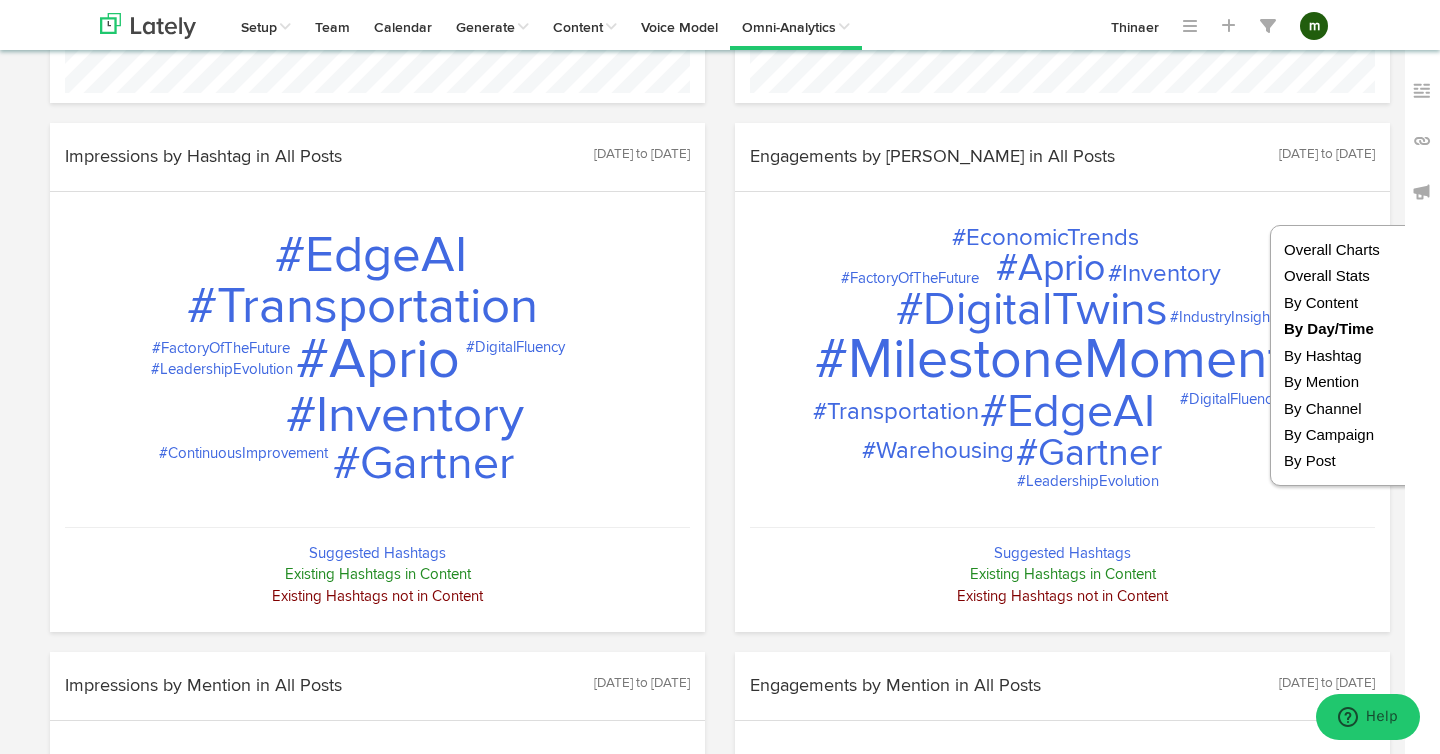 scroll, scrollTop: 2191, scrollLeft: 0, axis: vertical 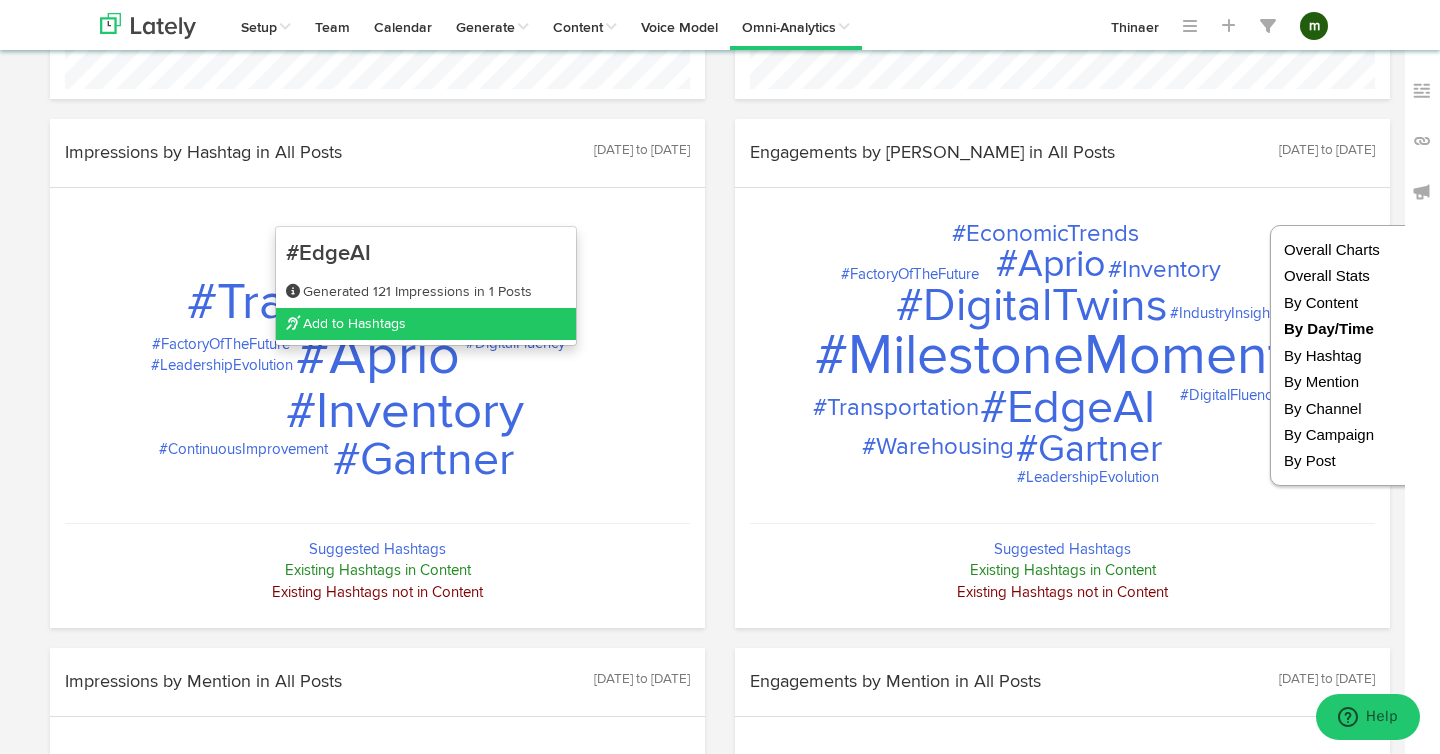 click on "Add to Hashtags" at bounding box center [426, 324] 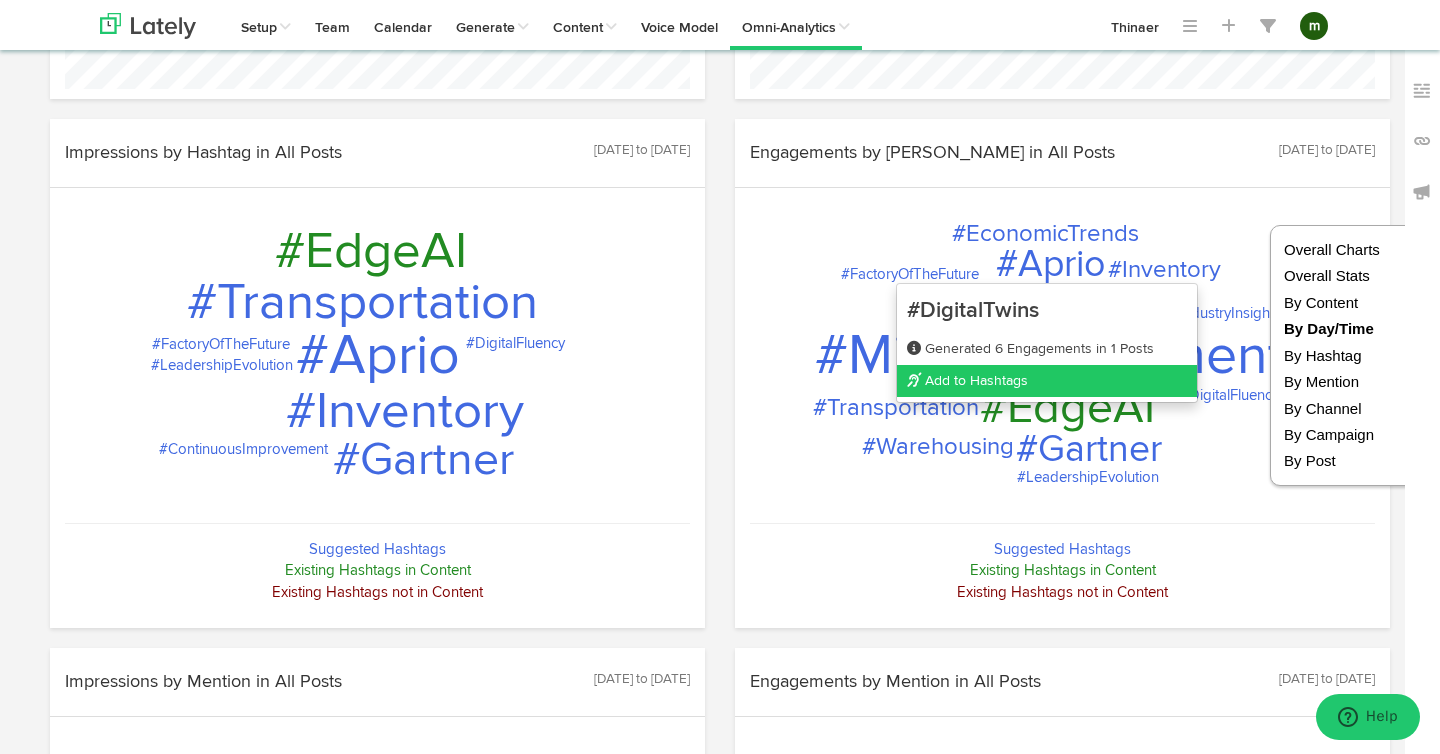 click on "Add to Hashtags" at bounding box center (1047, 381) 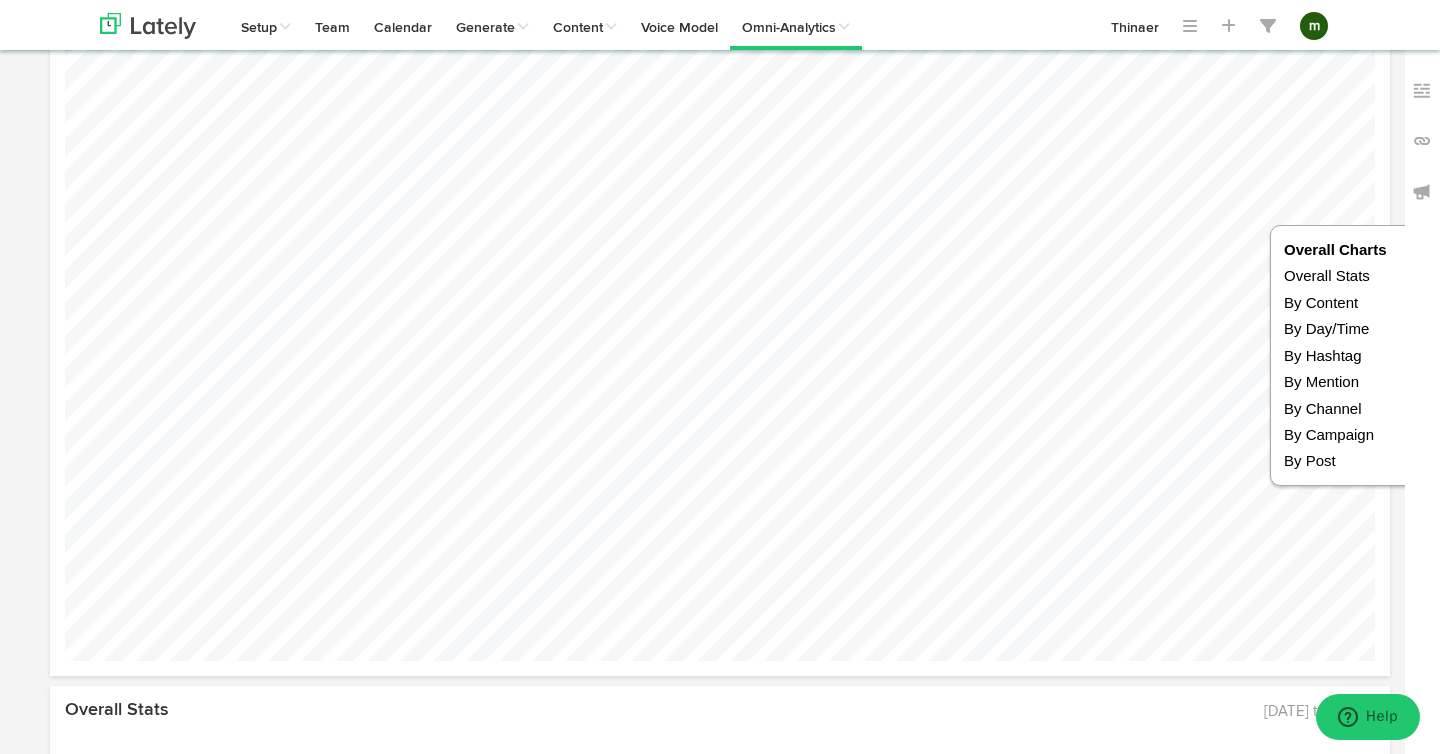scroll, scrollTop: 0, scrollLeft: 0, axis: both 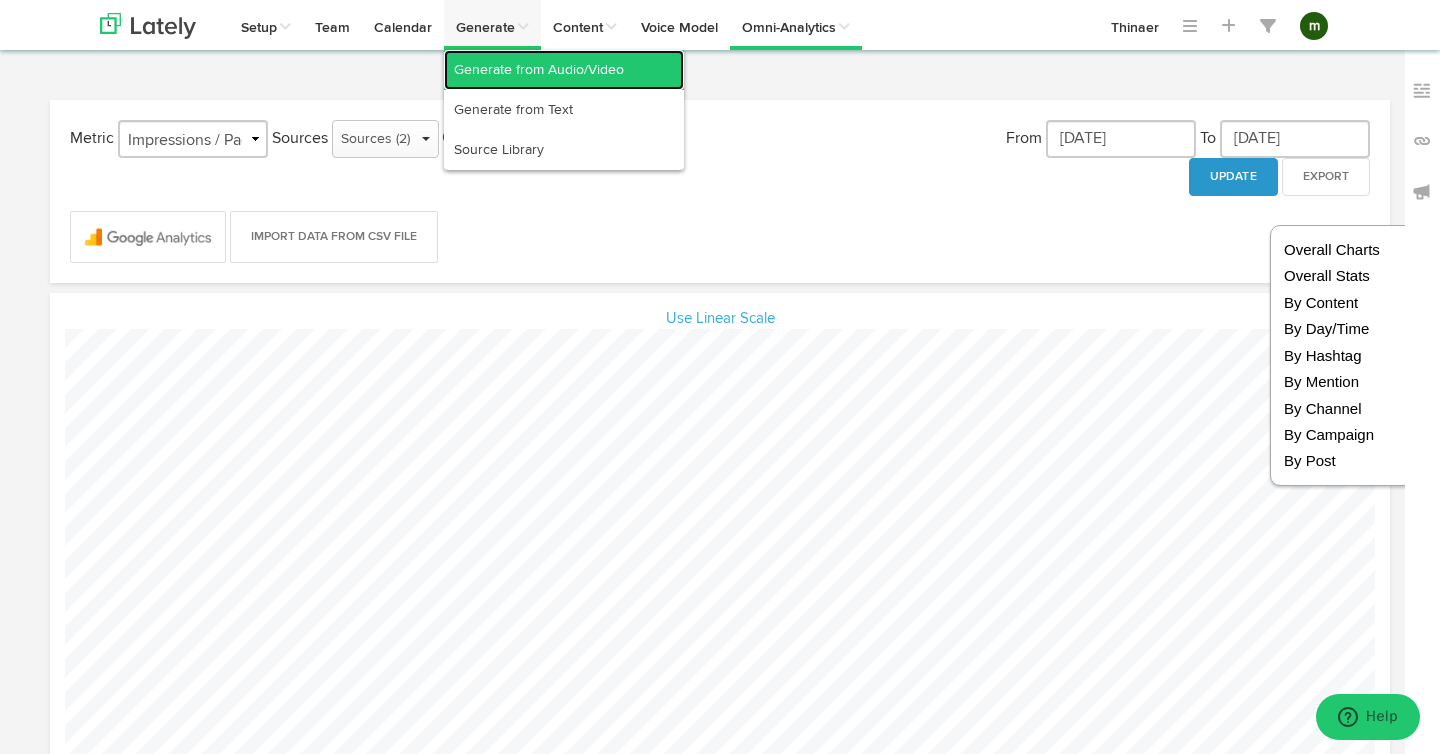 click on "Generate from Audio/Video" at bounding box center [564, 70] 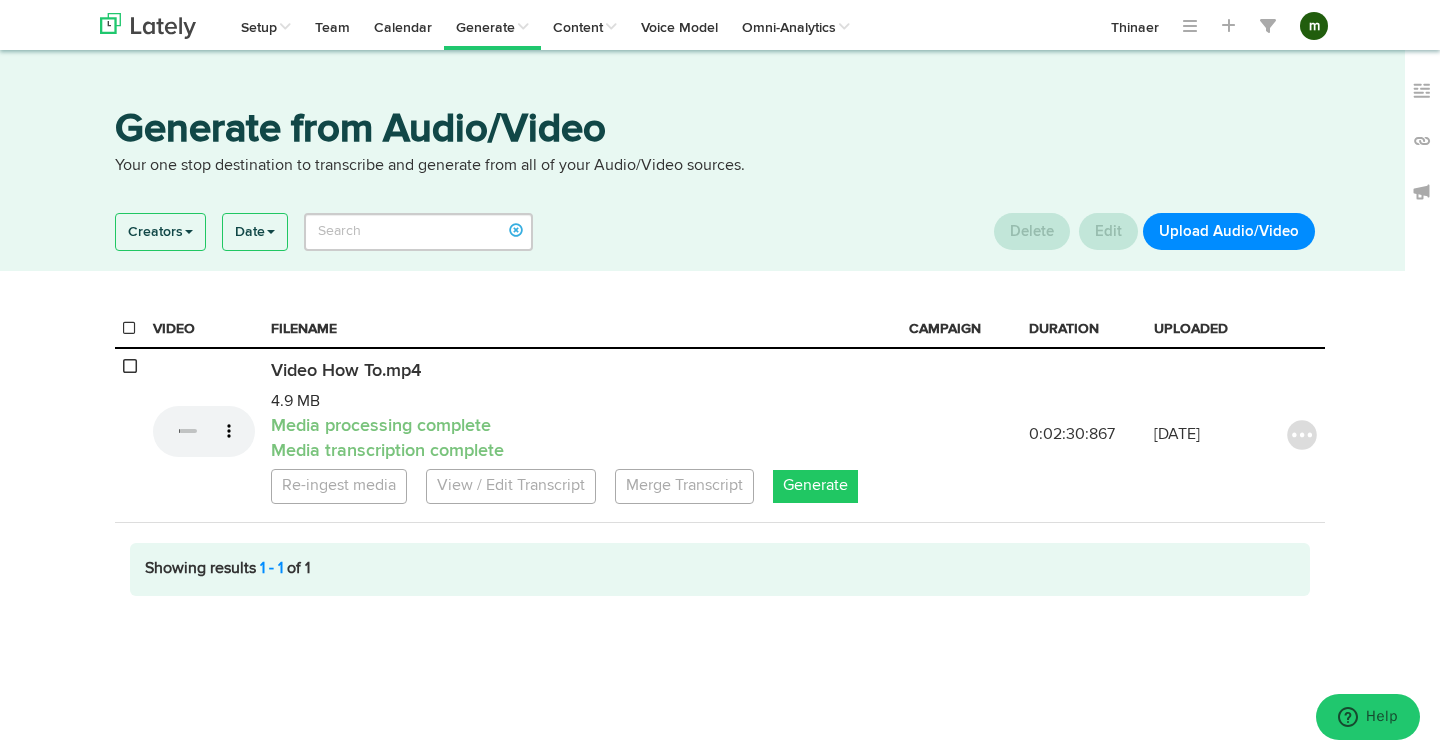 click on "Upload Audio/Video" at bounding box center [1229, 231] 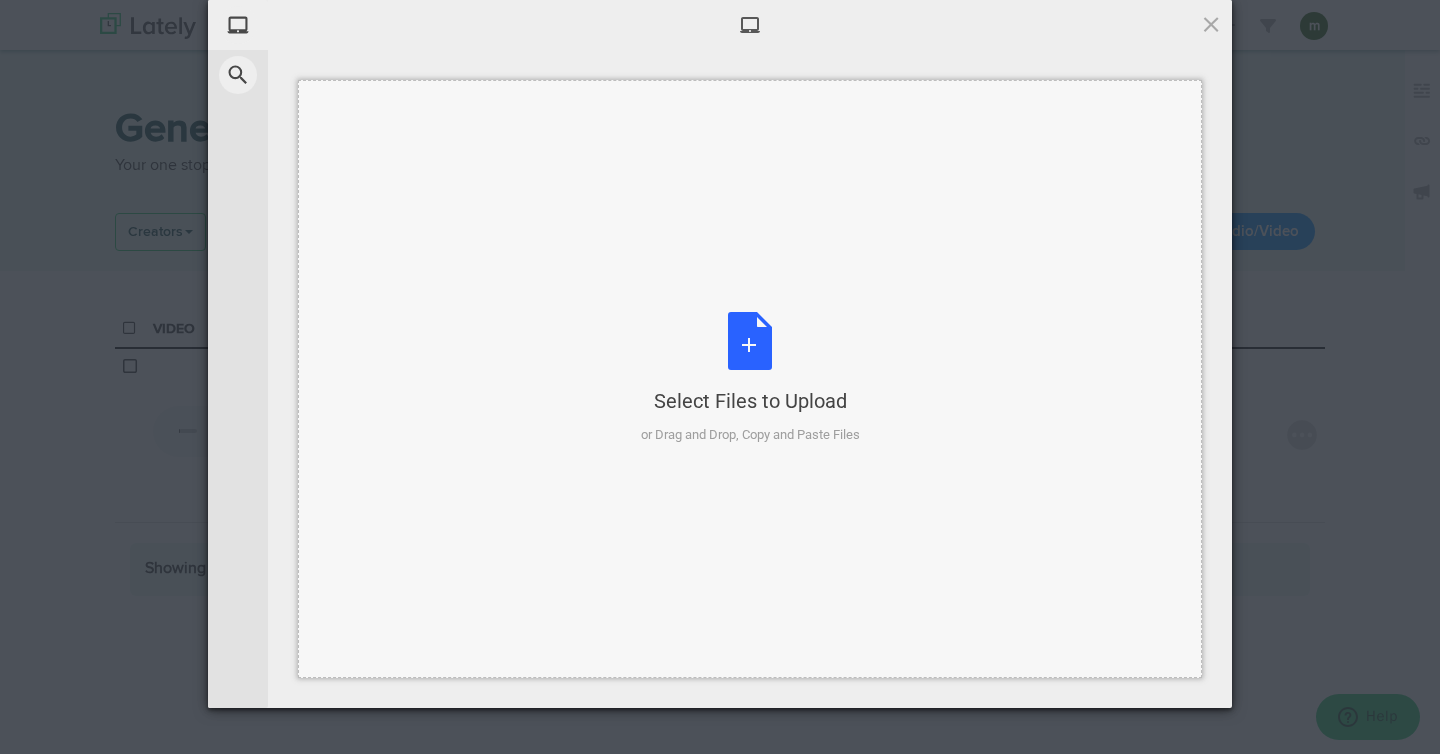 click on "Select Files to Upload
or Drag and Drop, Copy and Paste Files" at bounding box center [750, 378] 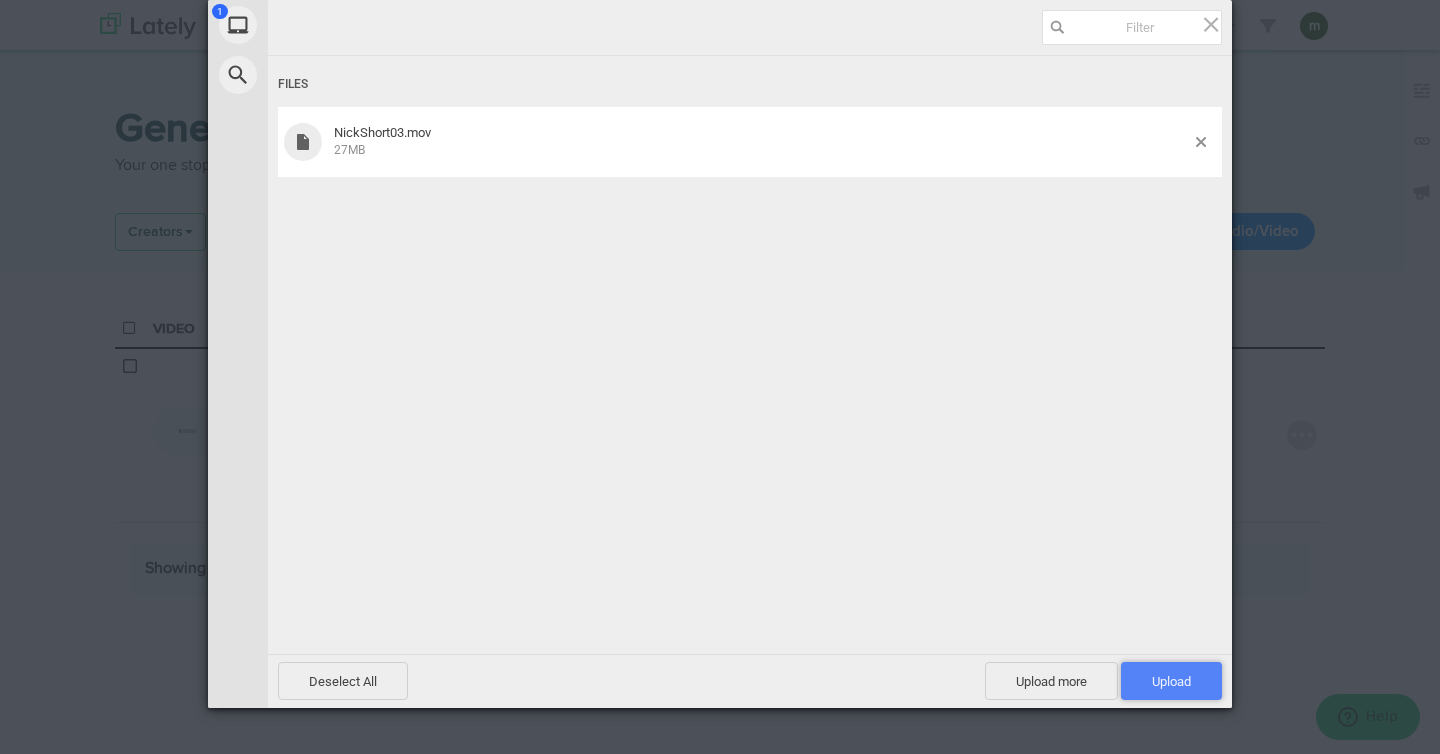 click on "Upload
1" at bounding box center [1171, 681] 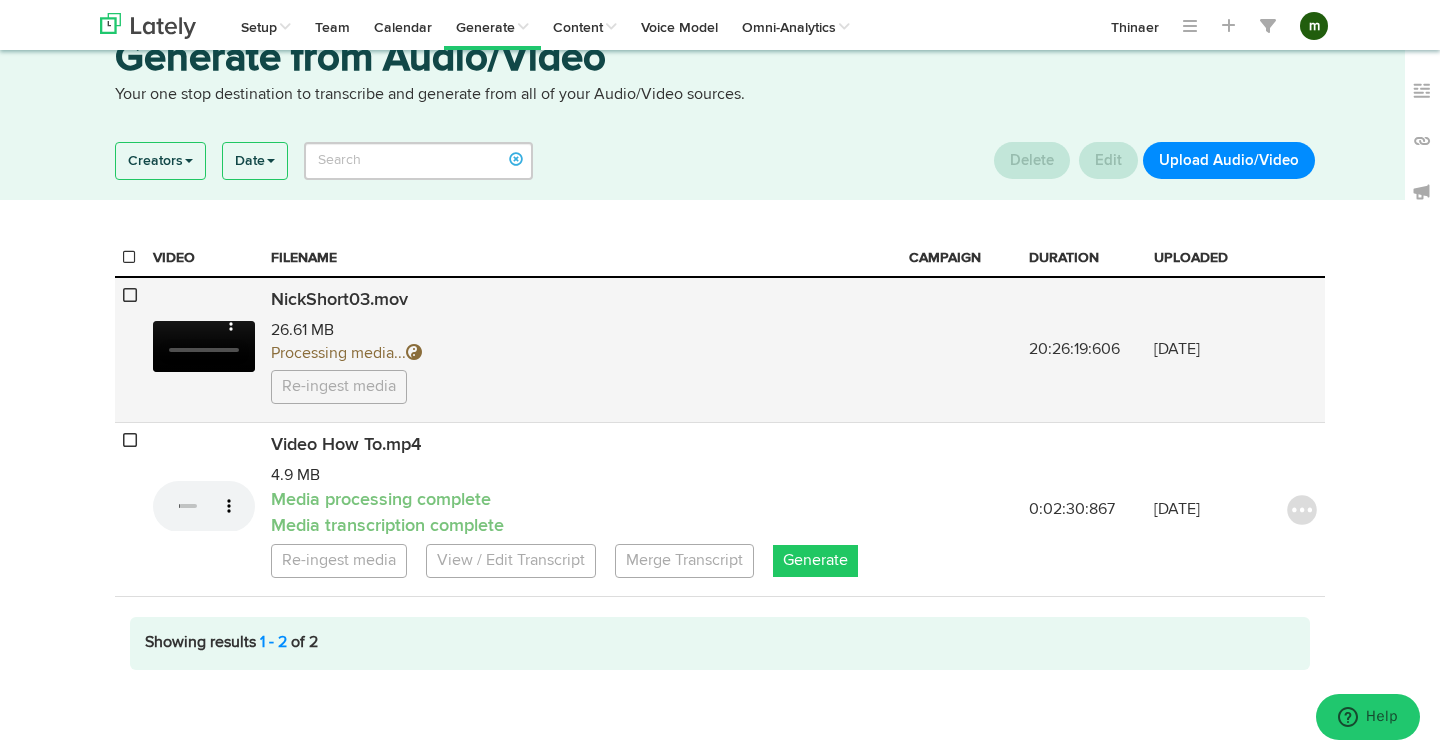scroll, scrollTop: 142, scrollLeft: 0, axis: vertical 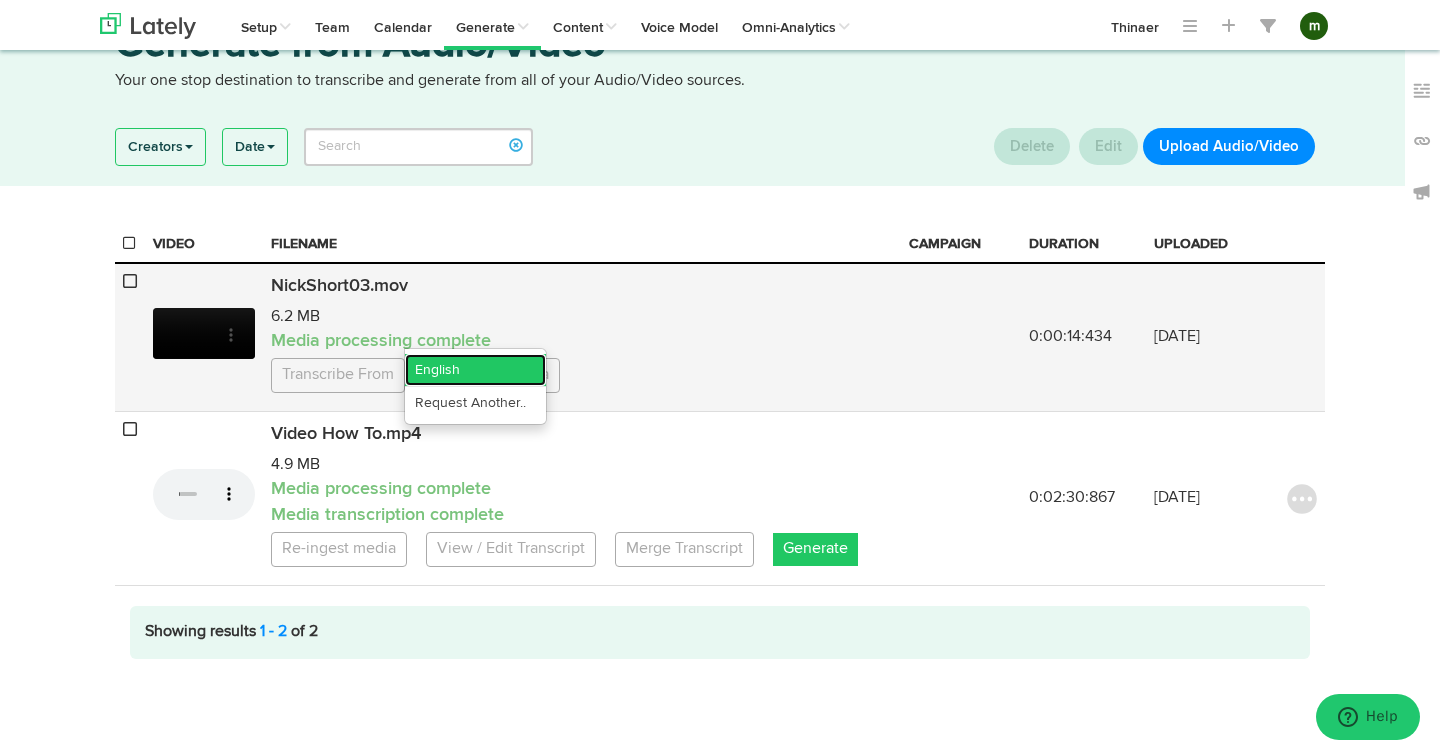click on "English" at bounding box center [475, 370] 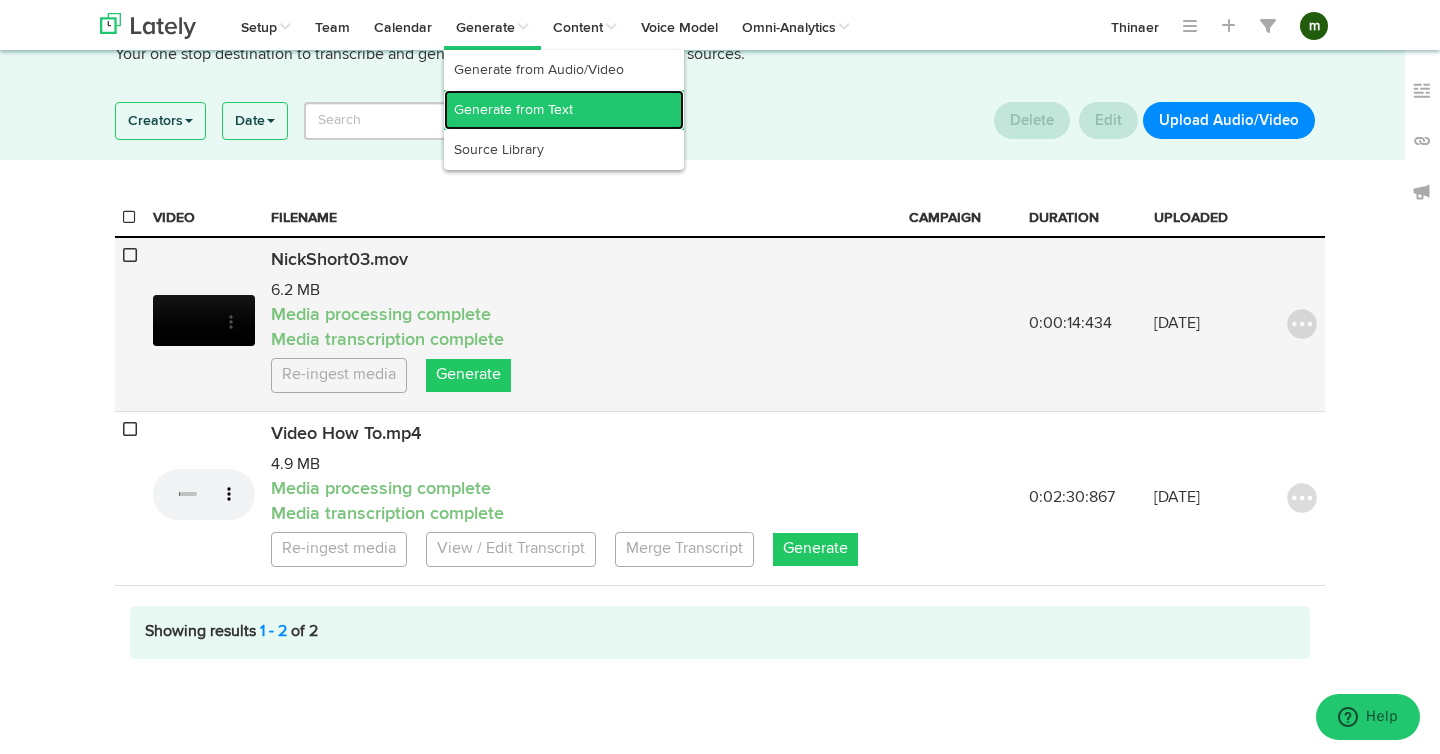 click on "Generate from Text" at bounding box center (564, 110) 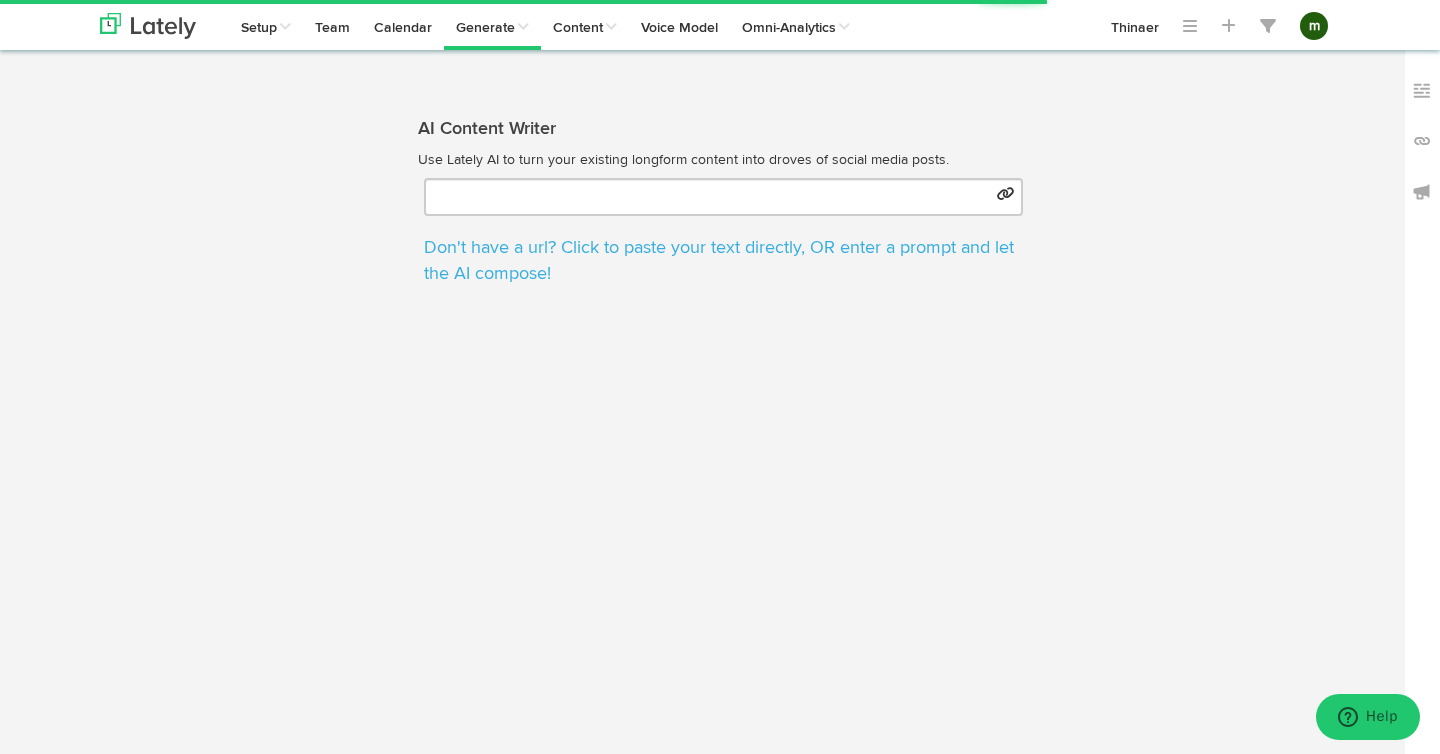 scroll, scrollTop: 0, scrollLeft: 0, axis: both 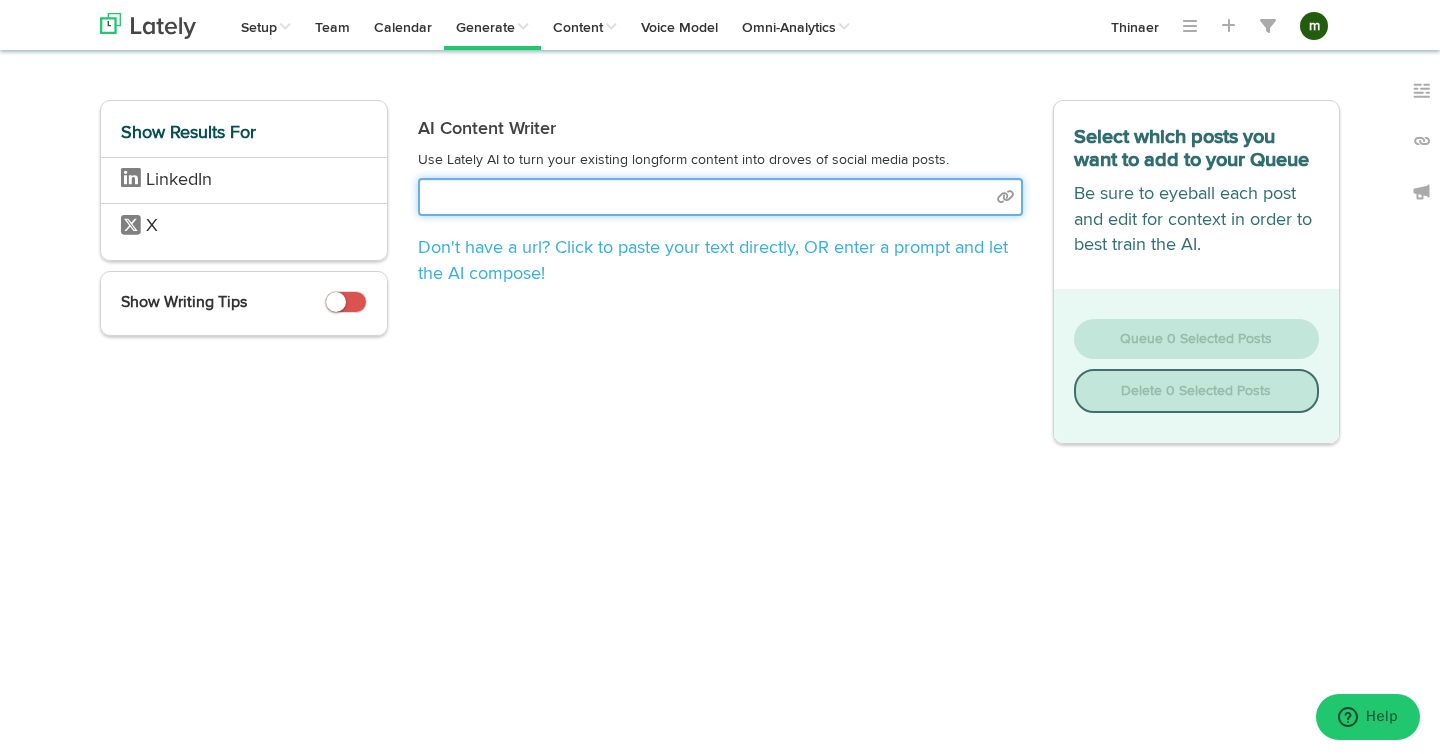 click at bounding box center (720, 197) 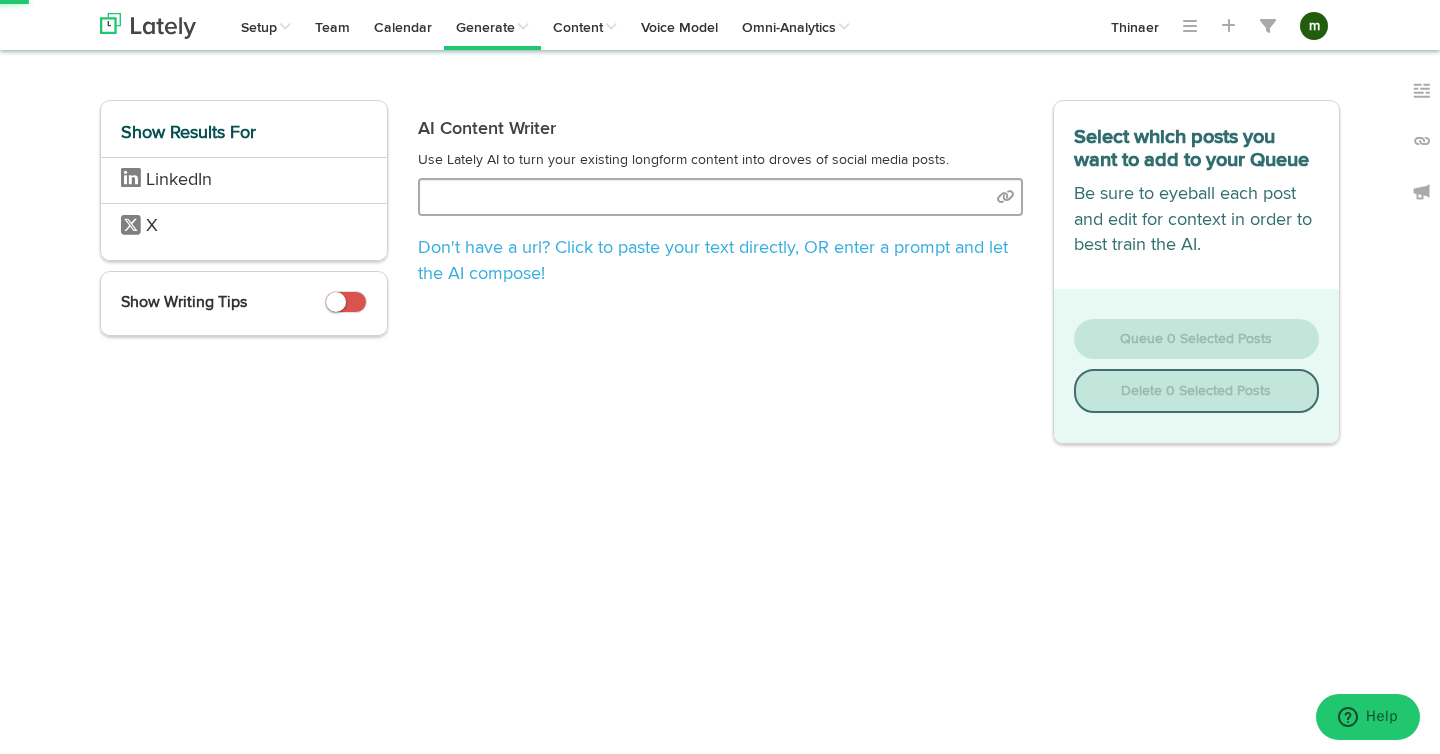 select on "natural" 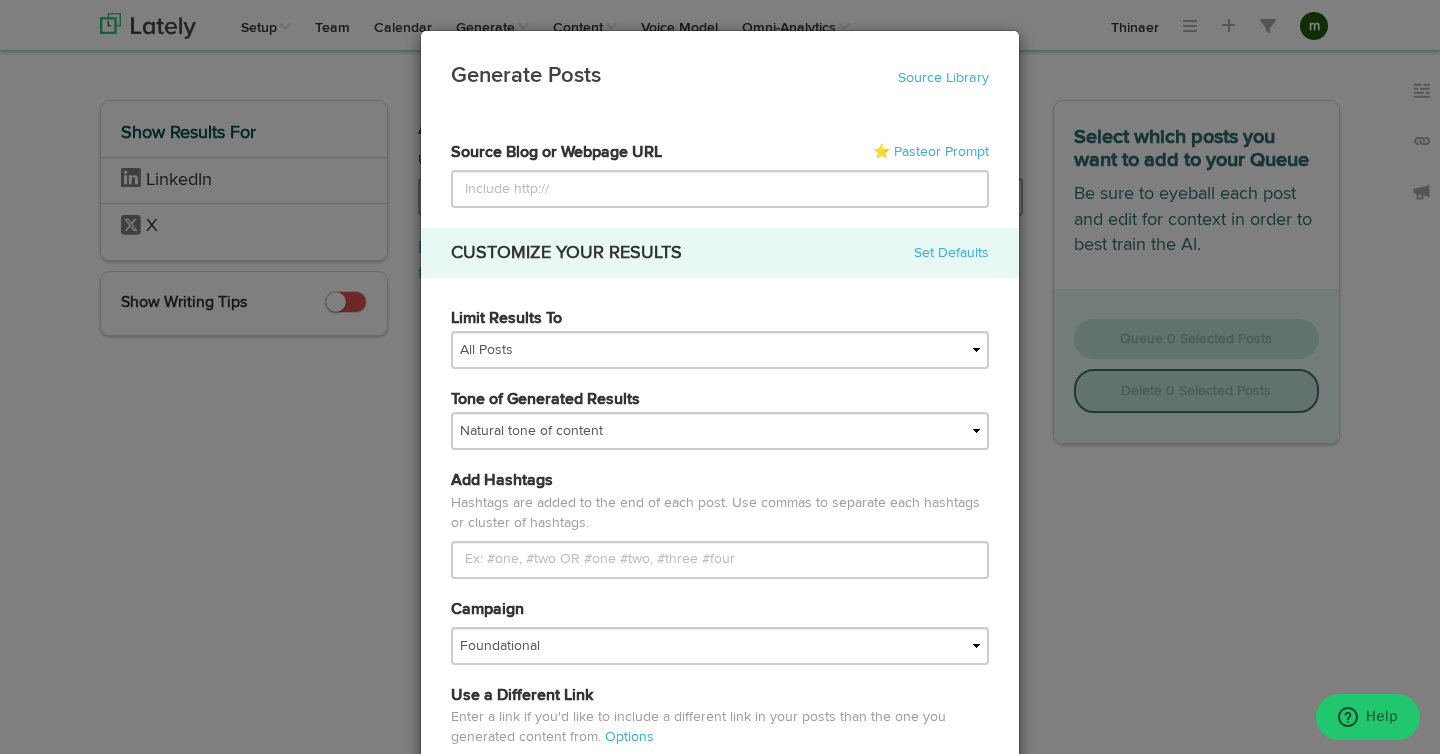 type on "[URL][DOMAIN_NAME]" 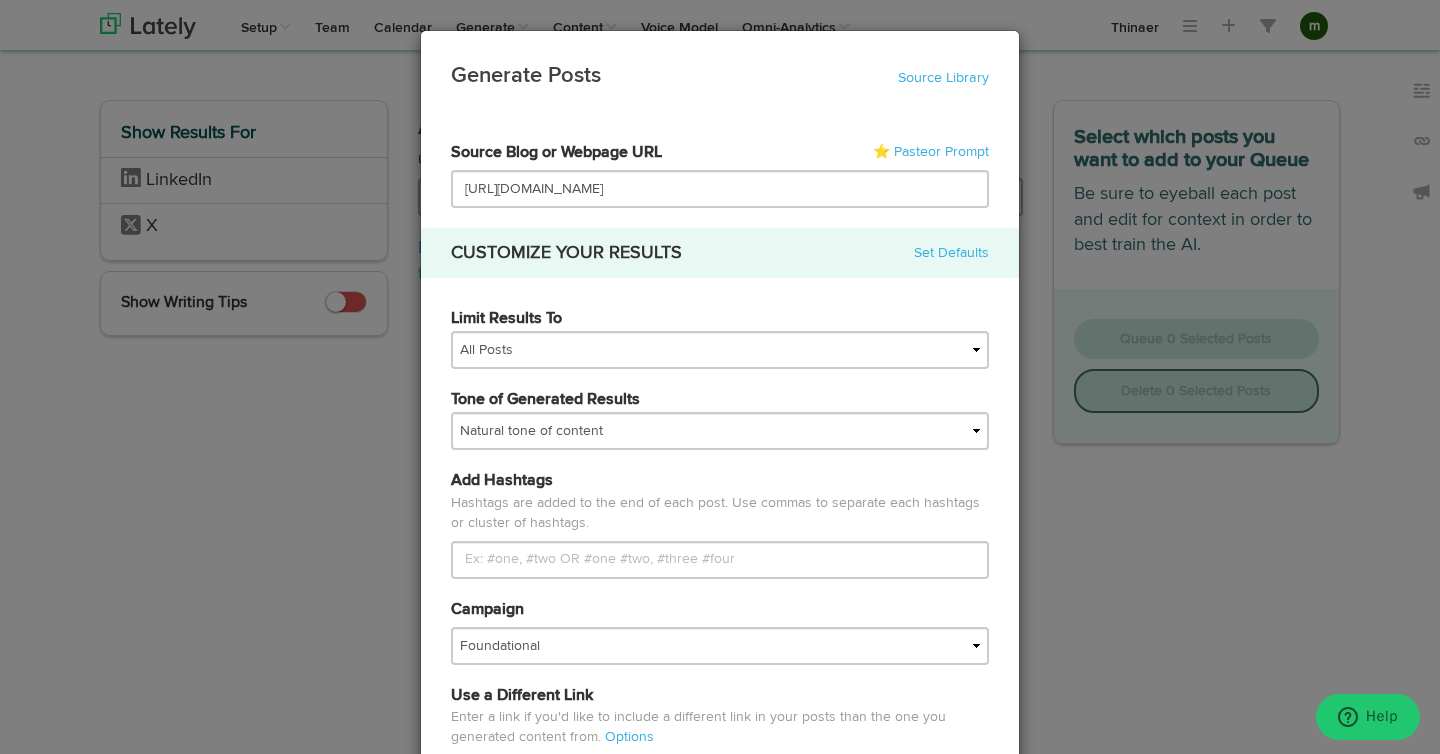 scroll, scrollTop: 0, scrollLeft: 20, axis: horizontal 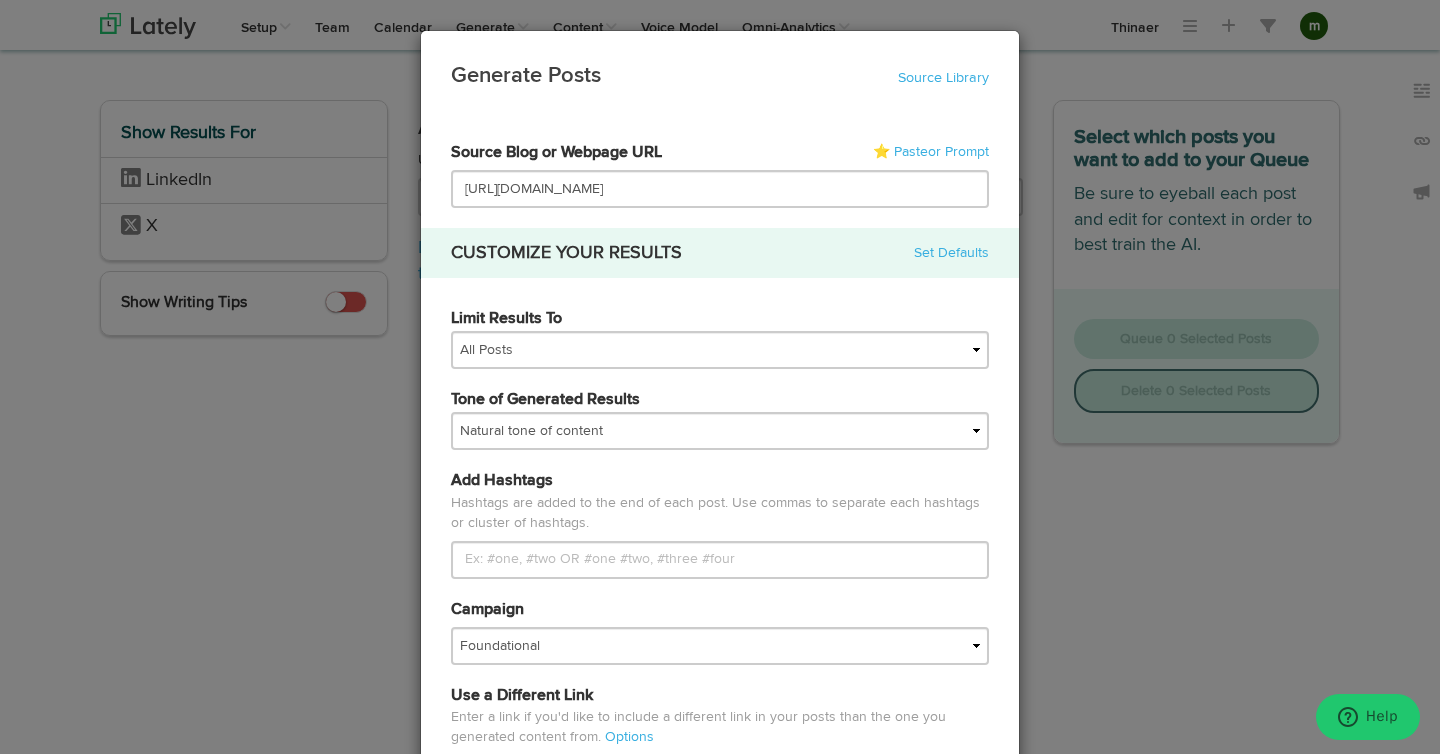 type on "[URL][DOMAIN_NAME]" 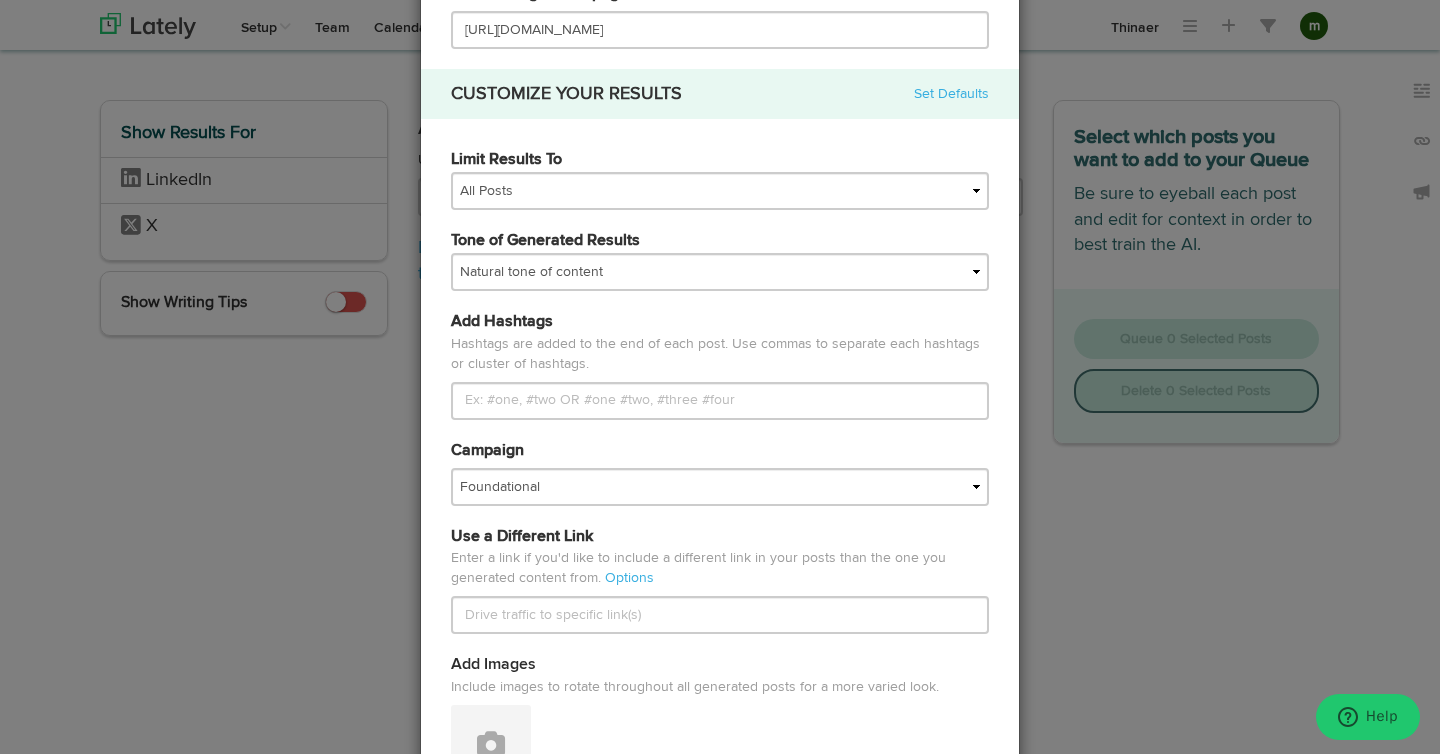 scroll, scrollTop: 165, scrollLeft: 0, axis: vertical 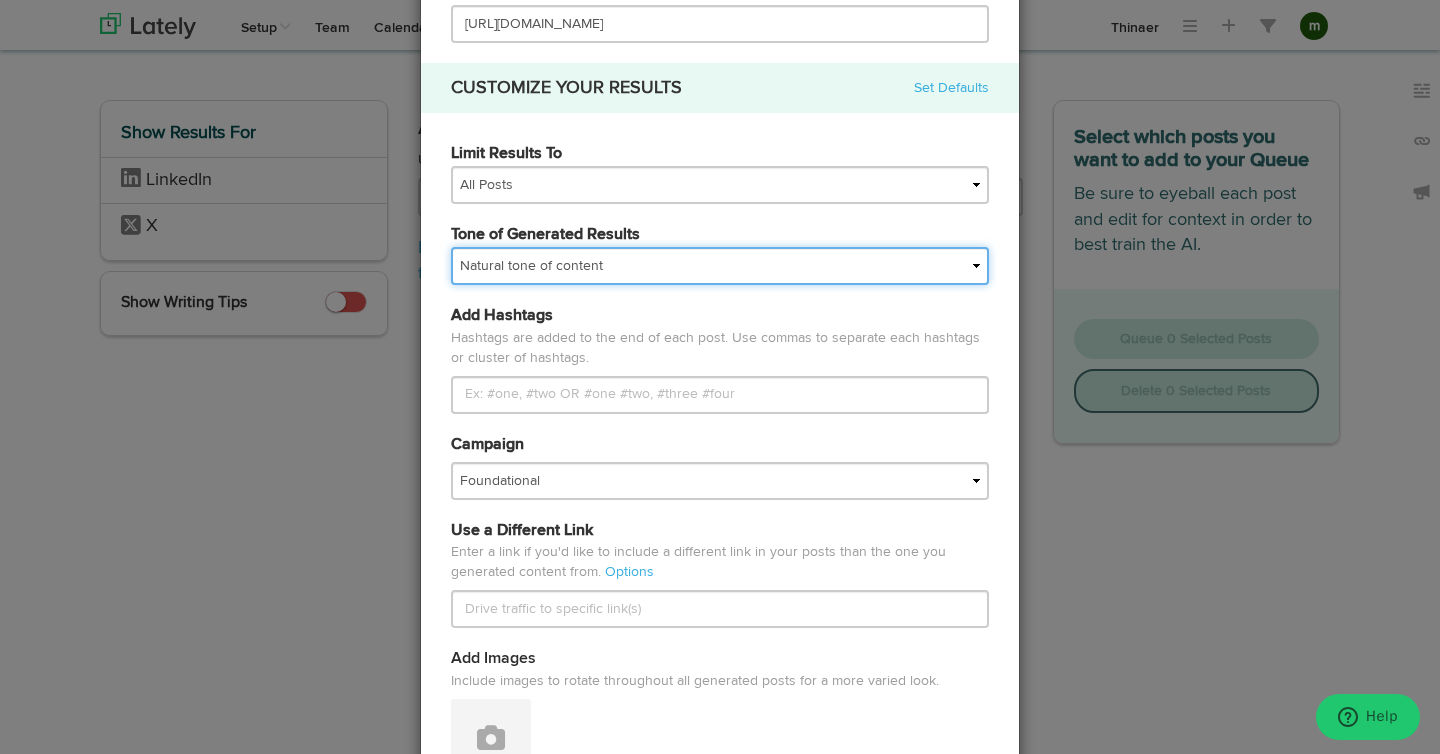 click on "My tone Official and professional Relaxed and conversational Light and humorous Personal, real and empathetic Simple words and simple structure Formal and academic Jazzy and creative Natural tone of content" at bounding box center (720, 266) 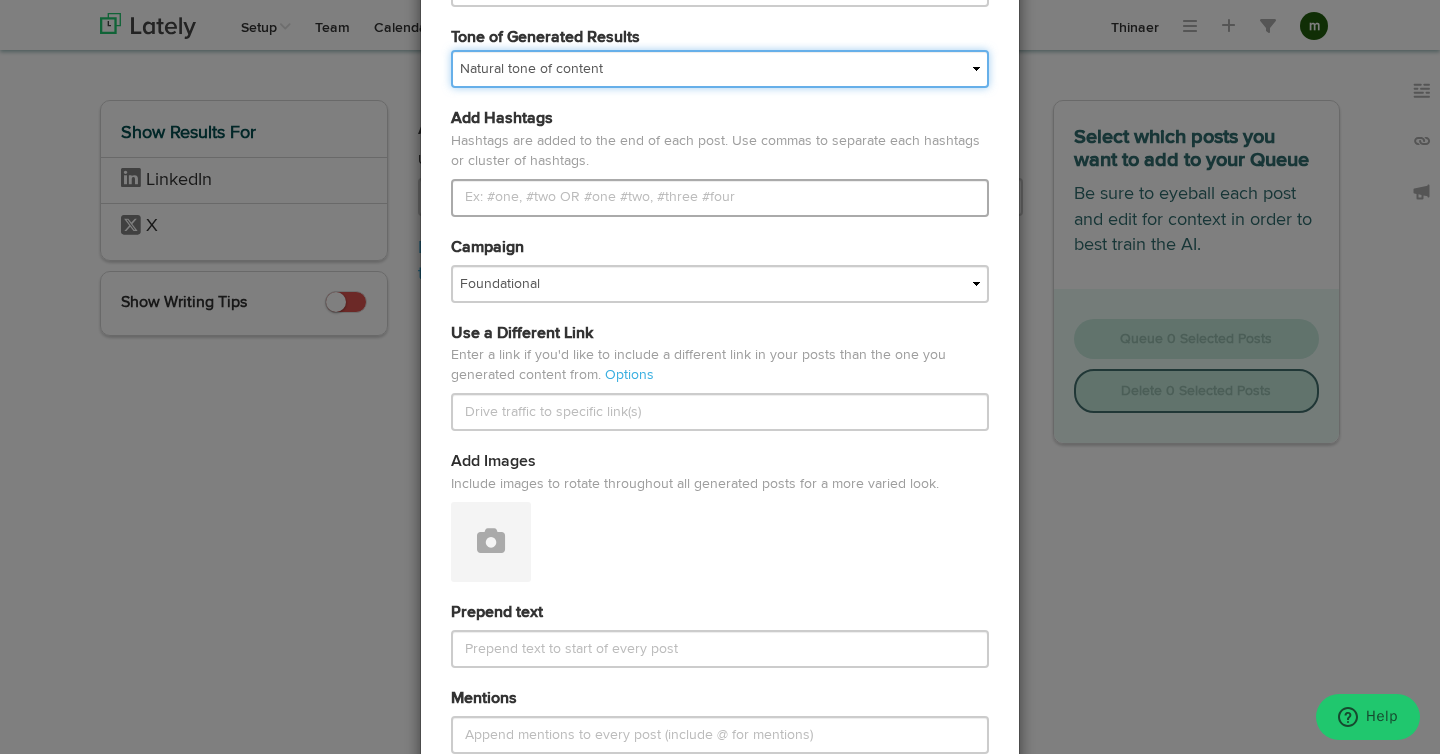 scroll, scrollTop: 363, scrollLeft: 0, axis: vertical 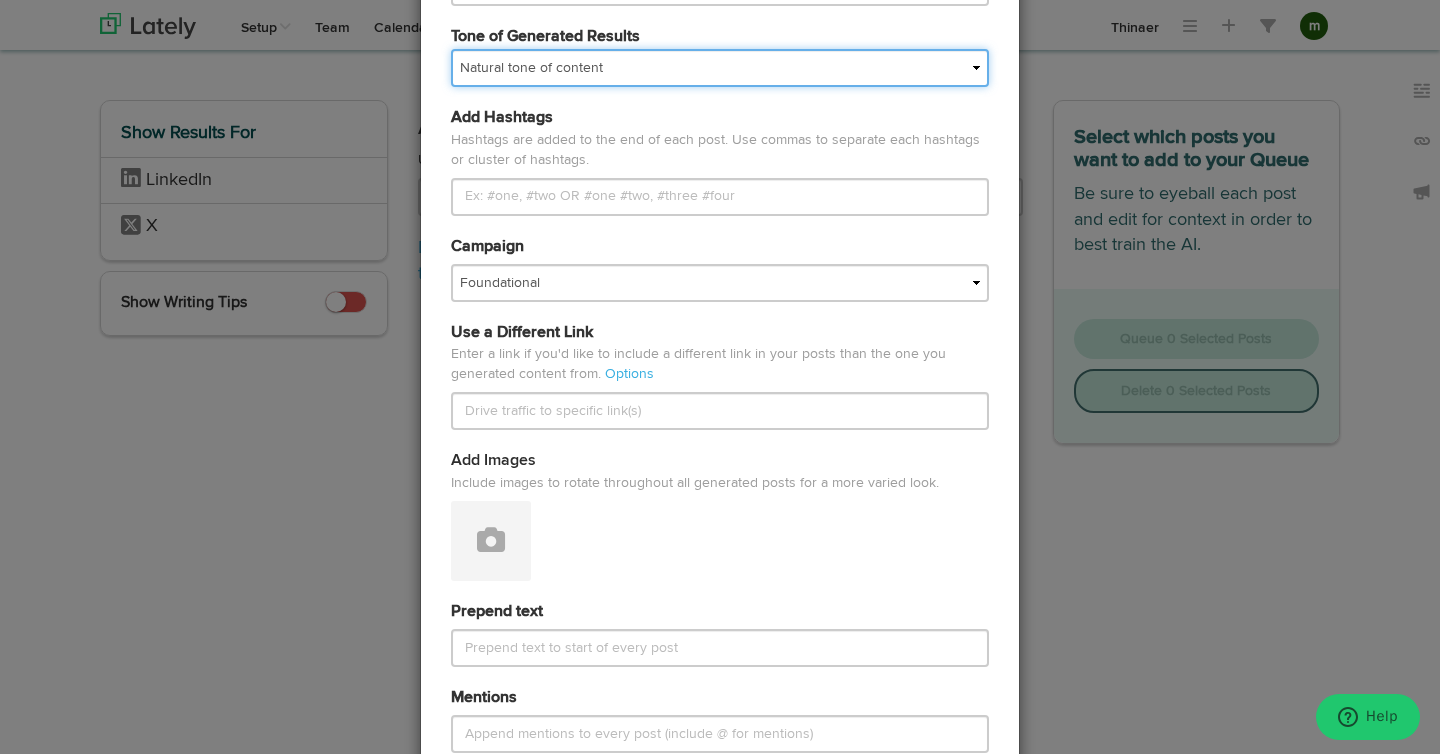 click on "My tone Official and professional Relaxed and conversational Light and humorous Personal, real and empathetic Simple words and simple structure Formal and academic Jazzy and creative Natural tone of content" at bounding box center [720, 68] 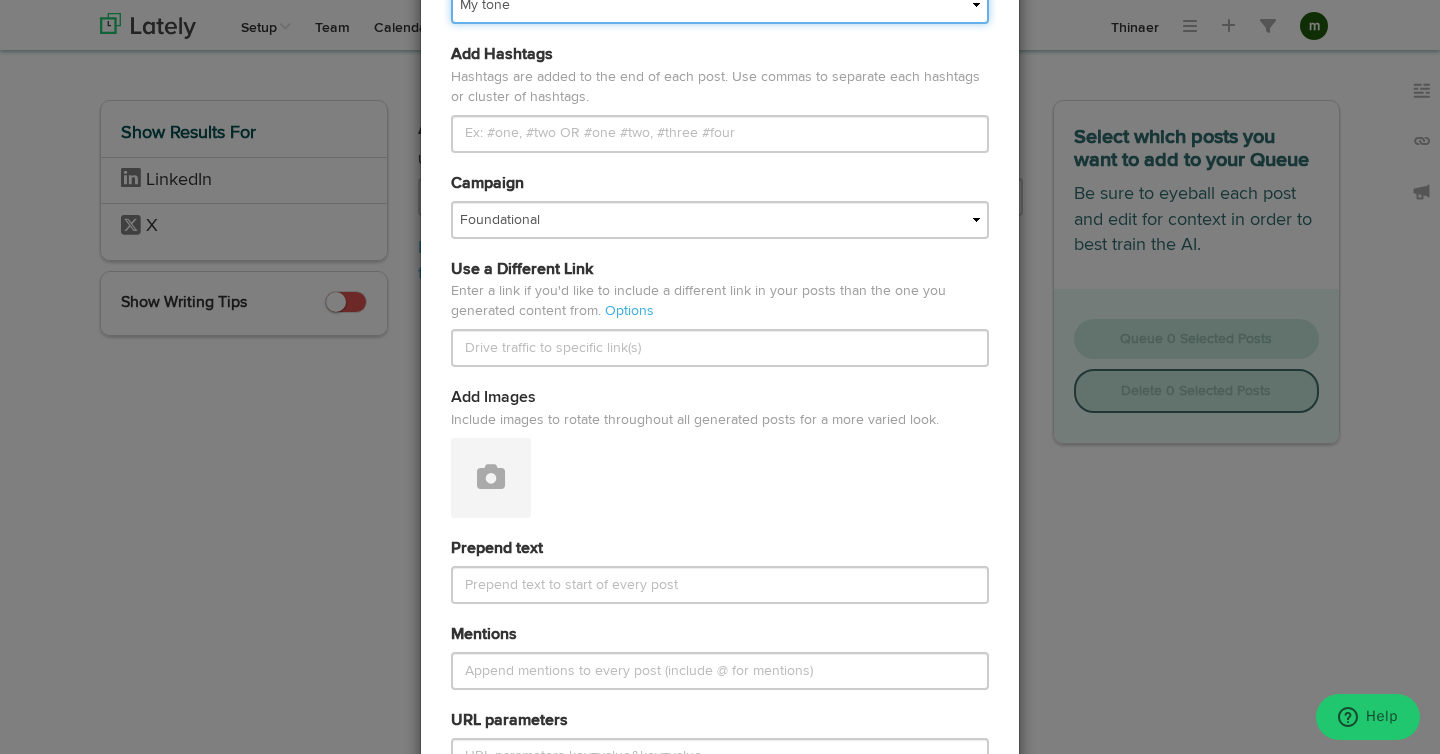 scroll, scrollTop: 425, scrollLeft: 0, axis: vertical 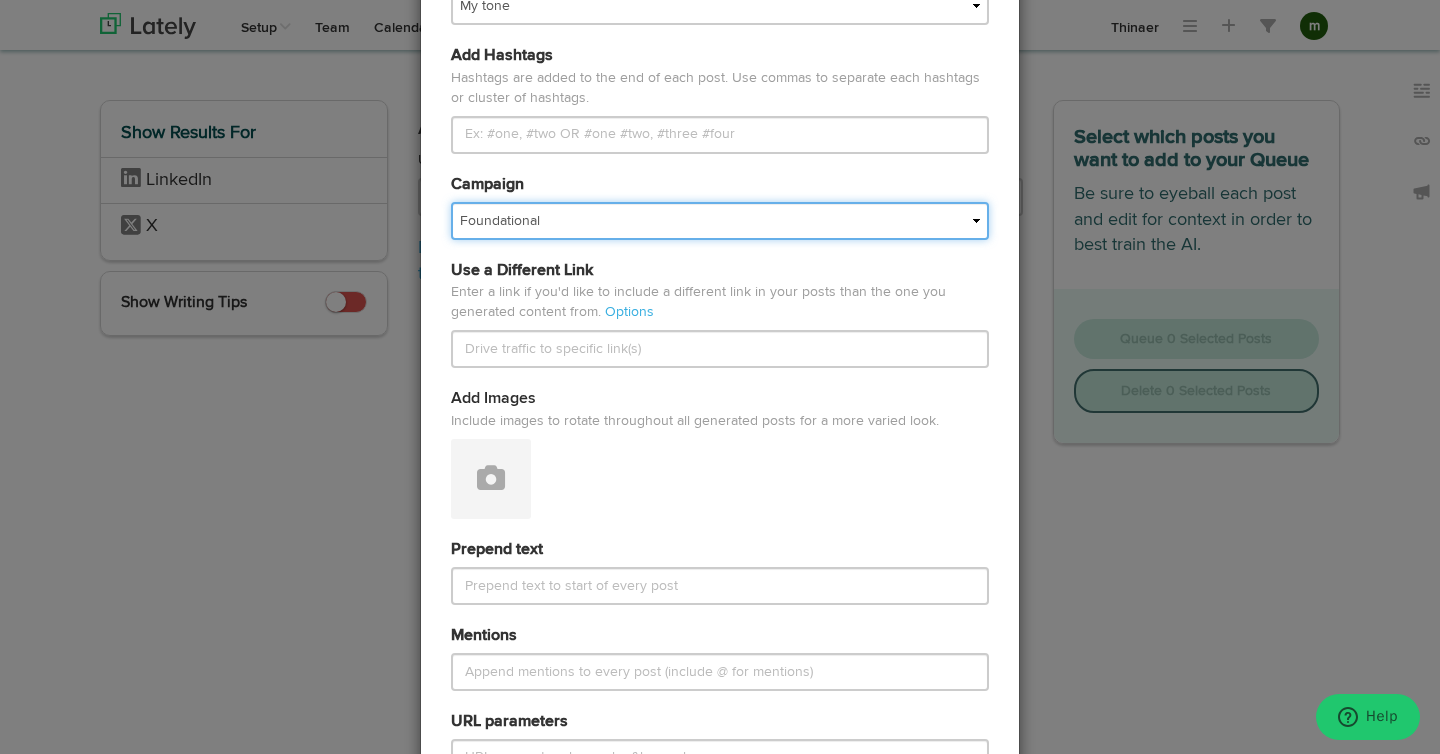 click on "Foundational Healthcare IMPORTED" at bounding box center [720, 221] 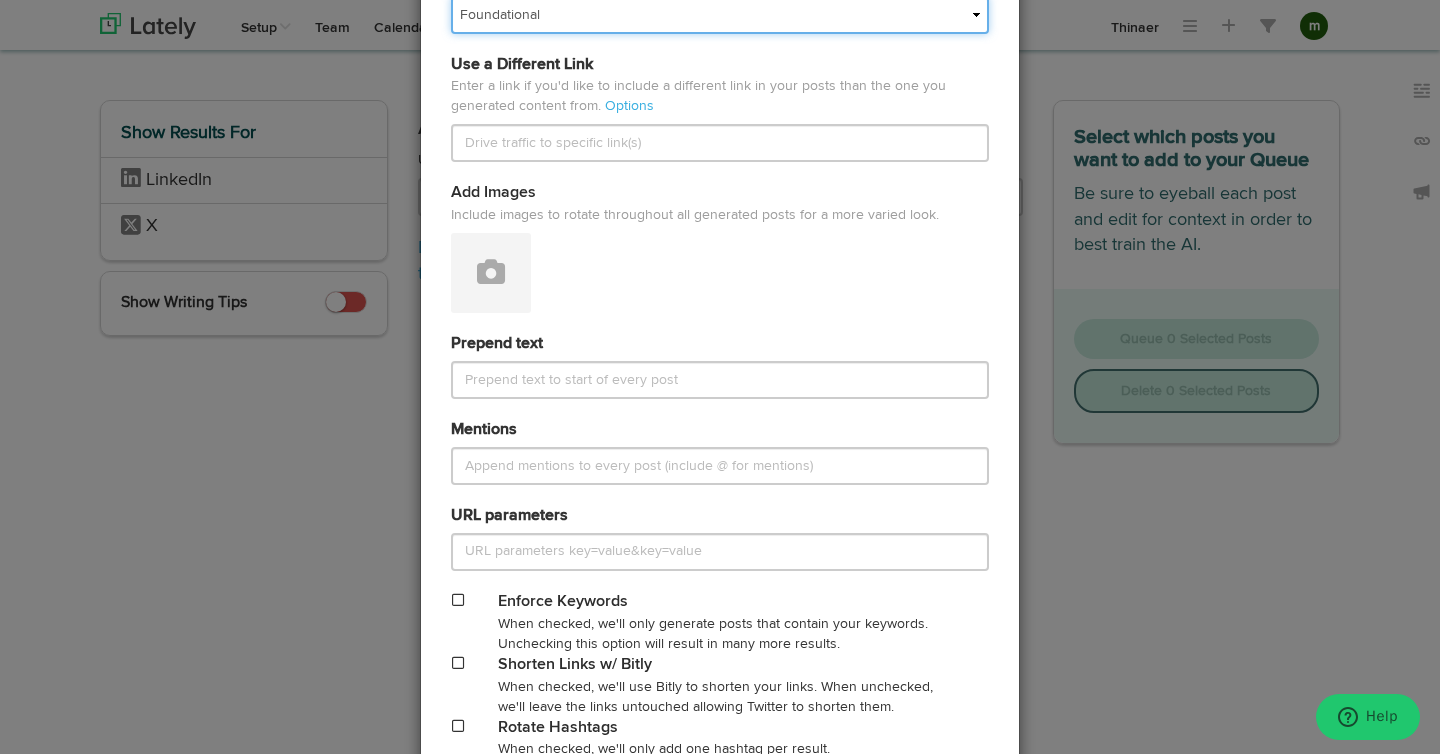 scroll, scrollTop: 795, scrollLeft: 0, axis: vertical 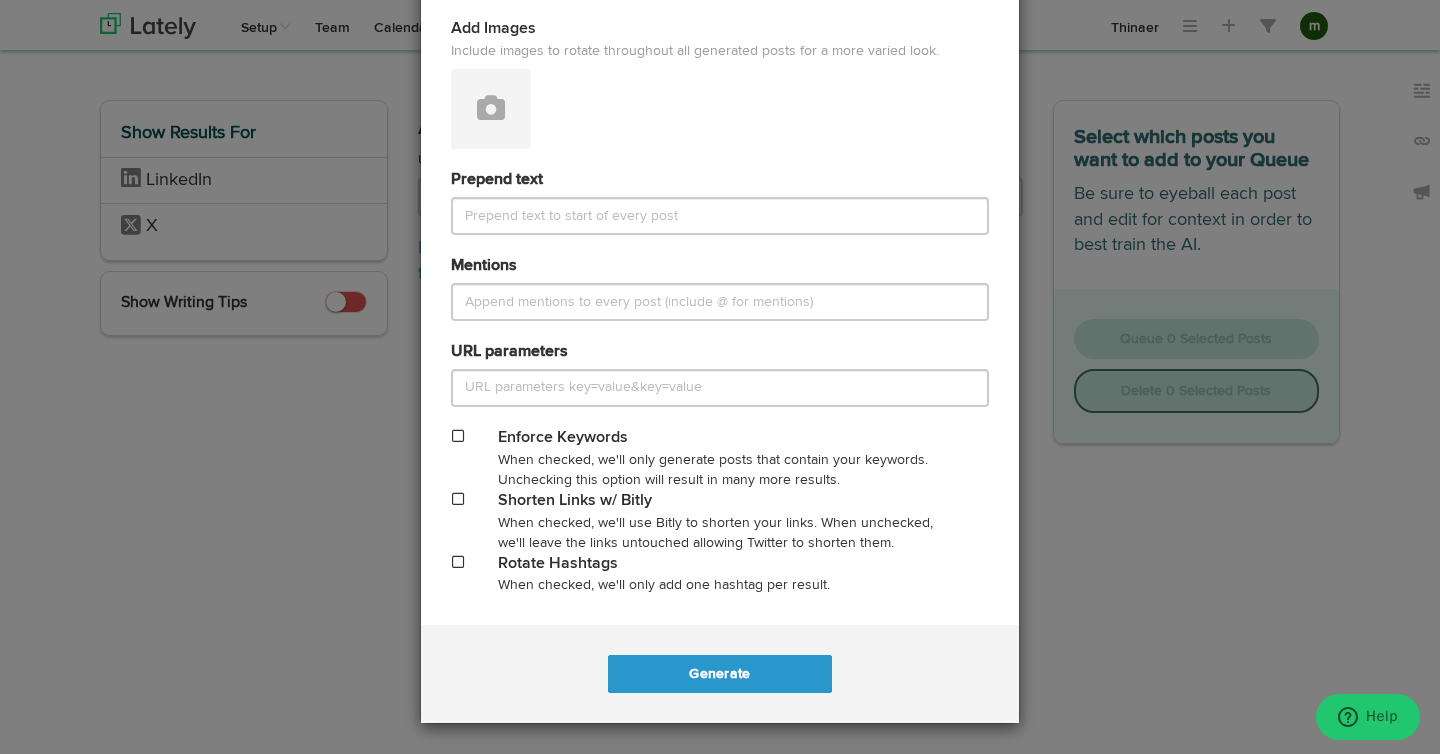 click at bounding box center (458, 499) 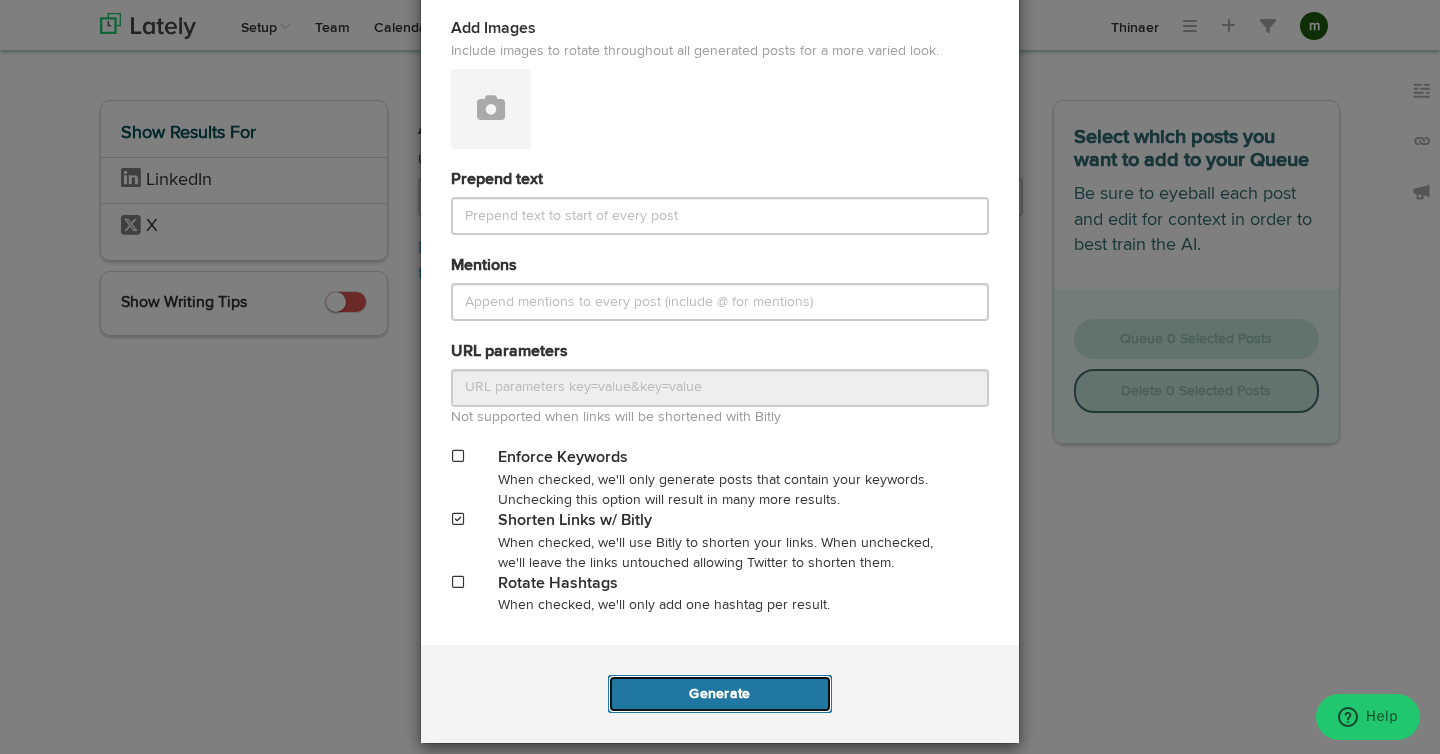 click on "Generate" at bounding box center (719, 694) 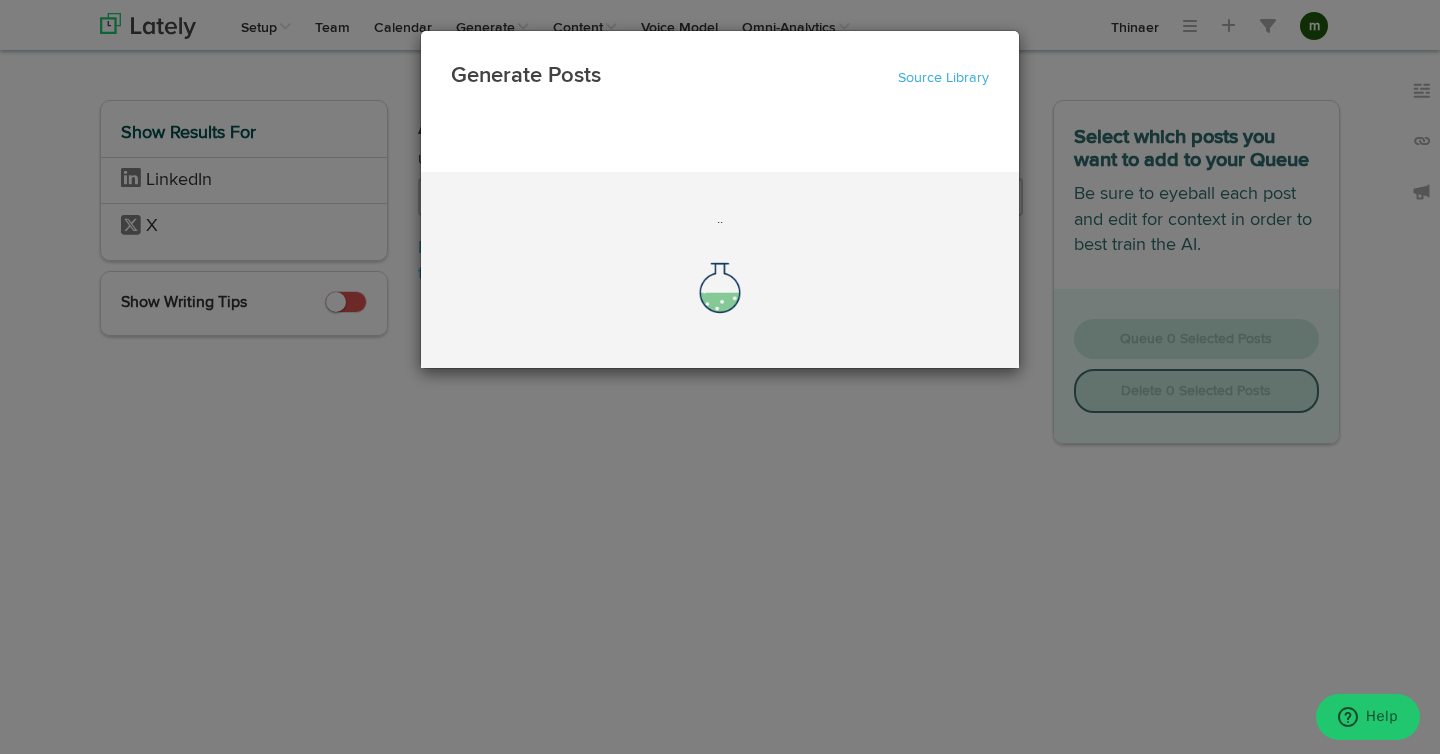 scroll, scrollTop: 0, scrollLeft: 0, axis: both 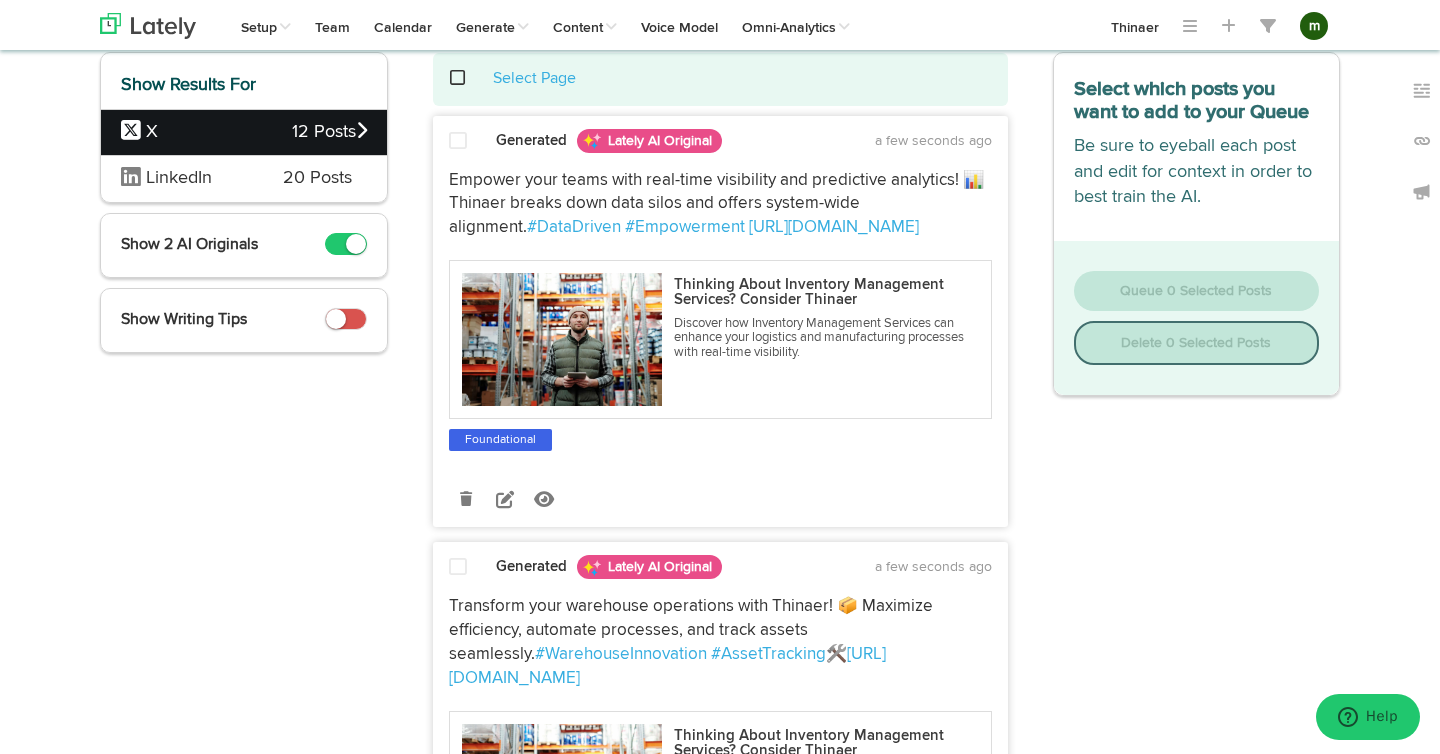 click on "LinkedIn" at bounding box center (187, 179) 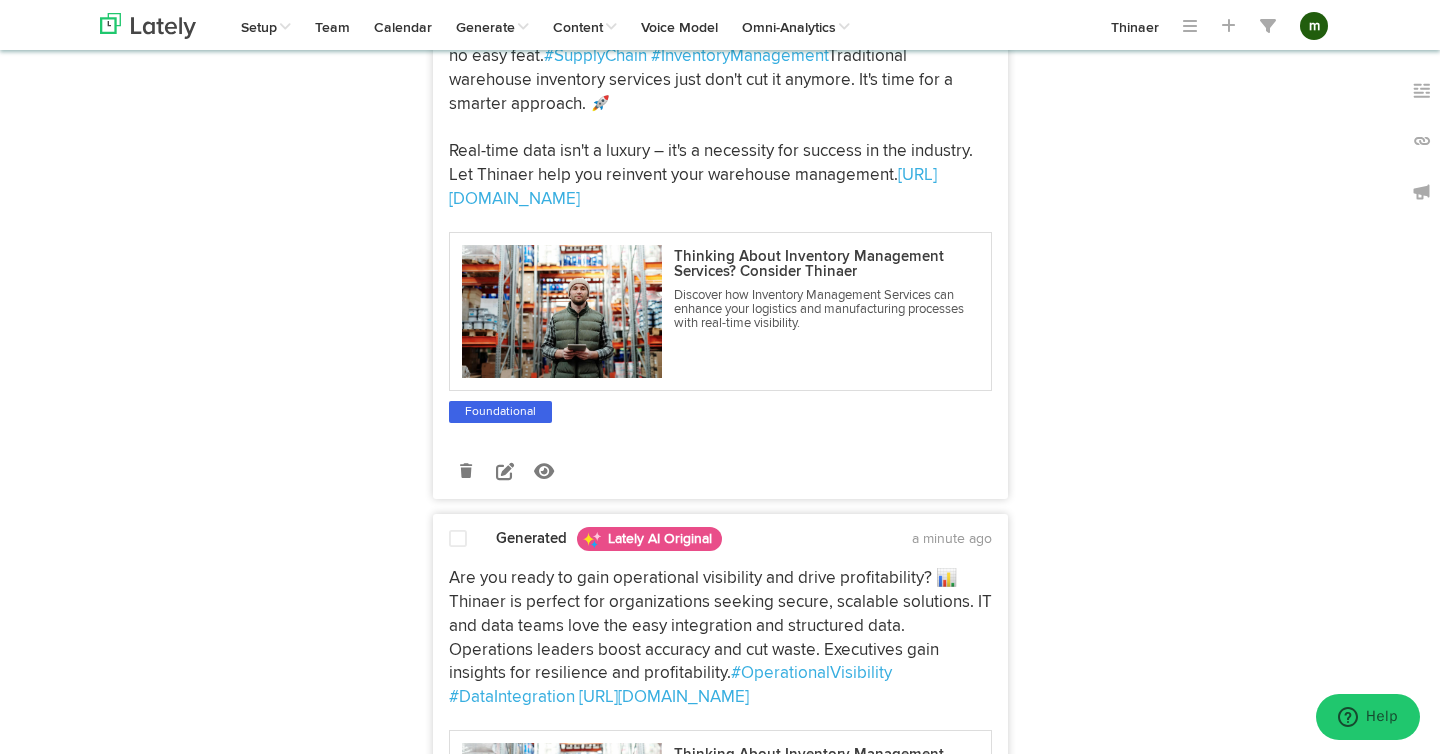 scroll, scrollTop: 2453, scrollLeft: 0, axis: vertical 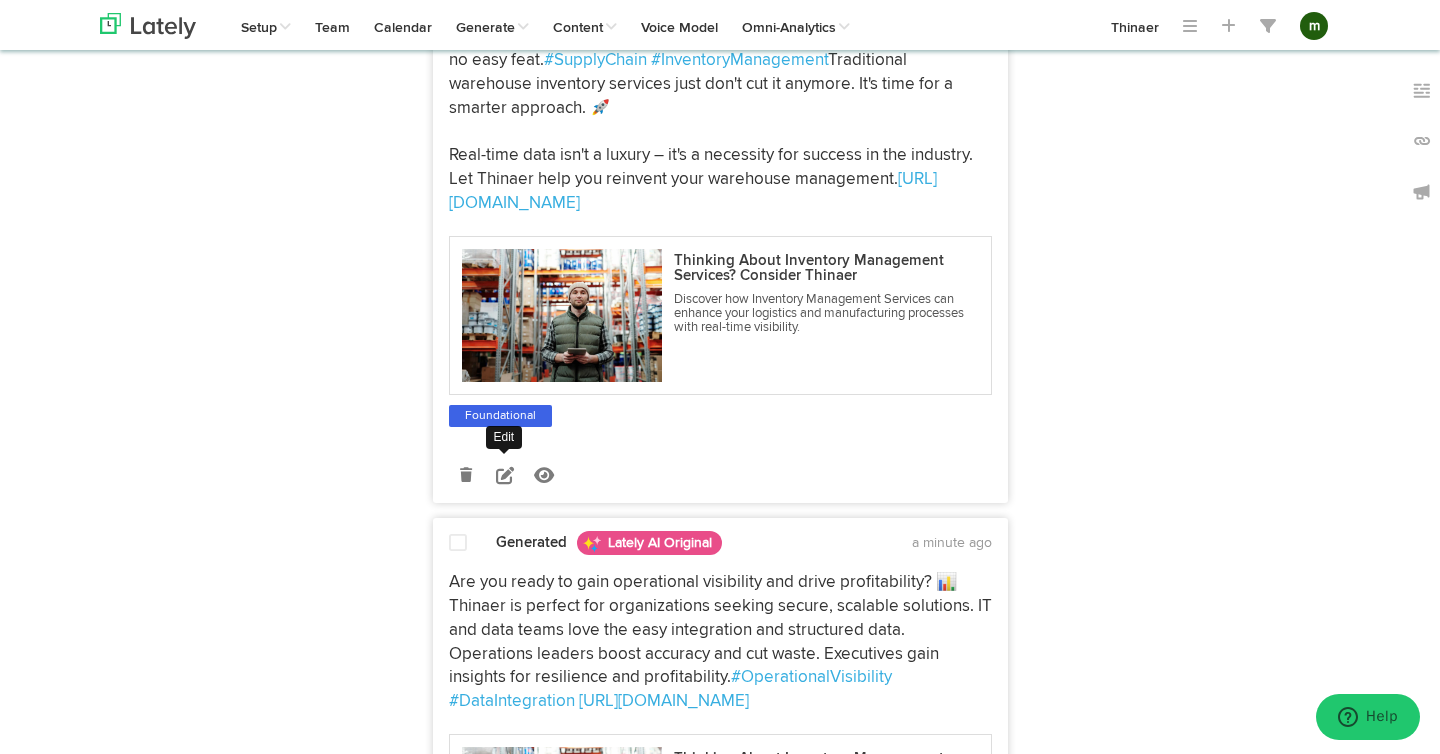 click at bounding box center [505, 475] 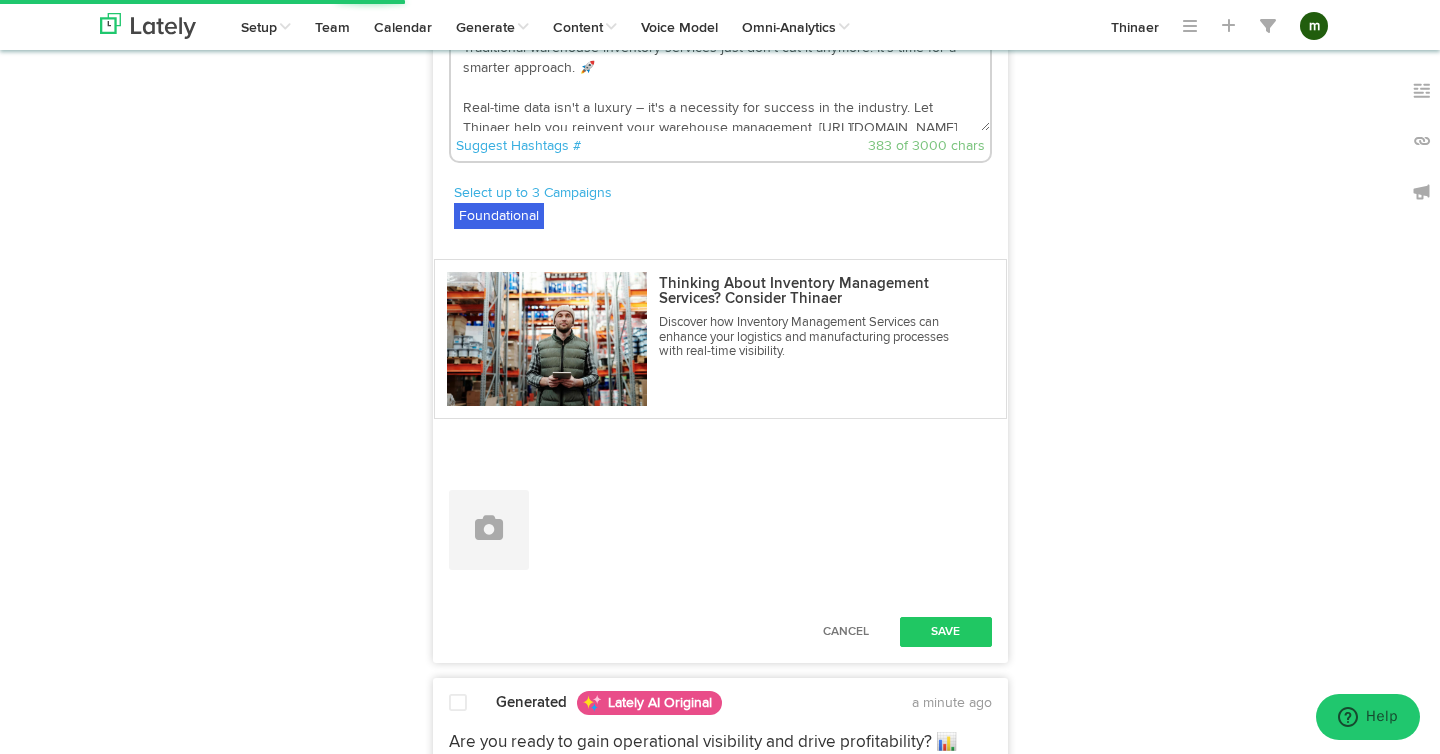 scroll, scrollTop: 40, scrollLeft: 0, axis: vertical 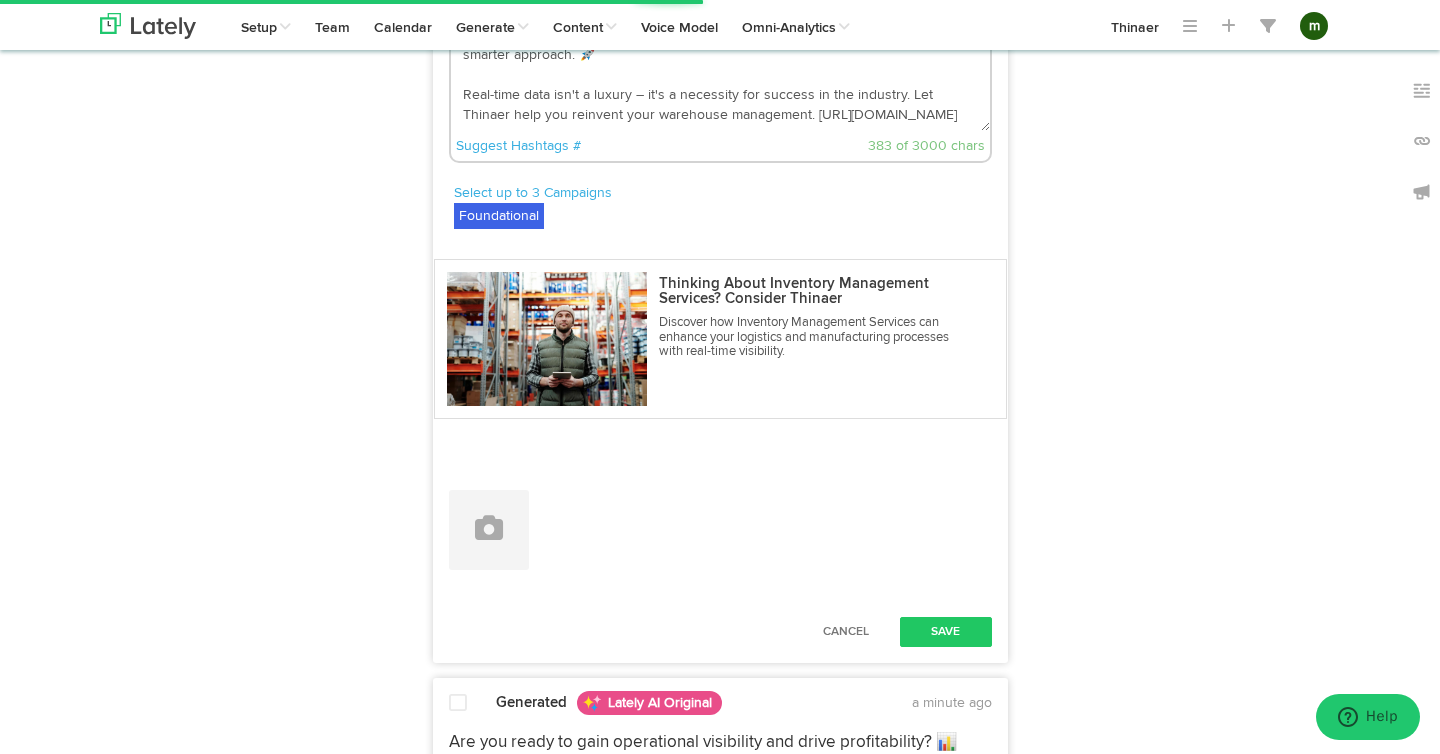 click on "Dealing with the complexities of modern manufacturing and logistics is no easy feat. #SupplyChain #InventoryManagement
Traditional warehouse inventory services just don't cut it anymore. It's time for a smarter approach. 🚀
Real-time data isn't a luxury – it's a necessity for success in the industry. Let Thinaer help you reinvent your warehouse management. [URL][DOMAIN_NAME]" at bounding box center [720, 65] 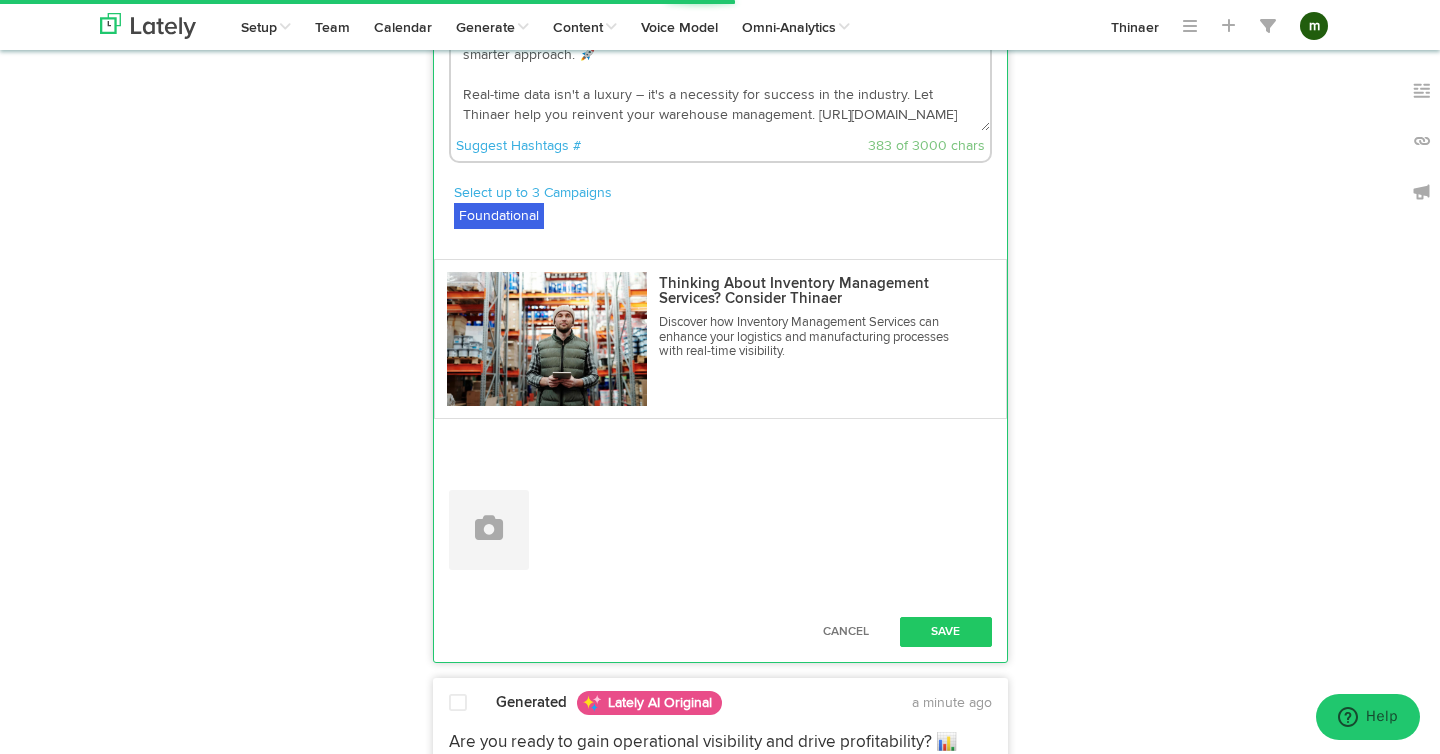 scroll, scrollTop: 40, scrollLeft: 0, axis: vertical 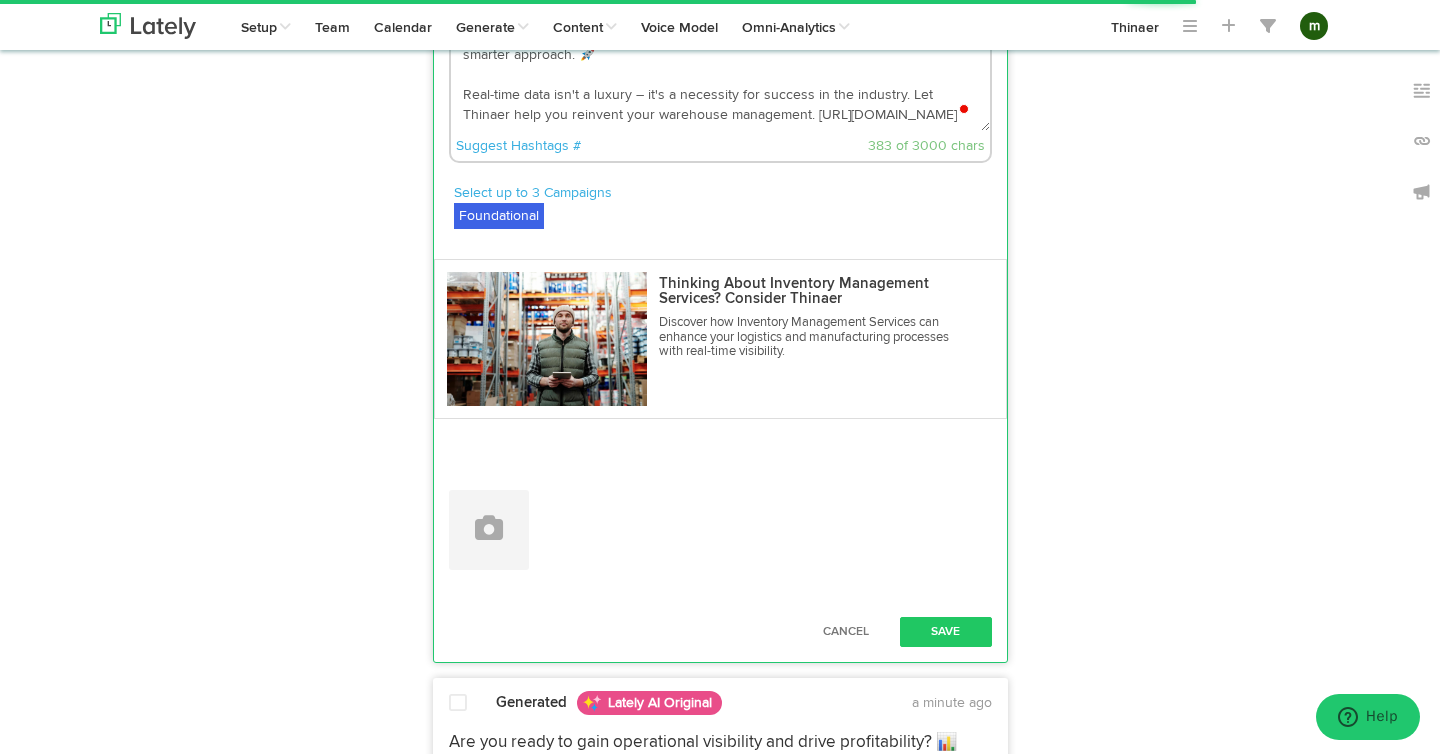 click on "Dealing with the complexities of modern manufacturing and logistics is no easy feat. #SupplyChain #InventoryManagement
Traditional warehouse inventory services just don't cut it anymore. It's time for a smarter approach. 🚀
Real-time data isn't a luxury – it's a necessity for success in the industry. Let Thinaer help you reinvent your warehouse management. [URL][DOMAIN_NAME]" at bounding box center (720, 65) 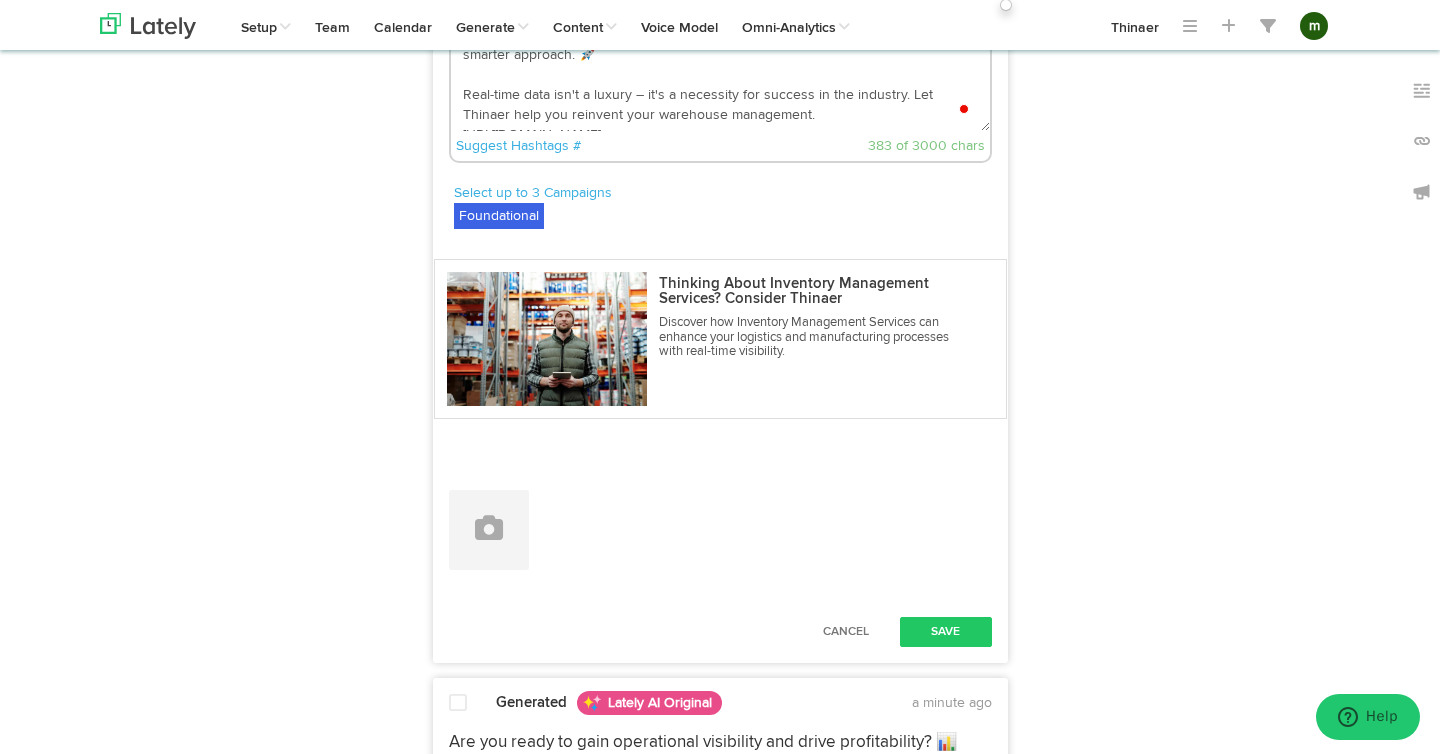 scroll, scrollTop: 60, scrollLeft: 0, axis: vertical 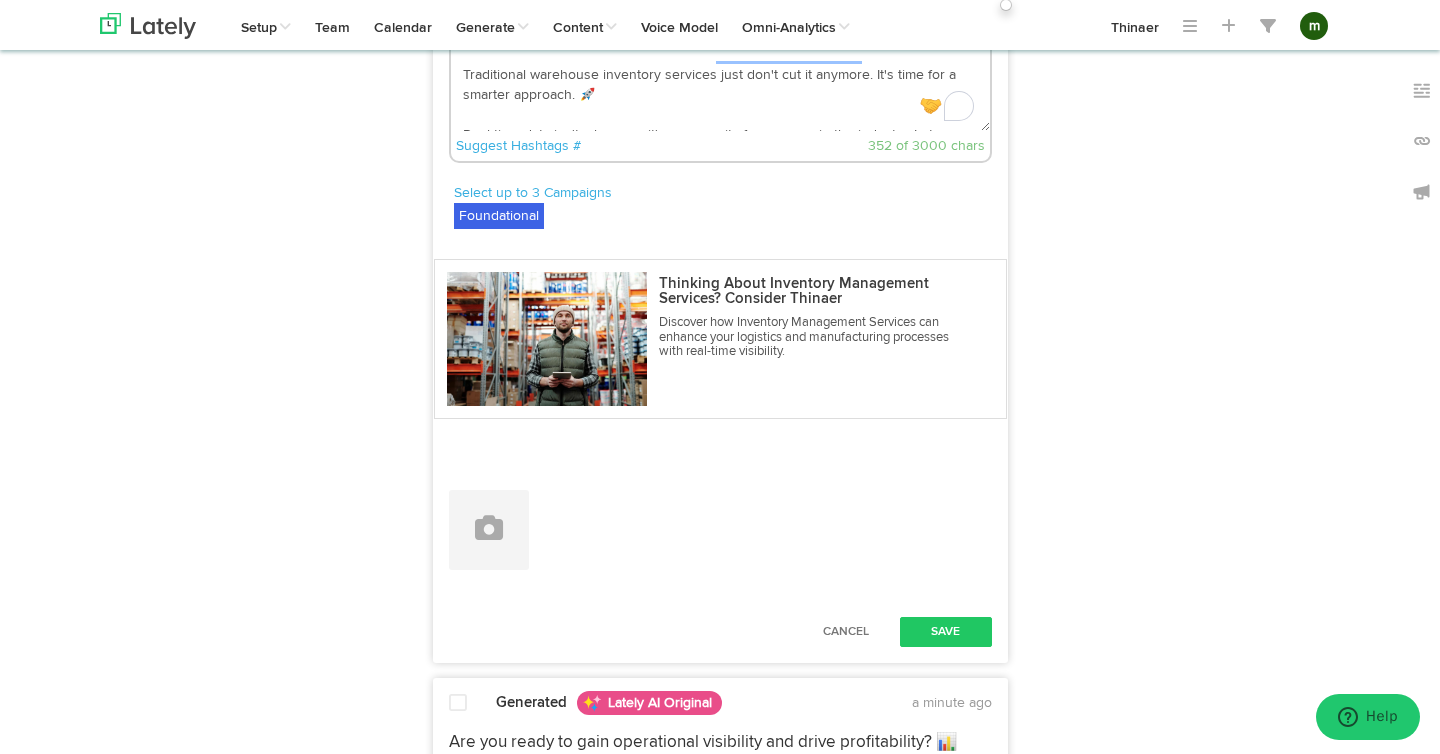 drag, startPoint x: 706, startPoint y: 131, endPoint x: 460, endPoint y: 137, distance: 246.07317 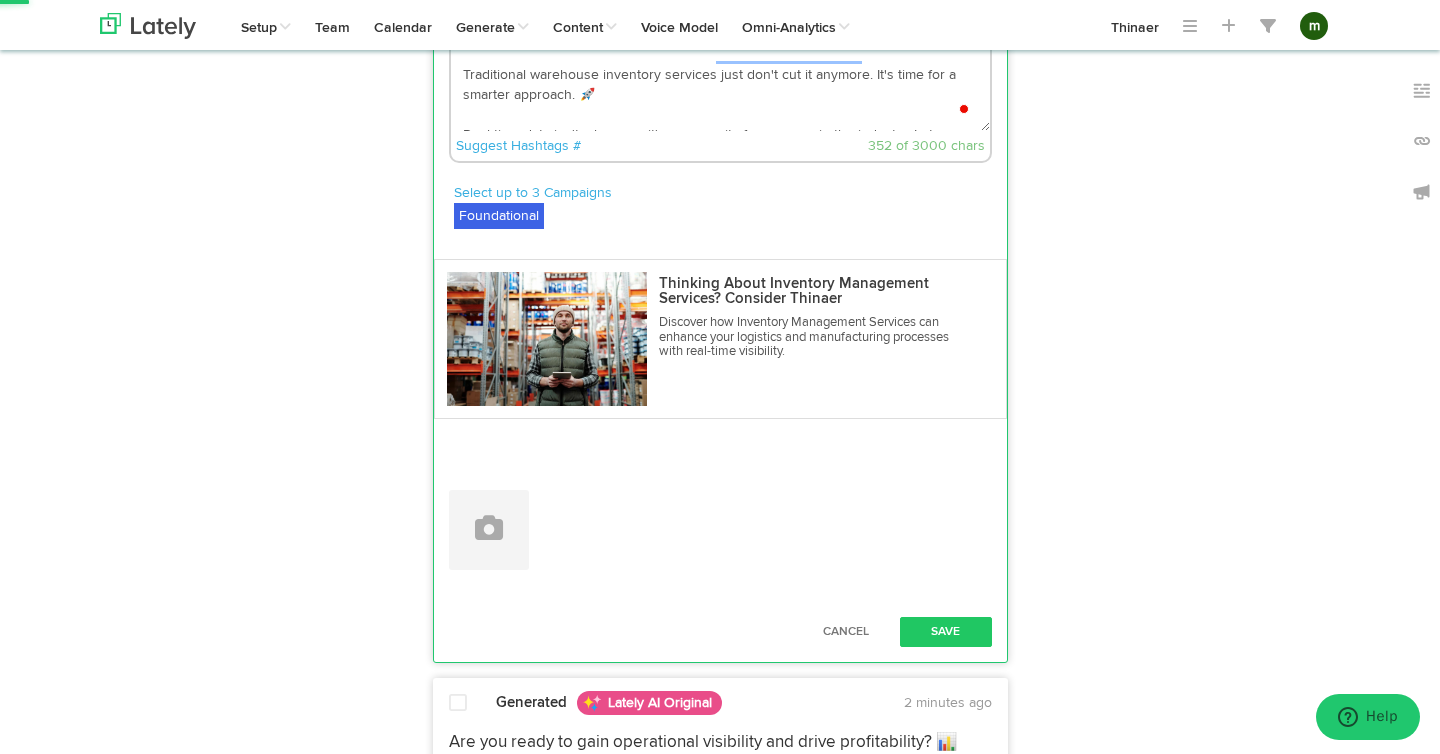 scroll, scrollTop: 60, scrollLeft: 0, axis: vertical 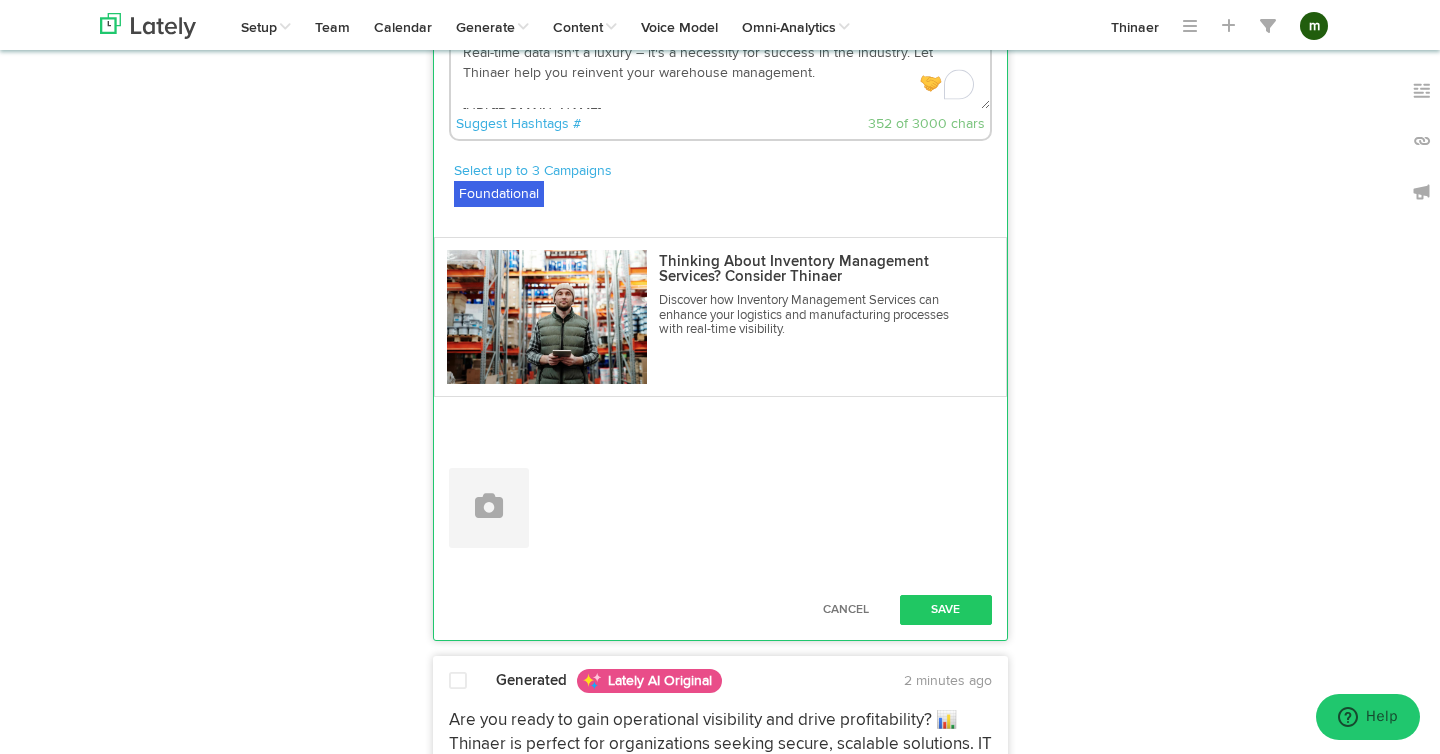 click on "Dealing with the complexities of modern manufacturing and logistics is no easy feat.
Traditional warehouse inventory services just don't cut it anymore. It's time for a smarter approach. 🚀
Real-time data isn't a luxury – it's a necessity for success in the industry. Let Thinaer help you reinvent your warehouse management.
[URL][DOMAIN_NAME]" at bounding box center [720, 43] 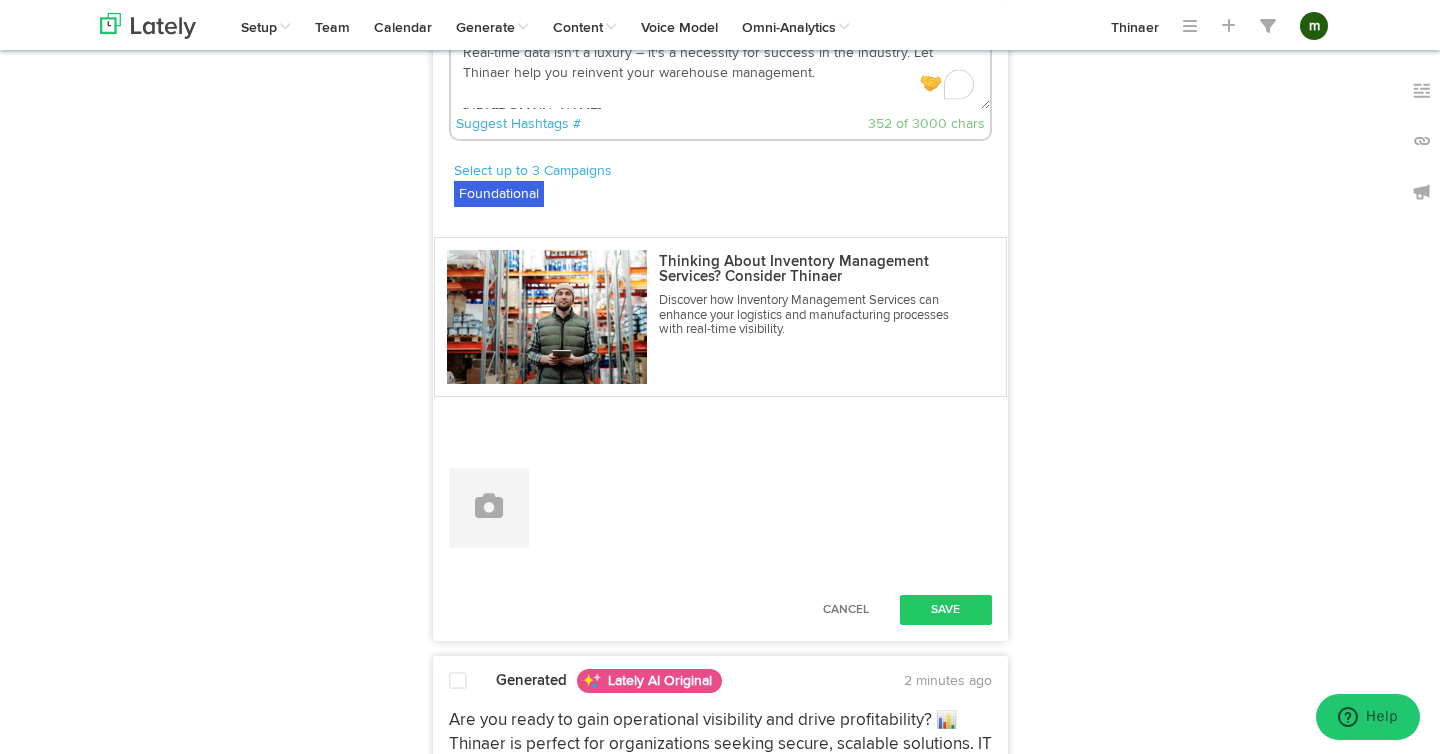 paste on "#SupplyChain #InventoryManagement" 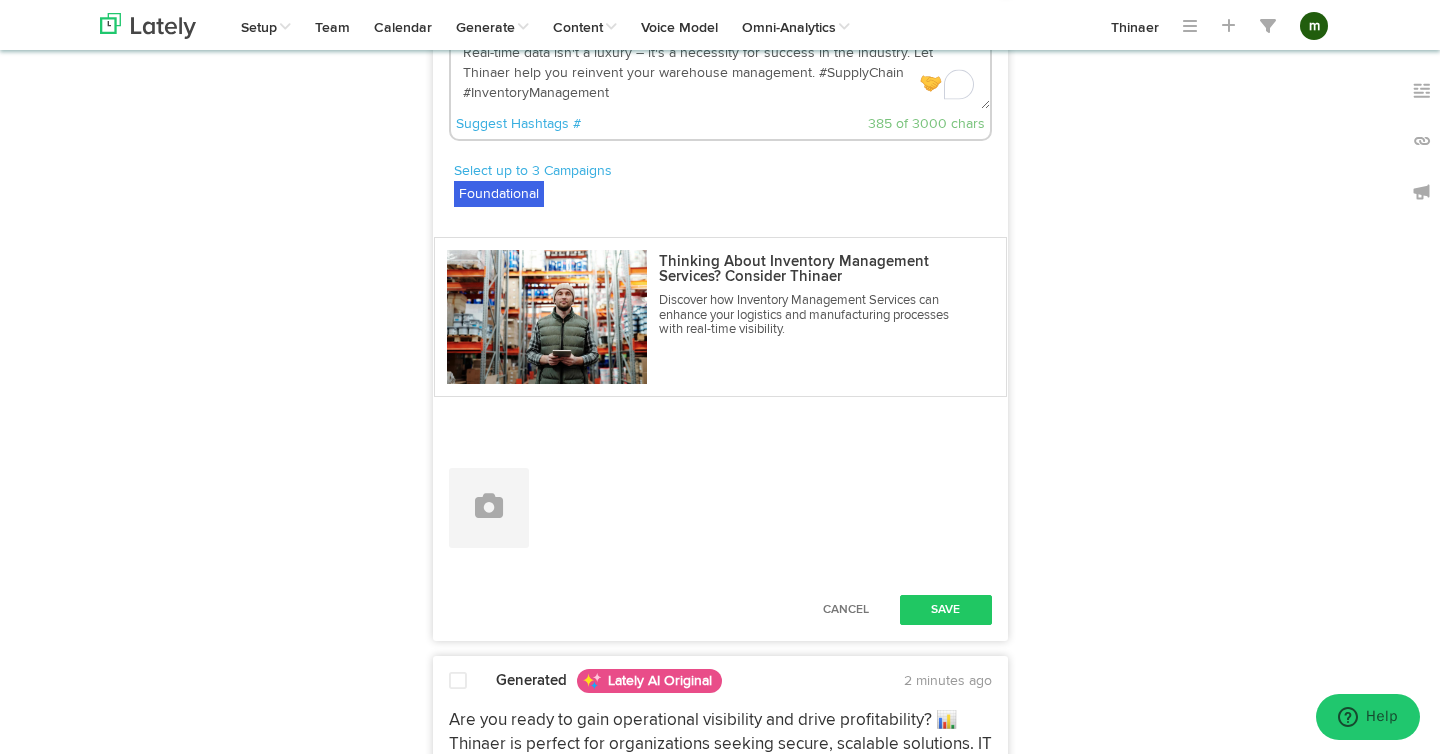 click on "Dealing with the complexities of modern manufacturing and logistics is no easy feat.
Traditional warehouse inventory services just don't cut it anymore. It's time for a smarter approach. 🚀
Real-time data isn't a luxury – it's a necessity for success in the industry. Let Thinaer help you reinvent your warehouse management. #SupplyChain #InventoryManagement
[URL][DOMAIN_NAME]" at bounding box center [720, 43] 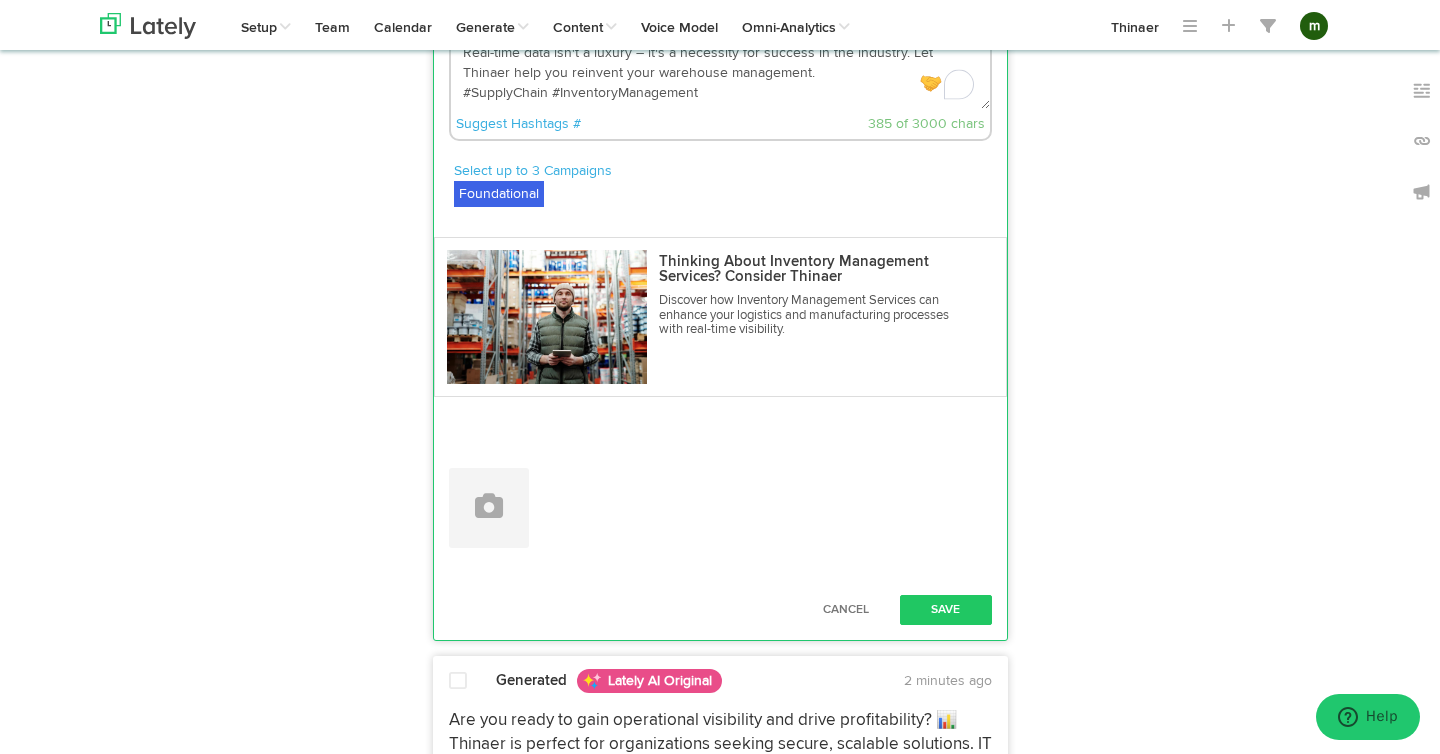 scroll, scrollTop: 80, scrollLeft: 0, axis: vertical 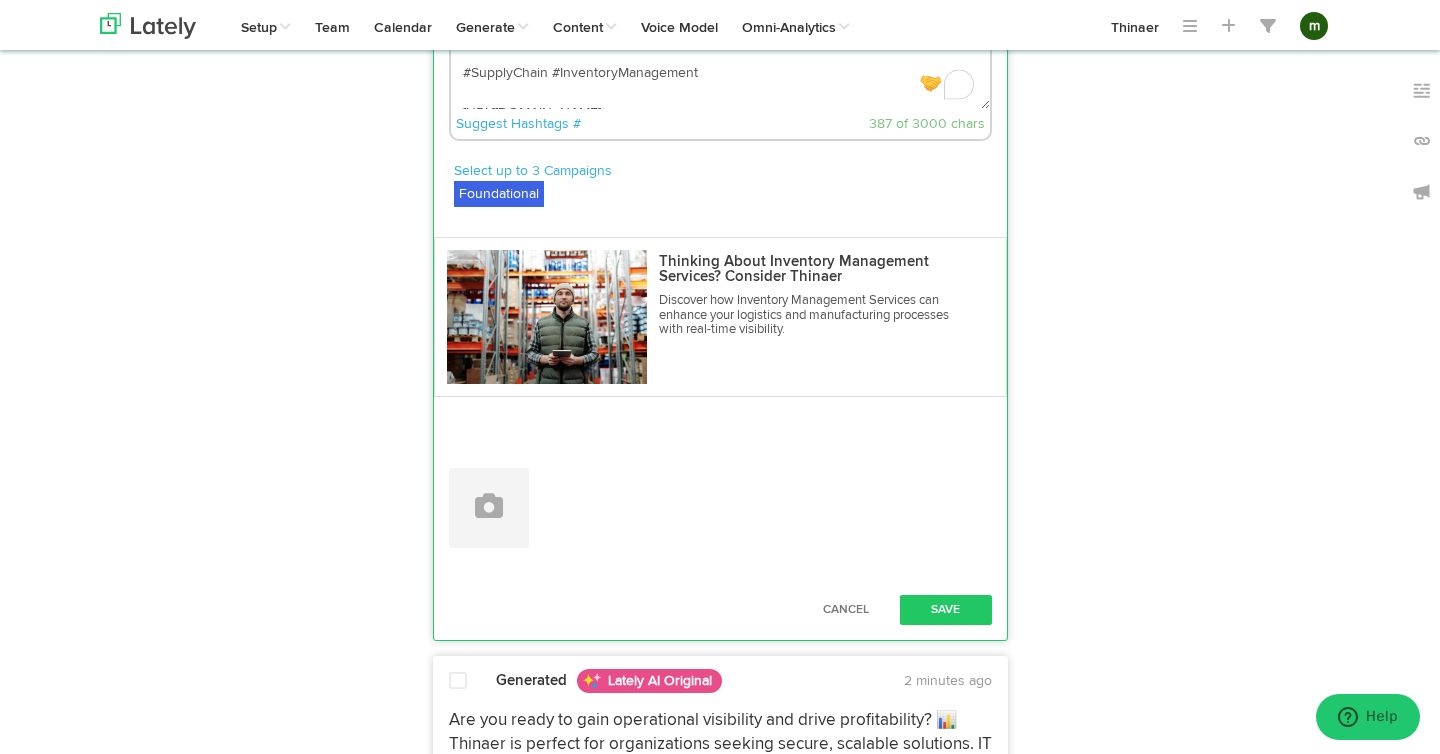 click on "Dealing with the complexities of modern manufacturing and logistics is no easy feat.
Traditional warehouse inventory services just don't cut it anymore. It's time for a smarter approach. 🚀
Real-time data isn't a luxury – it's a necessity for success in the industry. Let Thinaer help you reinvent your warehouse management.
#SupplyChain #InventoryManagement
[URL][DOMAIN_NAME]" at bounding box center [720, 43] 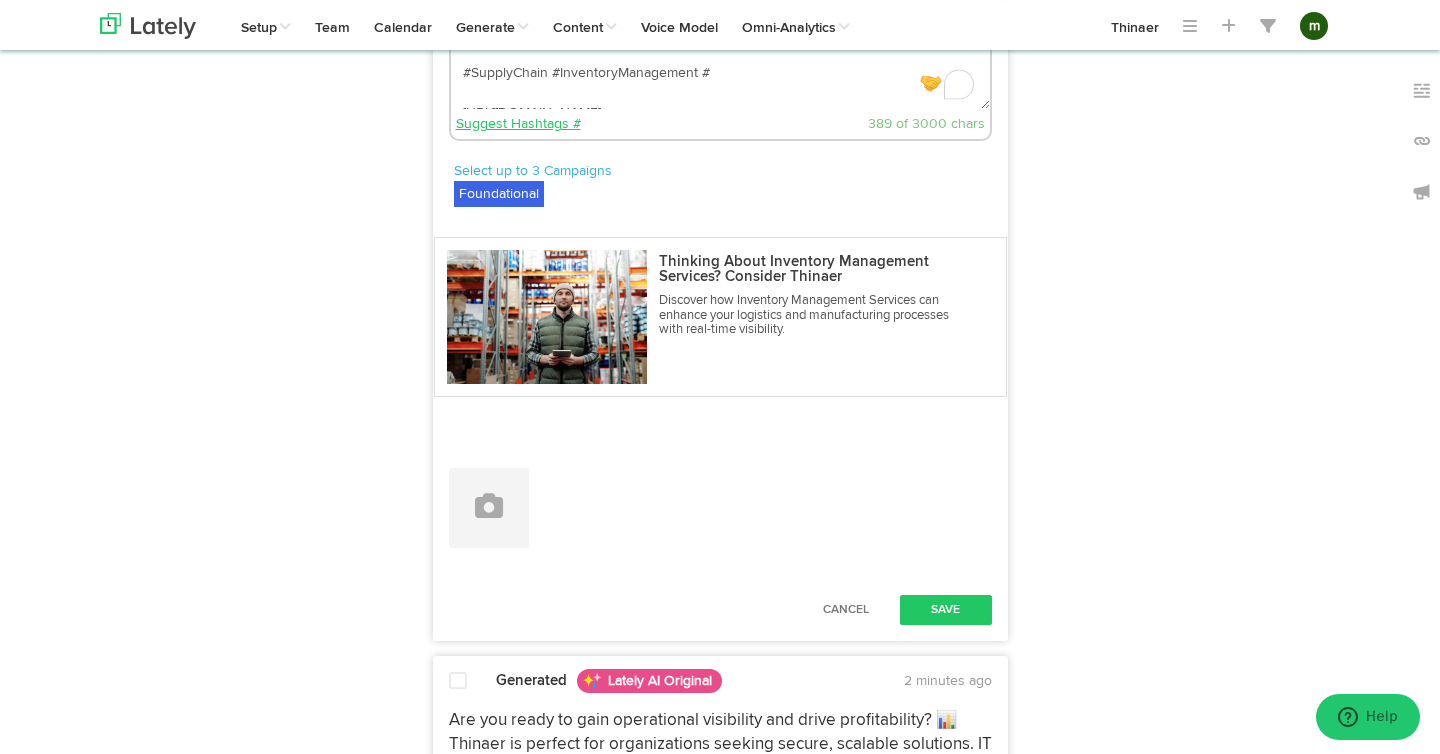 click on "Suggest Hashtags #" 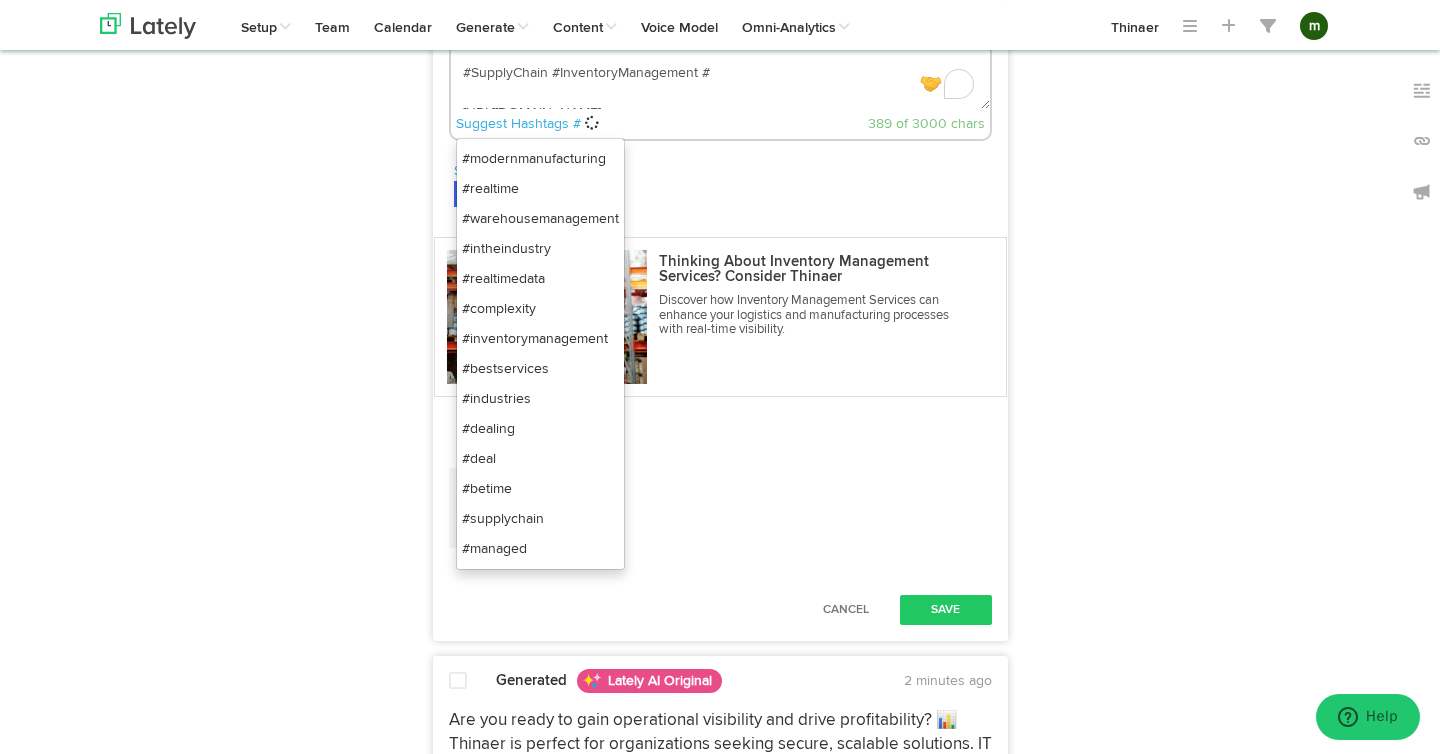click on "#modernmanufacturing" 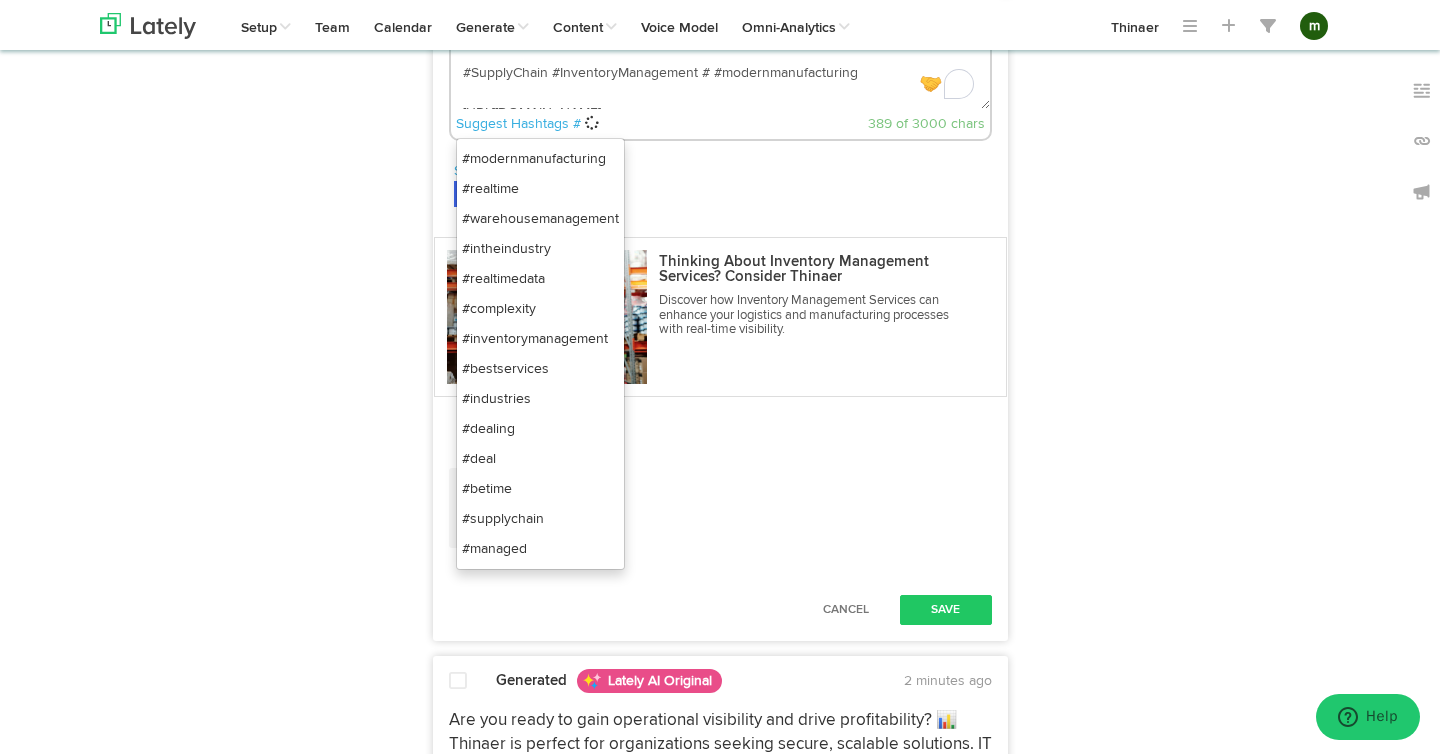 scroll, scrollTop: 0, scrollLeft: 0, axis: both 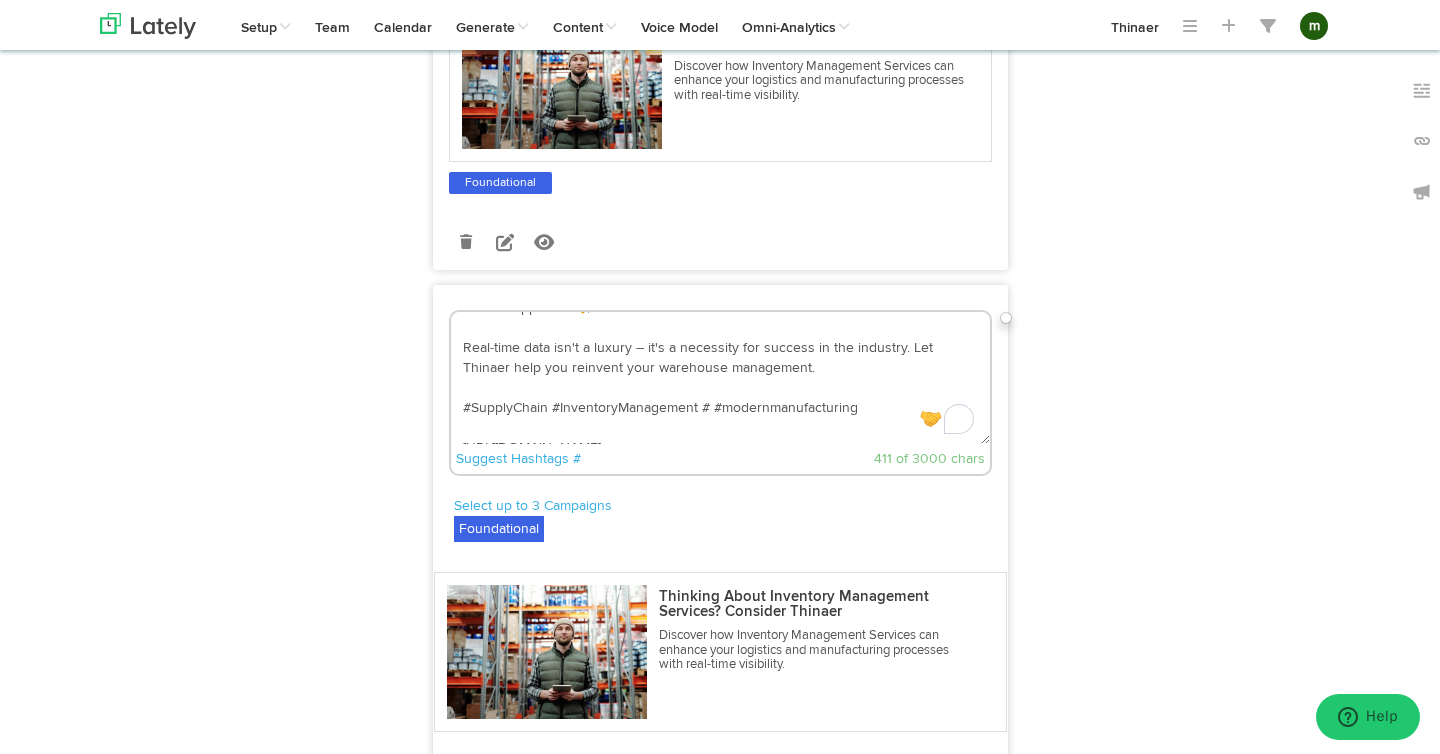 click on "Dealing with the complexities of modern manufacturing and logistics is no easy feat.
Traditional warehouse inventory services just don't cut it anymore. It's time for a smarter approach. 🚀
Real-time data isn't a luxury – it's a necessity for success in the industry. Let Thinaer help you reinvent your warehouse management.
#SupplyChain #InventoryManagement # #modernmanufacturing
[URL][DOMAIN_NAME]" at bounding box center [720, 378] 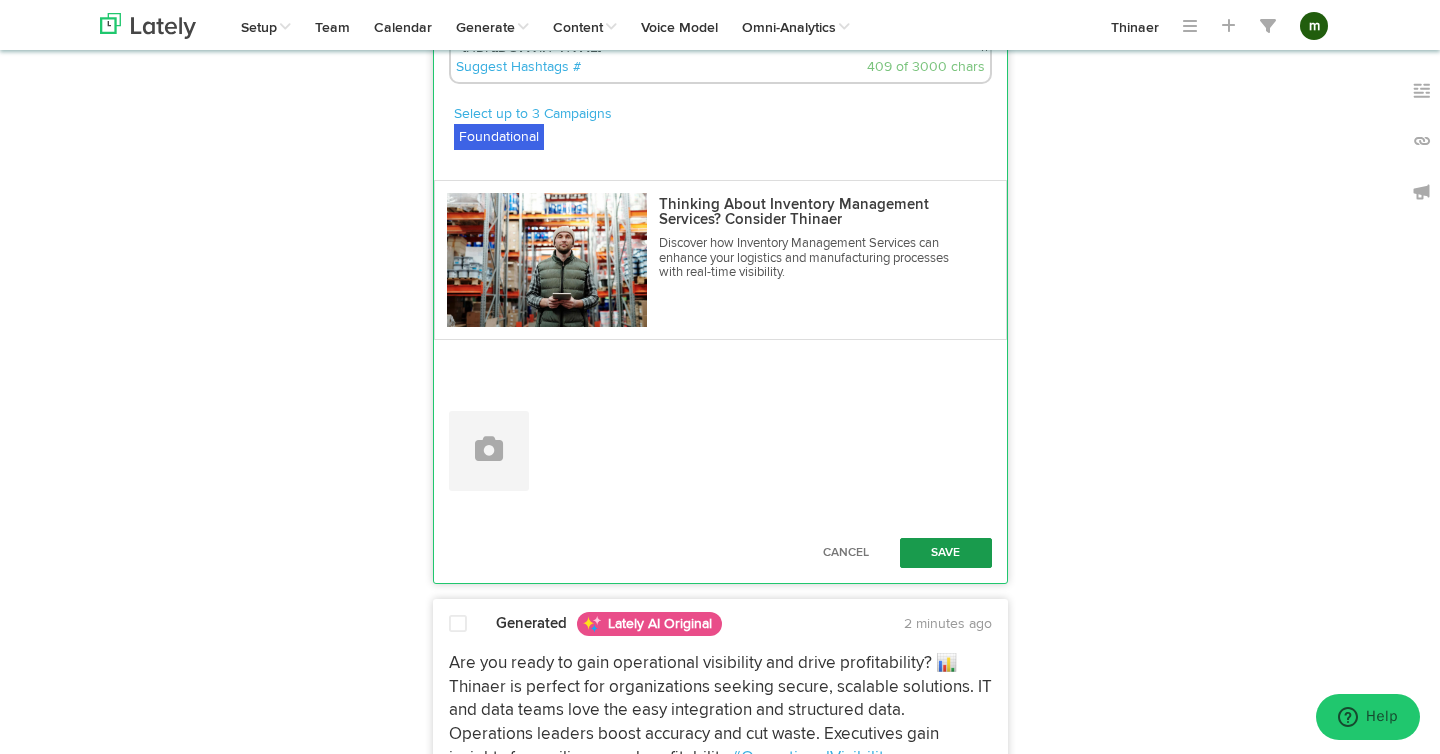 type on "Dealing with the complexities of modern manufacturing and logistics is no easy feat.
Traditional warehouse inventory services just don't cut it anymore. It's time for a smarter approach. 🚀
Real-time data isn't a luxury – it's a necessity for success in the industry. Let Thinaer help you reinvent your warehouse management.
#SupplyChain #InventoryManagement #modernmanufacturing
[URL][DOMAIN_NAME]" 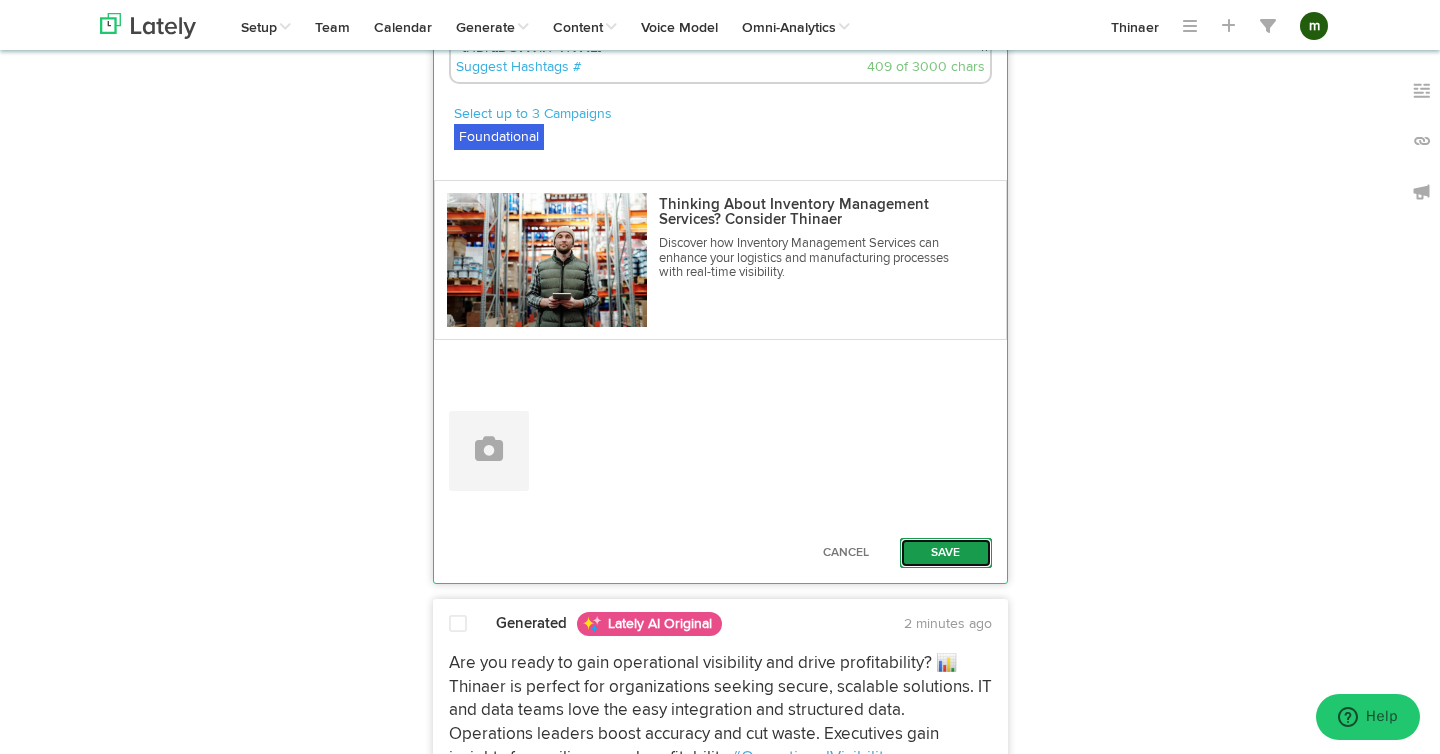 click on "Save" at bounding box center (946, 553) 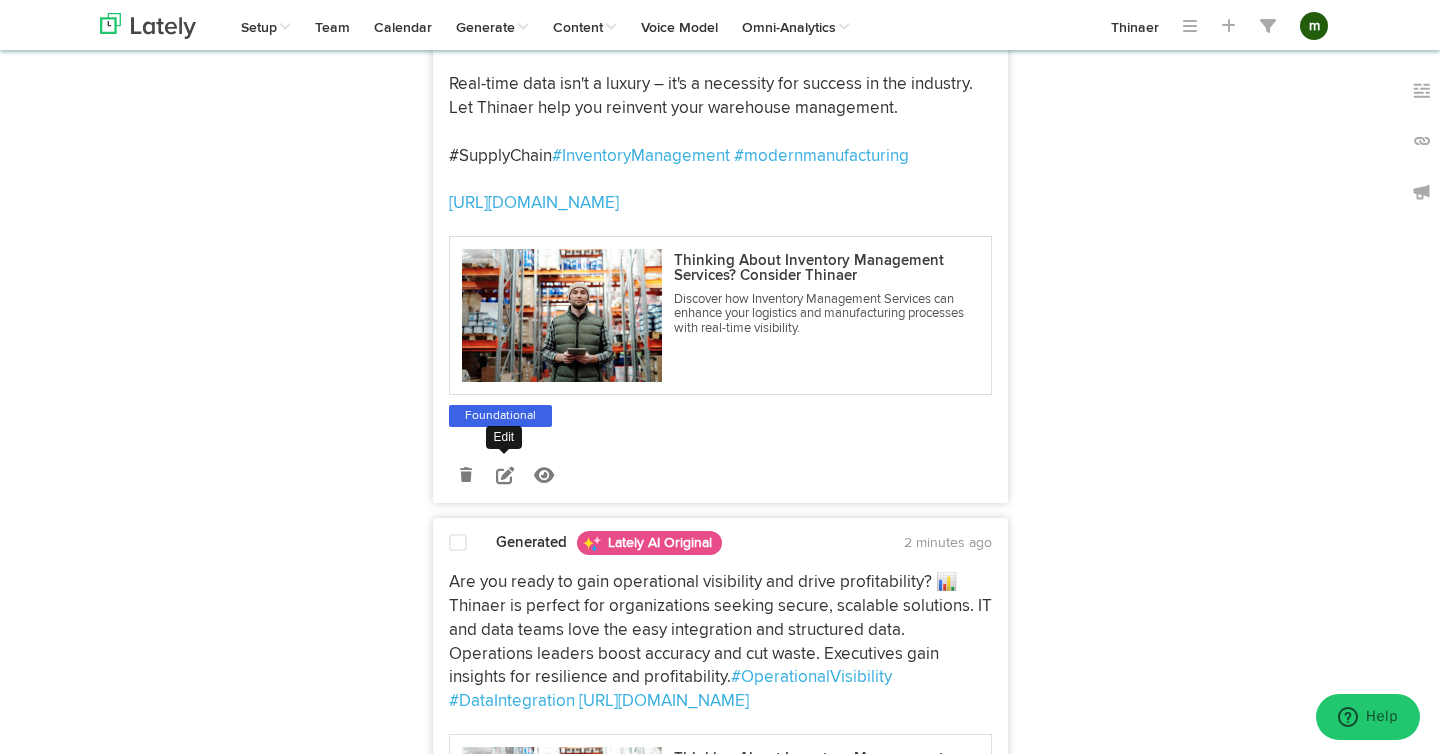click at bounding box center [505, 475] 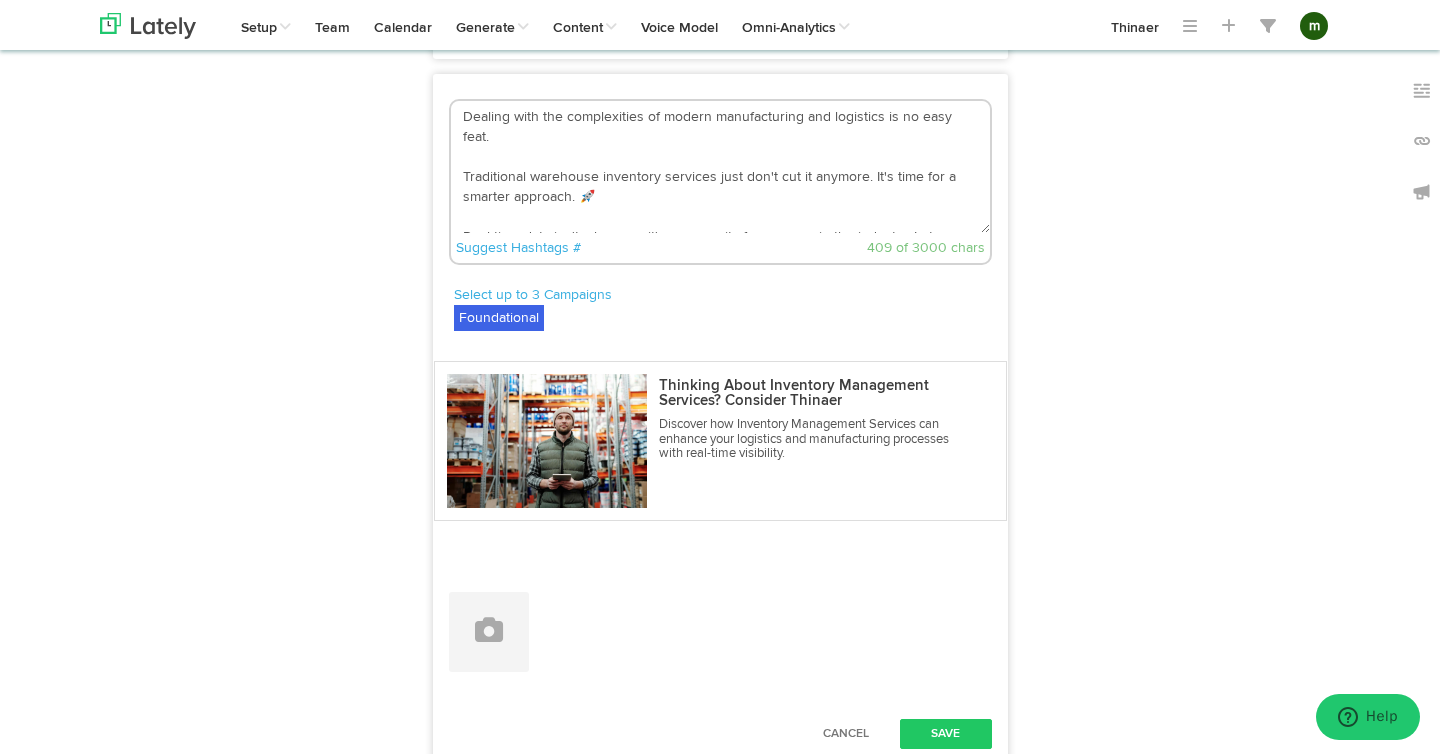 click on "Dealing with the complexities of modern manufacturing and logistics is no easy feat.
Traditional warehouse inventory services just don't cut it anymore. It's time for a smarter approach. 🚀
Real-time data isn't a luxury – it's a necessity for success in the industry. Let Thinaer help you reinvent your warehouse management.
#SupplyChain #InventoryManagement #modernmanufacturing
[URL][DOMAIN_NAME]" at bounding box center [720, 167] 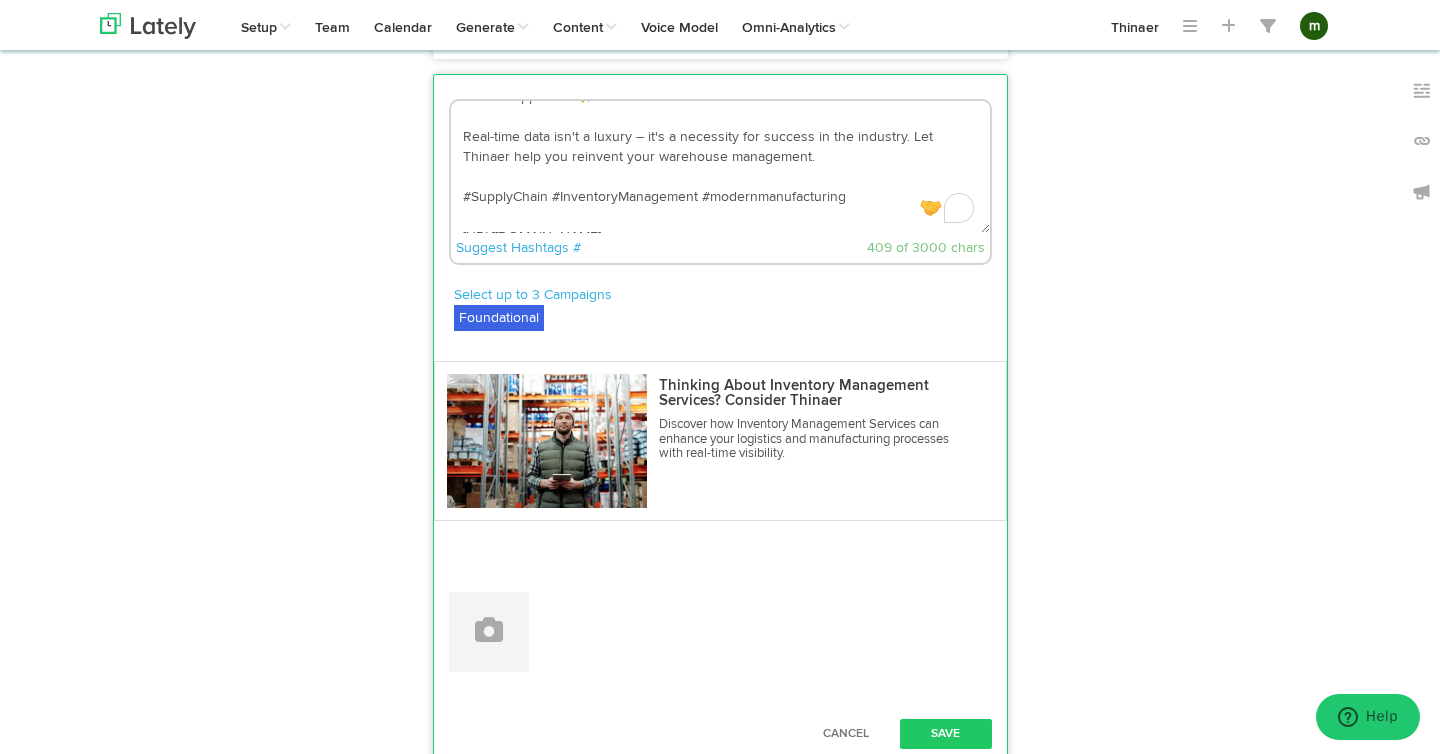 click on "Dealing with the complexities of modern manufacturing and logistics is no easy feat.
Traditional warehouse inventory services just don't cut it anymore. It's time for a smarter approach. 🚀
Real-time data isn't a luxury – it's a necessity for success in the industry. Let Thinaer help you reinvent your warehouse management.
#SupplyChain #InventoryManagement #modernmanufacturing
[URL][DOMAIN_NAME]" at bounding box center [720, 167] 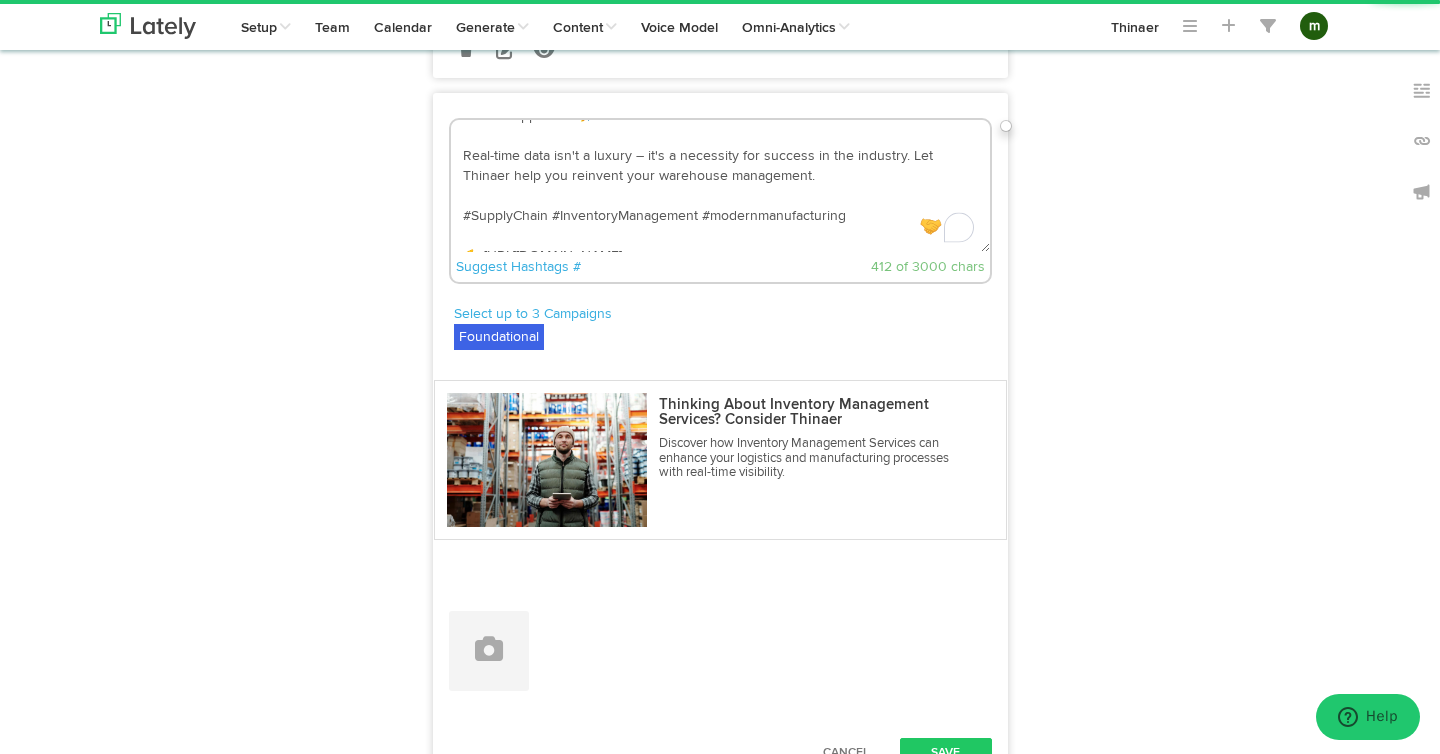 click on "Dealing with the complexities of modern manufacturing and logistics is no easy feat.
Traditional warehouse inventory services just don't cut it anymore. It's time for a smarter approach. 🚀
Real-time data isn't a luxury – it's a necessity for success in the industry. Let Thinaer help you reinvent your warehouse management.
#SupplyChain #InventoryManagement #modernmanufacturing
👉 [URL][DOMAIN_NAME]" at bounding box center [720, 186] 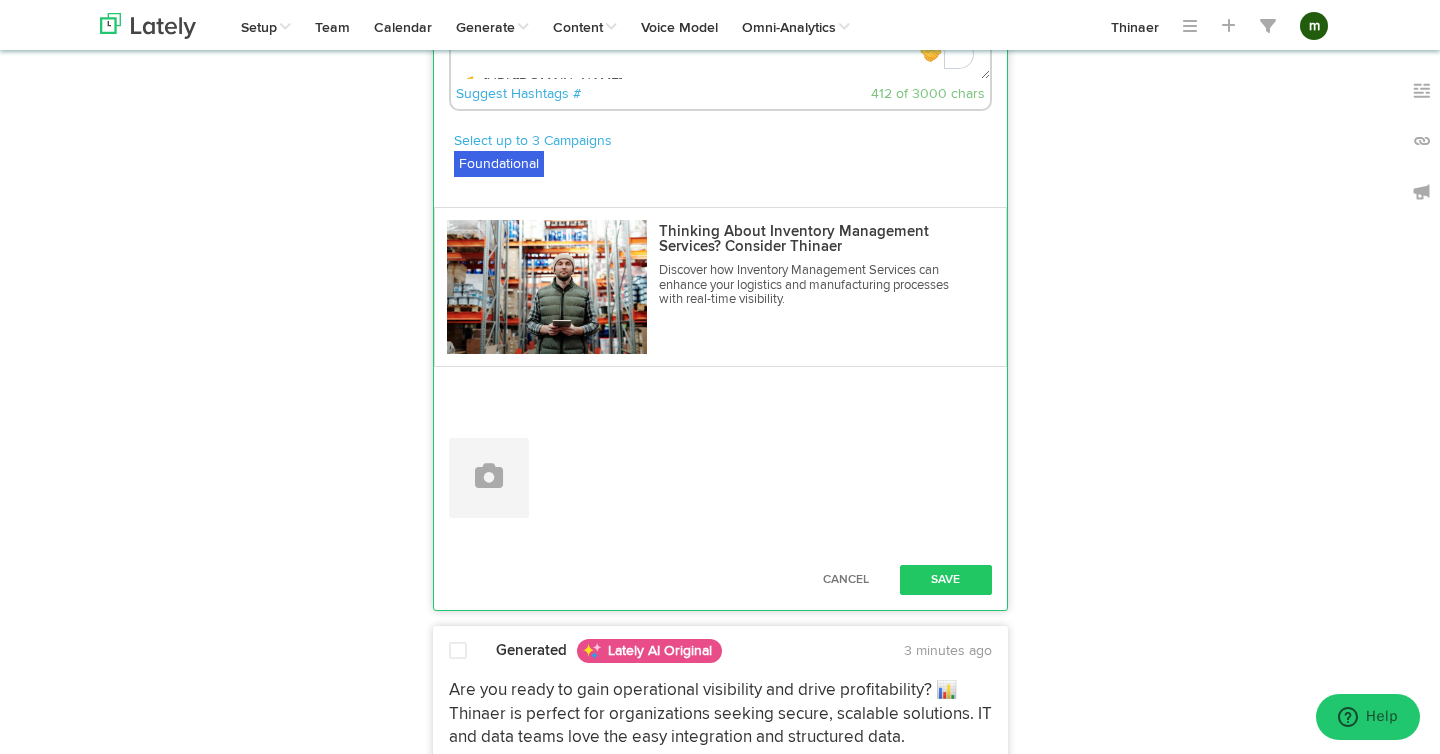 scroll, scrollTop: 2512, scrollLeft: 0, axis: vertical 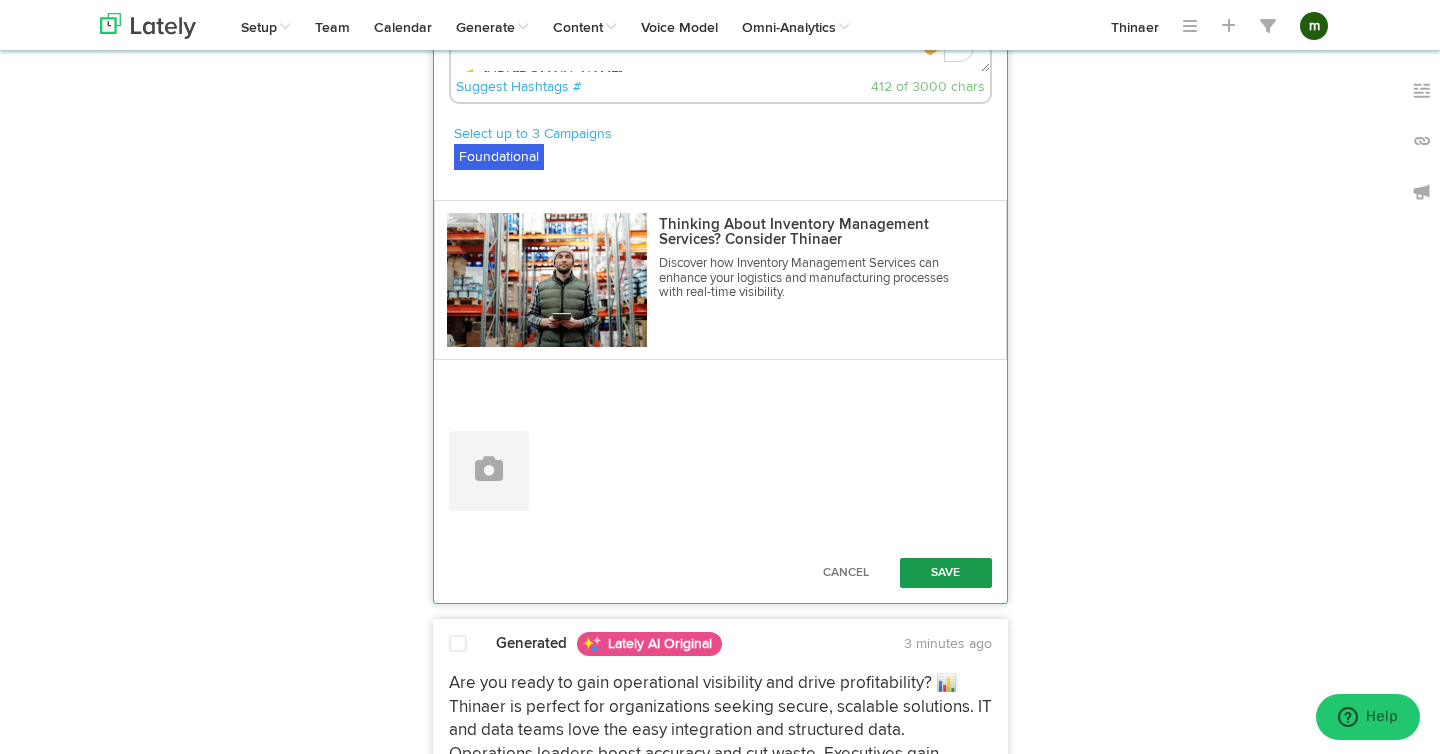 type on "Dealing with the complexities of modern manufacturing and logistics is no easy feat.
Traditional warehouse inventory services just don't cut it anymore. It's time for a smarter approach. 🚀
Real-time data isn't a luxury – it's a necessity for success in the industry. Let Thinaer help you reinvent your warehouse management.
#SupplyChain #InventoryManagement #modernmanufacturing
👉 [URL][DOMAIN_NAME]" 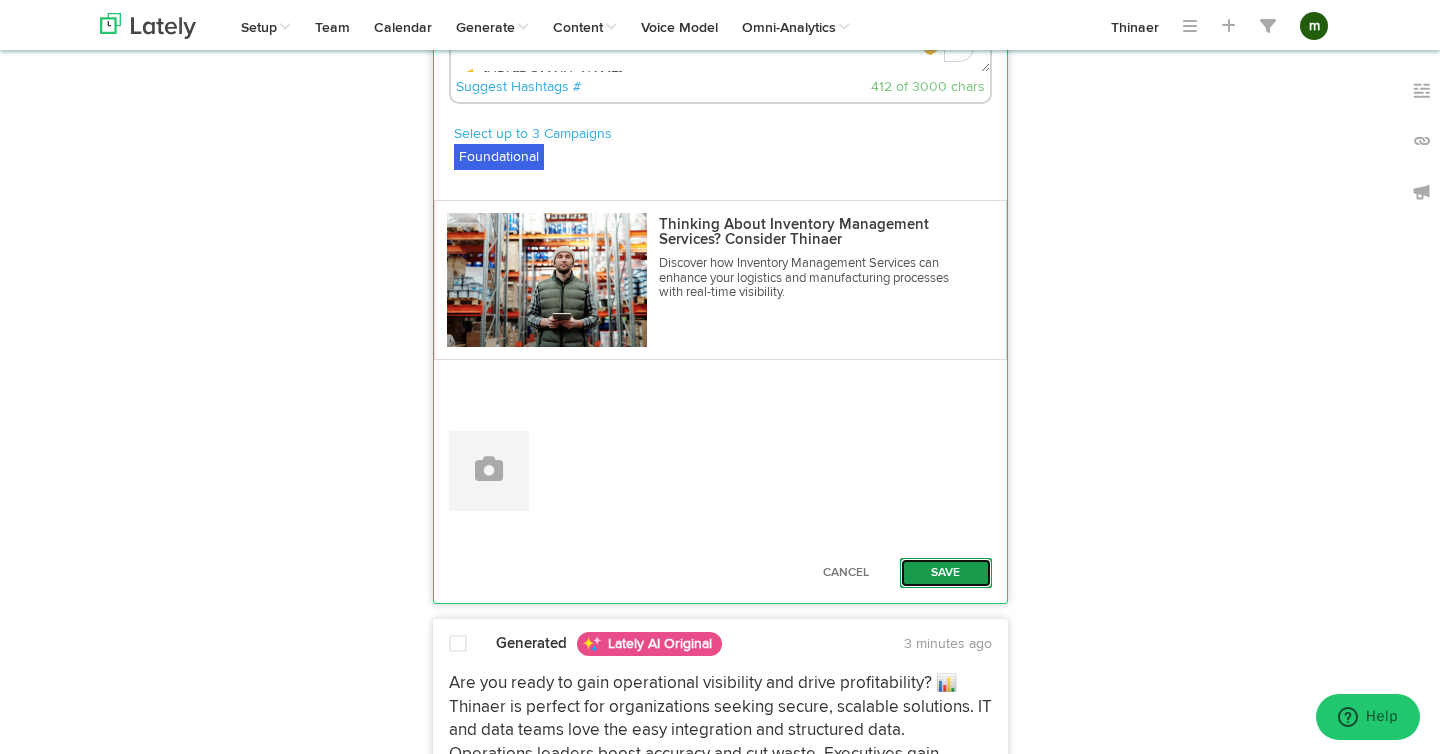 click on "Save" at bounding box center (946, 573) 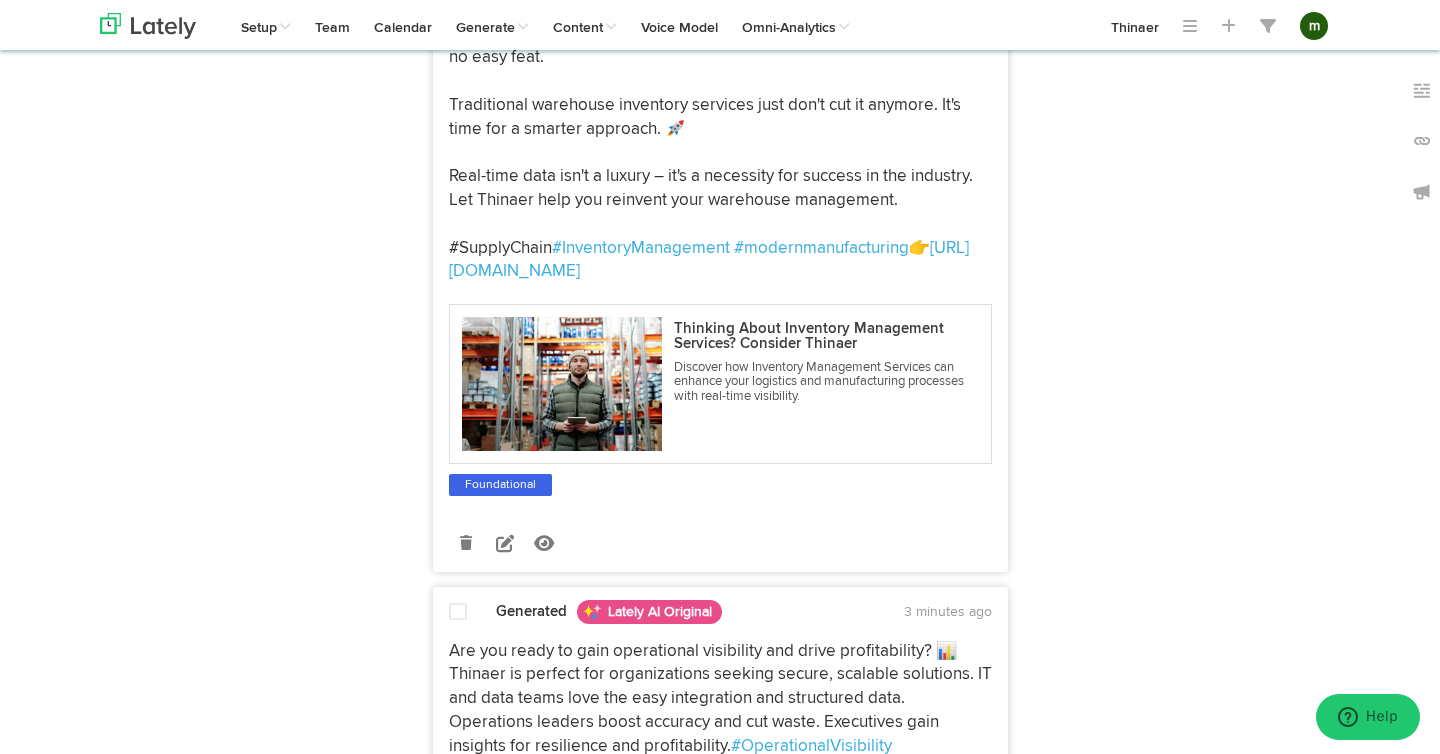 scroll, scrollTop: 2453, scrollLeft: 0, axis: vertical 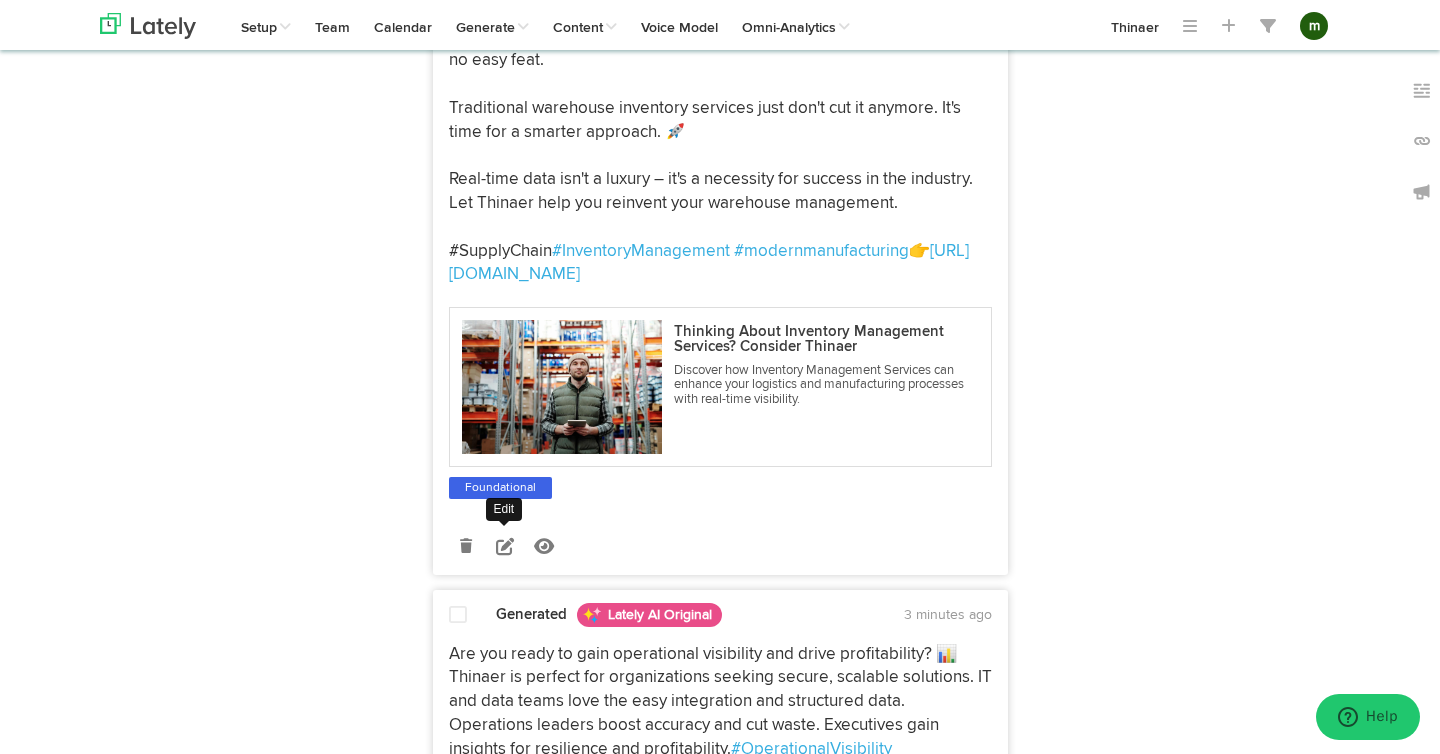click at bounding box center [505, 546] 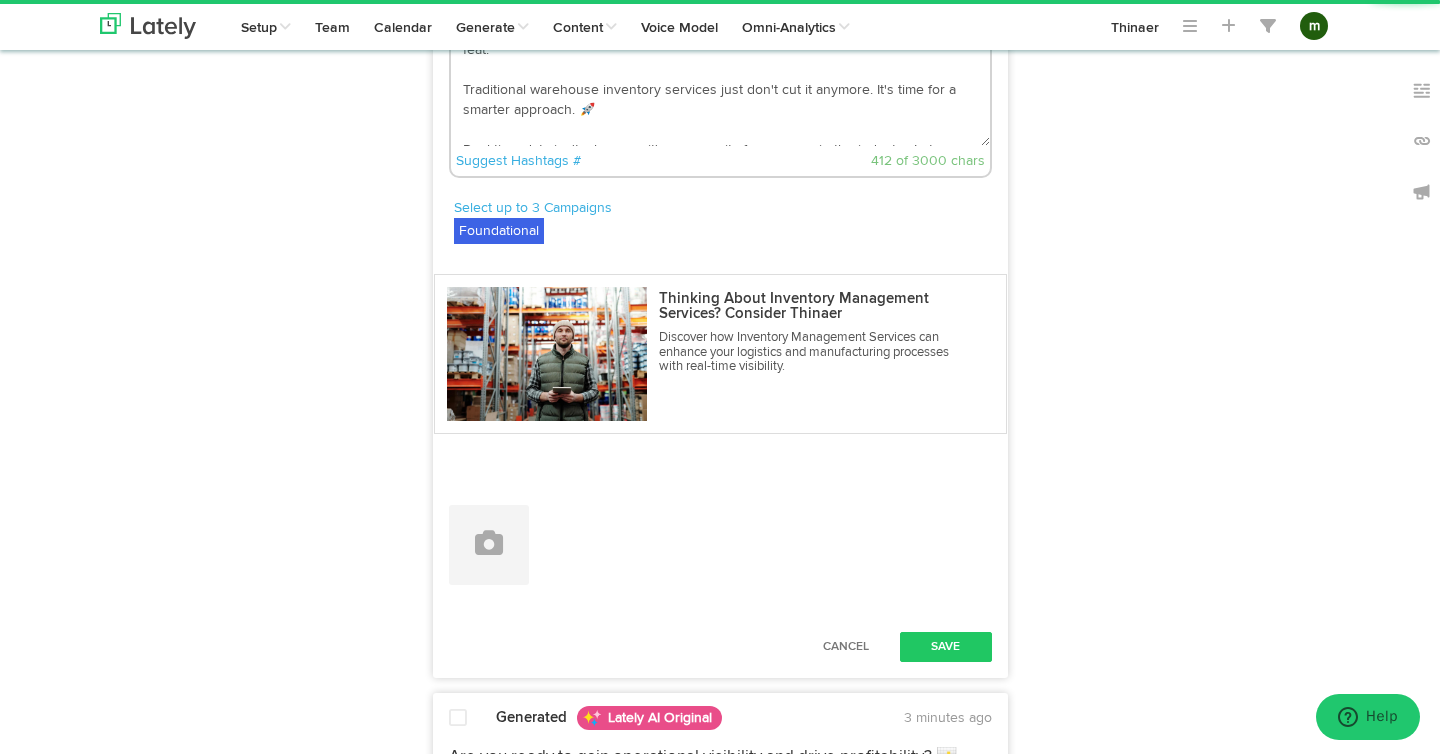 scroll, scrollTop: 2451, scrollLeft: 0, axis: vertical 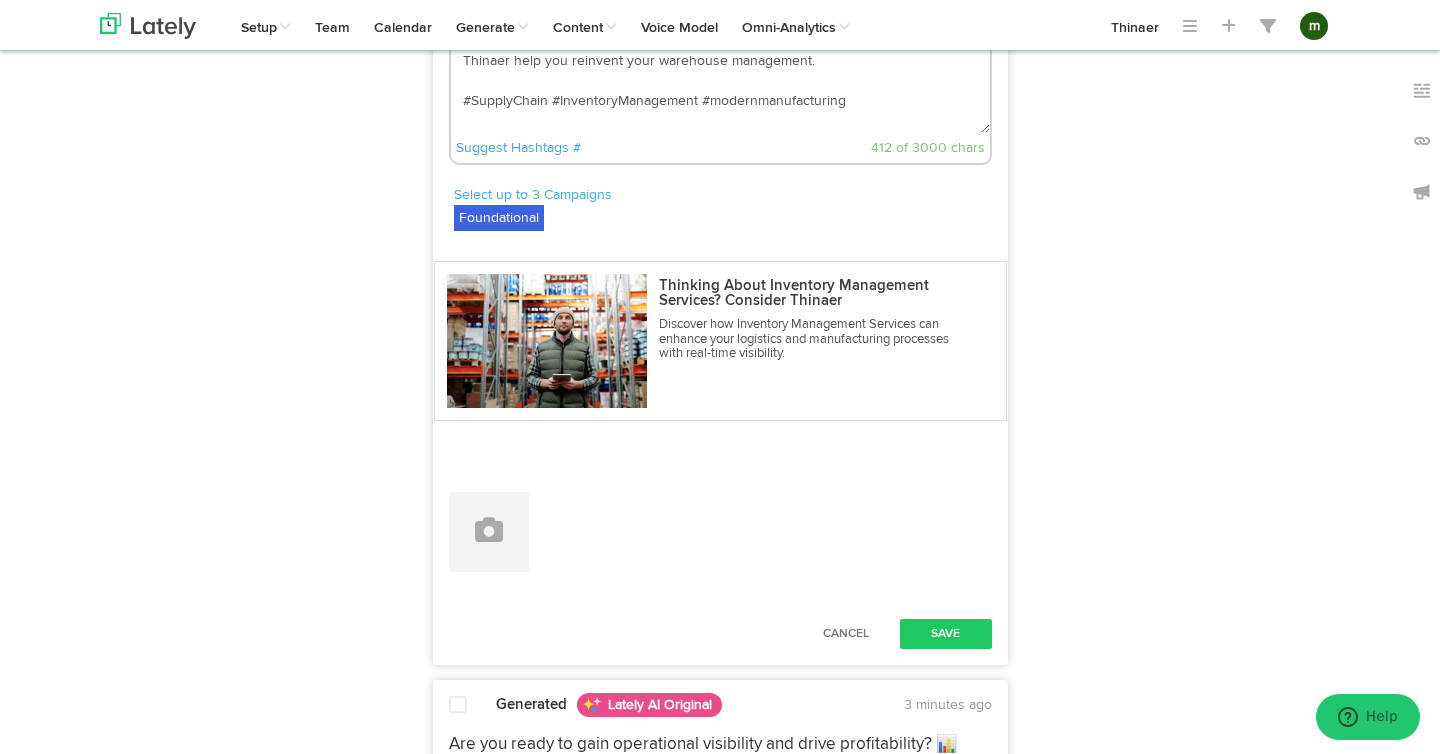 click on "Dealing with the complexities of modern manufacturing and logistics is no easy feat.
Traditional warehouse inventory services just don't cut it anymore. It's time for a smarter approach. 🚀
Real-time data isn't a luxury – it's a necessity for success in the industry. Let Thinaer help you reinvent your warehouse management.
#SupplyChain #InventoryManagement #modernmanufacturing
👉 [URL][DOMAIN_NAME]" at bounding box center [720, 67] 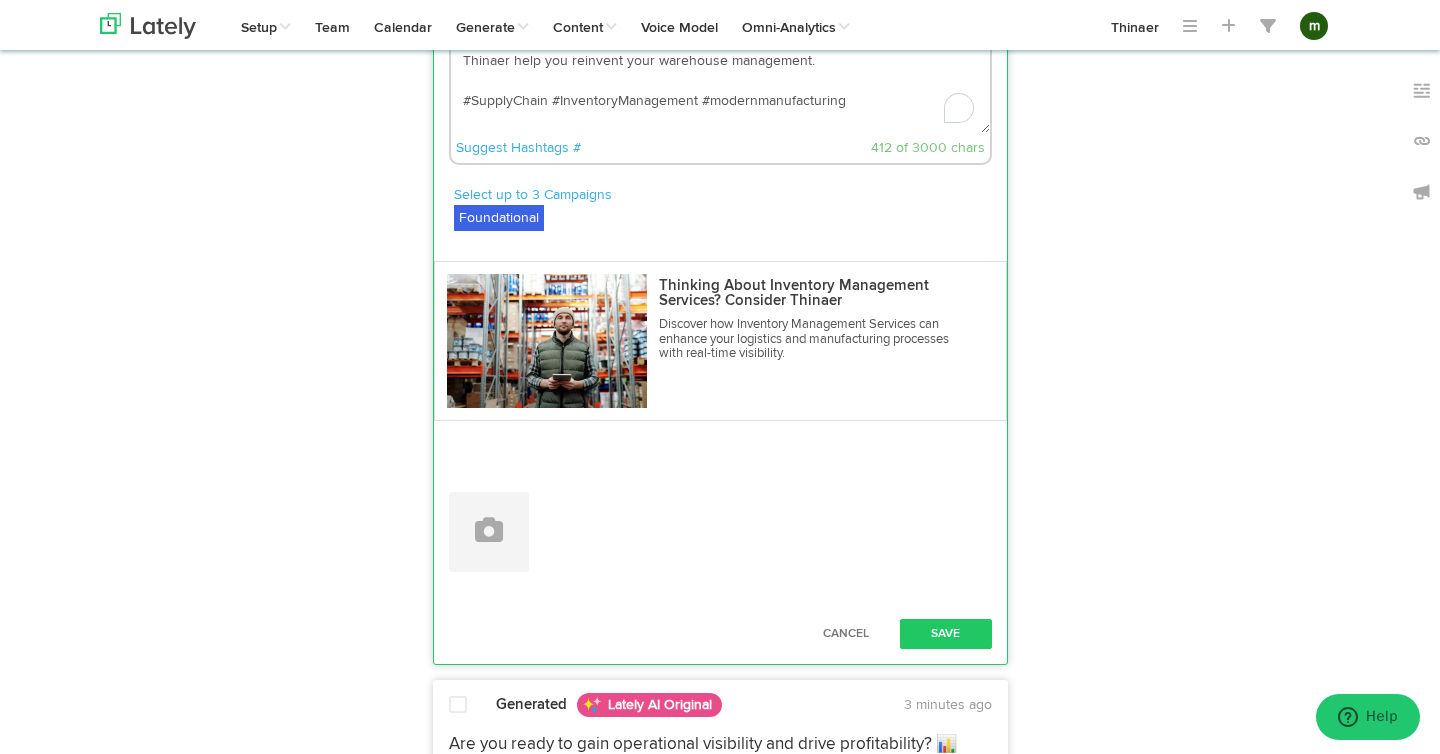 scroll, scrollTop: 96, scrollLeft: 0, axis: vertical 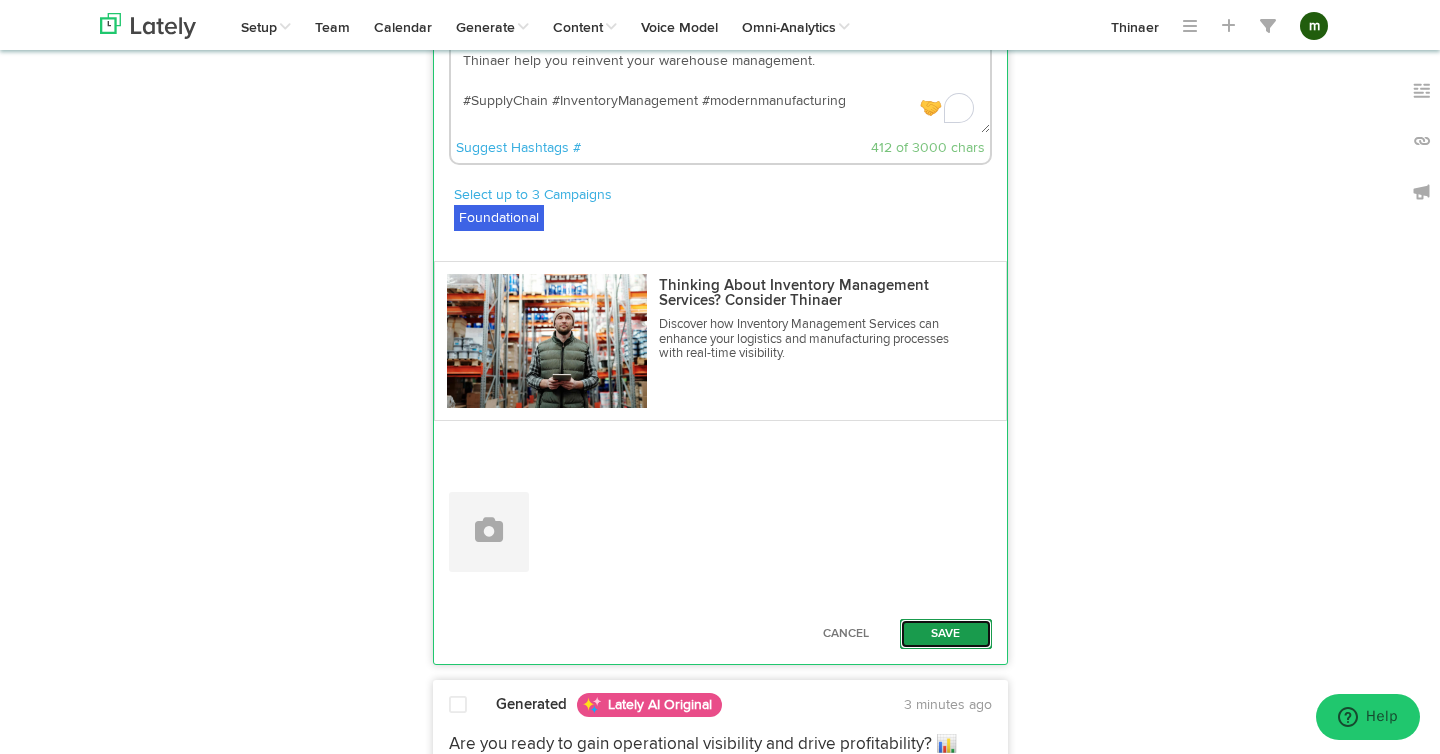 click on "Save" at bounding box center (946, 634) 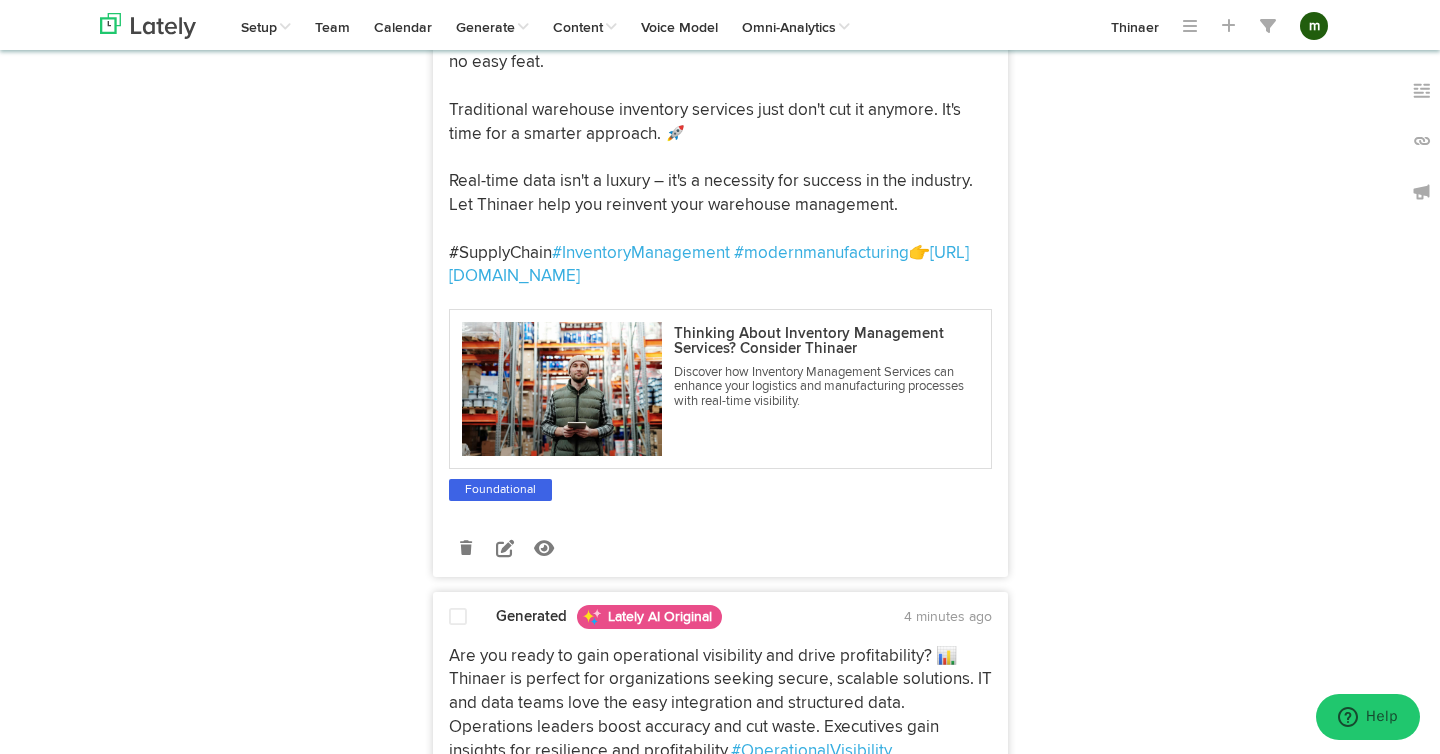 click at bounding box center (458, -1) 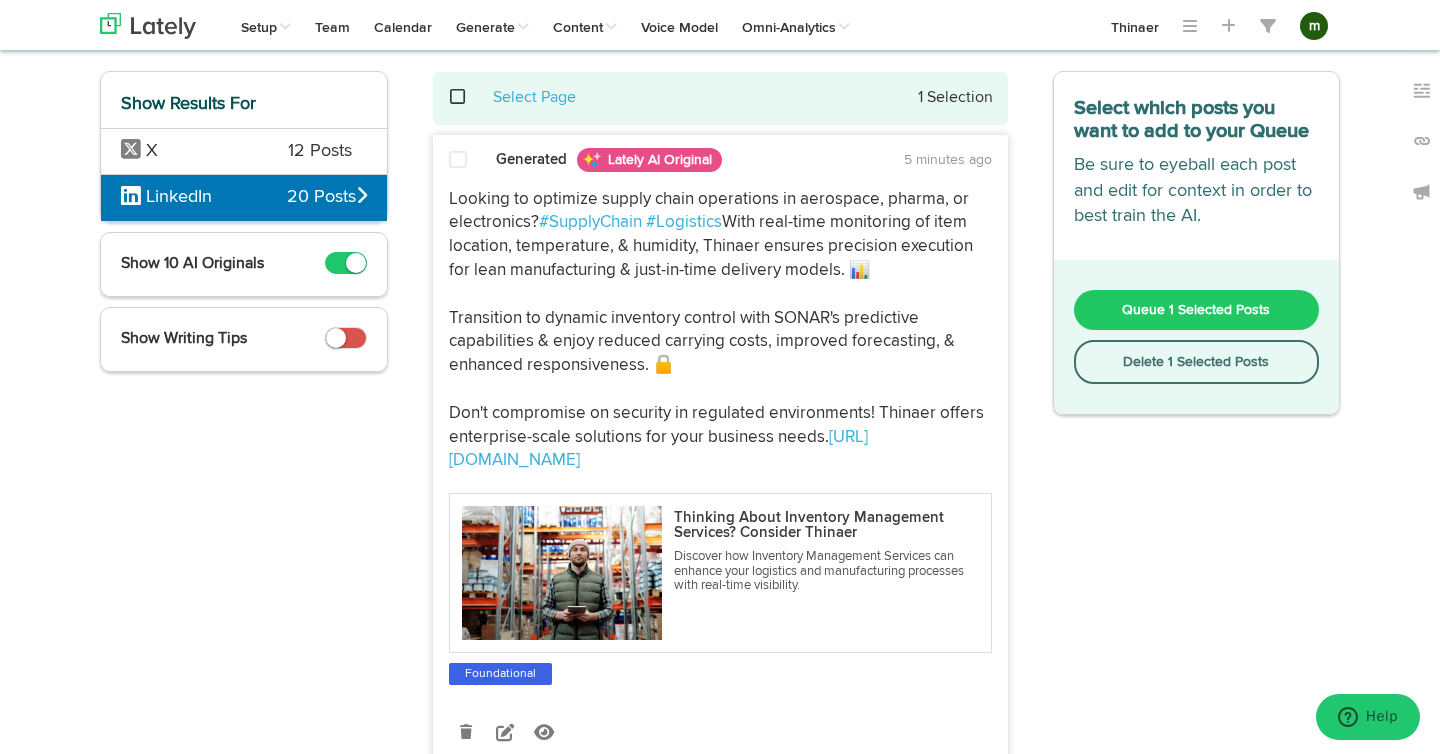 scroll, scrollTop: 0, scrollLeft: 0, axis: both 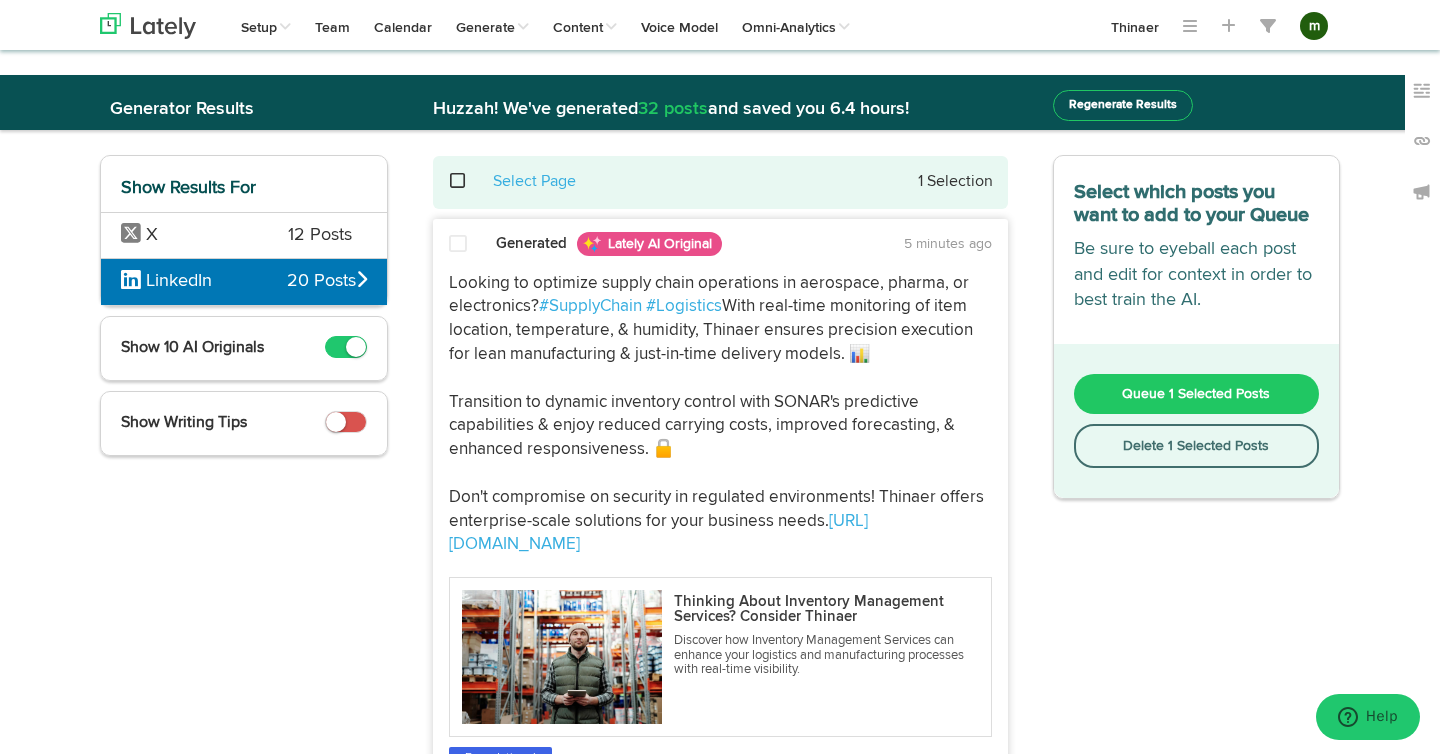 click on "Queue 1 Selected Posts" at bounding box center [1196, 394] 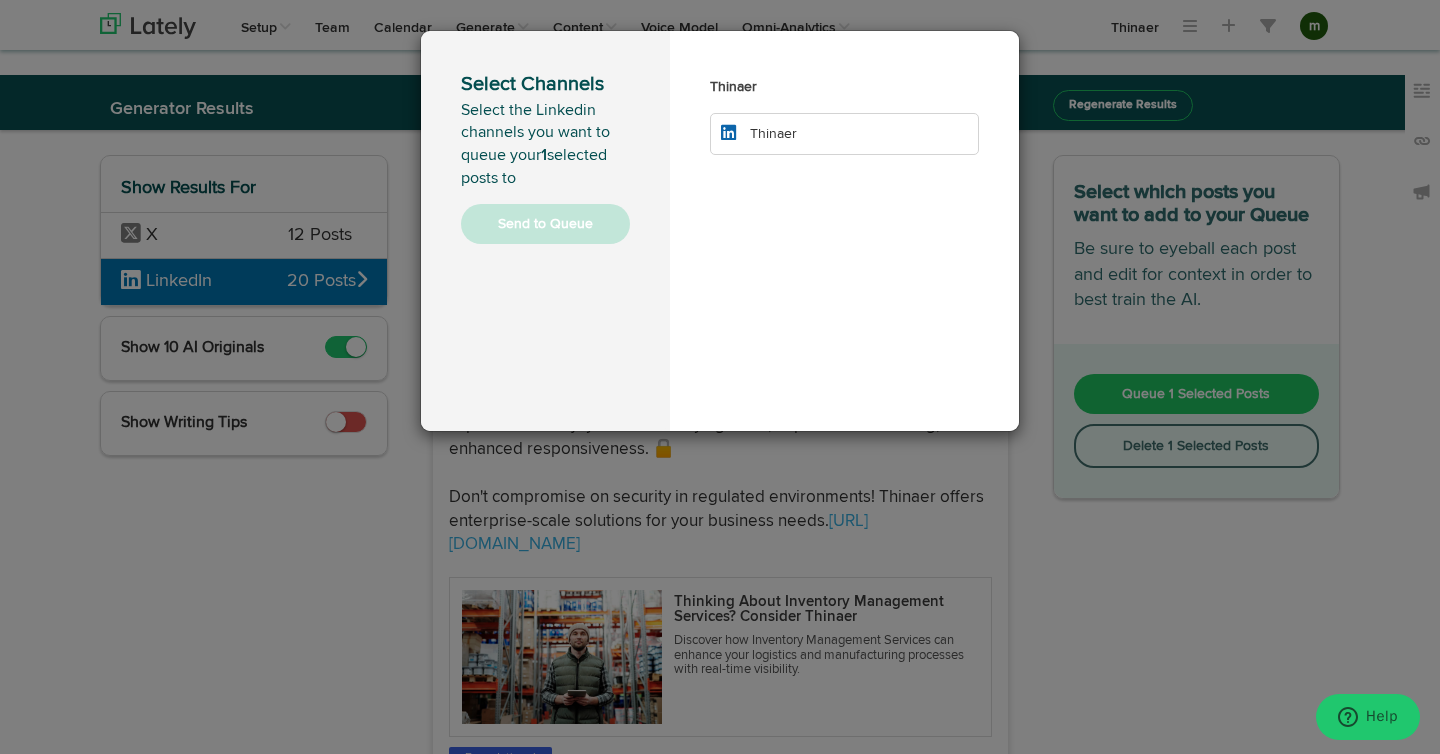 click on "Thinaer" at bounding box center [844, 134] 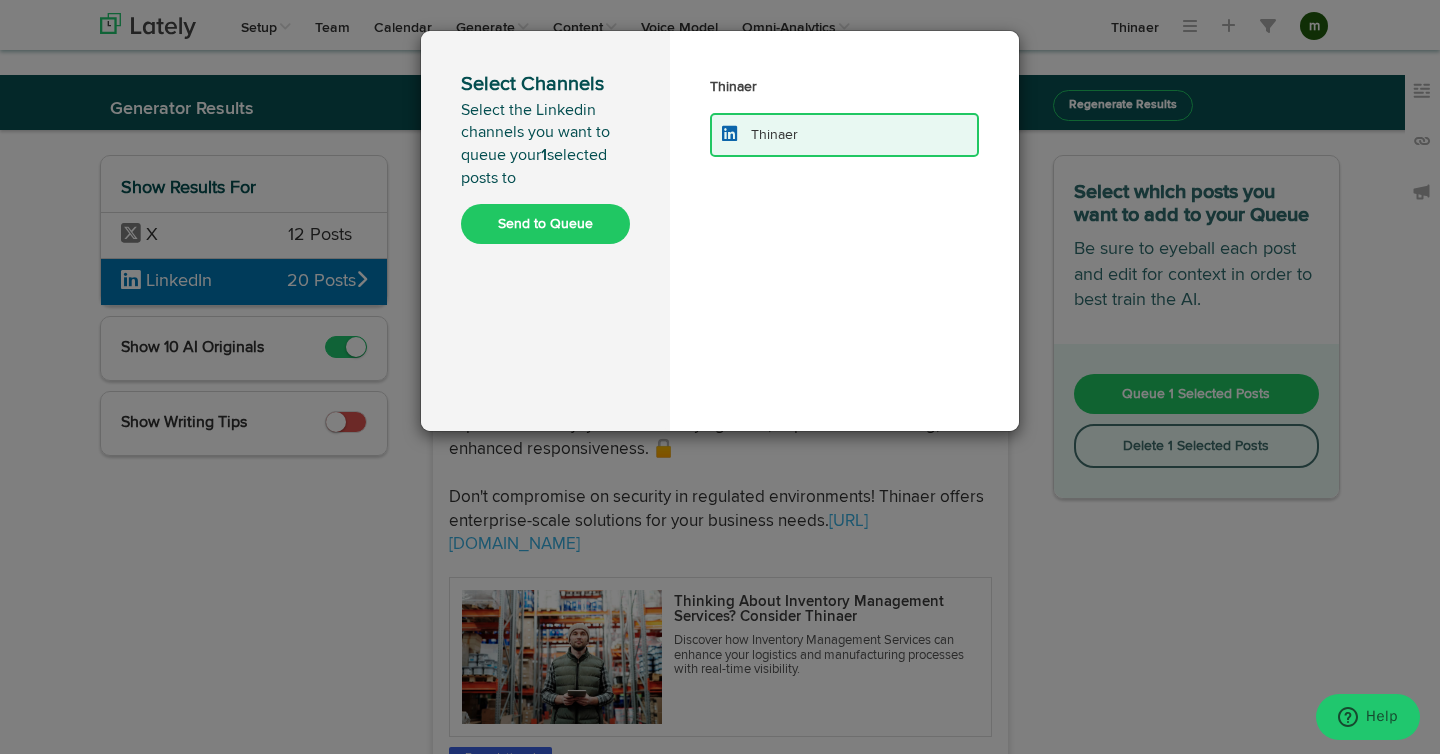 click on "Send to Queue" at bounding box center [545, 224] 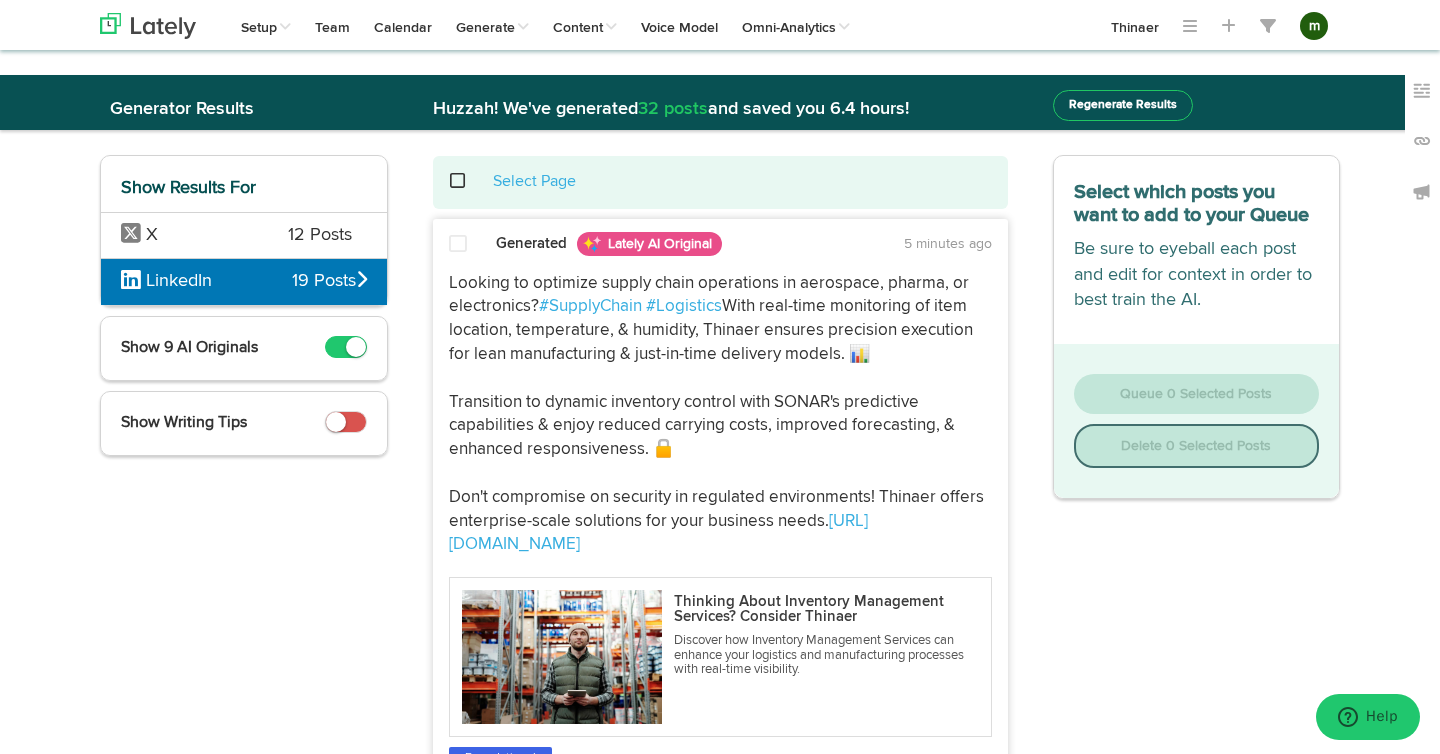 click on "X" at bounding box center (189, 236) 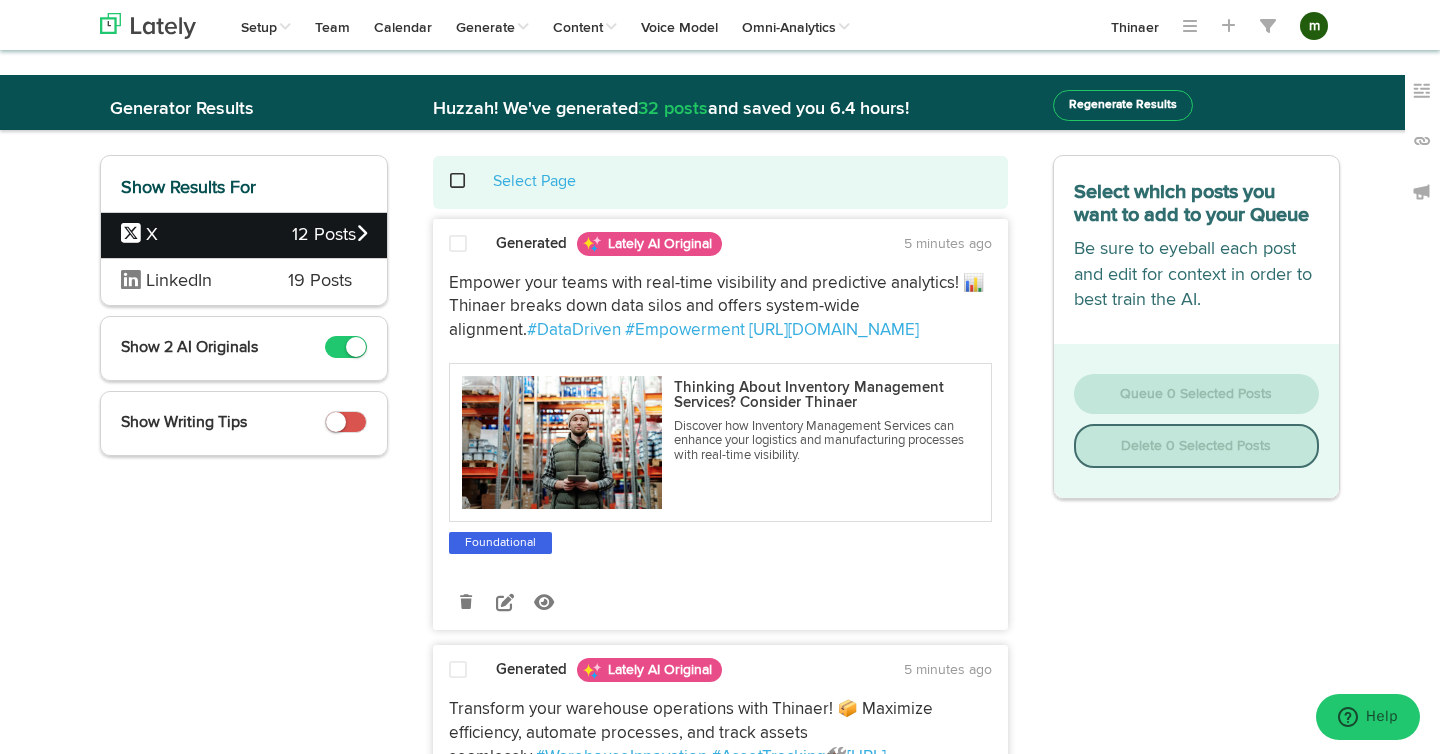 click at bounding box center (458, 244) 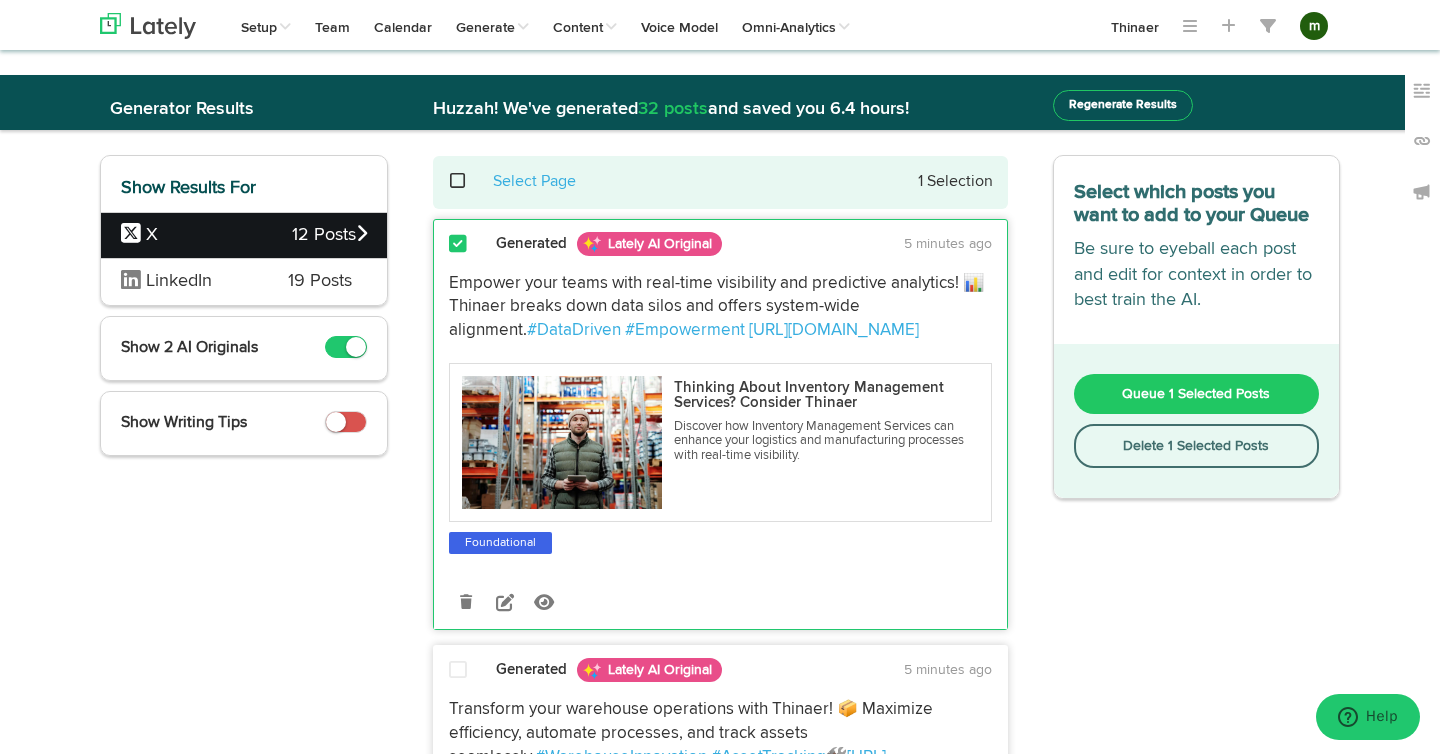 click on "Queue 1 Selected Posts" at bounding box center (1196, 394) 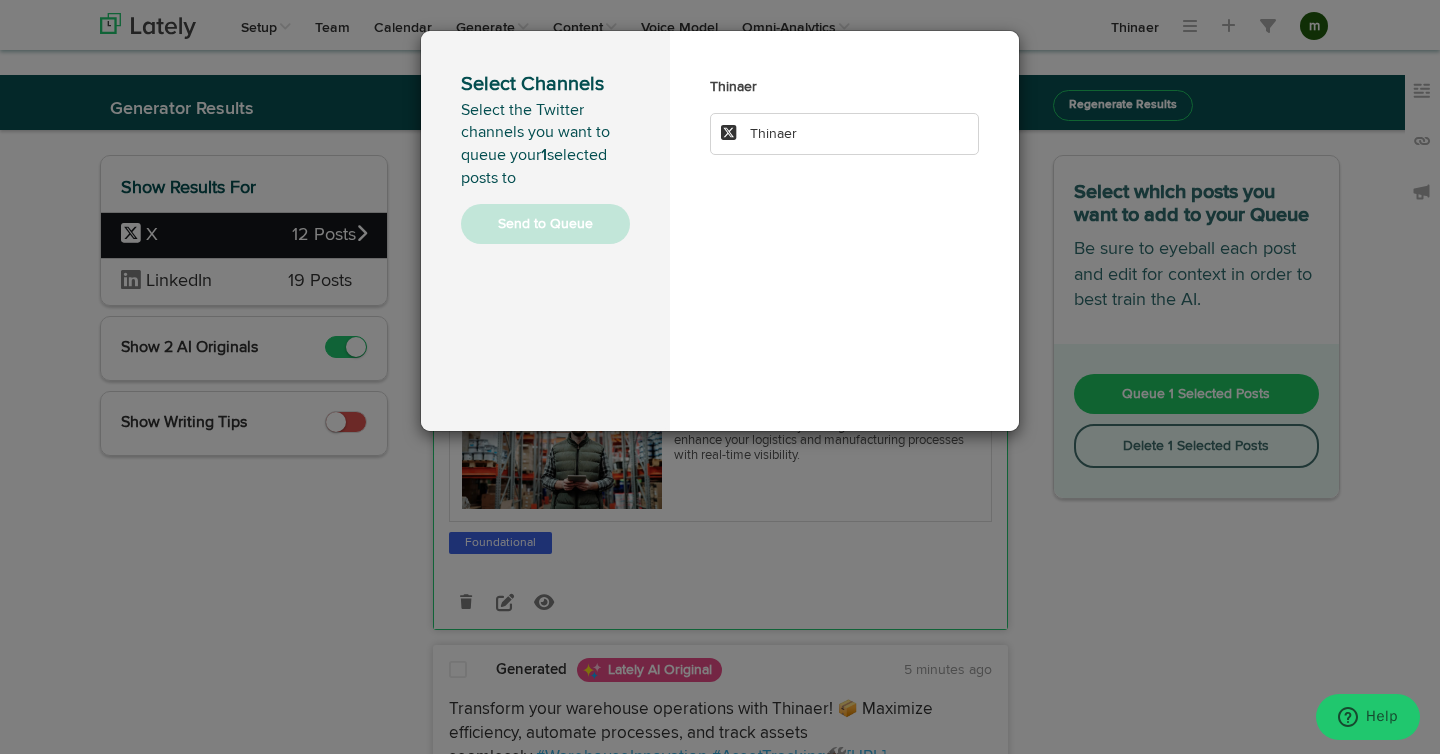 click on "Thinaer" at bounding box center [844, 134] 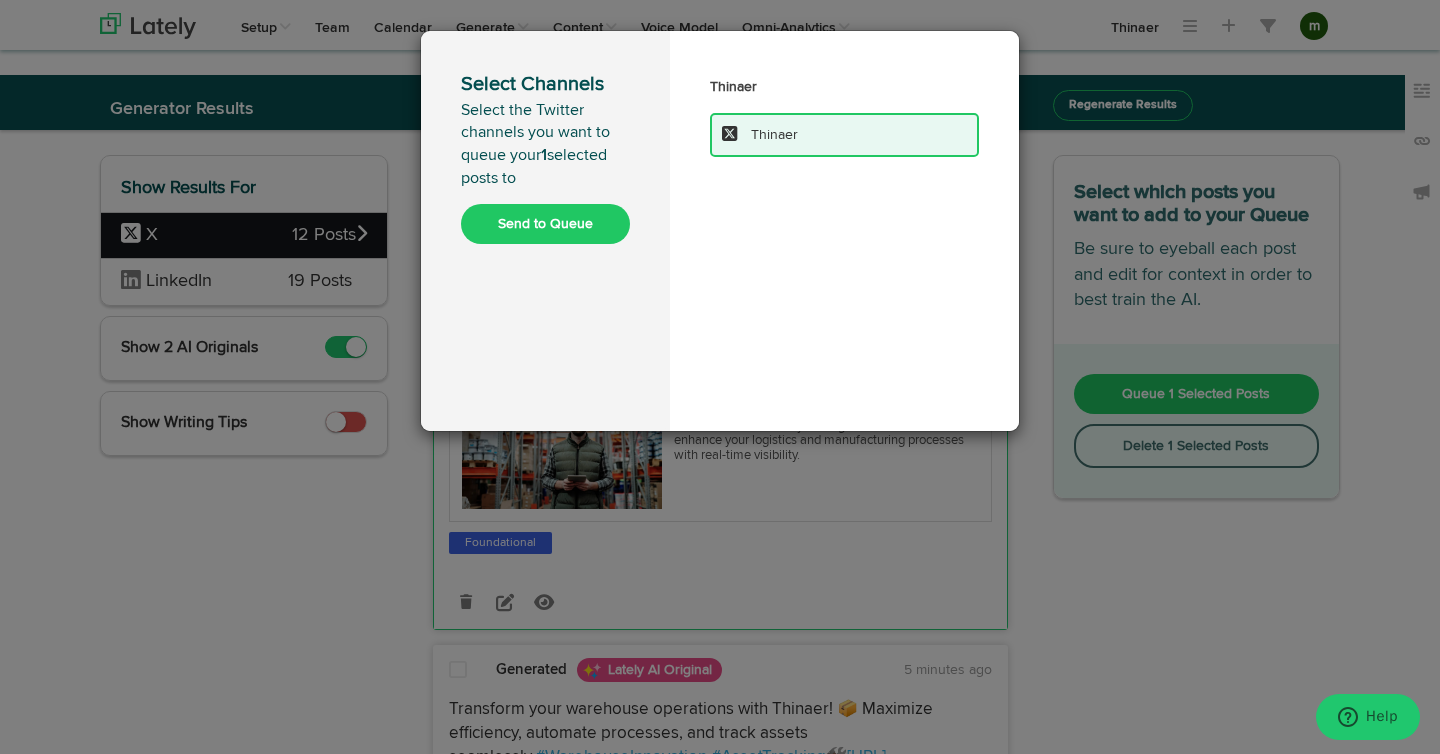 click on "Send to Queue" at bounding box center (545, 224) 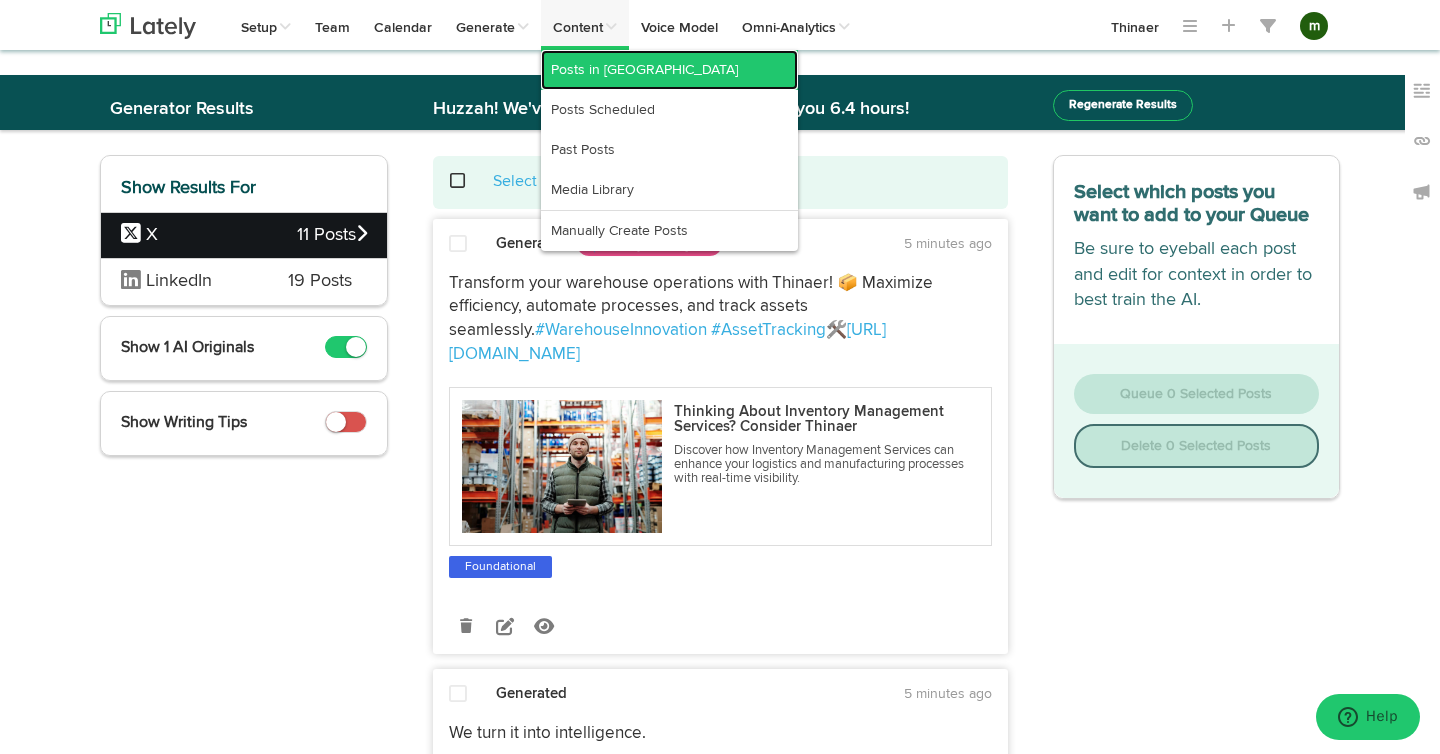 click on "Posts in [GEOGRAPHIC_DATA]" at bounding box center (669, 70) 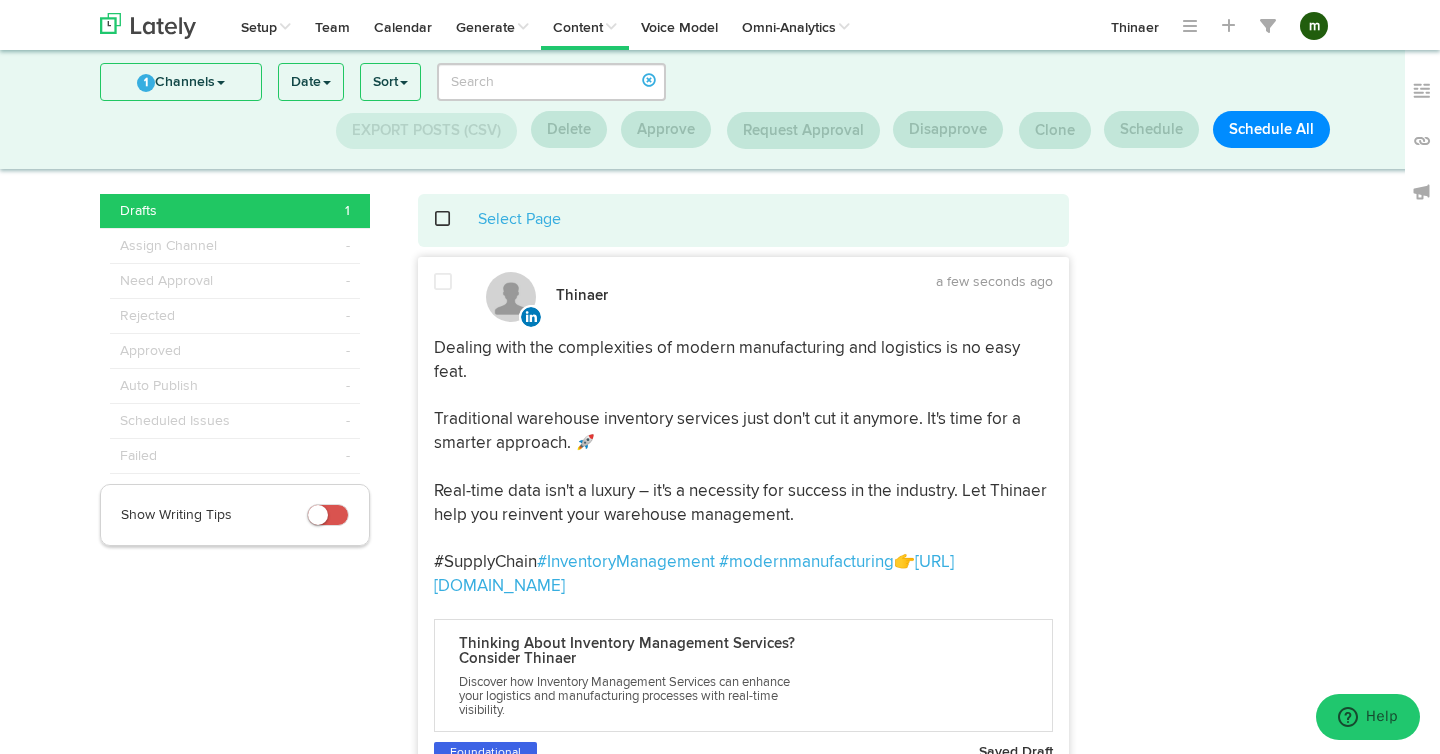 scroll, scrollTop: 0, scrollLeft: 0, axis: both 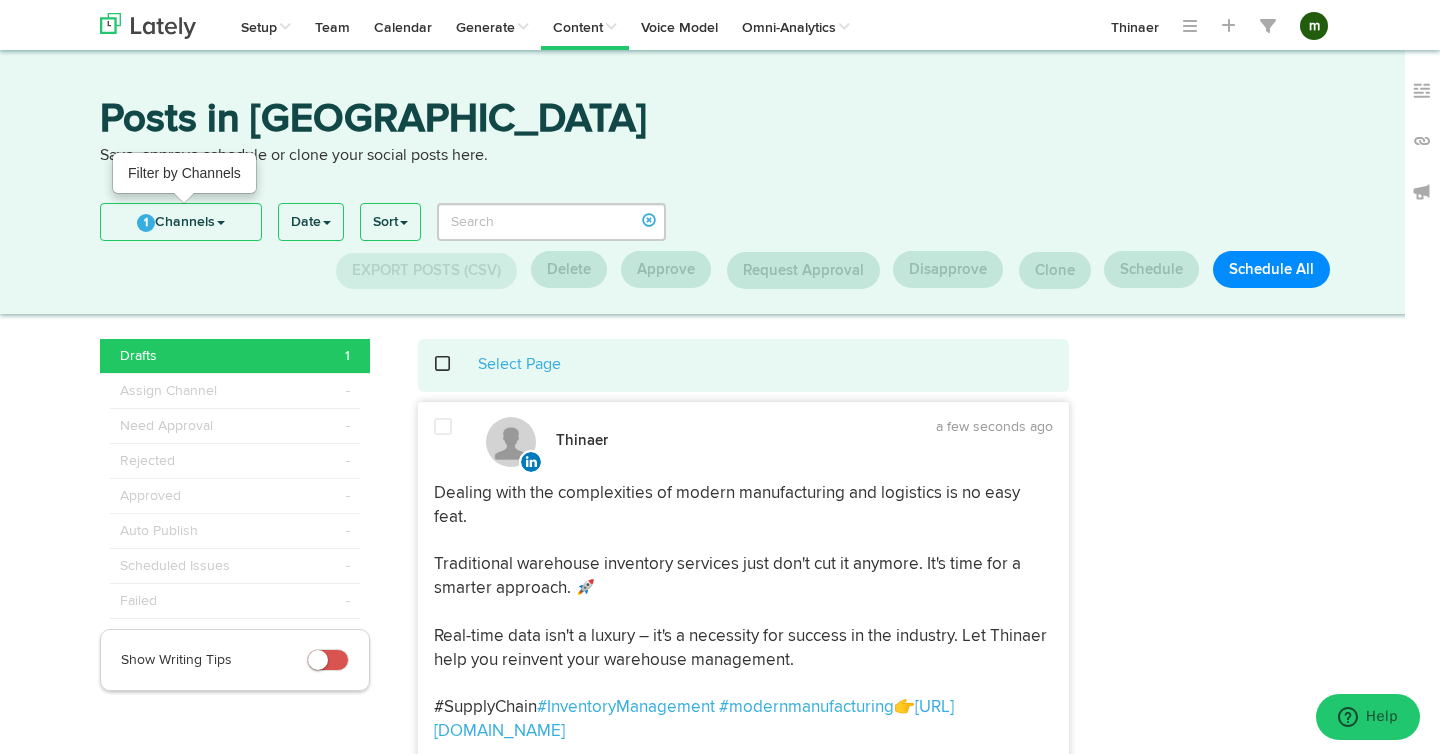 click on "1  Channels" at bounding box center [181, 222] 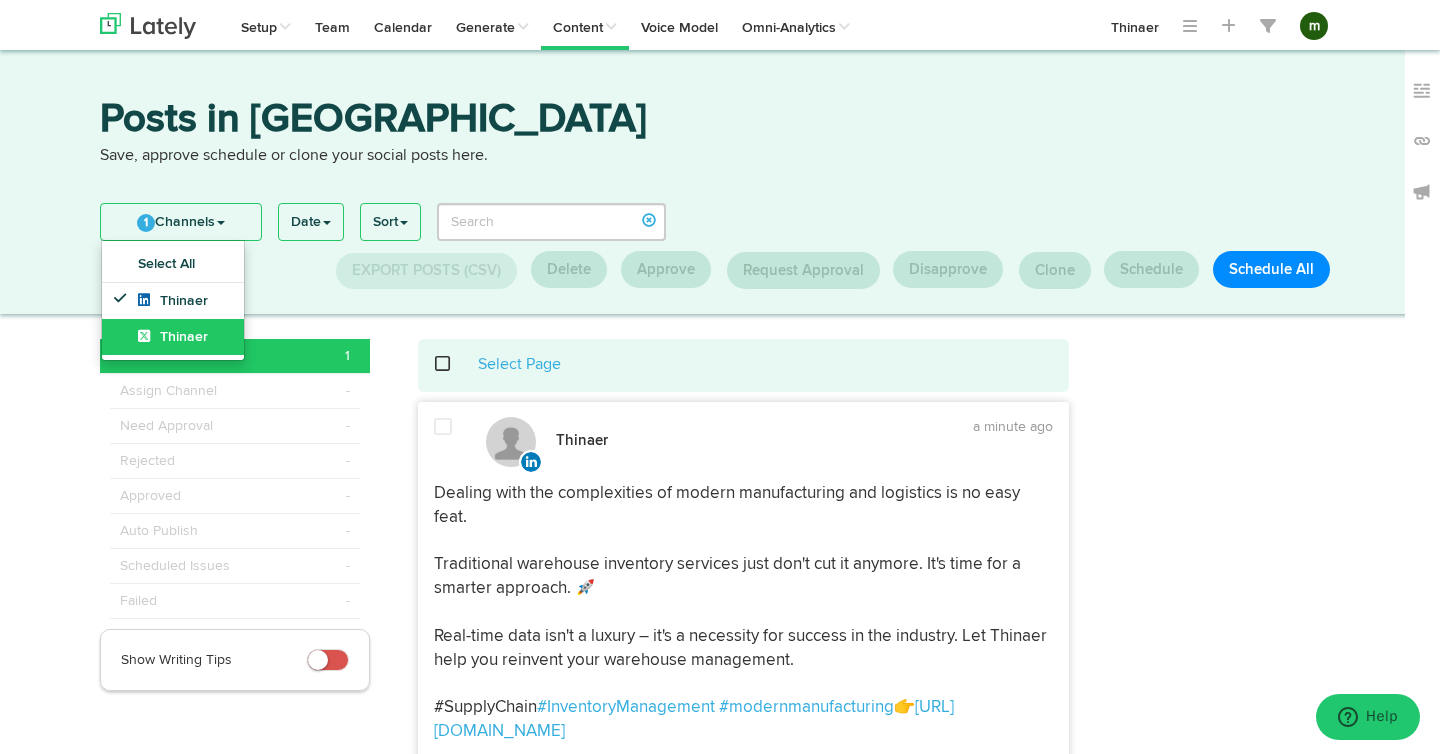 click on "Thinaer" at bounding box center (173, 337) 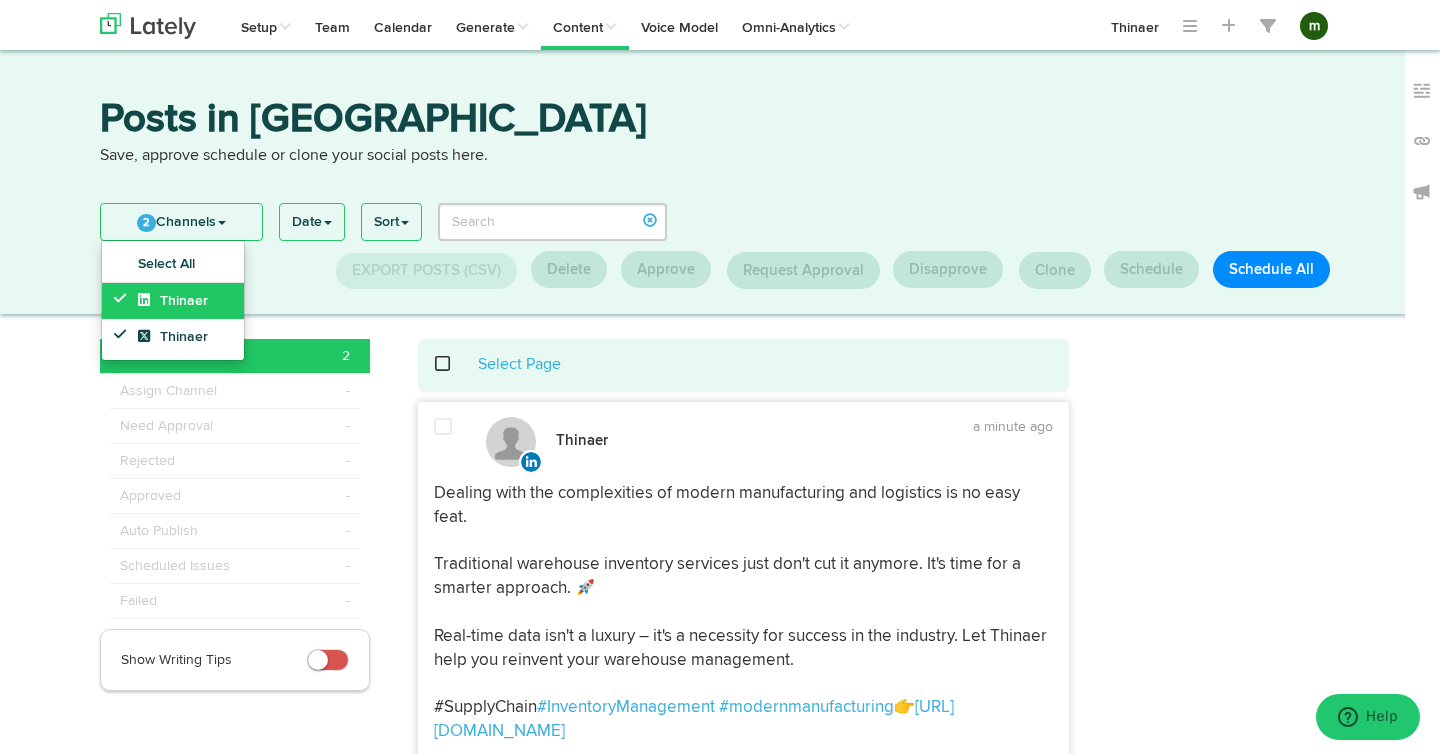 click on "Thinaer" at bounding box center [173, 301] 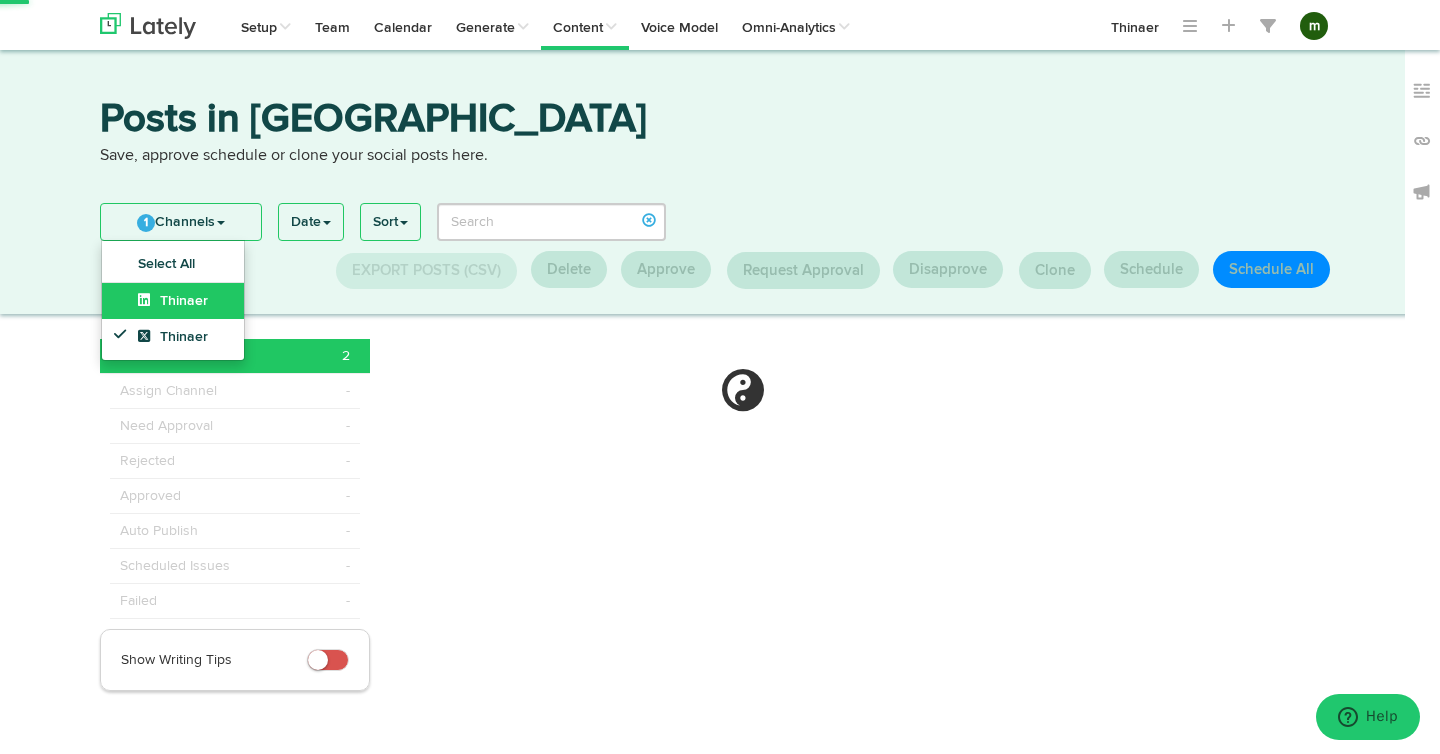 click on "Thinaer" at bounding box center [173, 301] 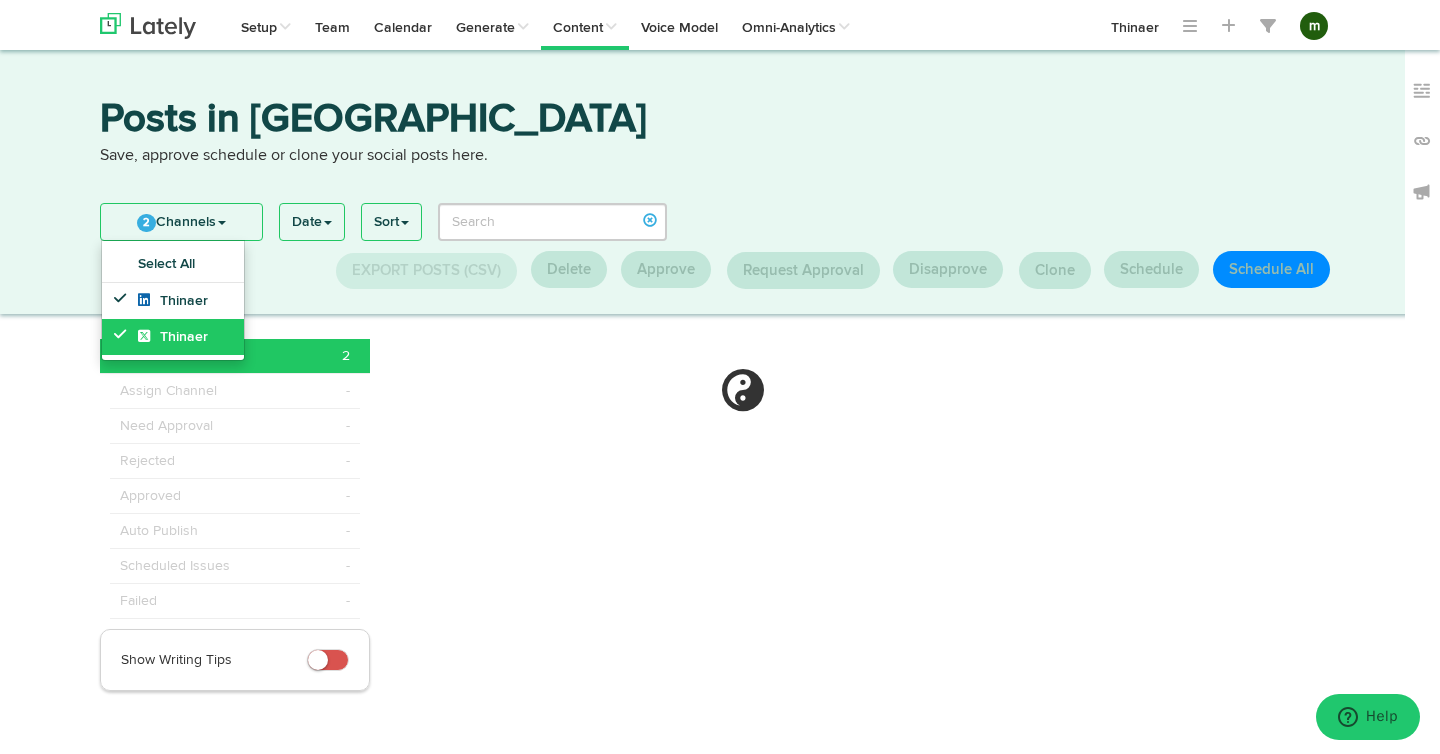 click on "Thinaer" at bounding box center (173, 337) 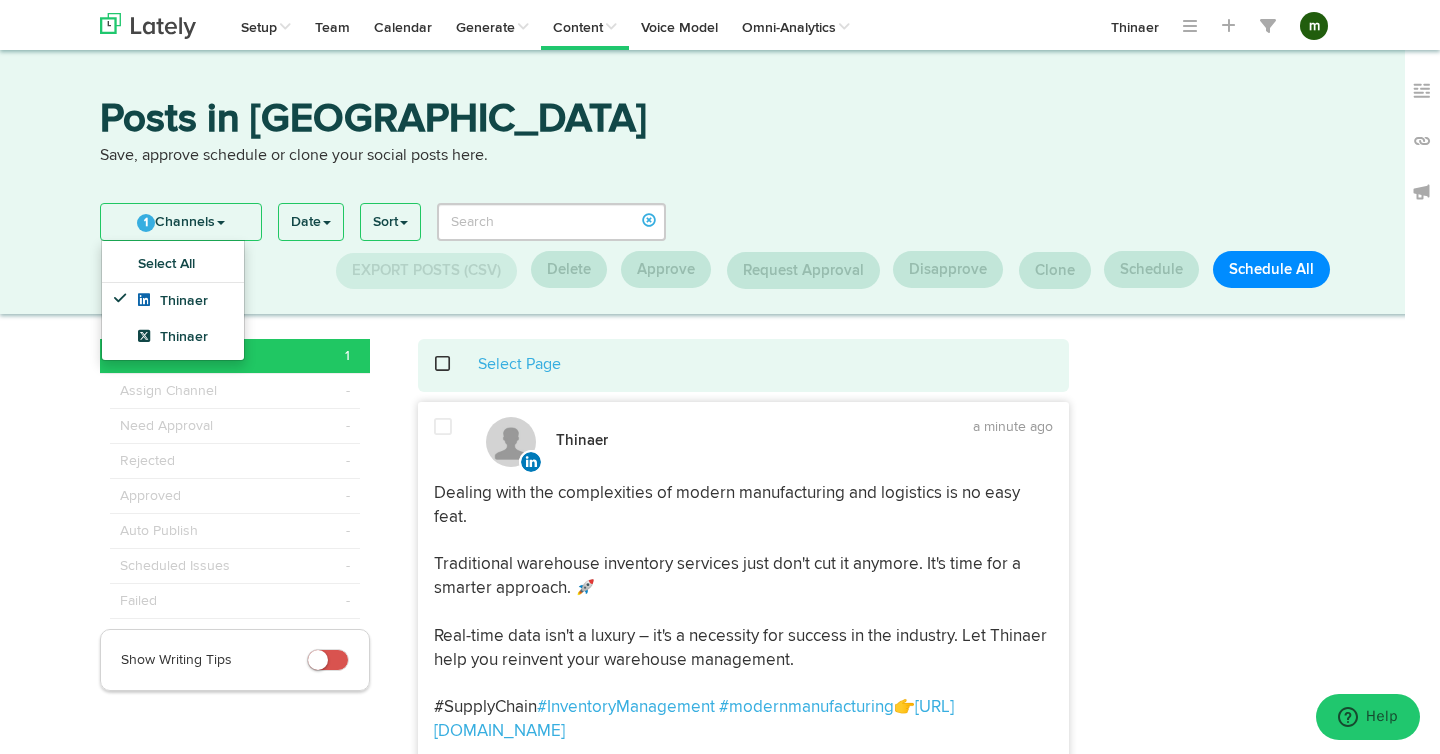 click at bounding box center (1219, 698) 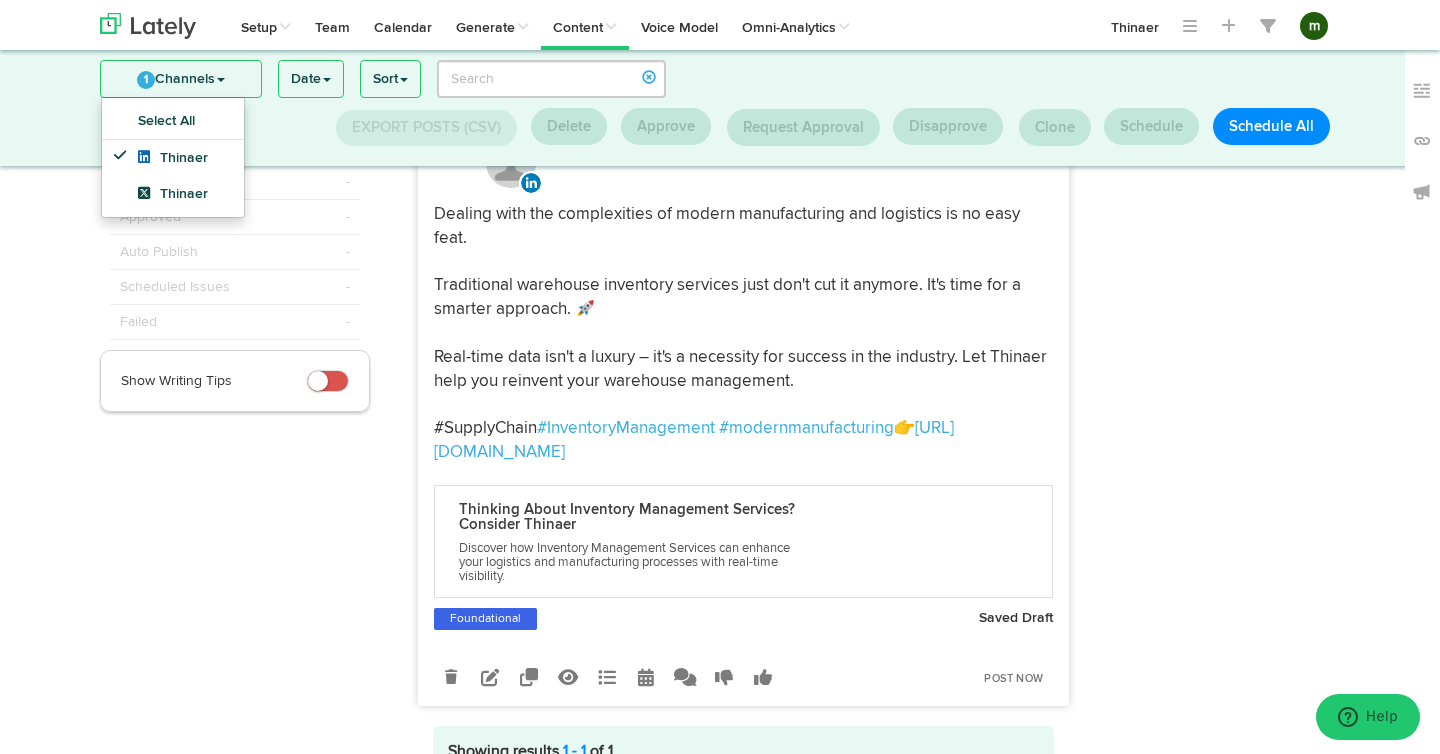 scroll, scrollTop: 137, scrollLeft: 0, axis: vertical 